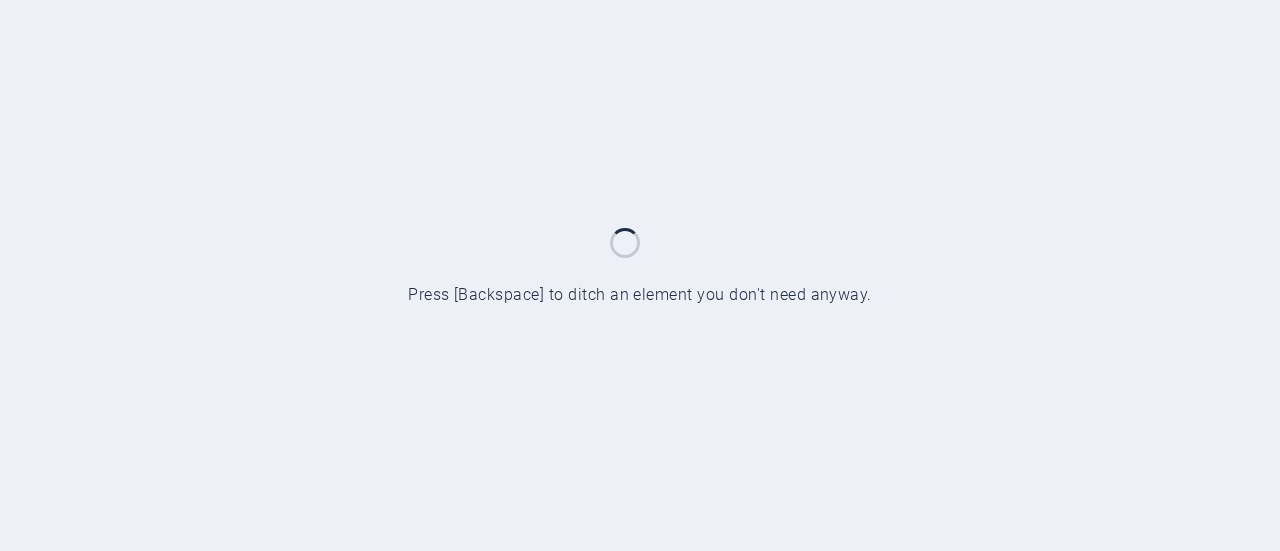 scroll, scrollTop: 0, scrollLeft: 0, axis: both 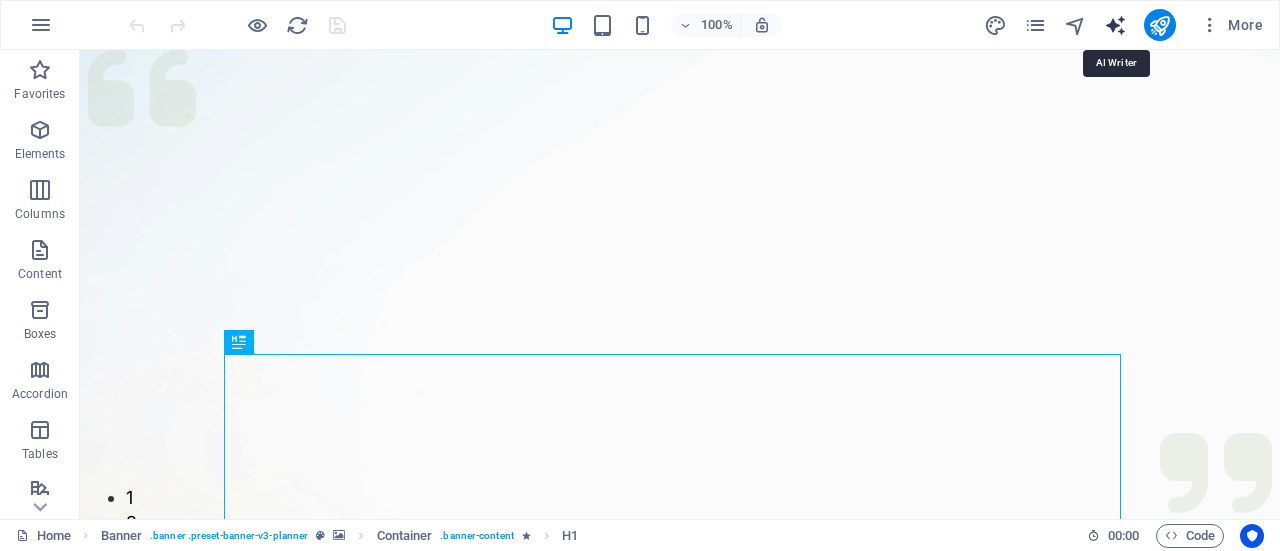 click at bounding box center [1115, 25] 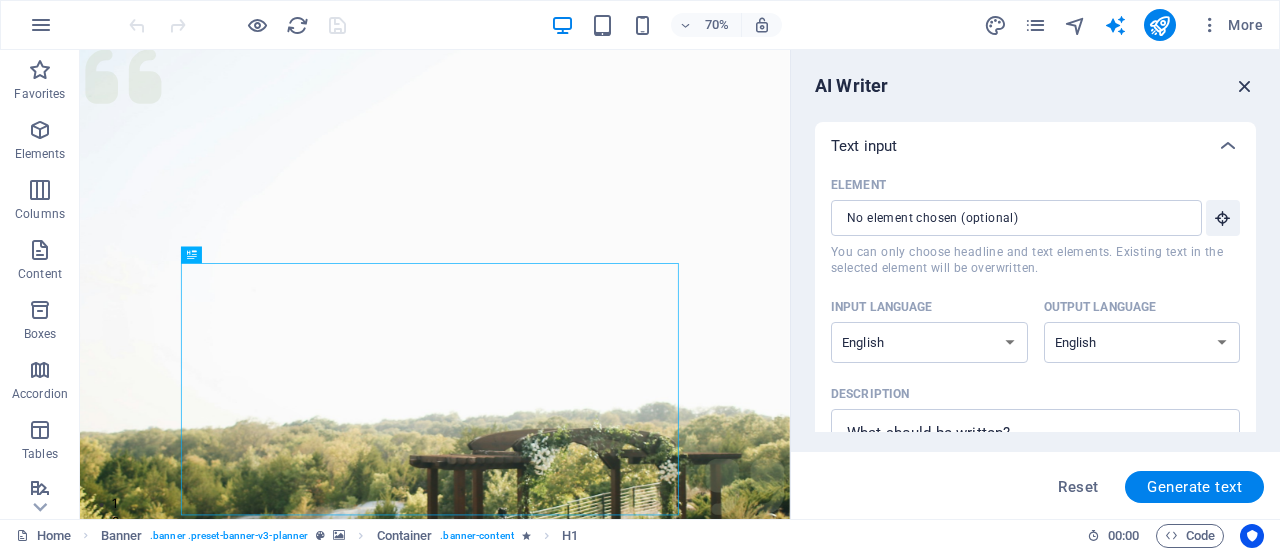 click at bounding box center (1245, 86) 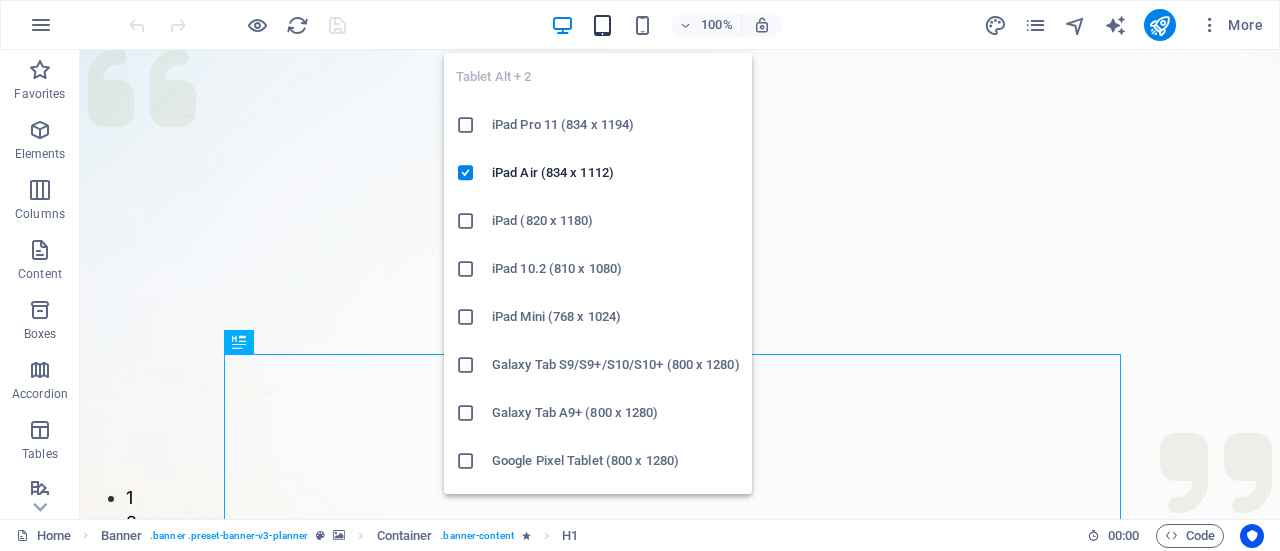 click at bounding box center [602, 25] 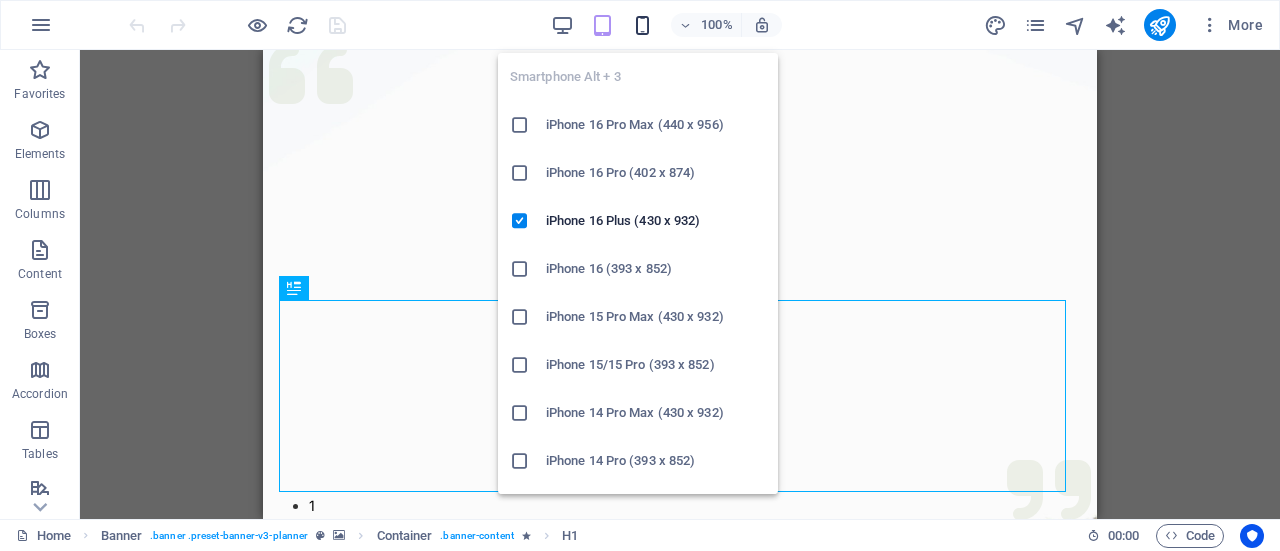 click at bounding box center [642, 25] 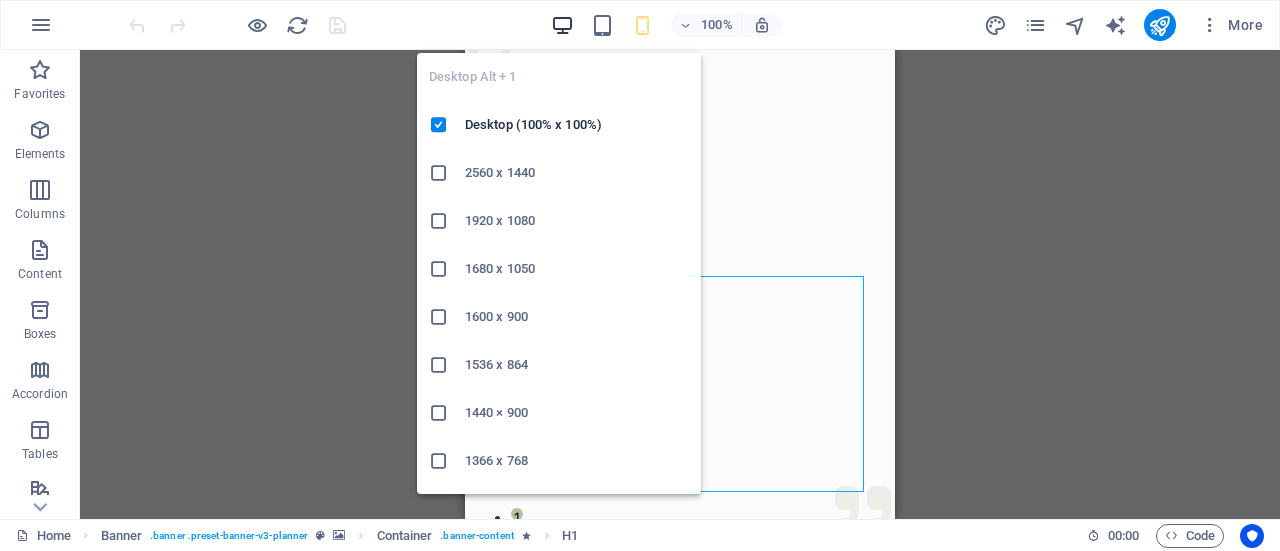 click at bounding box center (562, 25) 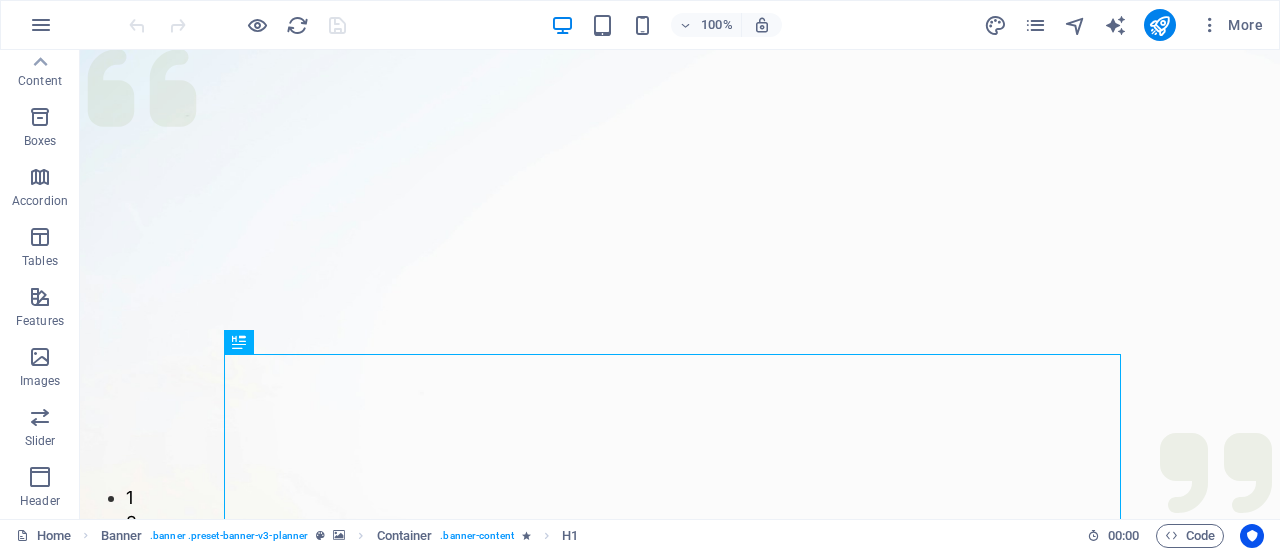 scroll, scrollTop: 0, scrollLeft: 0, axis: both 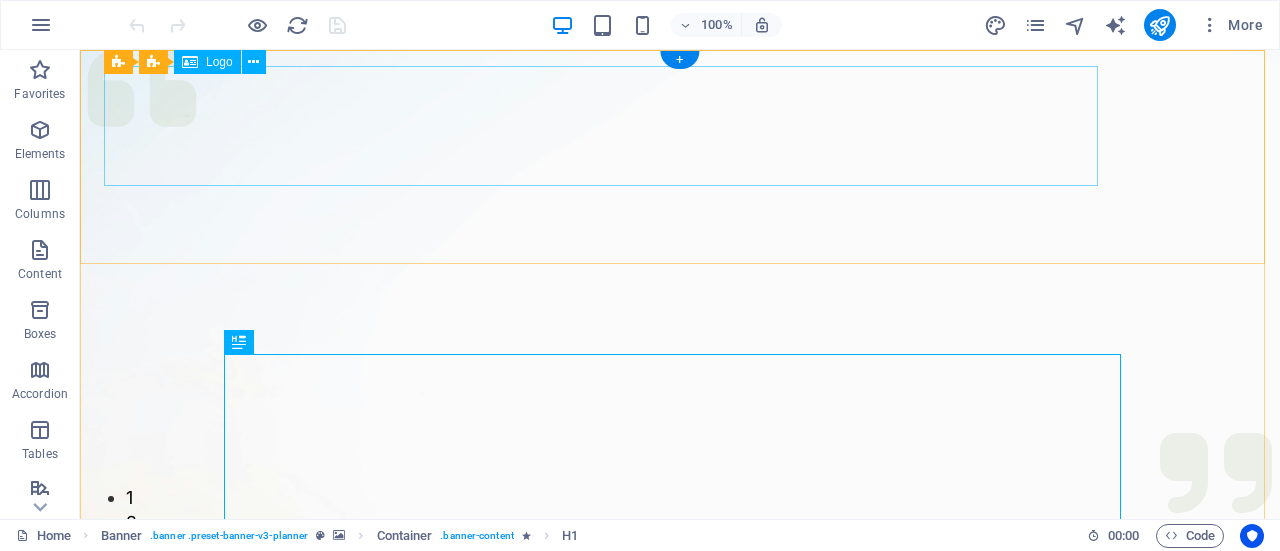 click on "journeytradingcompany.com" at bounding box center [680, 1026] 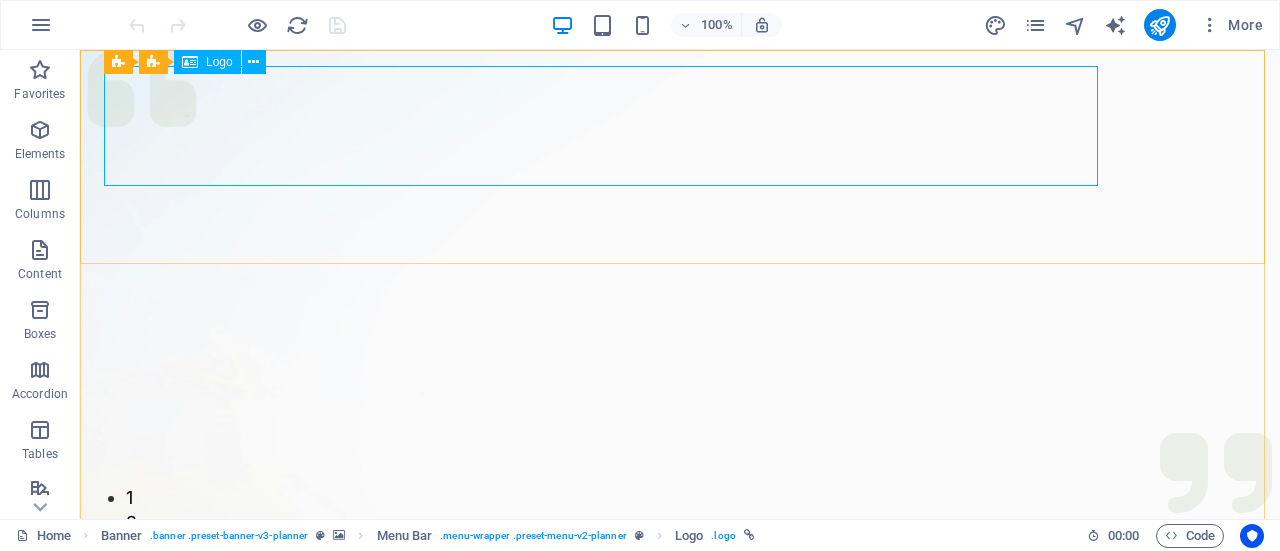 click on "Logo" at bounding box center (207, 62) 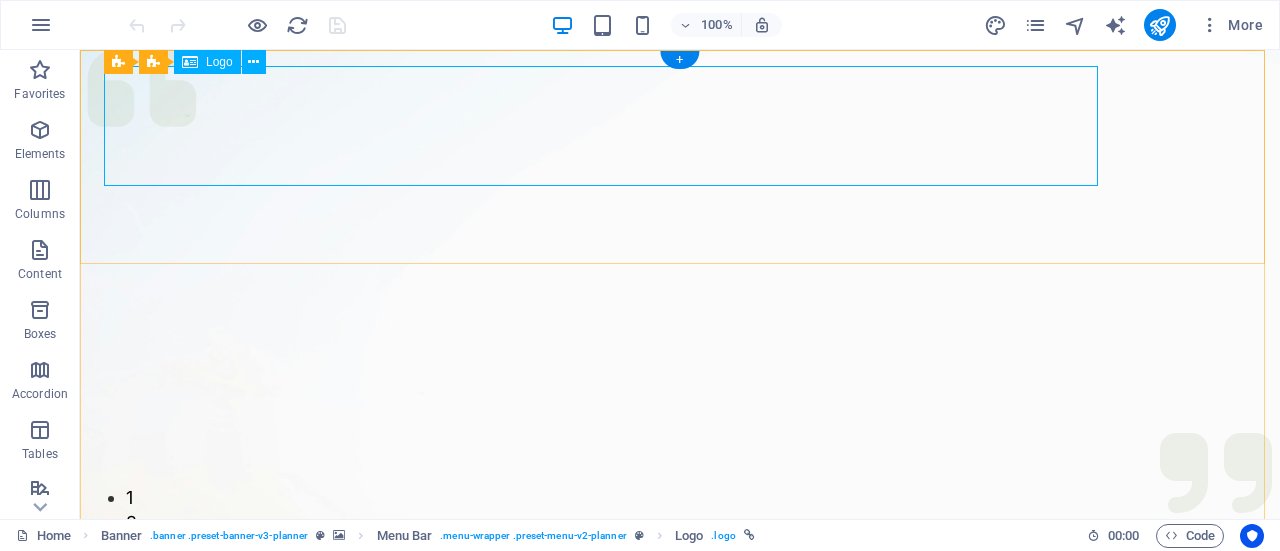 click on "journeytradingcompany.com" at bounding box center [680, 1026] 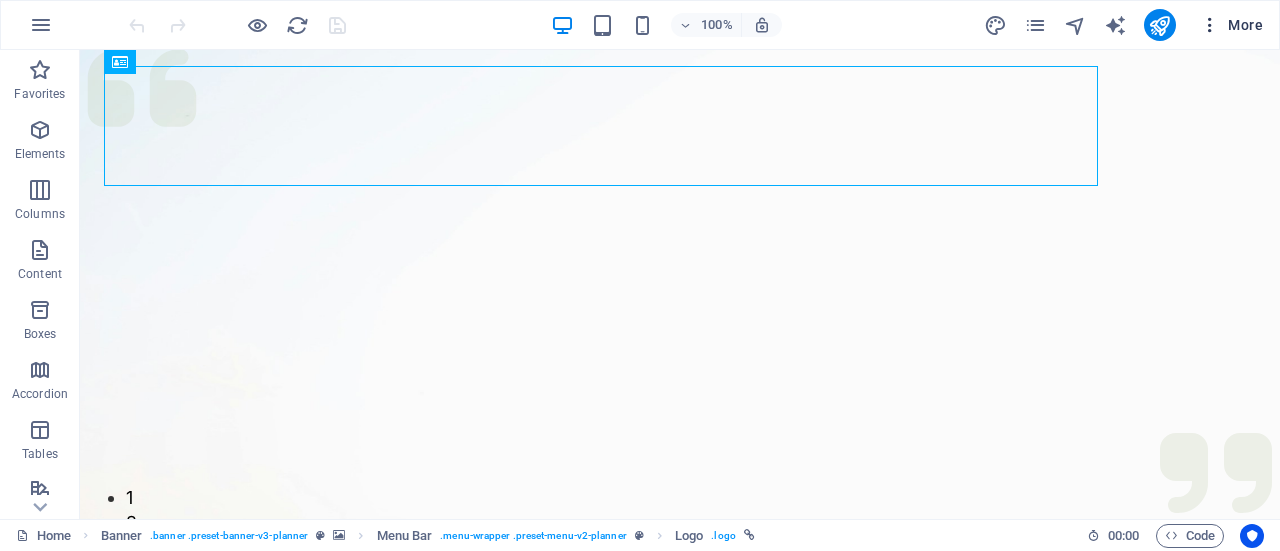 click on "More" at bounding box center (1231, 25) 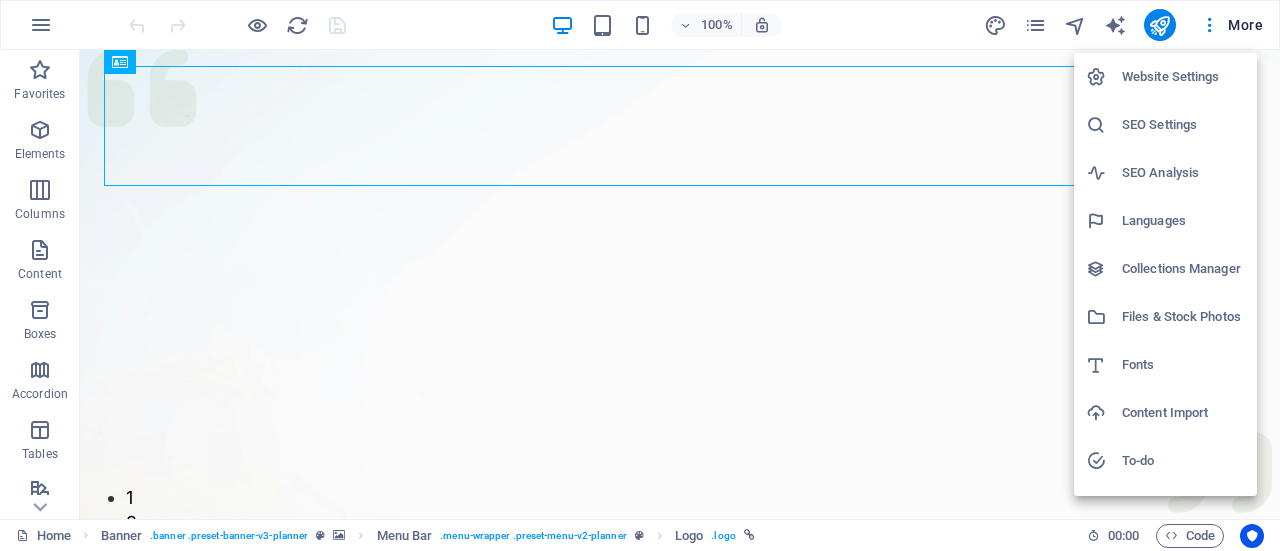 click on "Website Settings" at bounding box center (1165, 77) 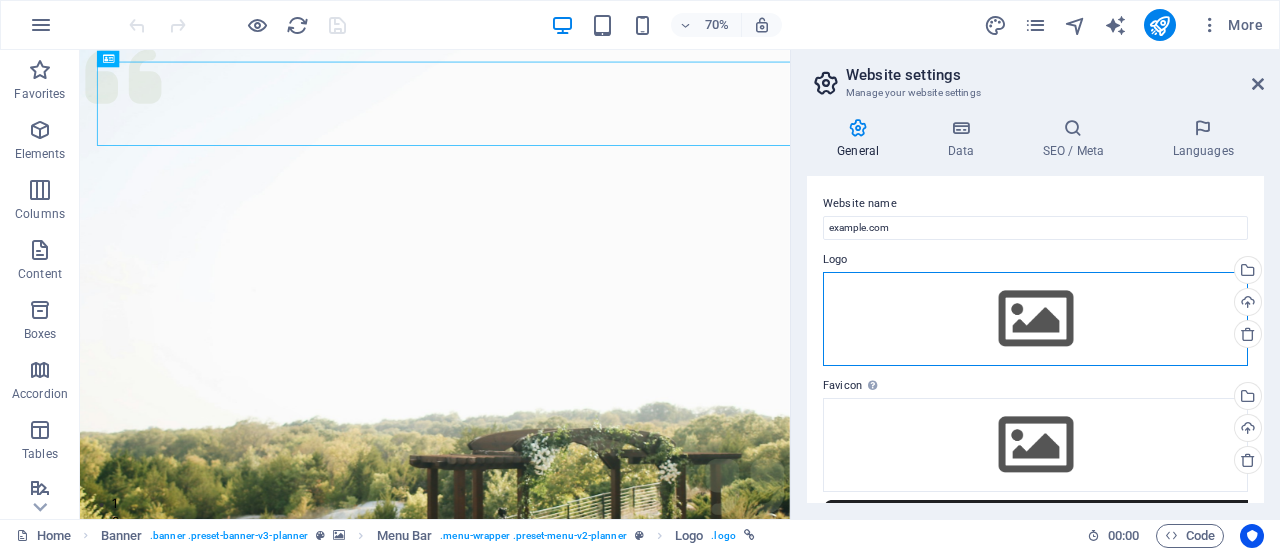 click on "Drag files here, click to choose files or select files from Files or our free stock photos & videos" at bounding box center [1035, 319] 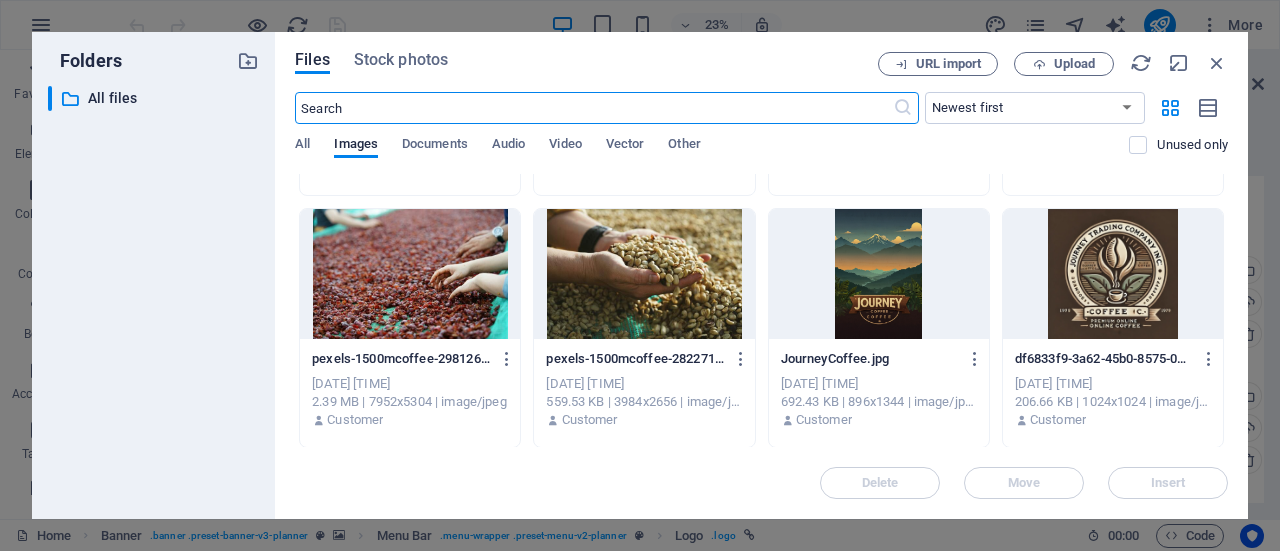 scroll, scrollTop: 722, scrollLeft: 0, axis: vertical 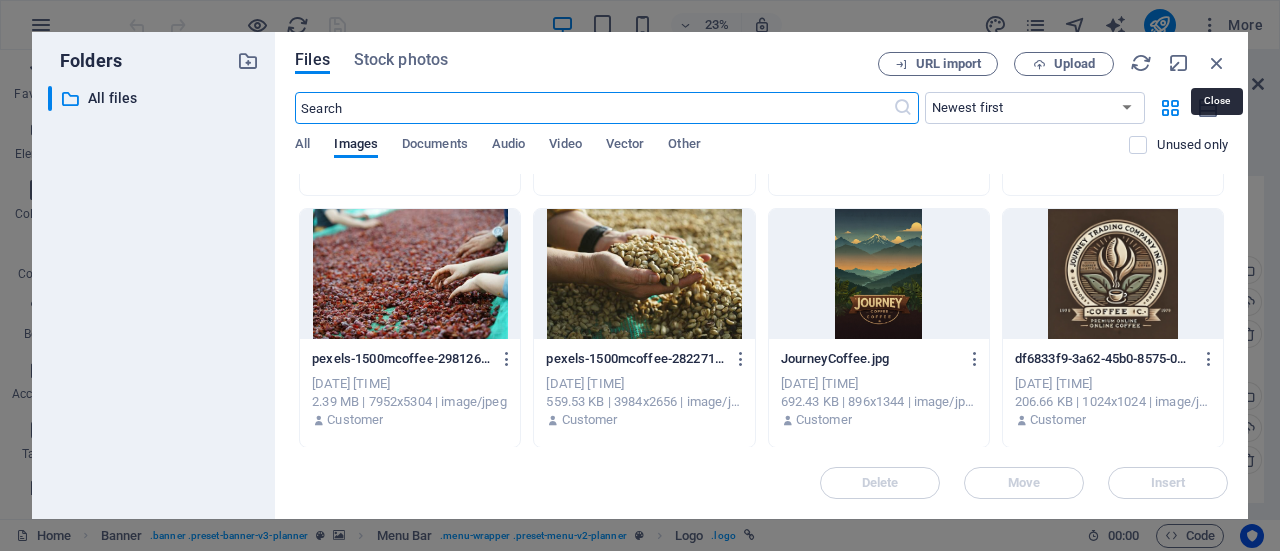 click at bounding box center [1217, 63] 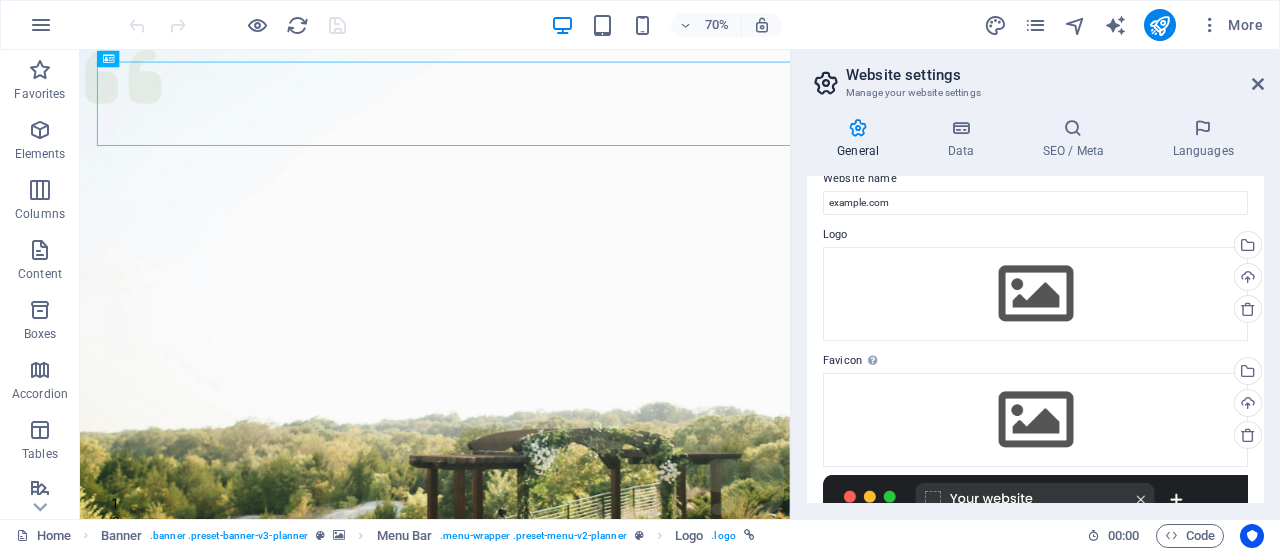 scroll, scrollTop: 0, scrollLeft: 0, axis: both 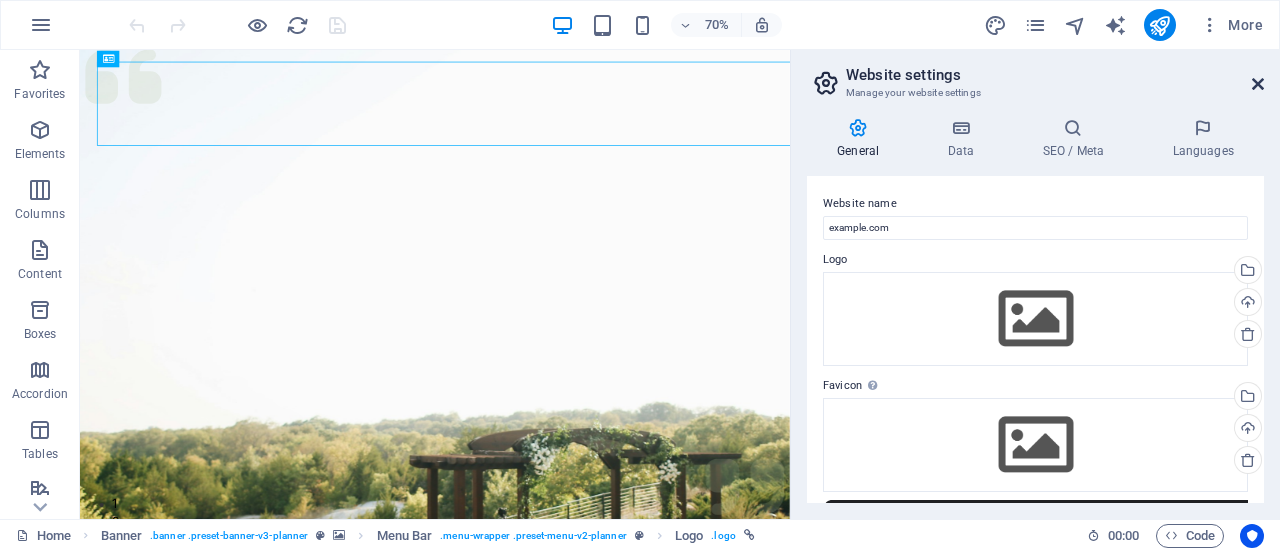 click at bounding box center [1258, 84] 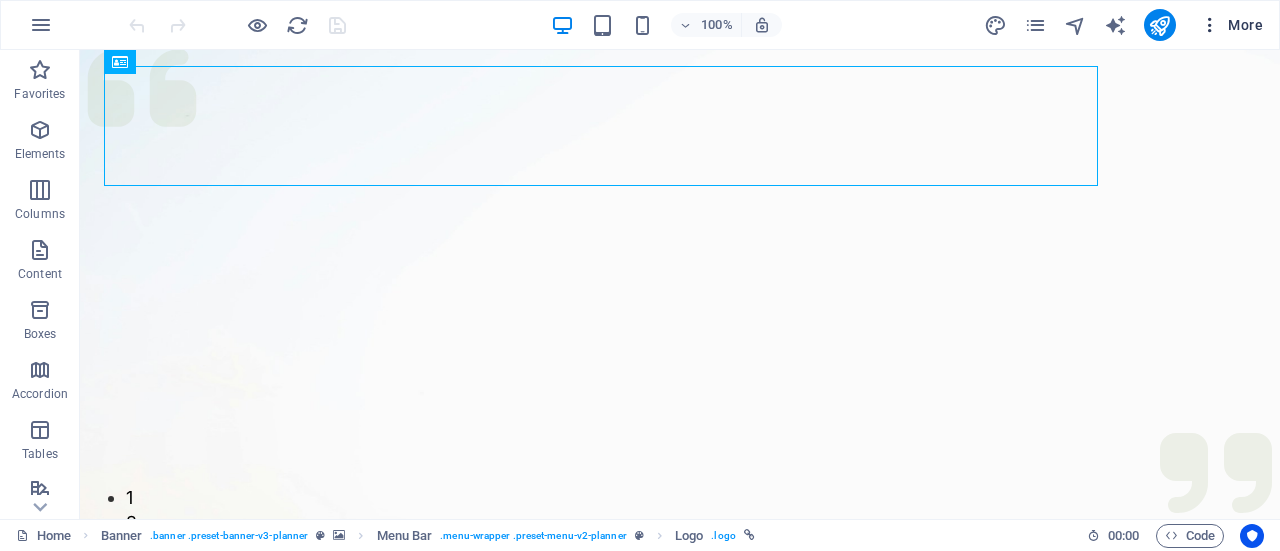 click at bounding box center [1210, 25] 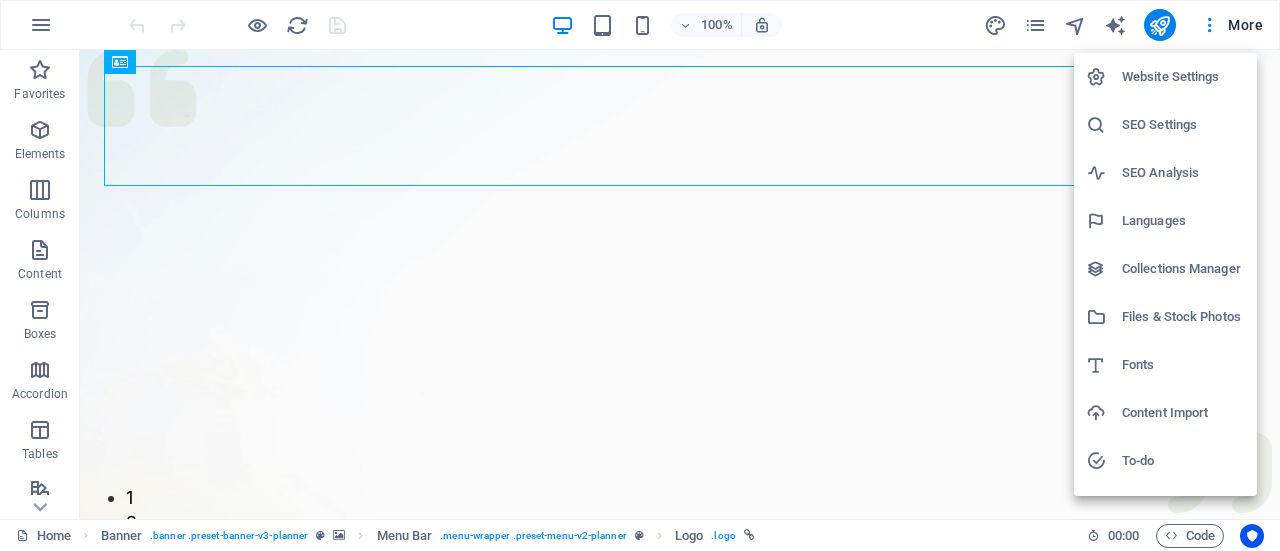 click at bounding box center [640, 275] 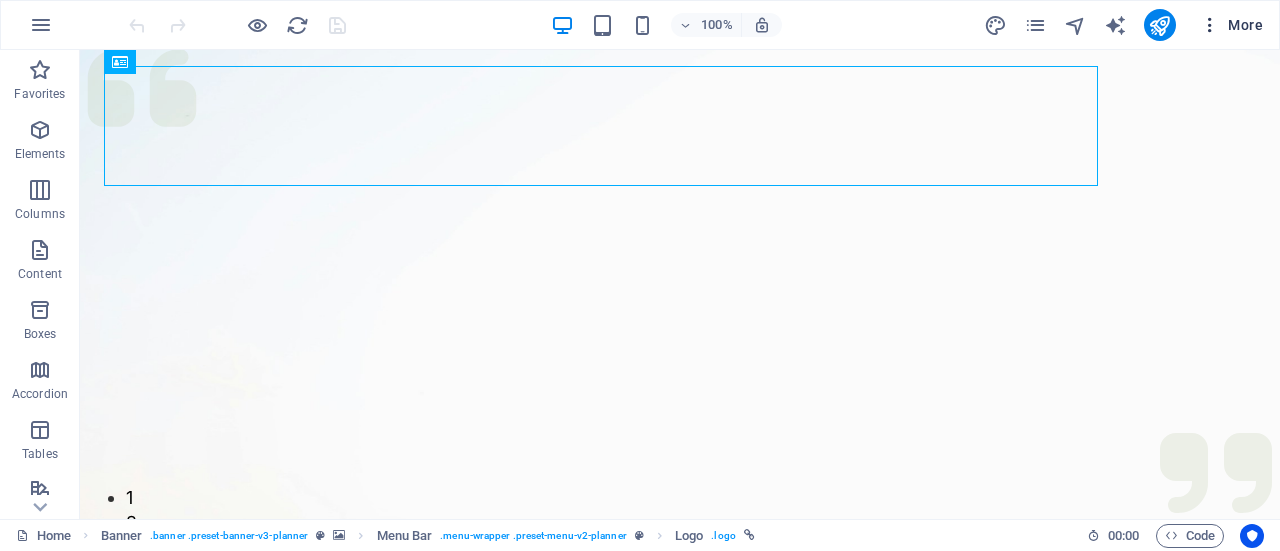 click on "More" at bounding box center (1231, 25) 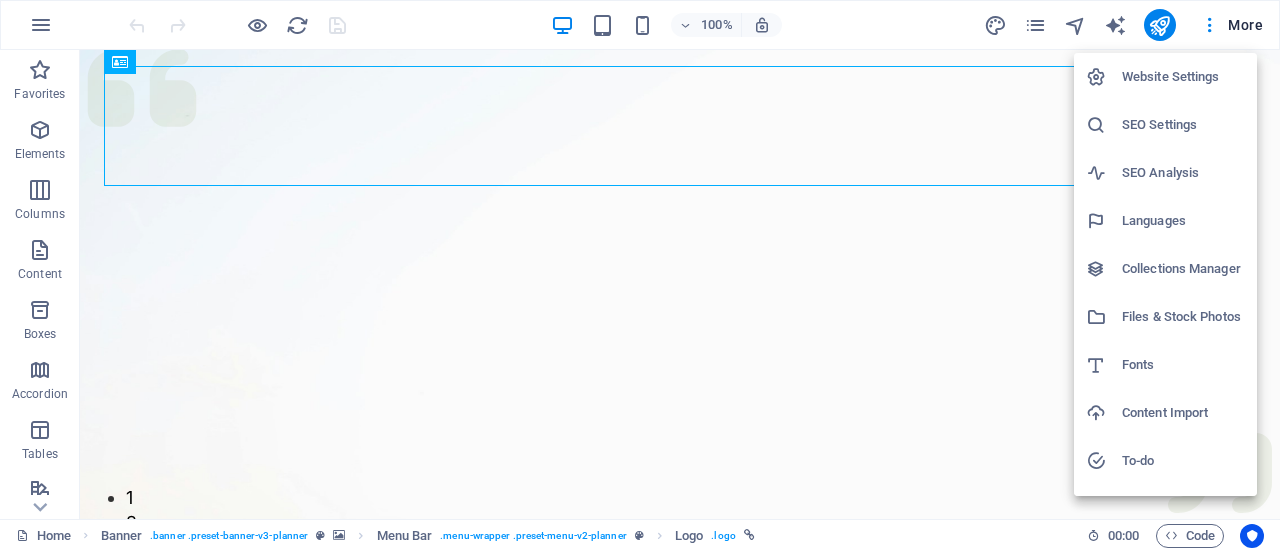 click at bounding box center [640, 275] 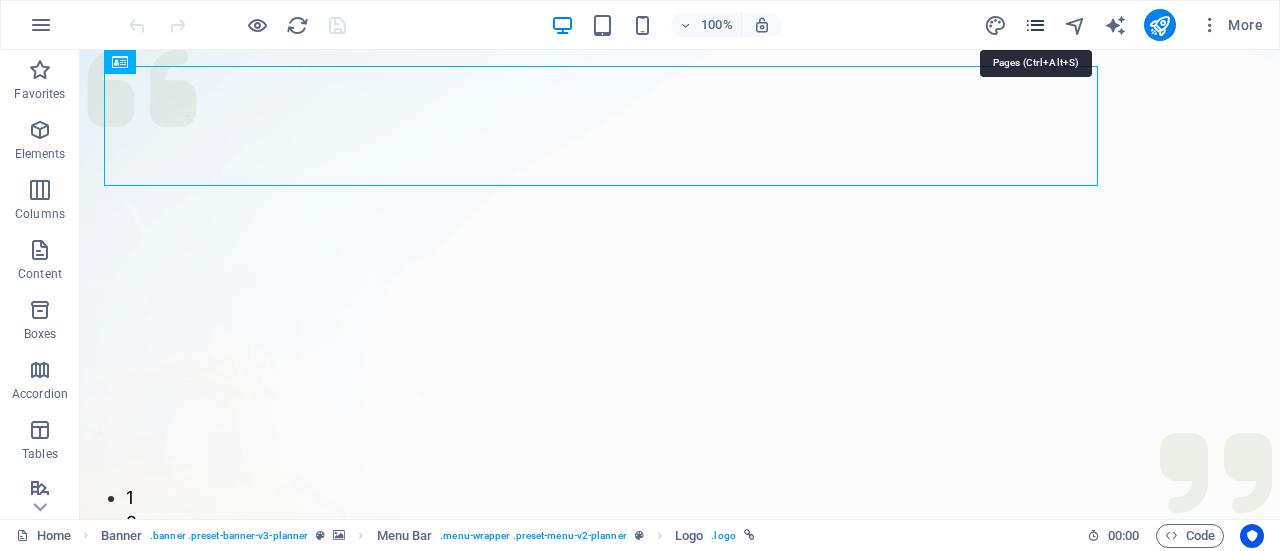 click at bounding box center (1035, 25) 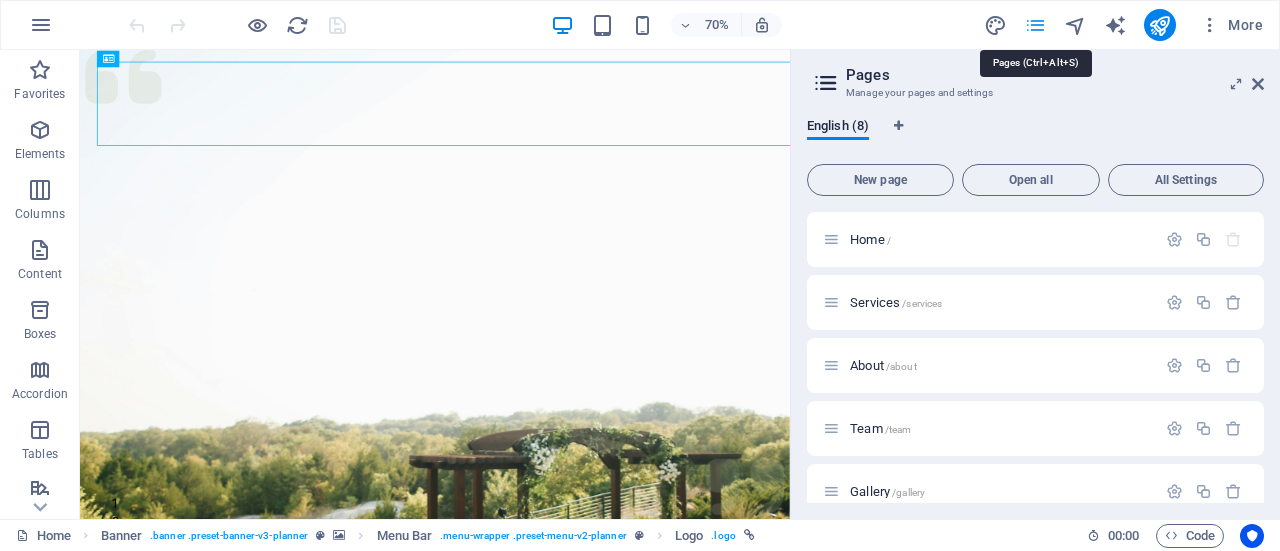 click at bounding box center [1035, 25] 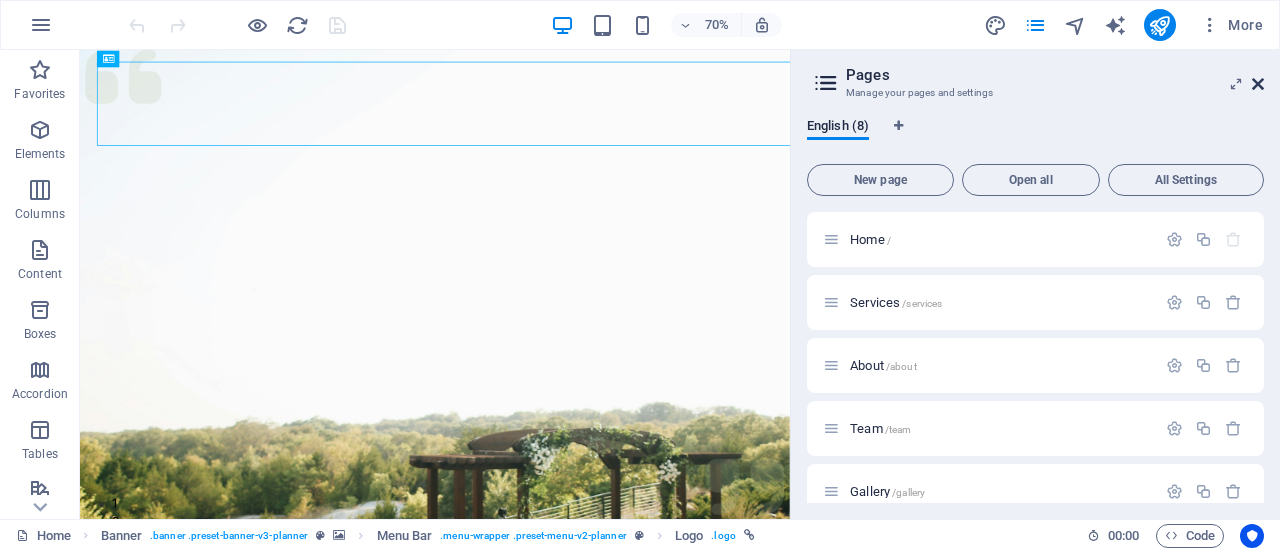 click at bounding box center [1258, 84] 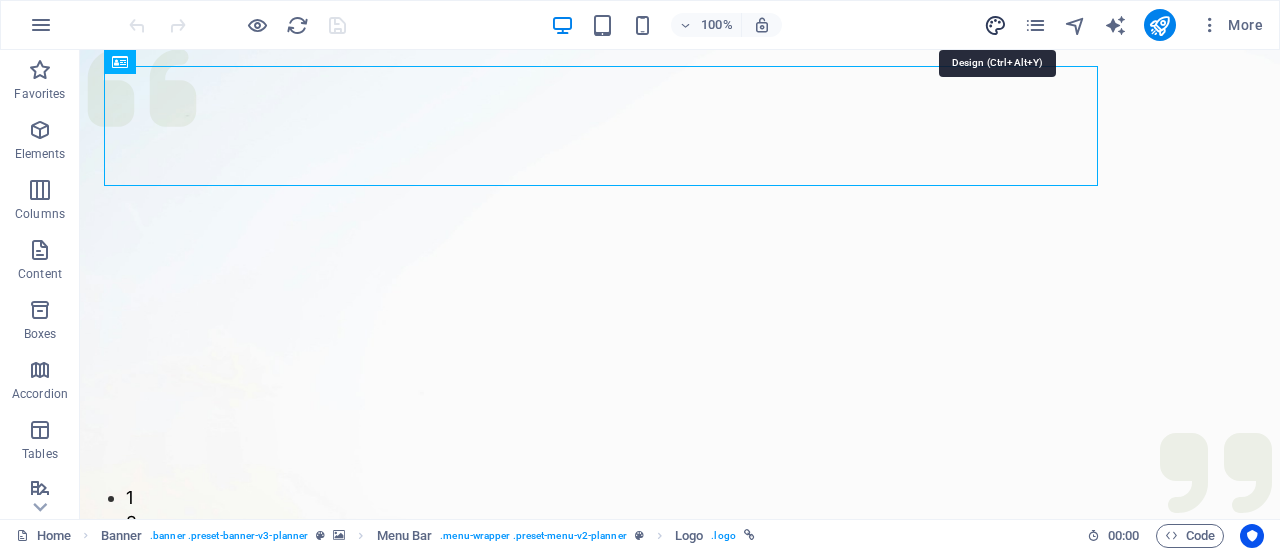 click at bounding box center [995, 25] 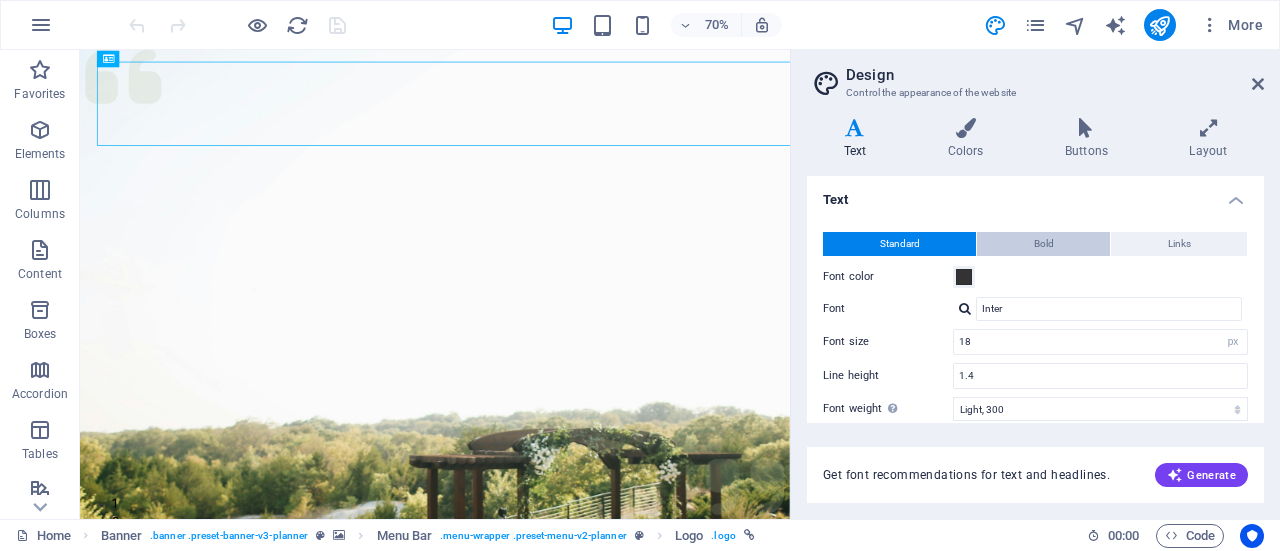 click on "Bold" at bounding box center (1044, 244) 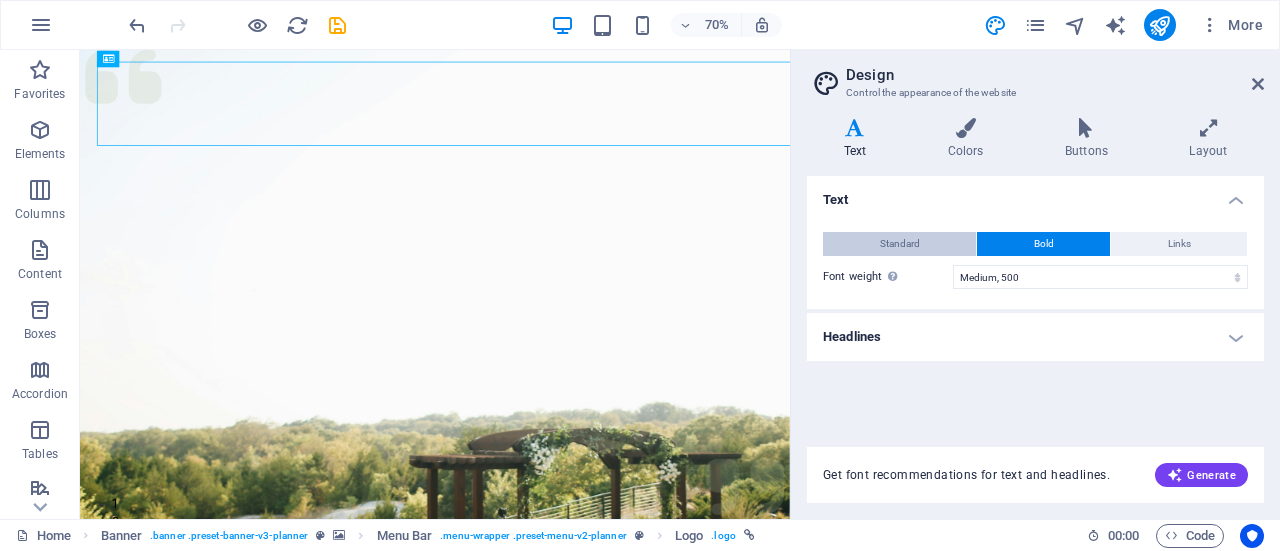 click on "Standard" at bounding box center (899, 244) 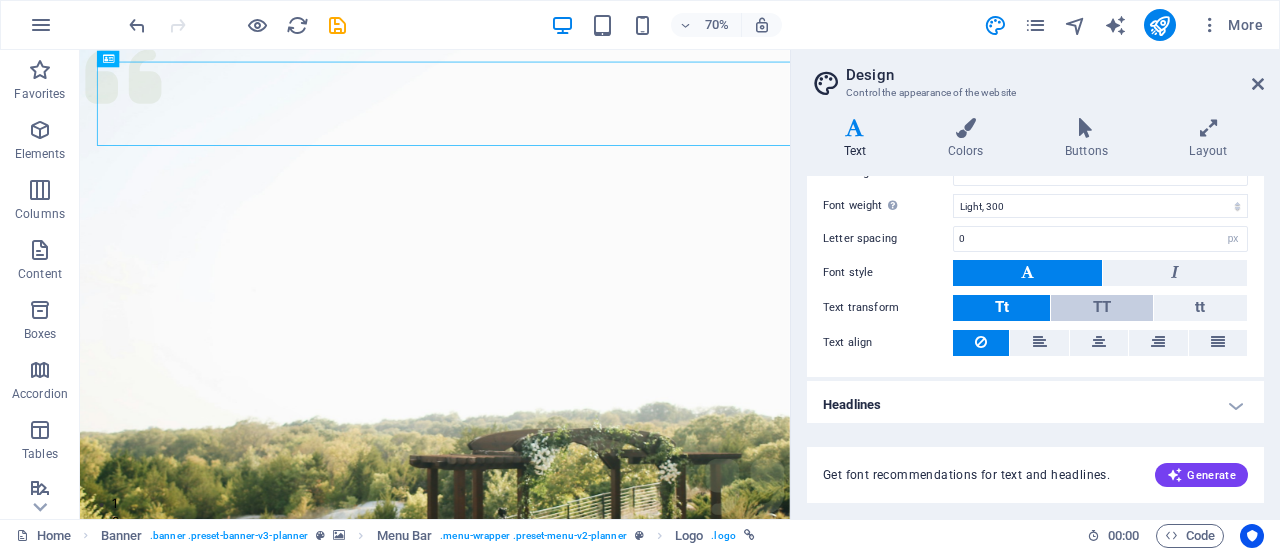 scroll, scrollTop: 204, scrollLeft: 0, axis: vertical 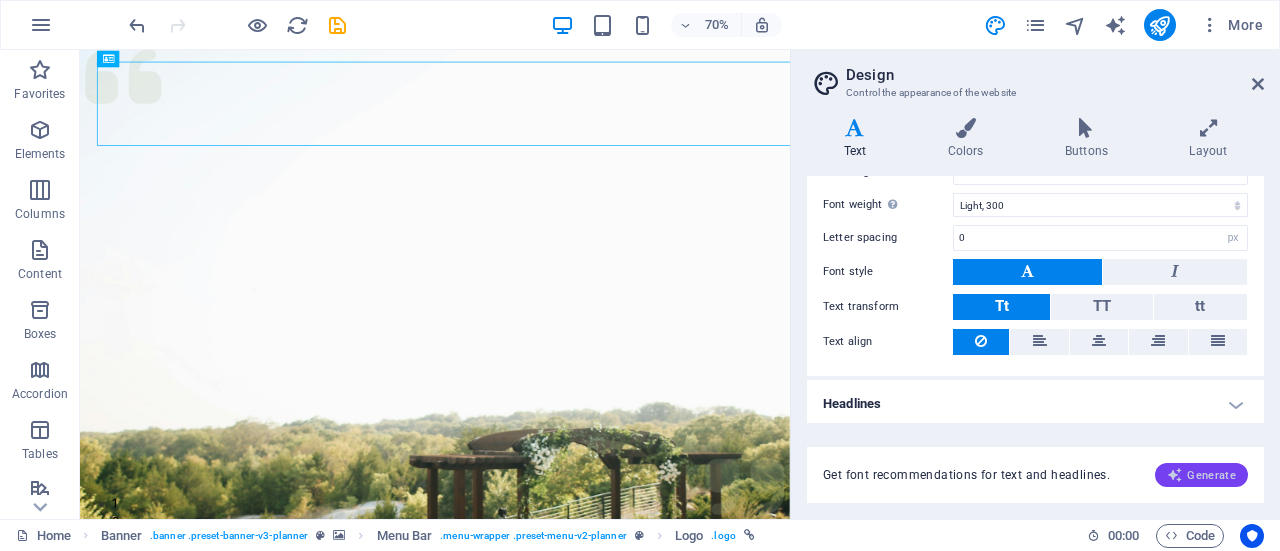 click on "Generate" at bounding box center [1201, 475] 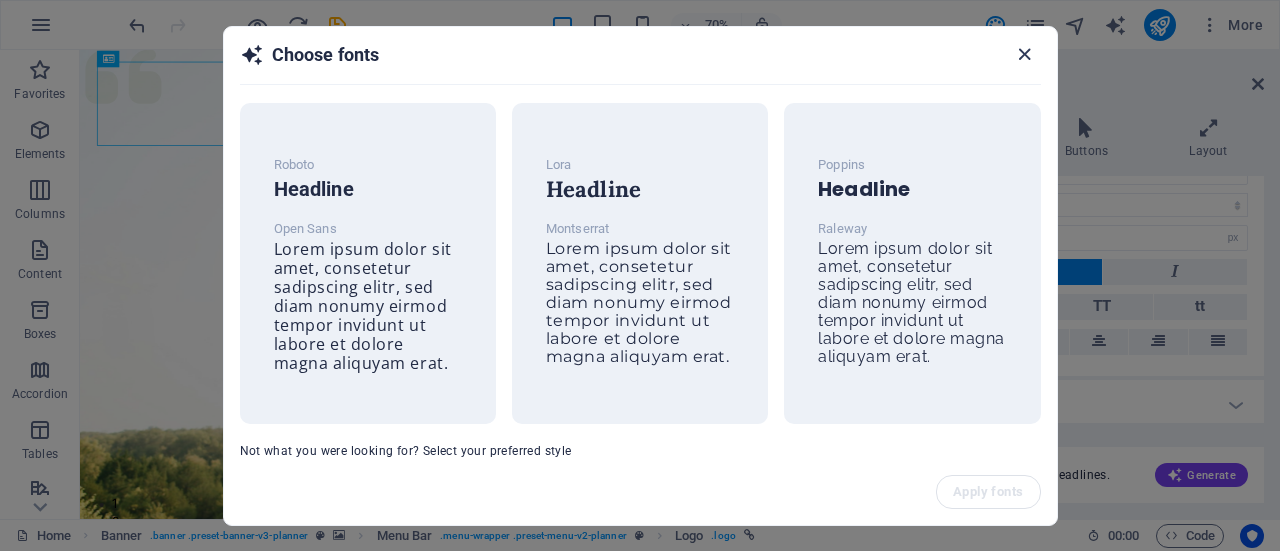 click at bounding box center (1024, 54) 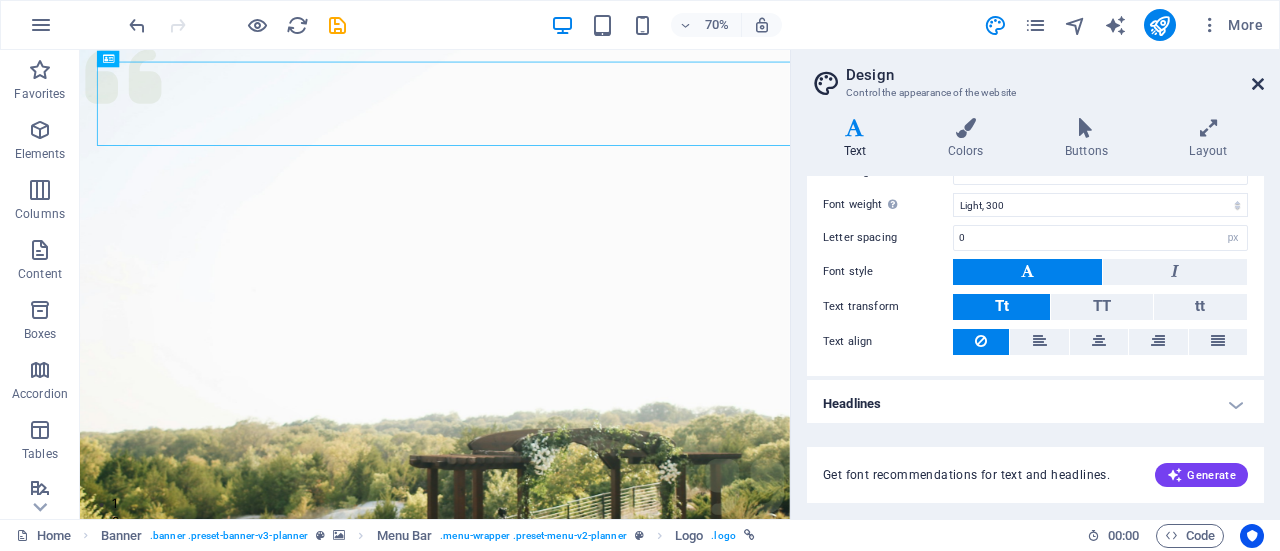 click at bounding box center (1258, 84) 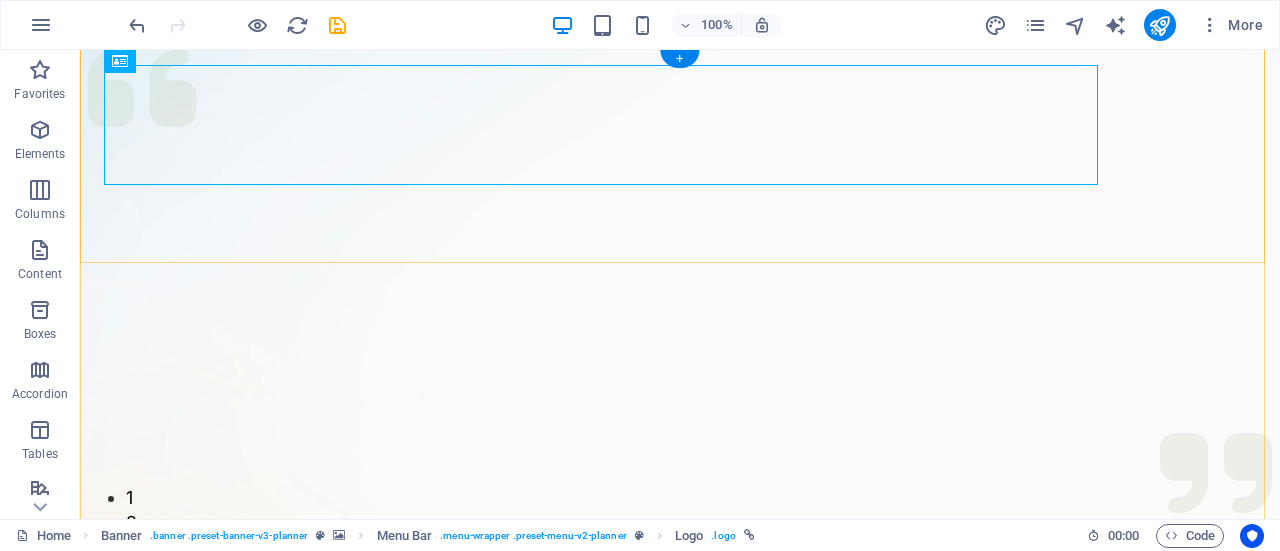 scroll, scrollTop: 0, scrollLeft: 0, axis: both 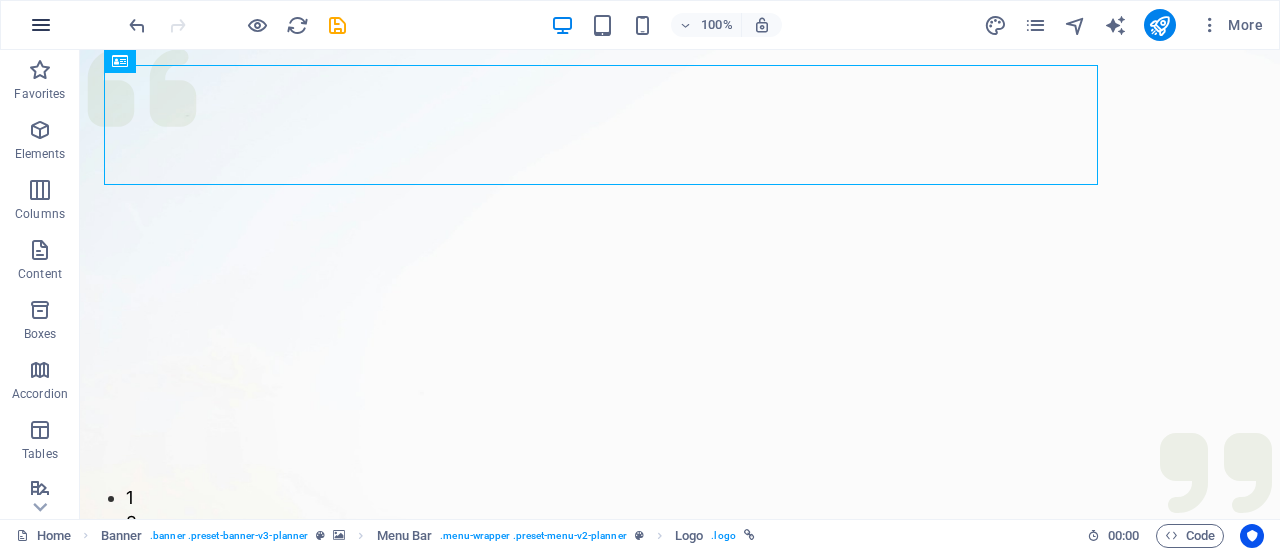 click at bounding box center [41, 25] 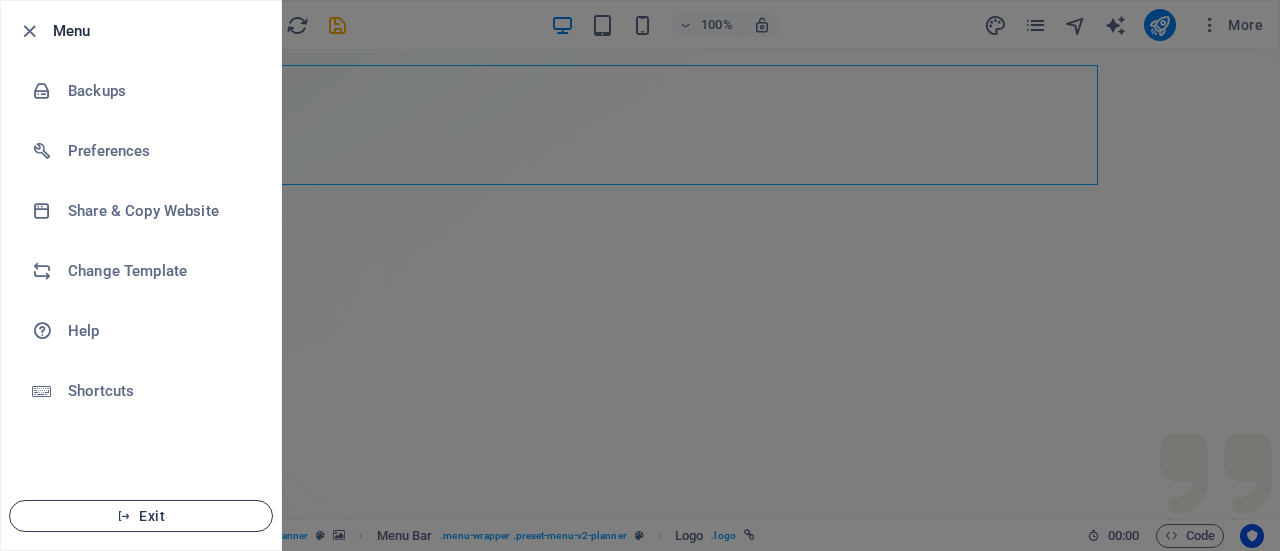 click on "Exit" at bounding box center (141, 516) 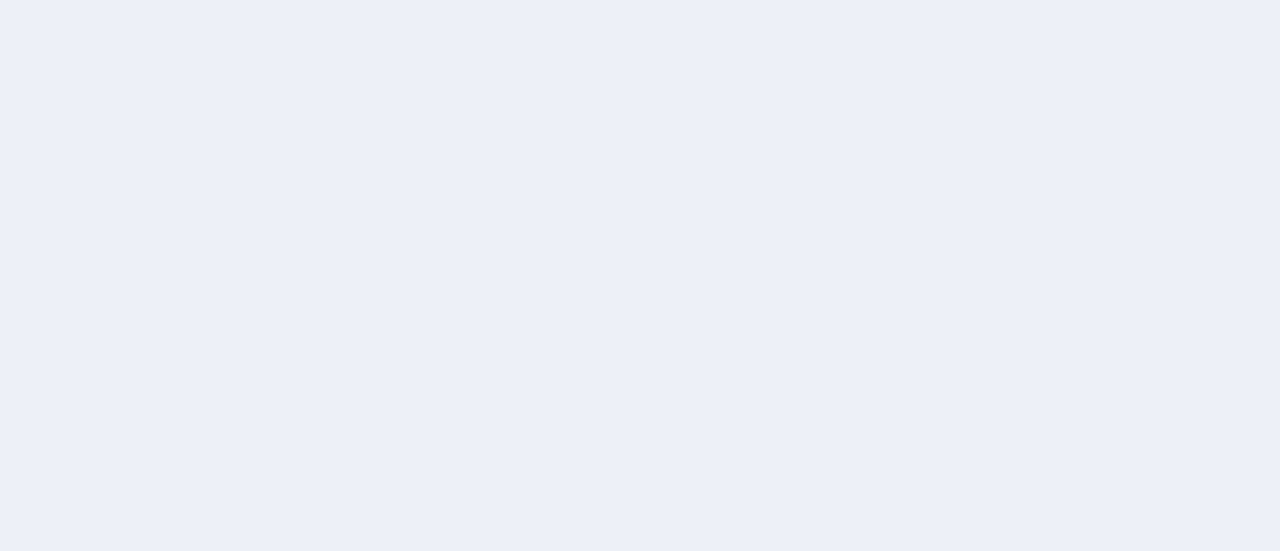 scroll, scrollTop: 0, scrollLeft: 0, axis: both 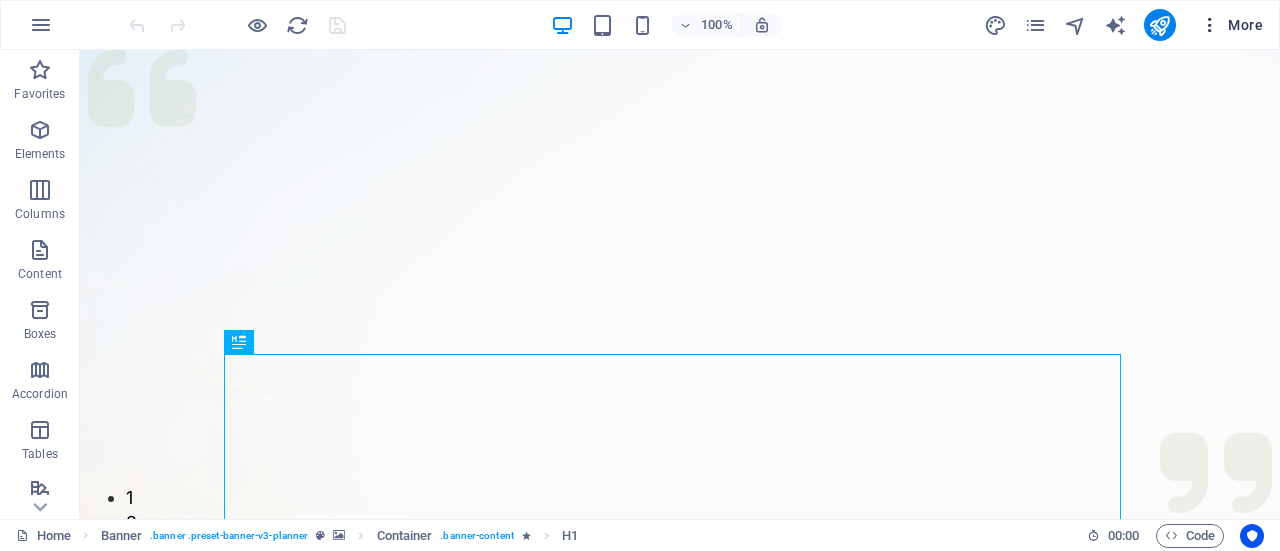 click on "More" at bounding box center [1231, 25] 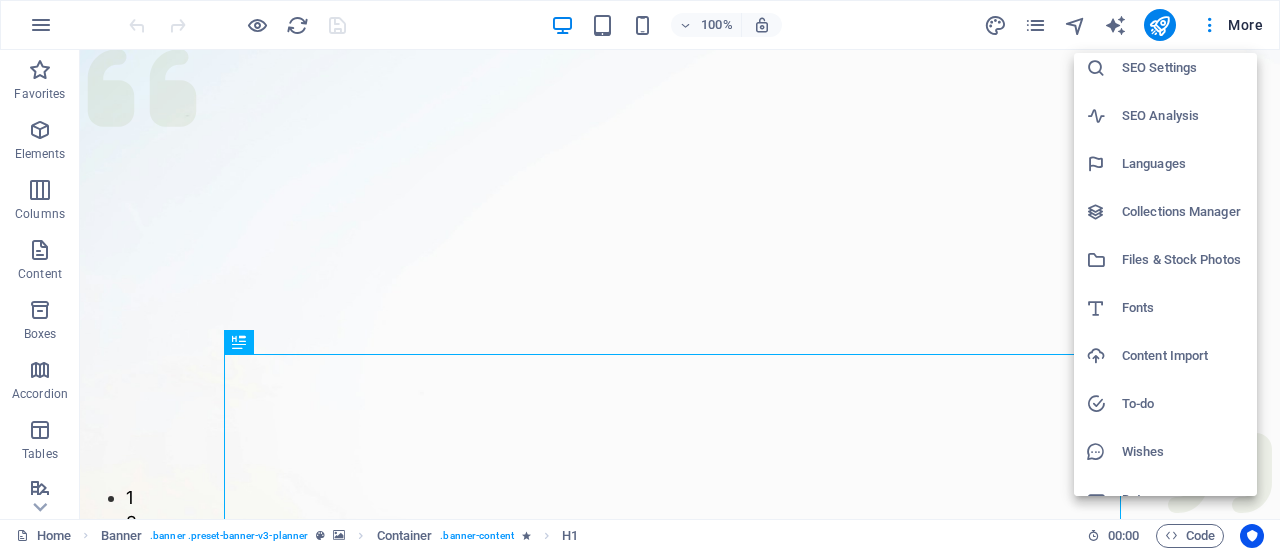 scroll, scrollTop: 84, scrollLeft: 0, axis: vertical 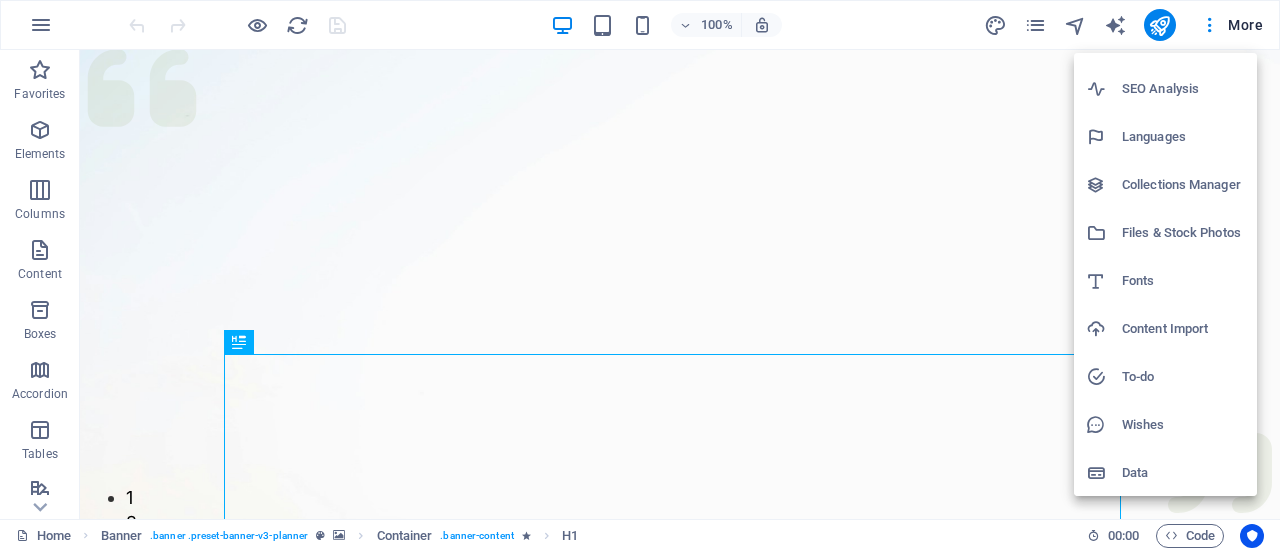 click at bounding box center [640, 275] 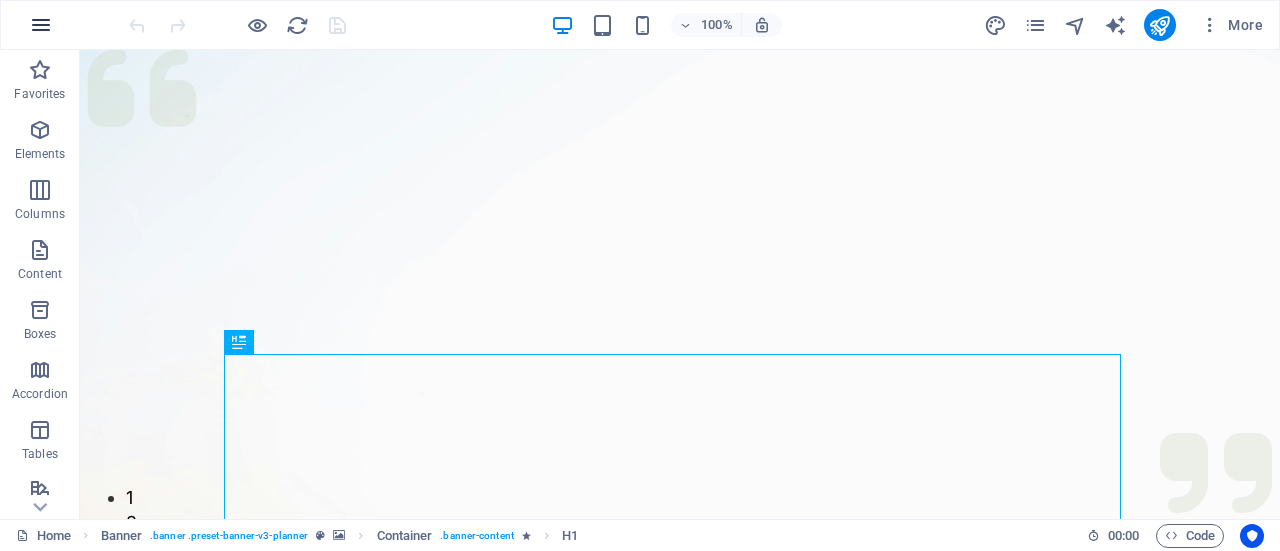 click at bounding box center [41, 25] 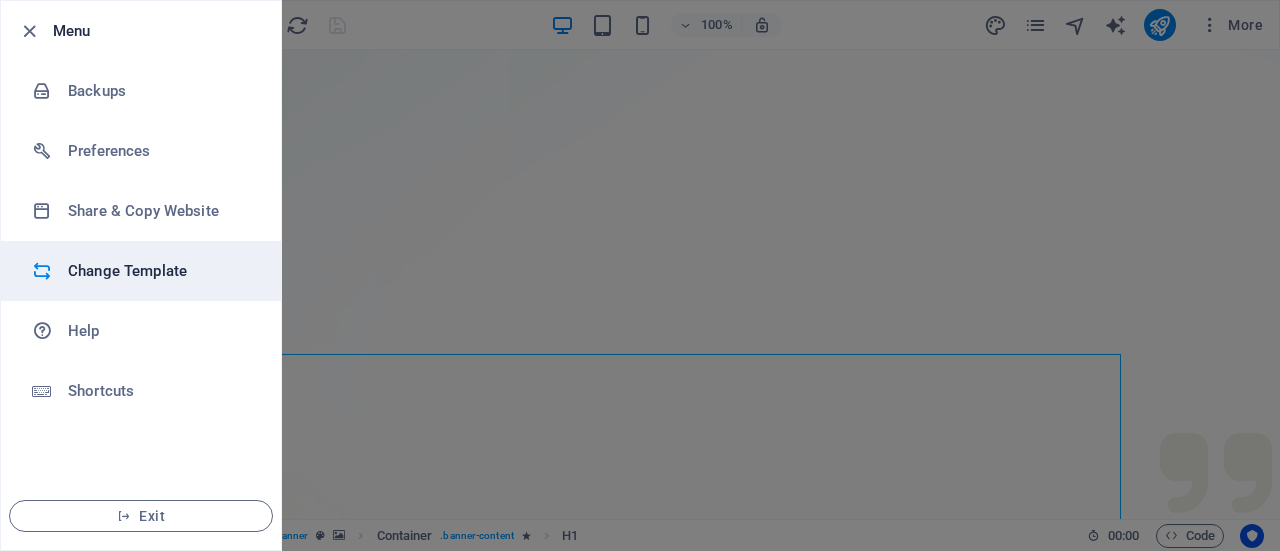 click on "Change Template" at bounding box center (160, 271) 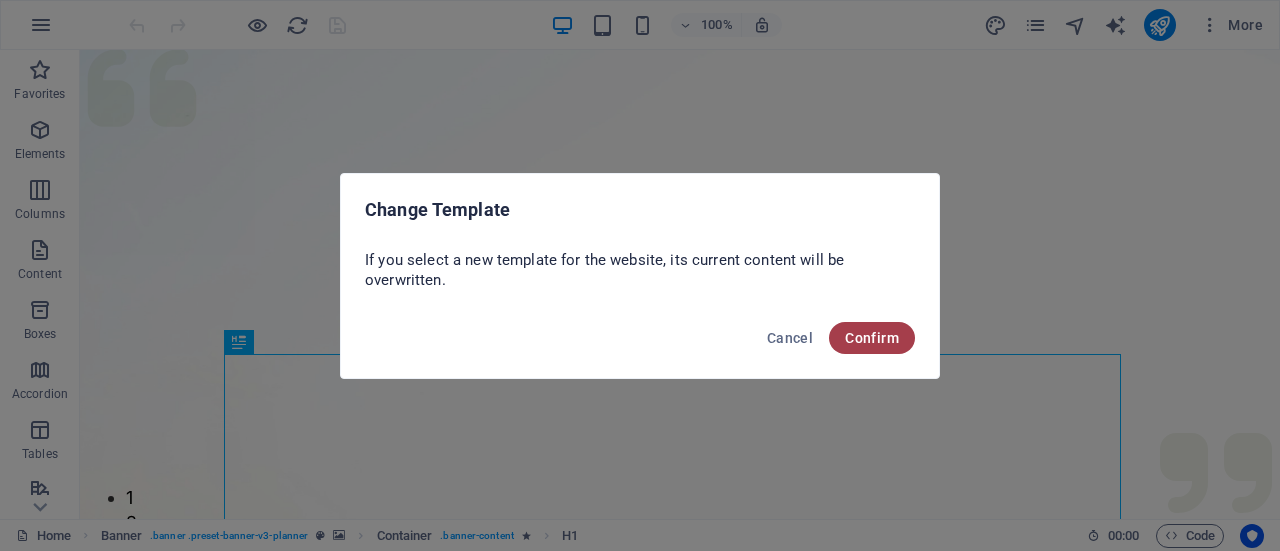 click on "Confirm" at bounding box center [872, 338] 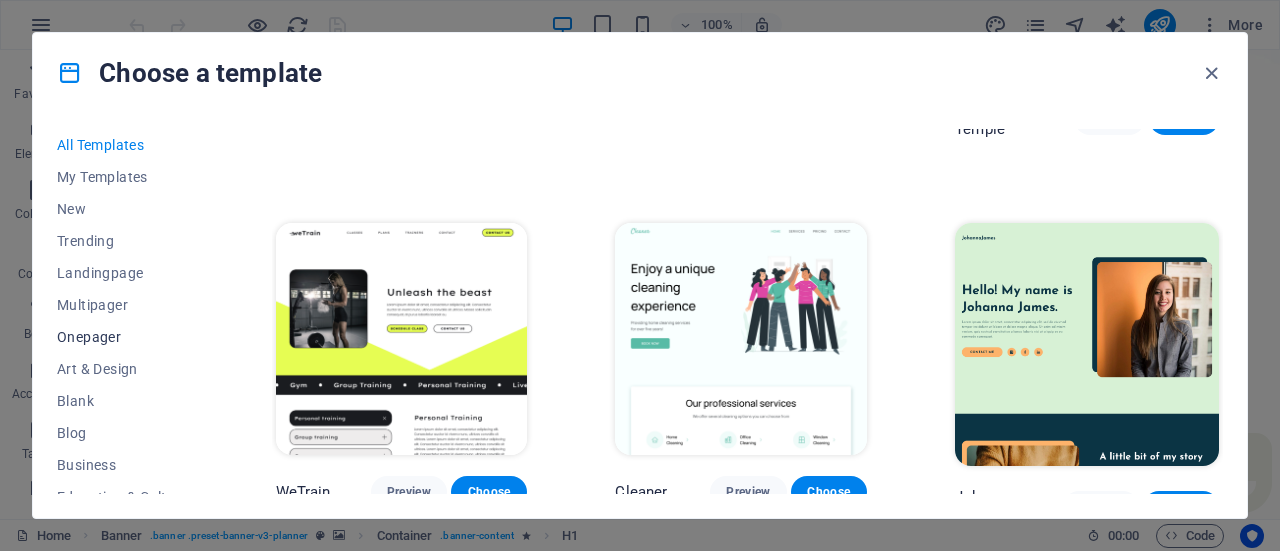 scroll, scrollTop: 2199, scrollLeft: 0, axis: vertical 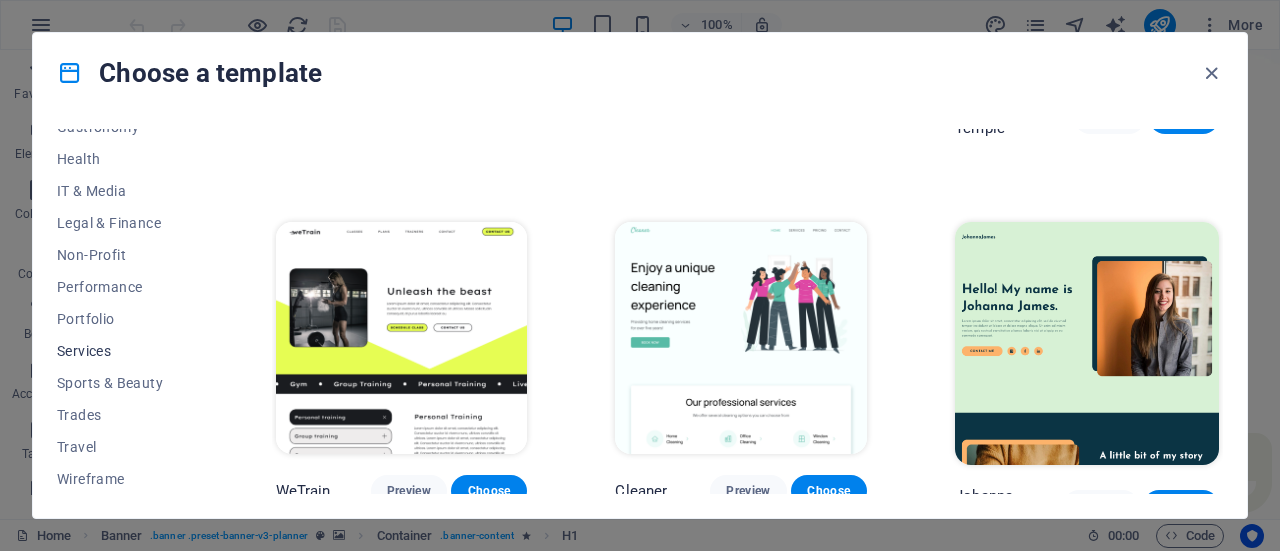 click on "Services" at bounding box center [122, 351] 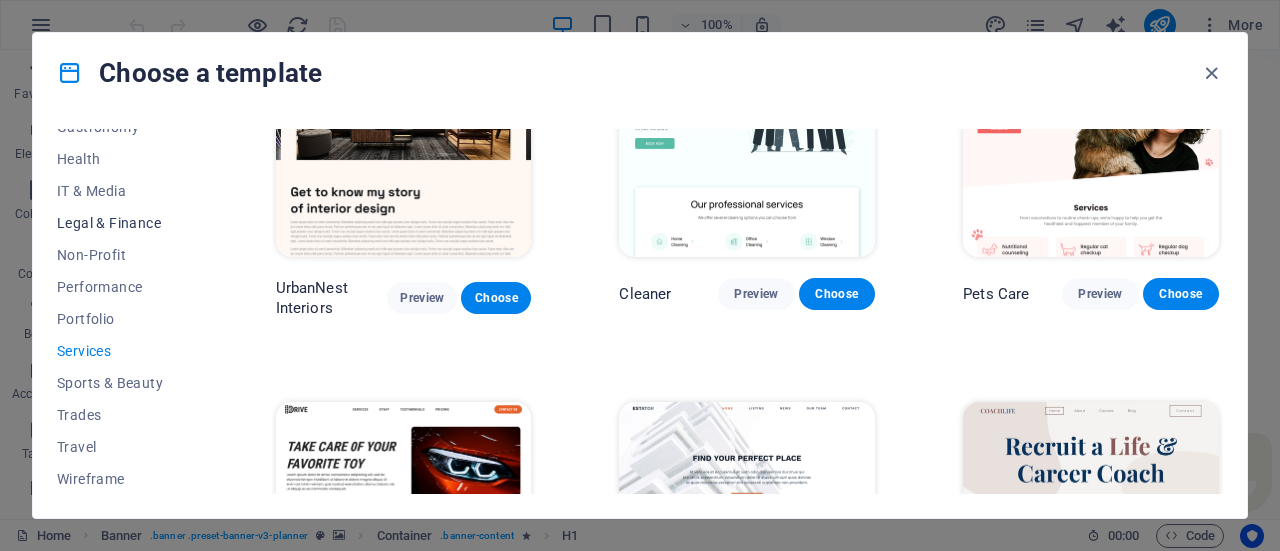 scroll, scrollTop: 483, scrollLeft: 0, axis: vertical 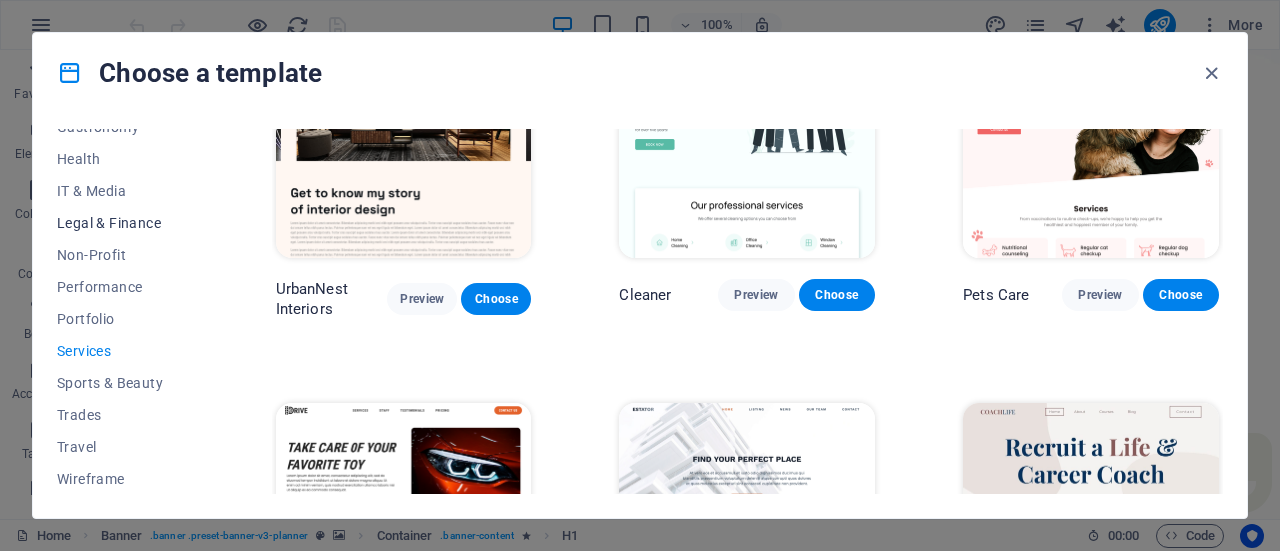 click on "Legal & Finance" at bounding box center [122, 223] 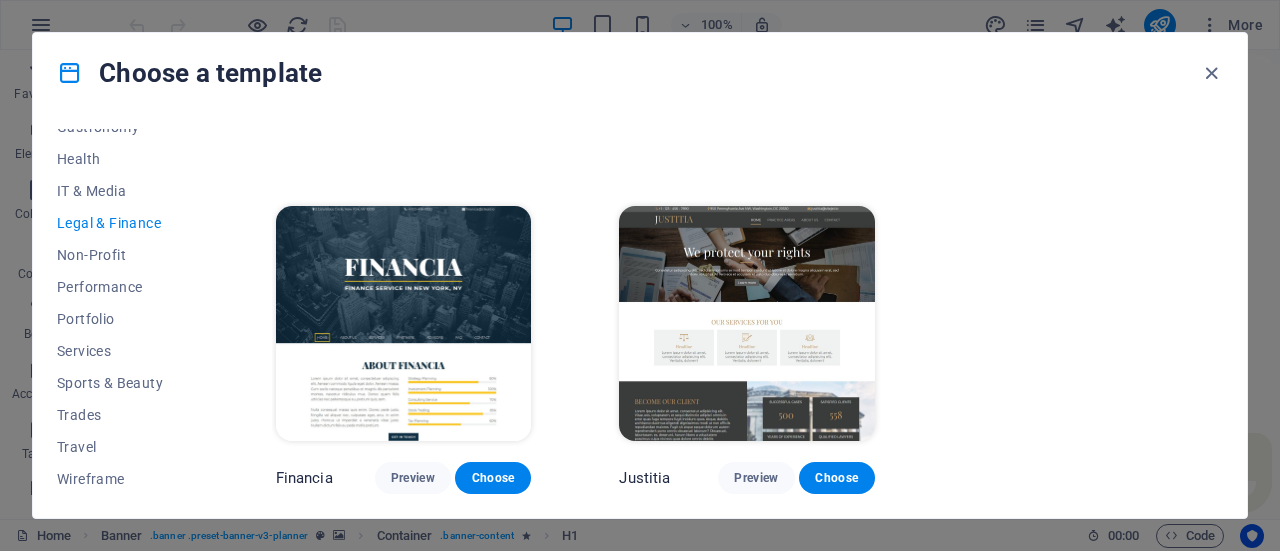 scroll, scrollTop: 0, scrollLeft: 0, axis: both 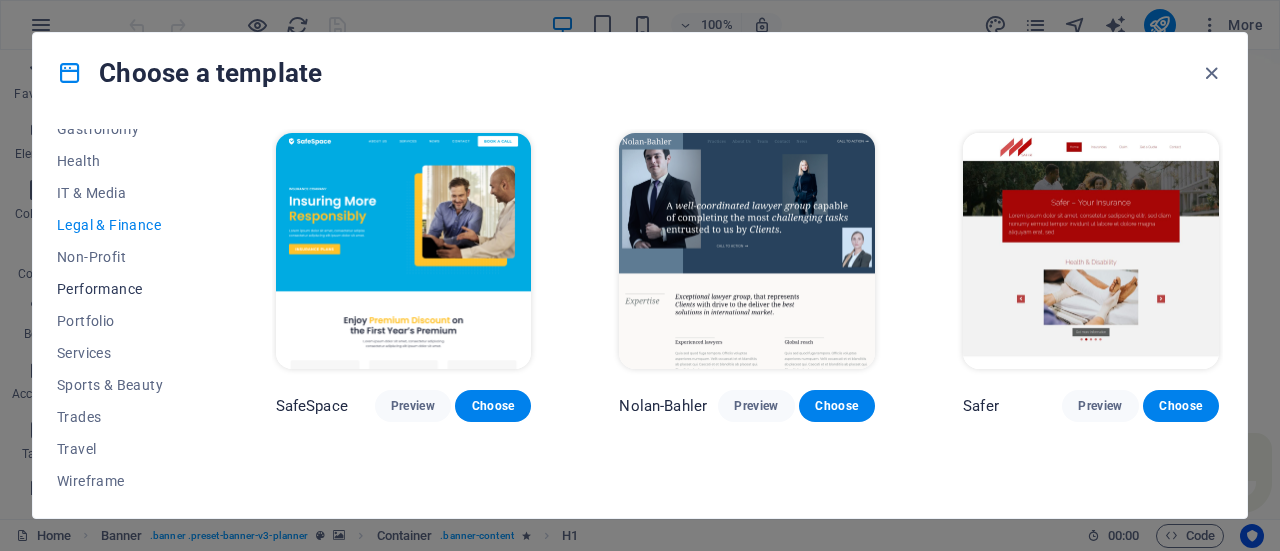 click on "Performance" at bounding box center (122, 289) 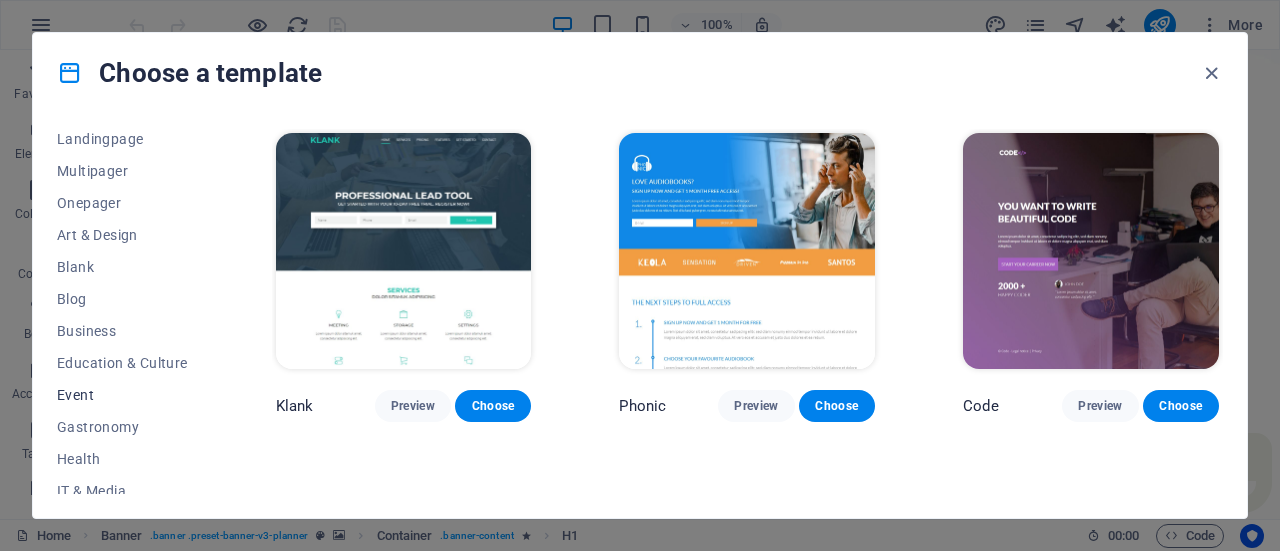 scroll, scrollTop: 133, scrollLeft: 0, axis: vertical 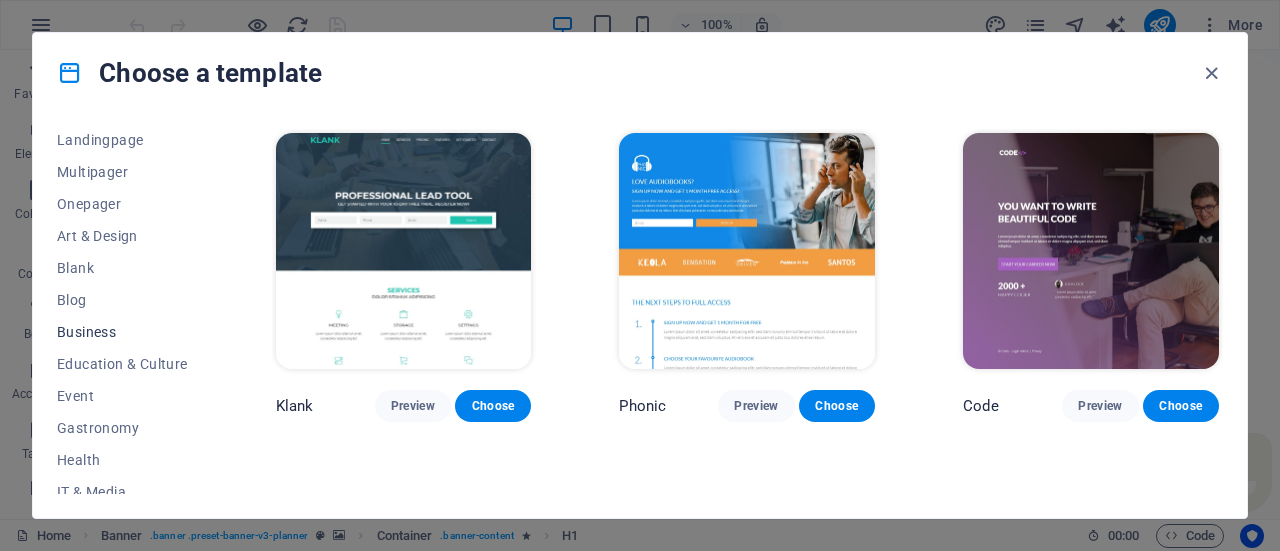 click on "Business" at bounding box center [122, 332] 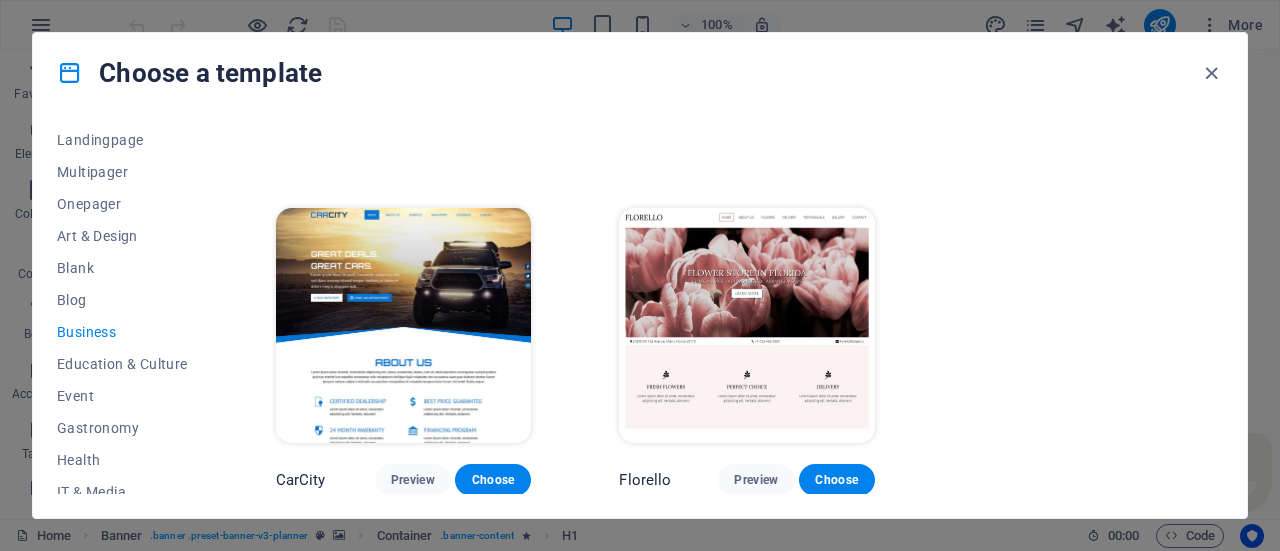 scroll, scrollTop: 302, scrollLeft: 0, axis: vertical 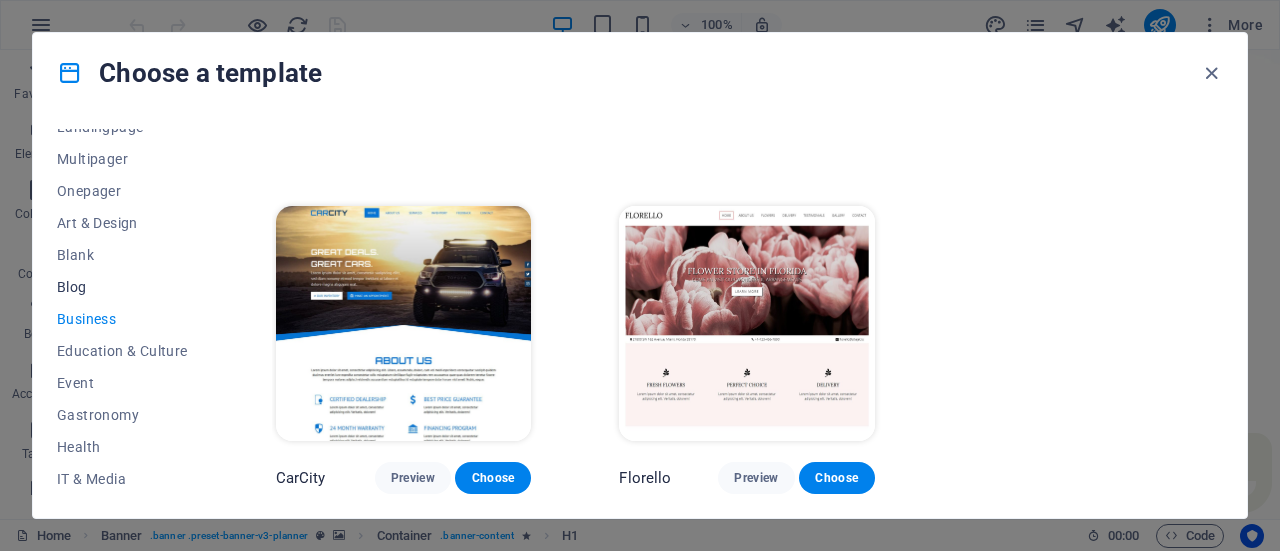 click on "Blog" at bounding box center [122, 287] 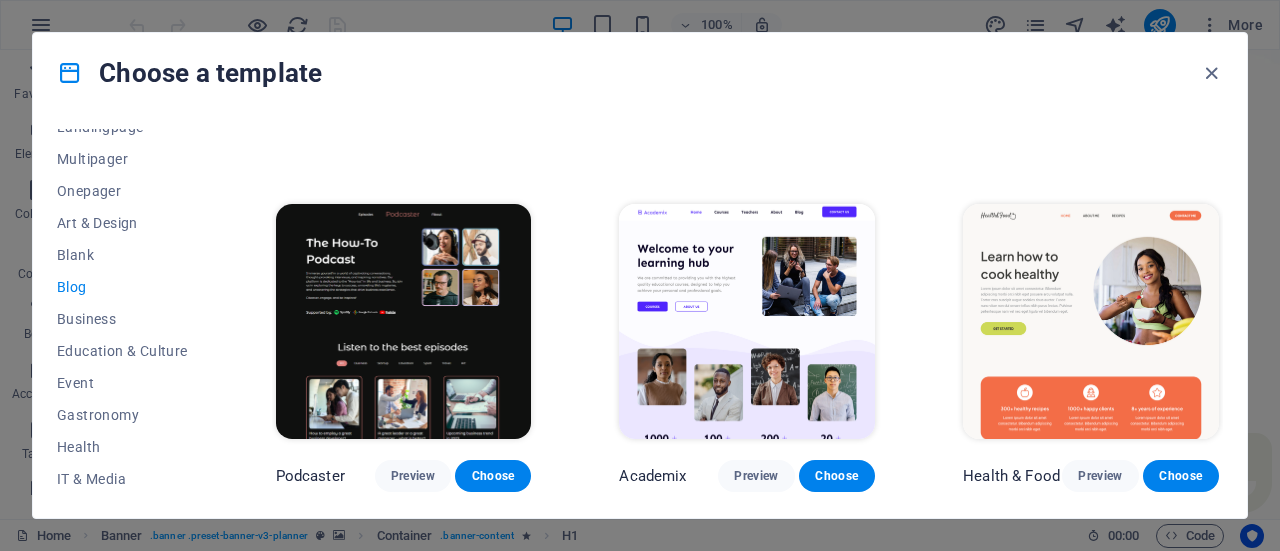 scroll, scrollTop: 147, scrollLeft: 0, axis: vertical 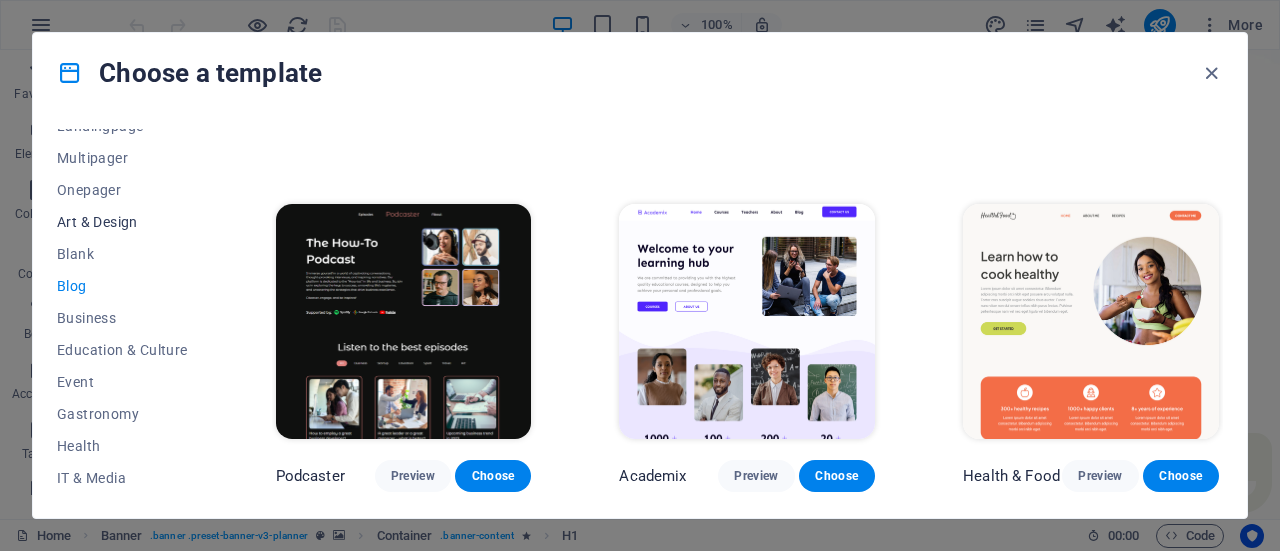 click on "Art & Design" at bounding box center [122, 222] 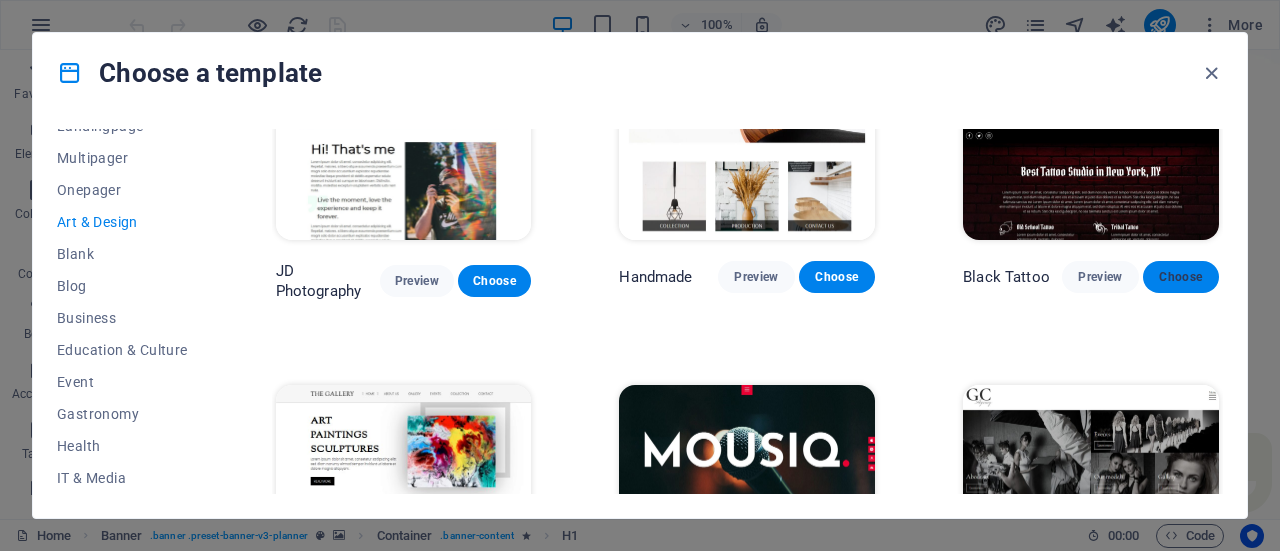 scroll, scrollTop: 502, scrollLeft: 0, axis: vertical 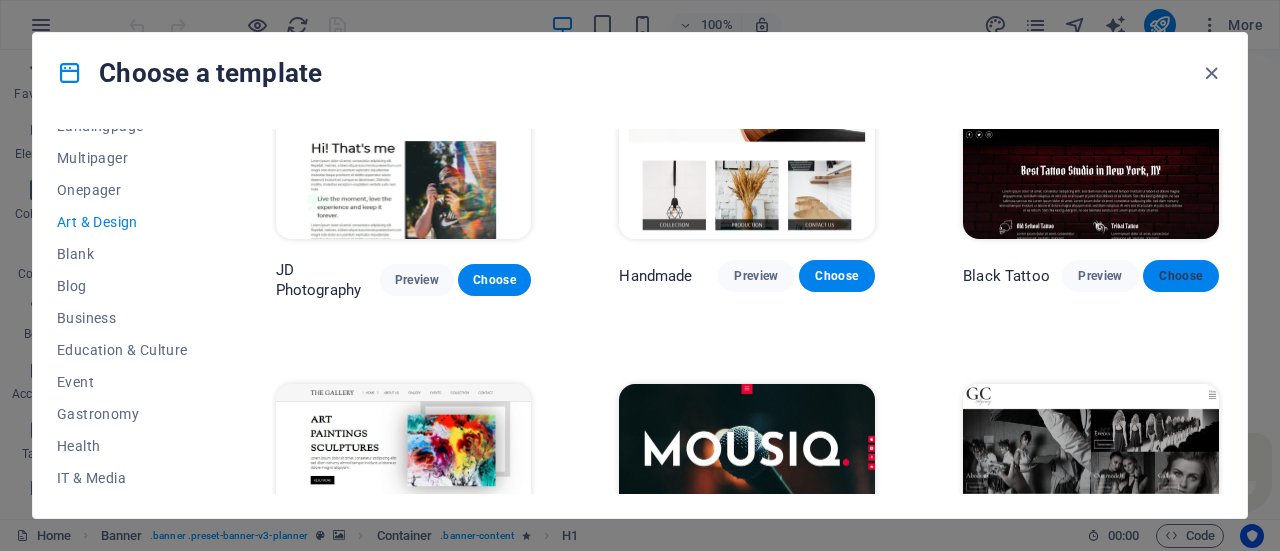 click on "Choose" at bounding box center [1181, 276] 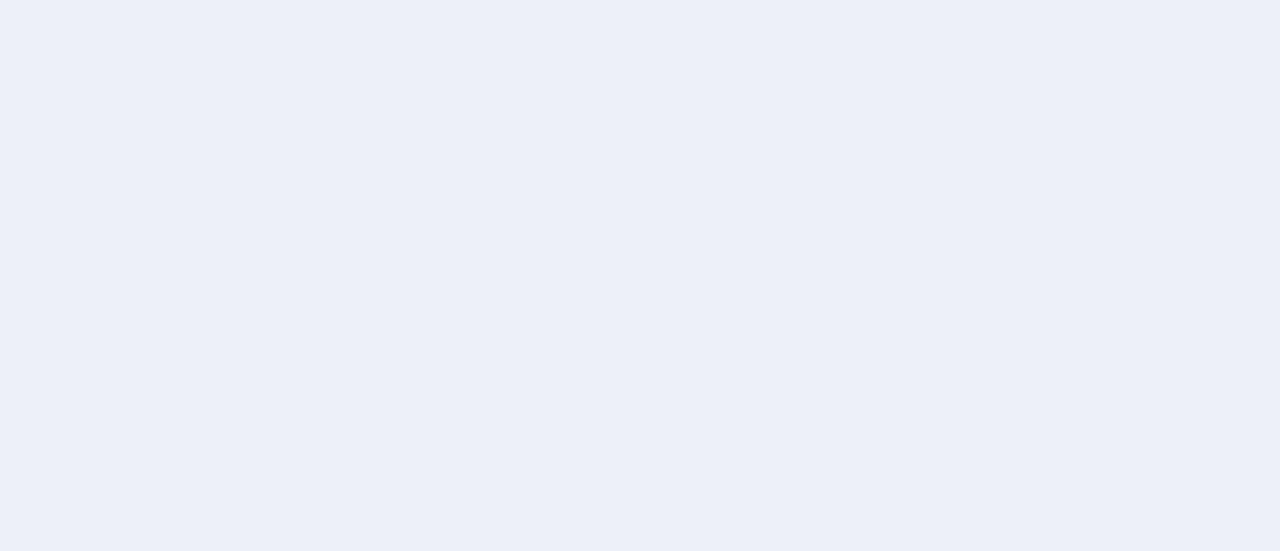 scroll, scrollTop: 0, scrollLeft: 0, axis: both 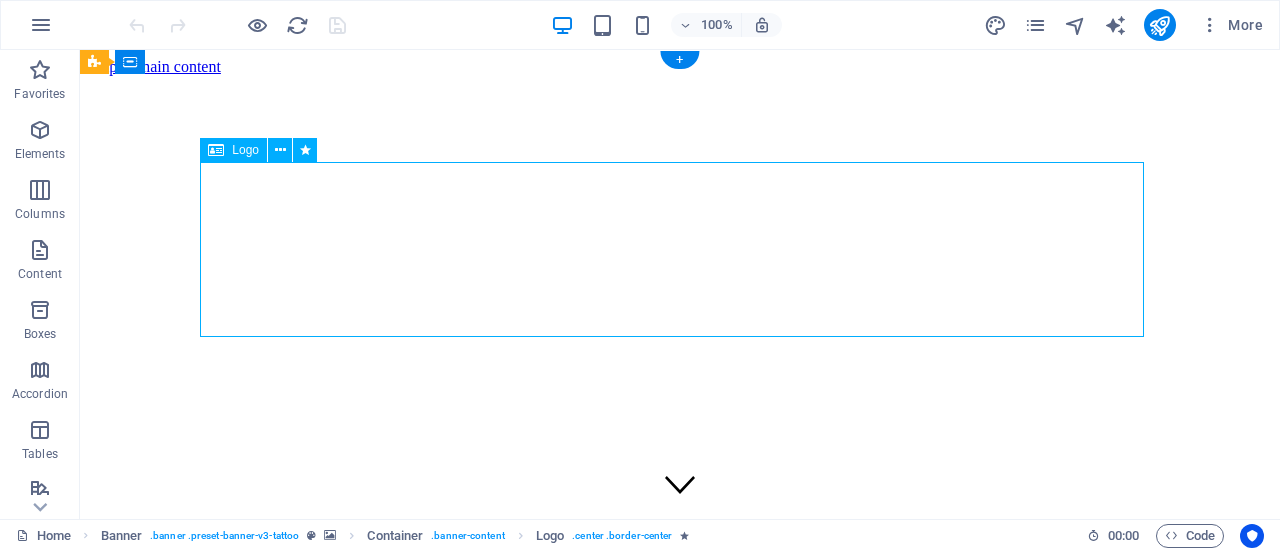 click at bounding box center [680, 812] 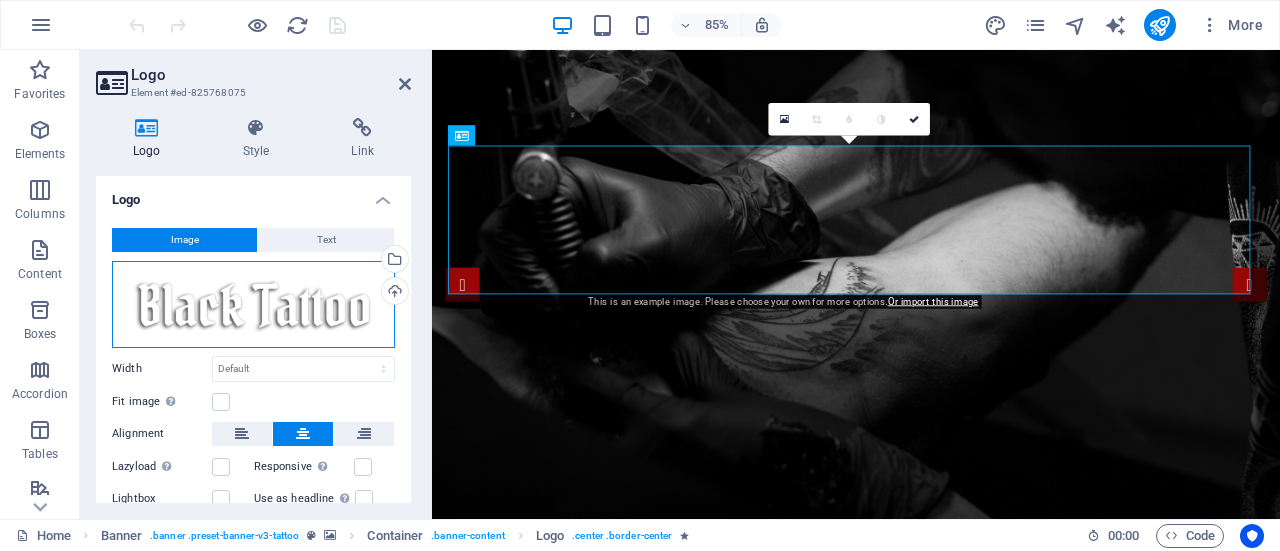 click on "Drag files here, click to choose files or select files from Files or our free stock photos & videos" at bounding box center [253, 304] 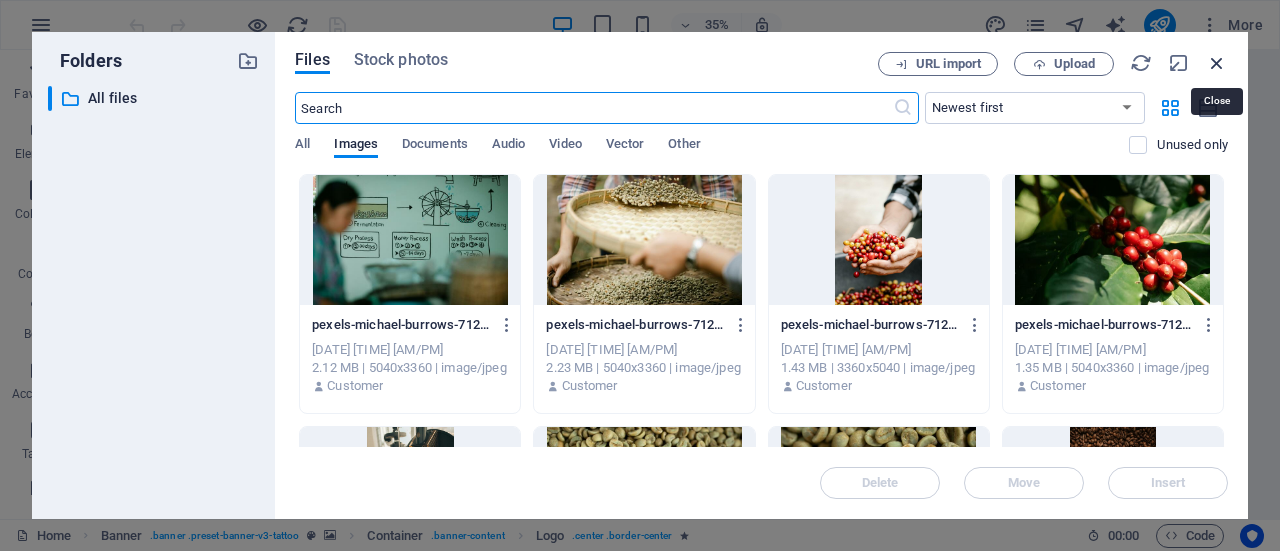click at bounding box center [1217, 63] 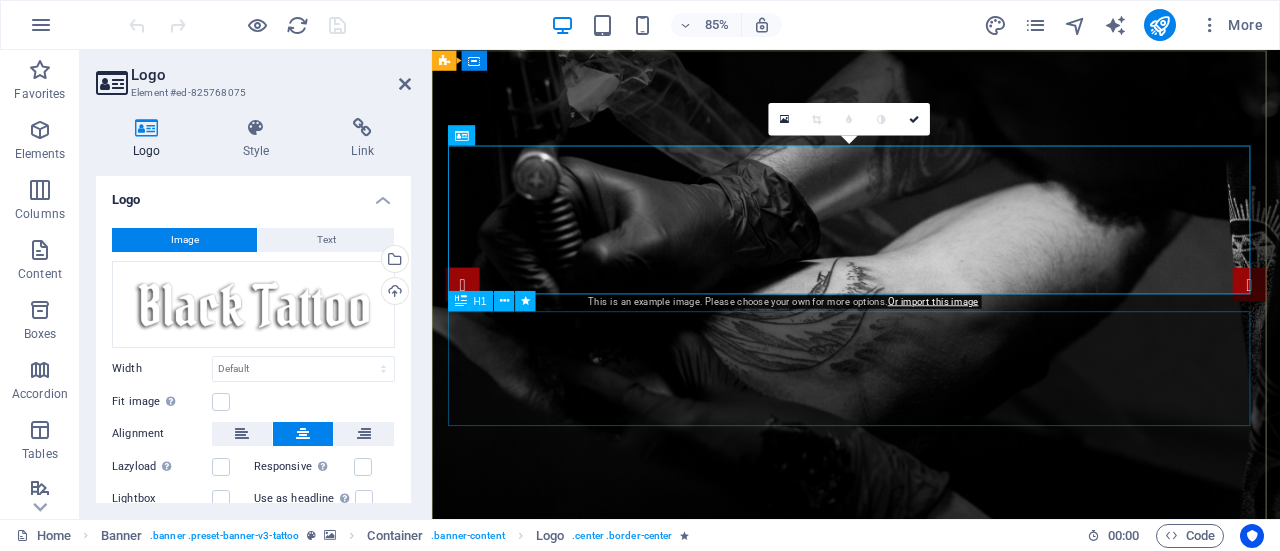 click on "Tattoo Studio in  Berlin" at bounding box center [931, 1046] 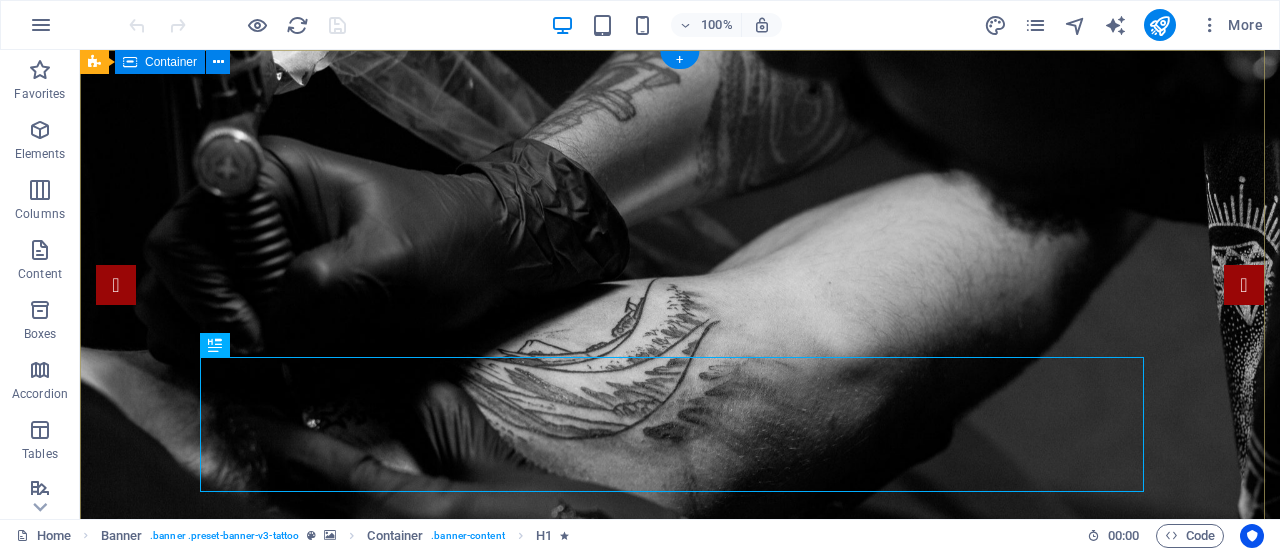 click on "Tattoo Studio in  Berlin" at bounding box center (680, 1020) 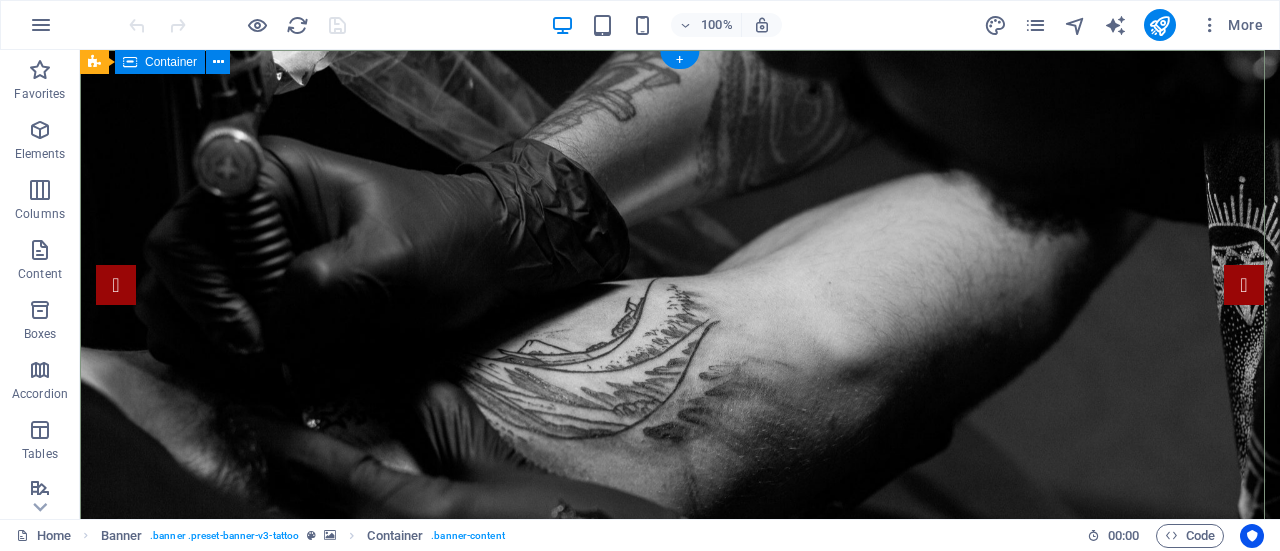 click on "Tattoo Studio in  Berlin" at bounding box center [680, 1020] 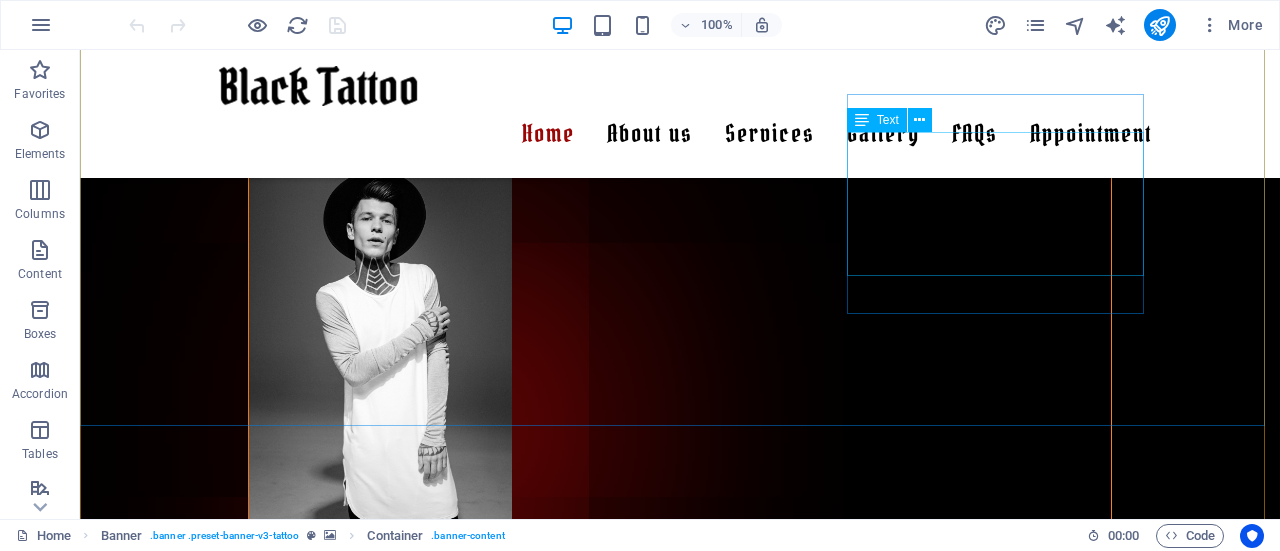 scroll, scrollTop: 4578, scrollLeft: 0, axis: vertical 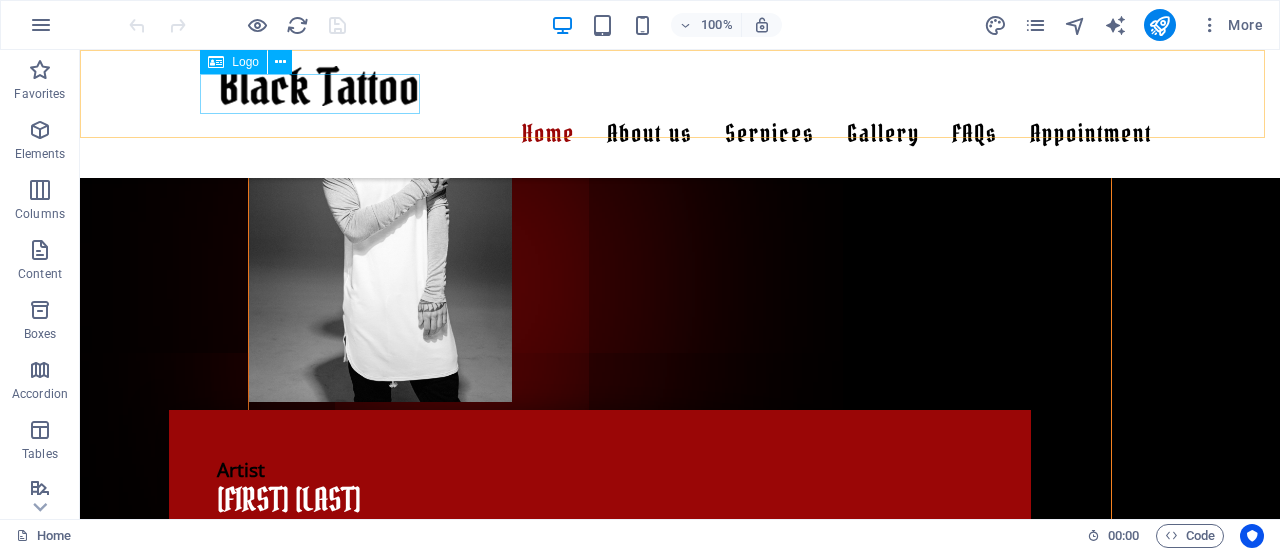 click at bounding box center [680, 86] 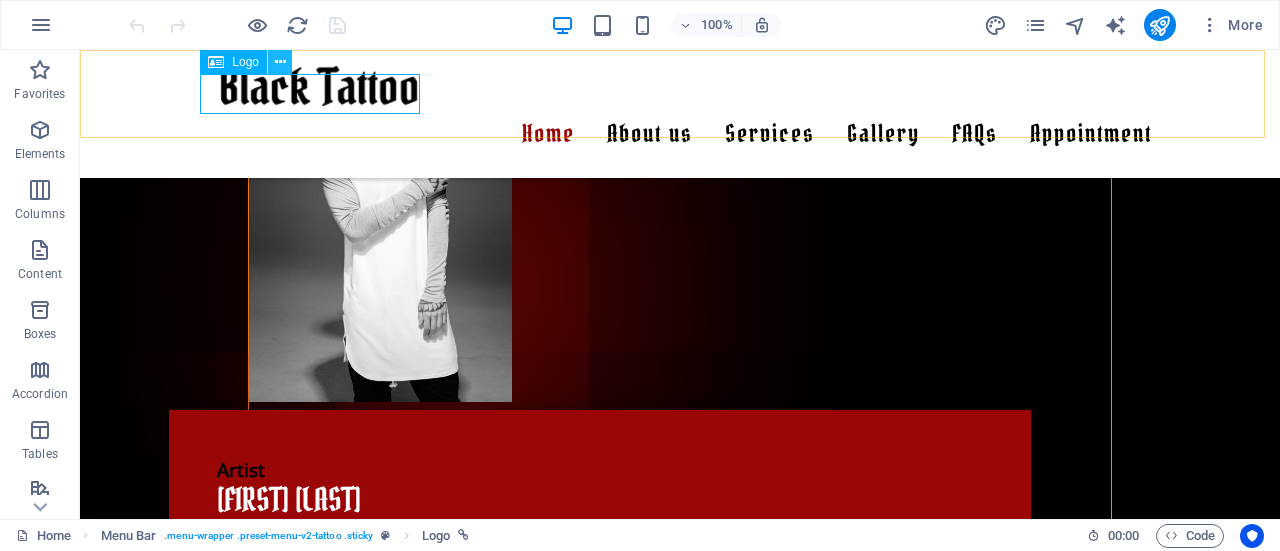 click at bounding box center (280, 62) 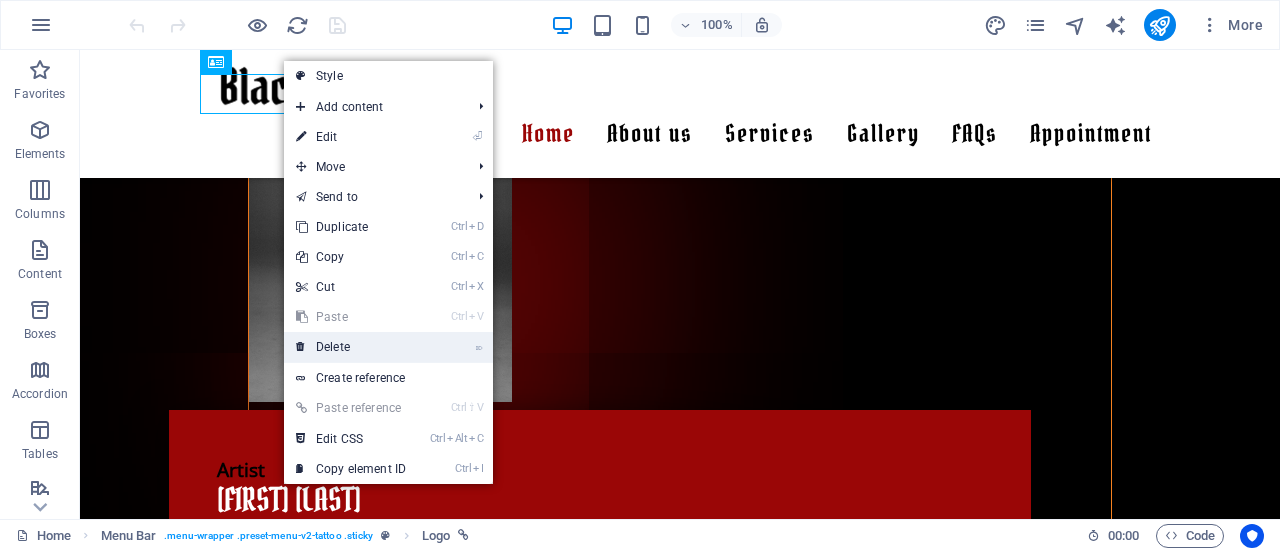 click on "⌦  Delete" at bounding box center [351, 347] 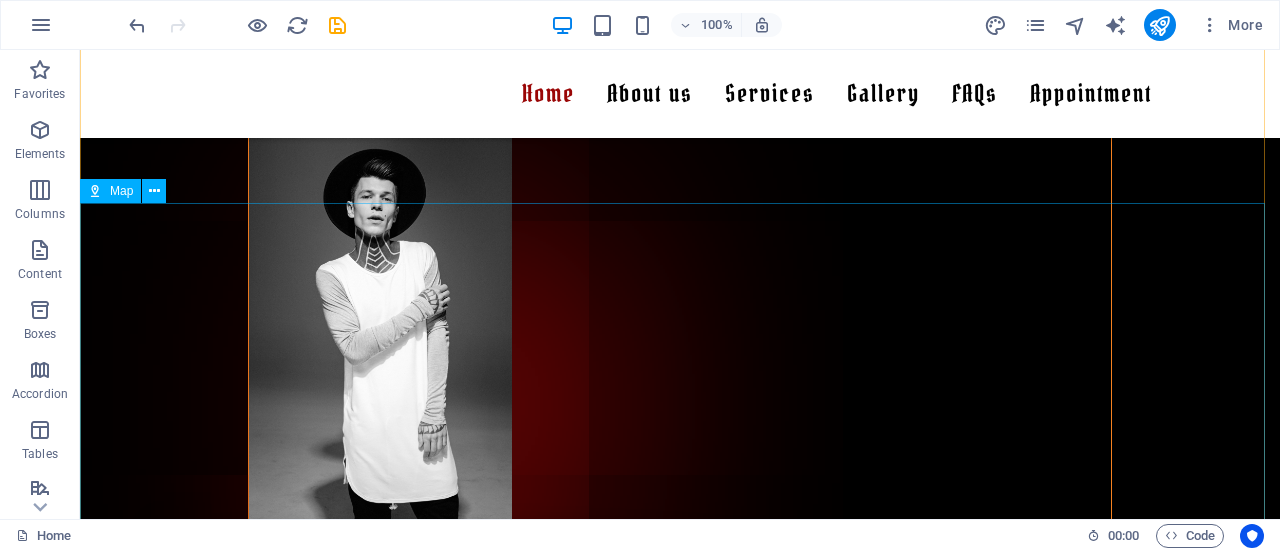 click at bounding box center (680, 2857) 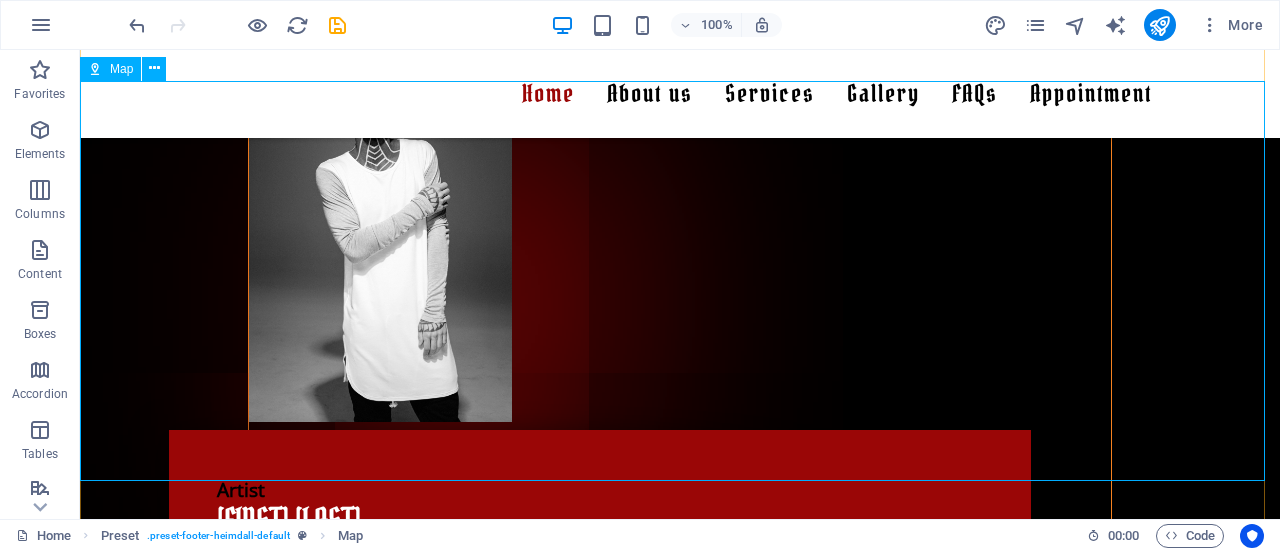 scroll, scrollTop: 4578, scrollLeft: 0, axis: vertical 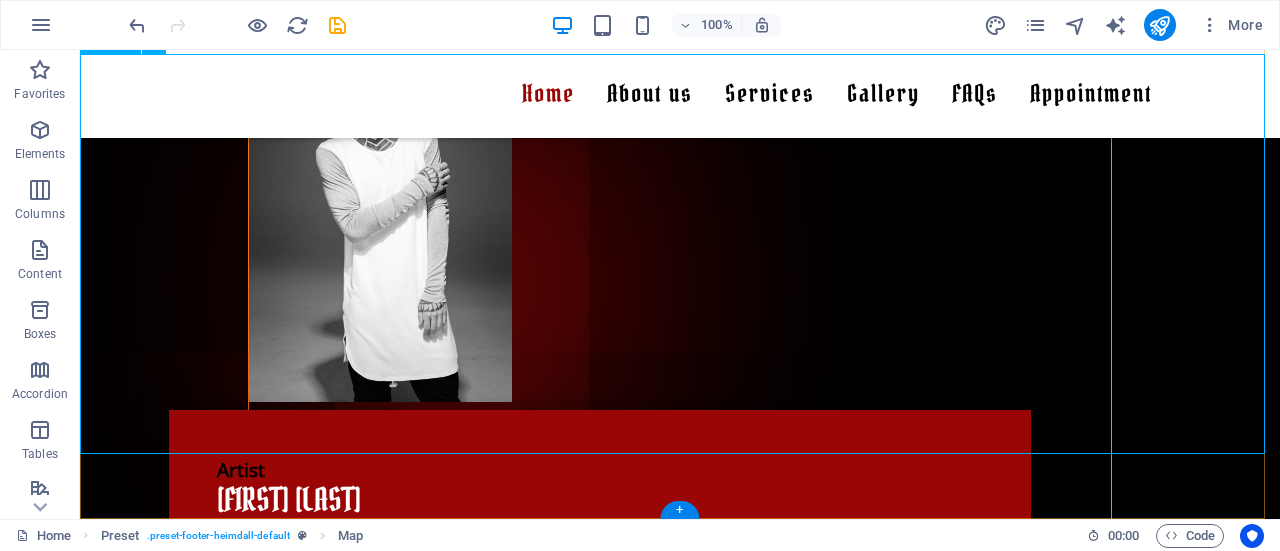 click at bounding box center (680, 2735) 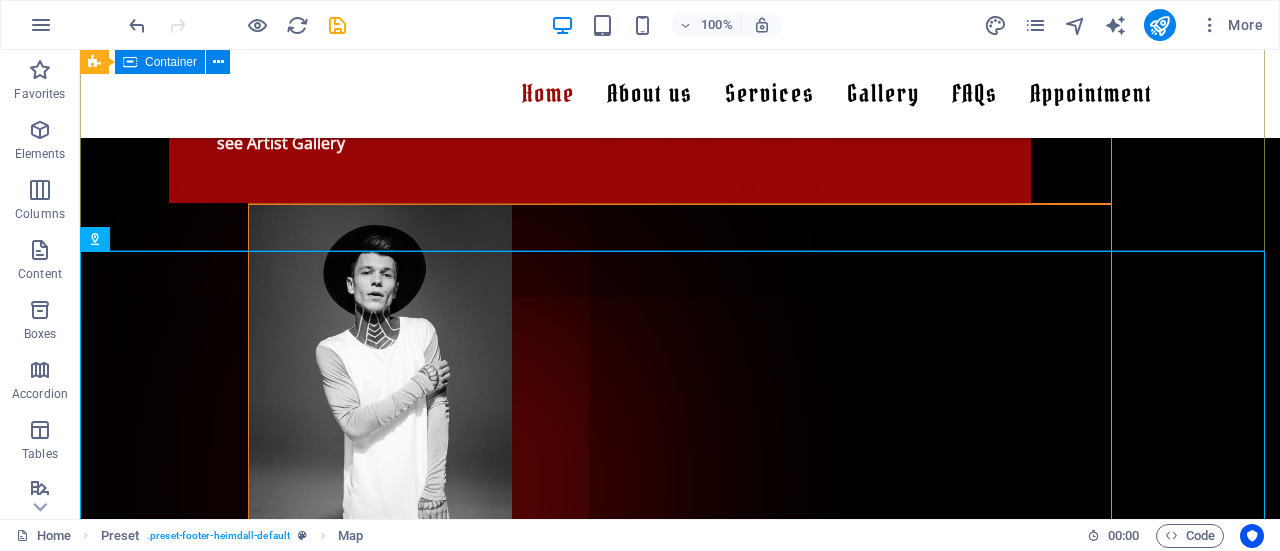 scroll, scrollTop: 4380, scrollLeft: 0, axis: vertical 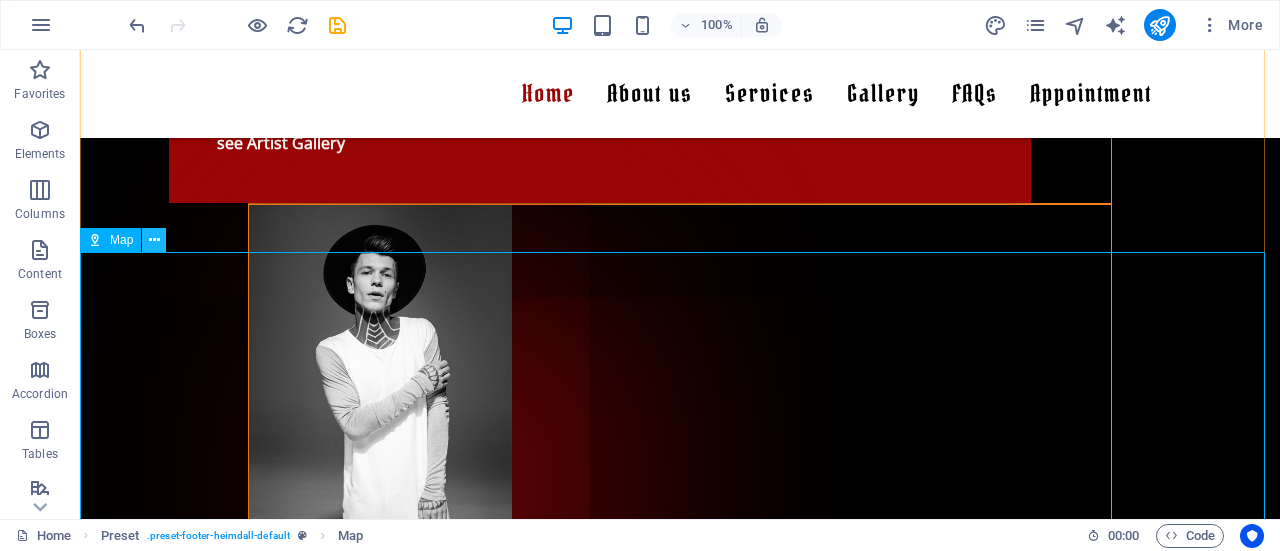 click at bounding box center (154, 240) 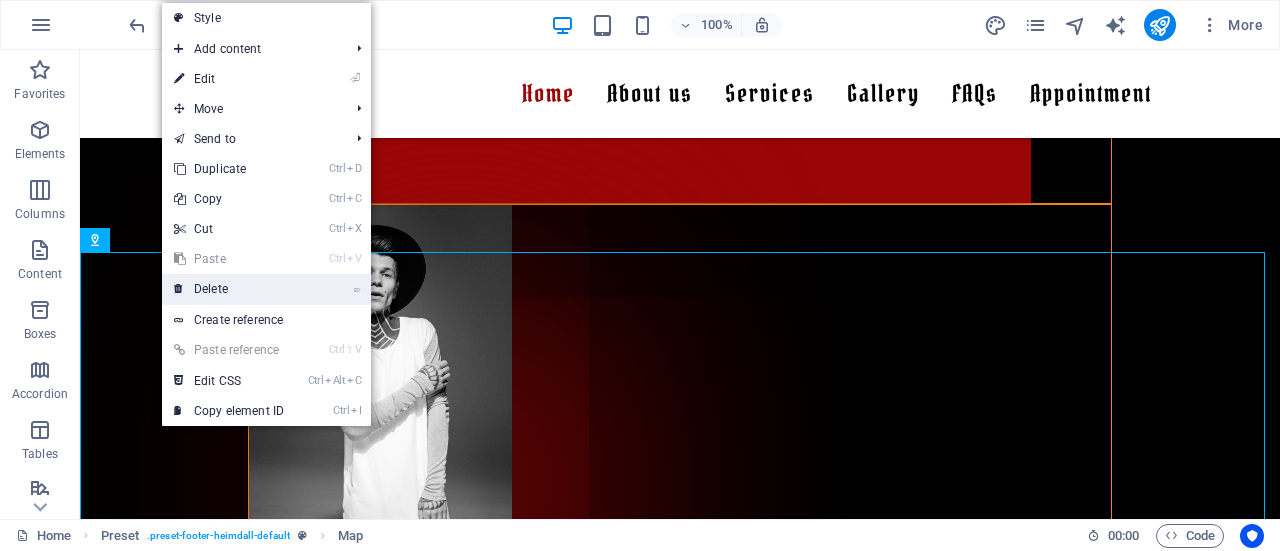 click on "⌦  Delete" at bounding box center [229, 289] 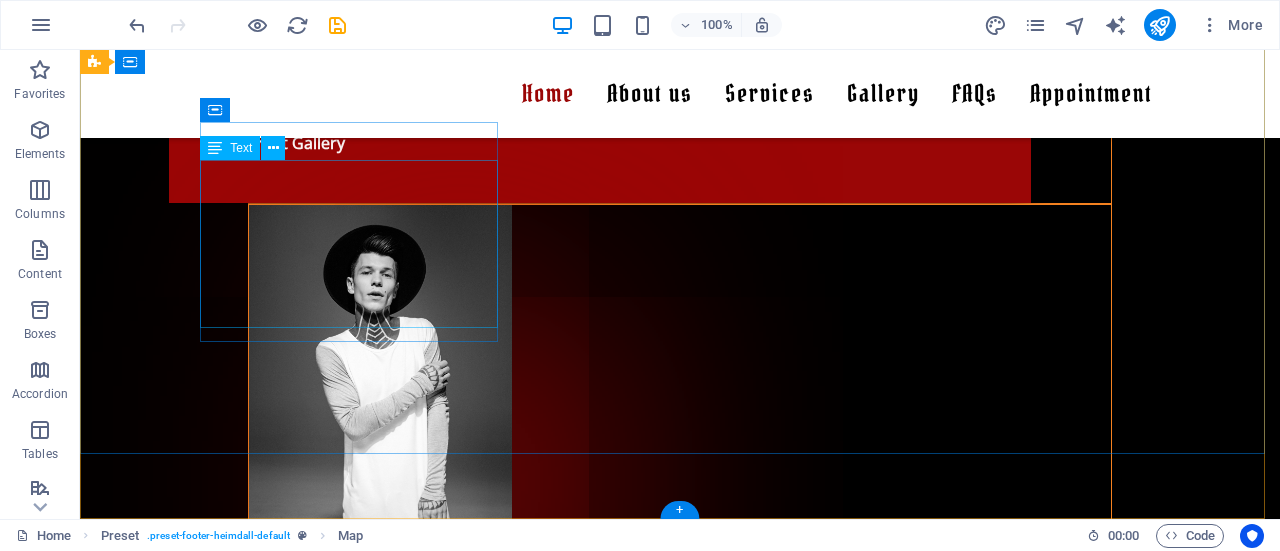 scroll, scrollTop: 4178, scrollLeft: 0, axis: vertical 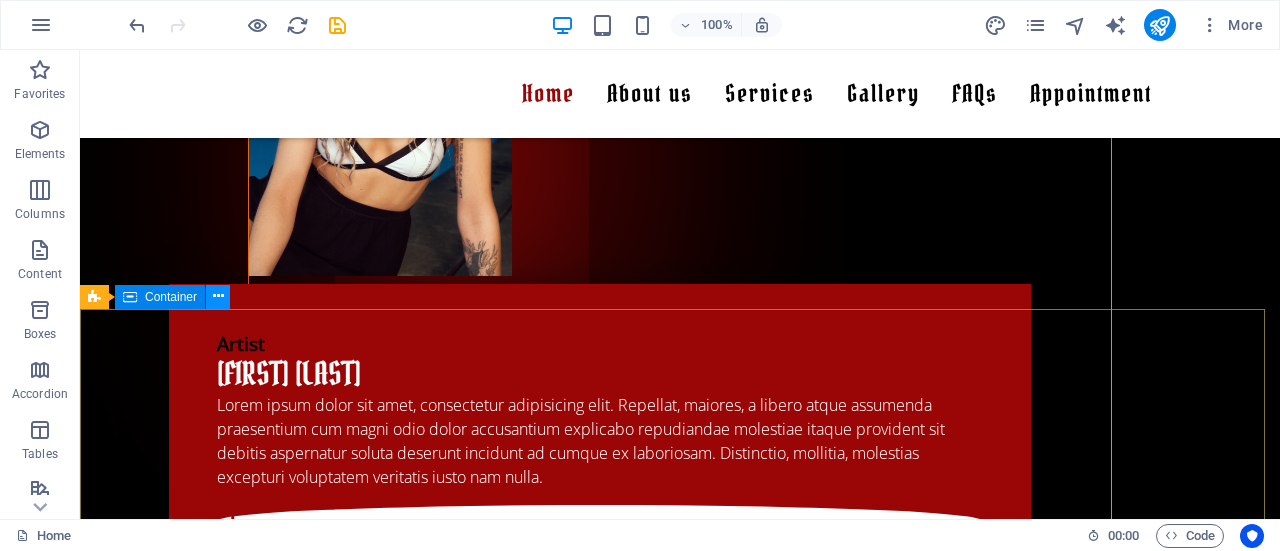 click at bounding box center [218, 296] 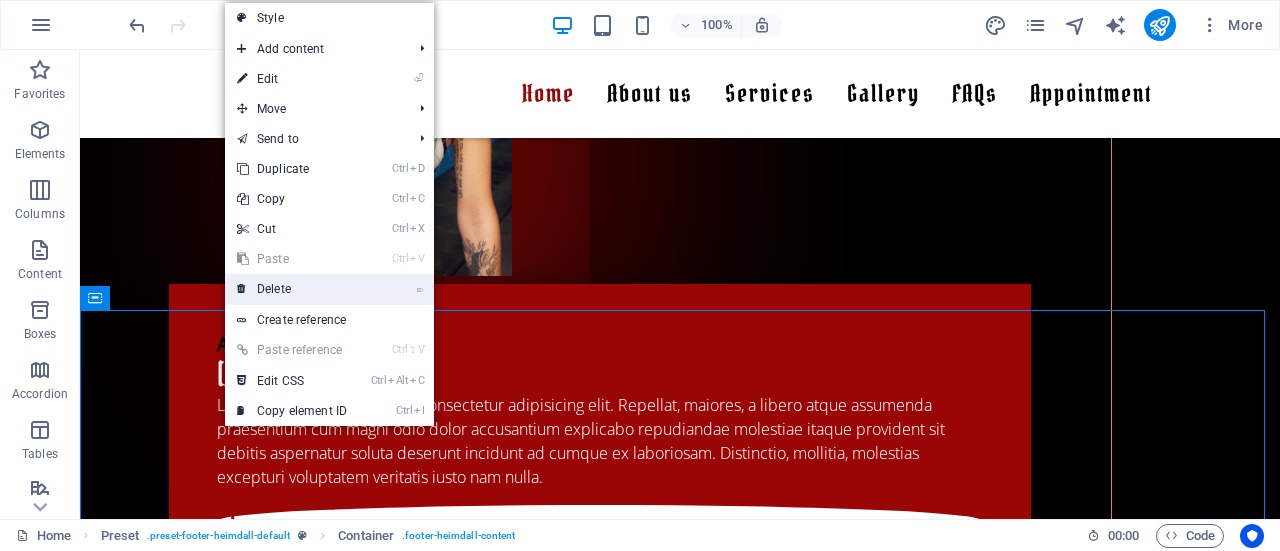 click on "⌦  Delete" at bounding box center (292, 289) 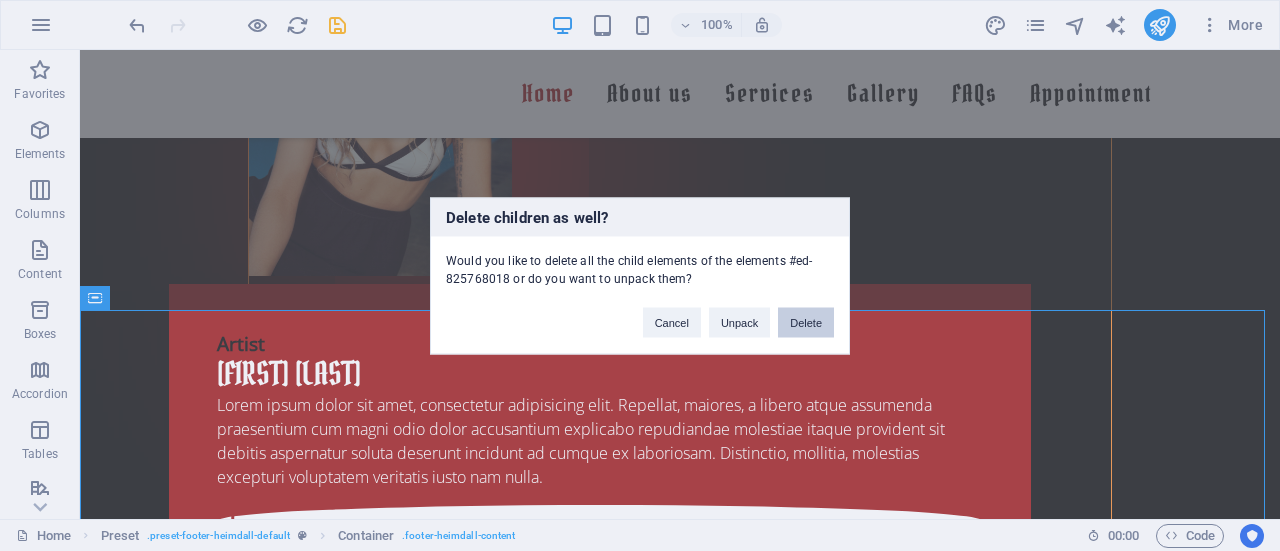 click on "Delete" at bounding box center [806, 322] 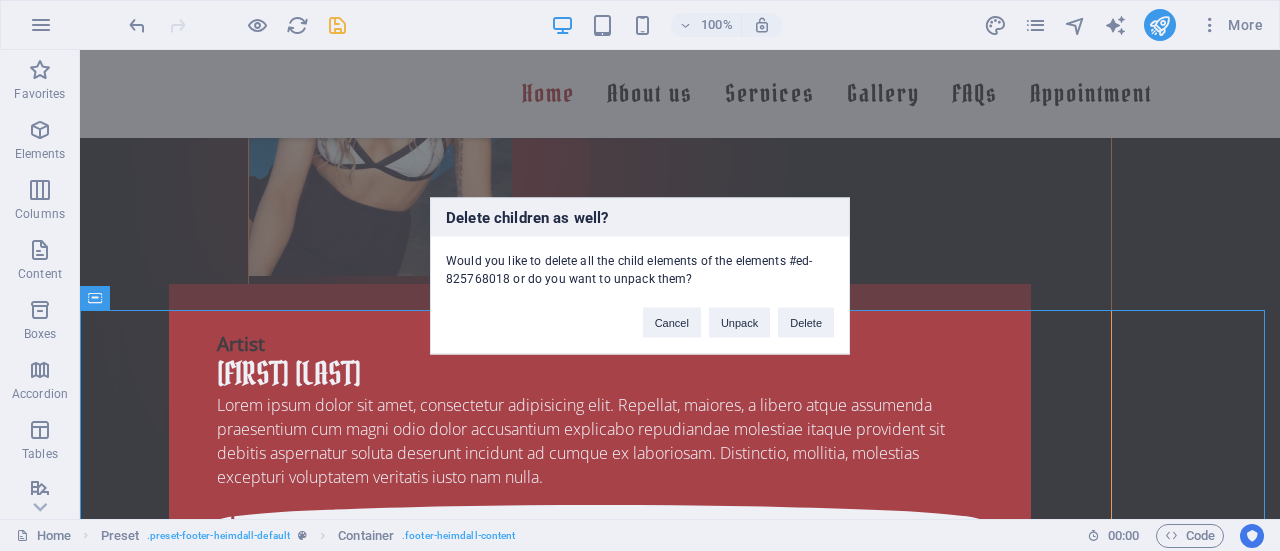 scroll, scrollTop: 3733, scrollLeft: 0, axis: vertical 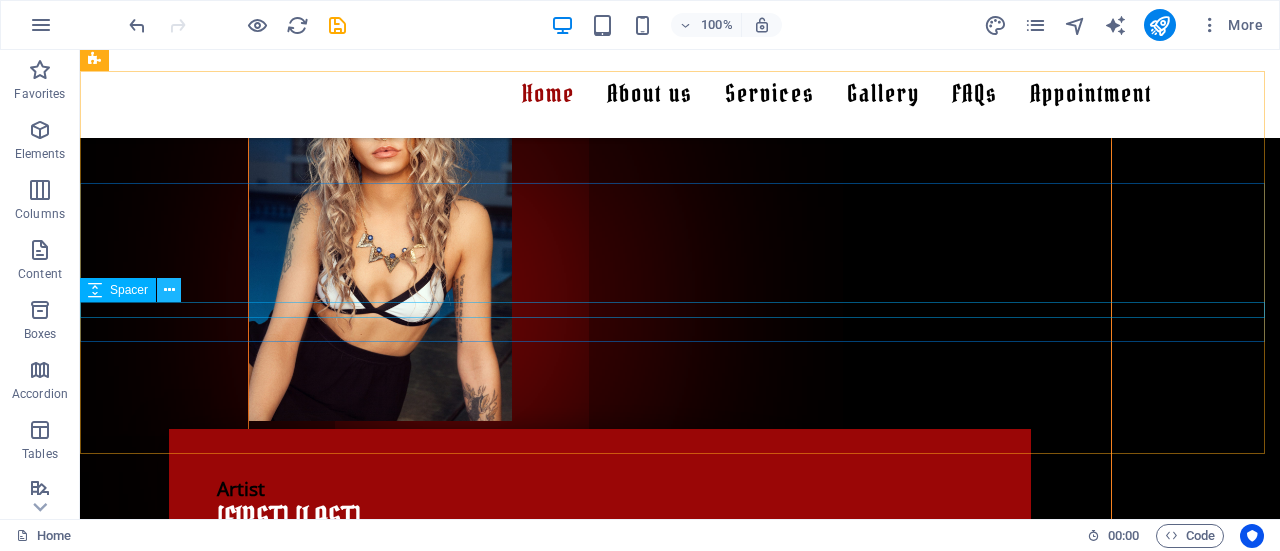 click at bounding box center (169, 290) 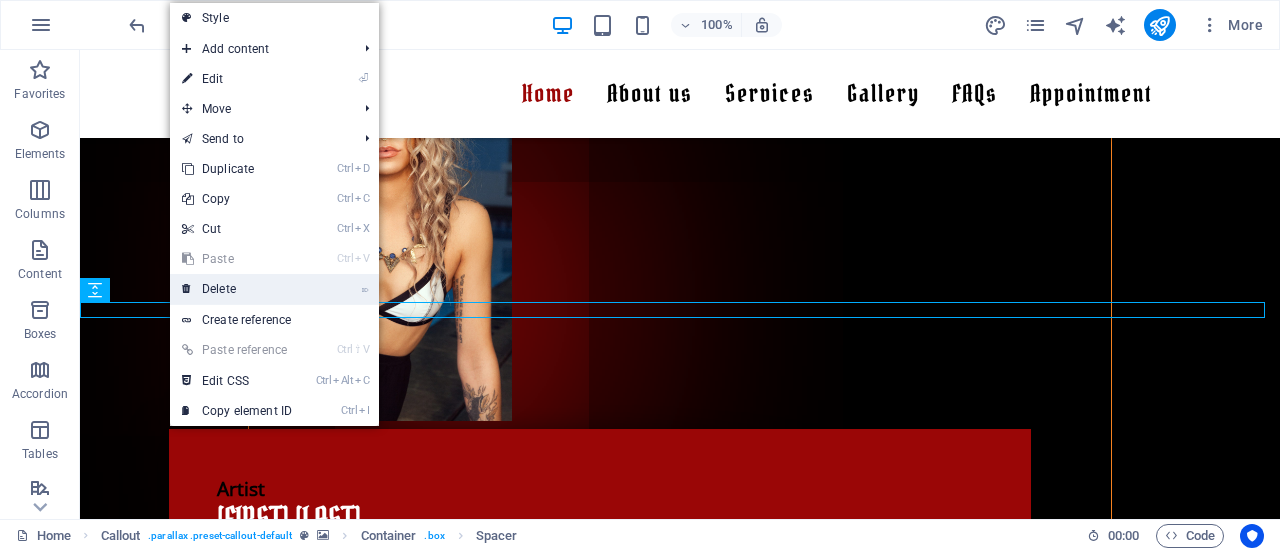 click on "⌦  Delete" at bounding box center [237, 289] 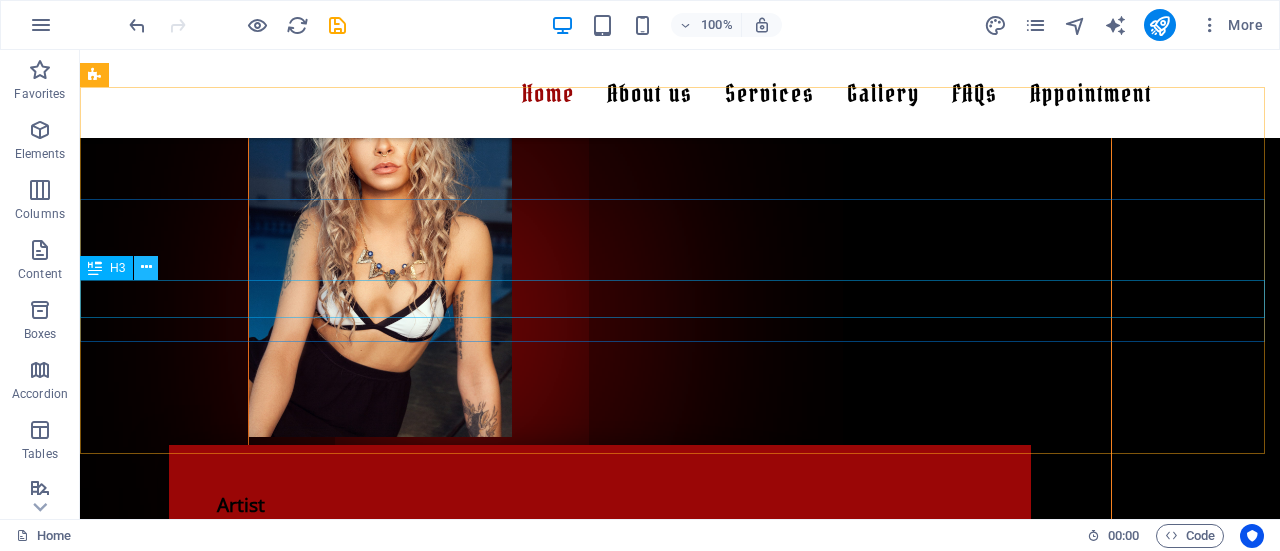 click at bounding box center [146, 267] 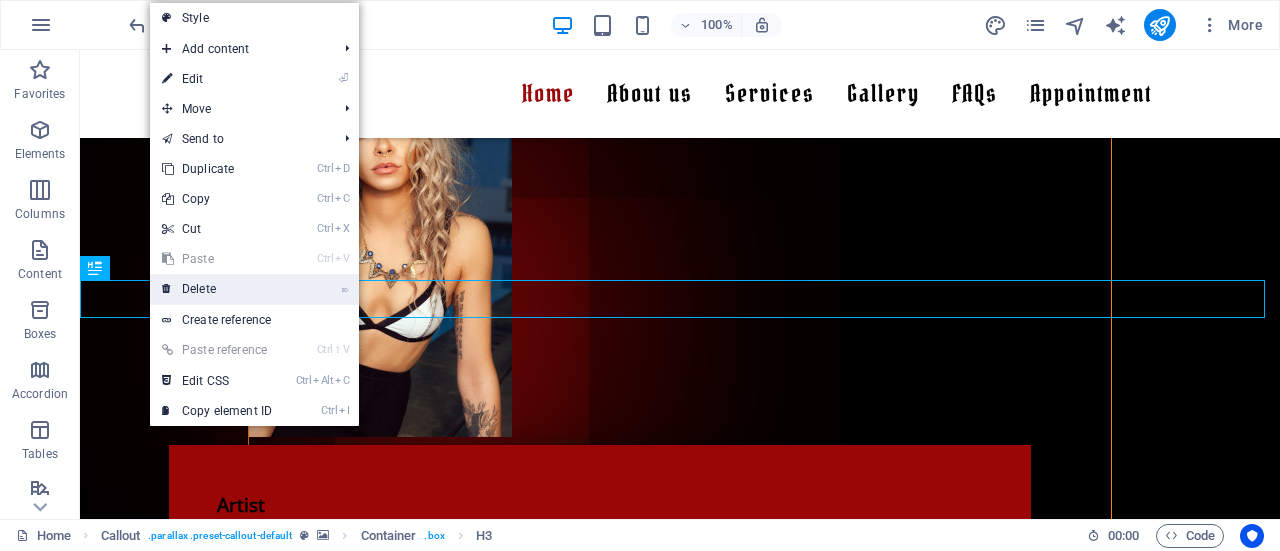 click on "⌦  Delete" at bounding box center [217, 289] 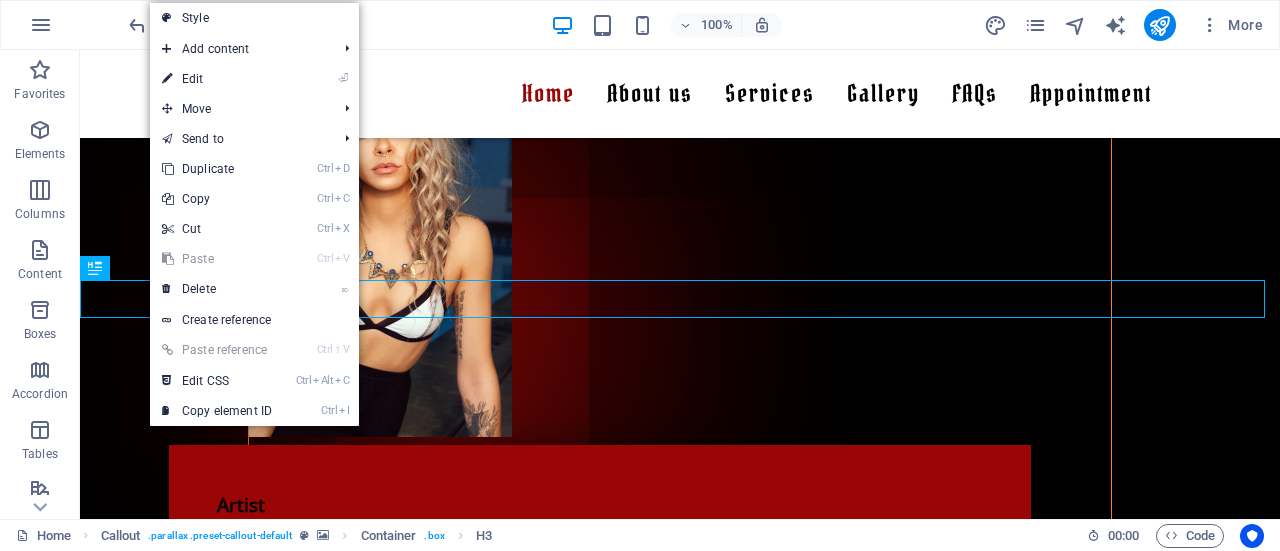 scroll, scrollTop: 3679, scrollLeft: 0, axis: vertical 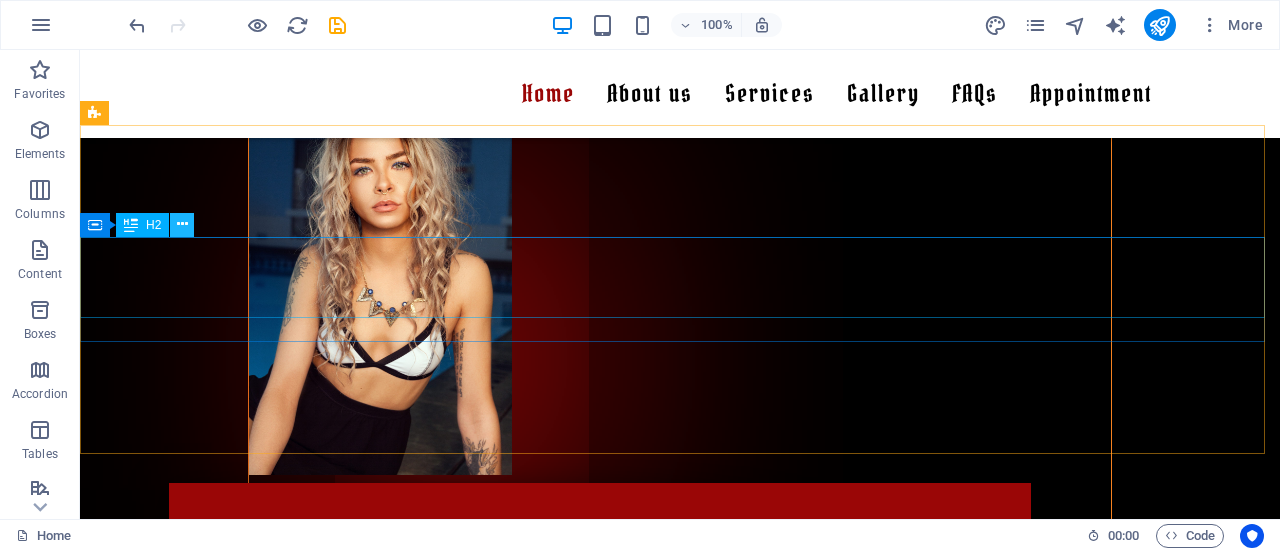 click at bounding box center (182, 224) 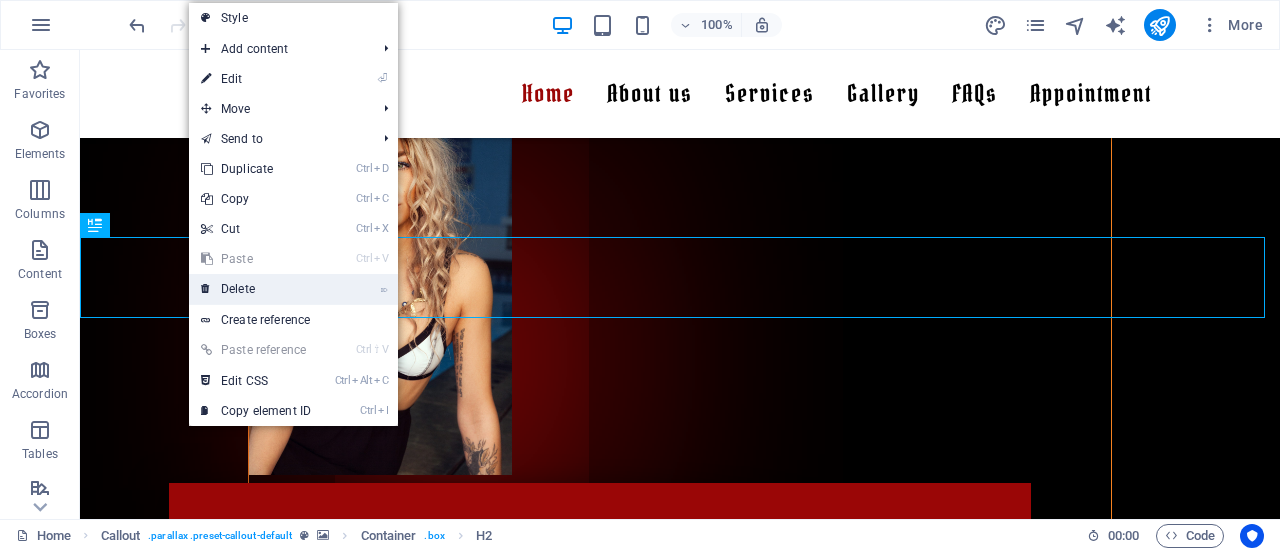 click on "⌦  Delete" at bounding box center (256, 289) 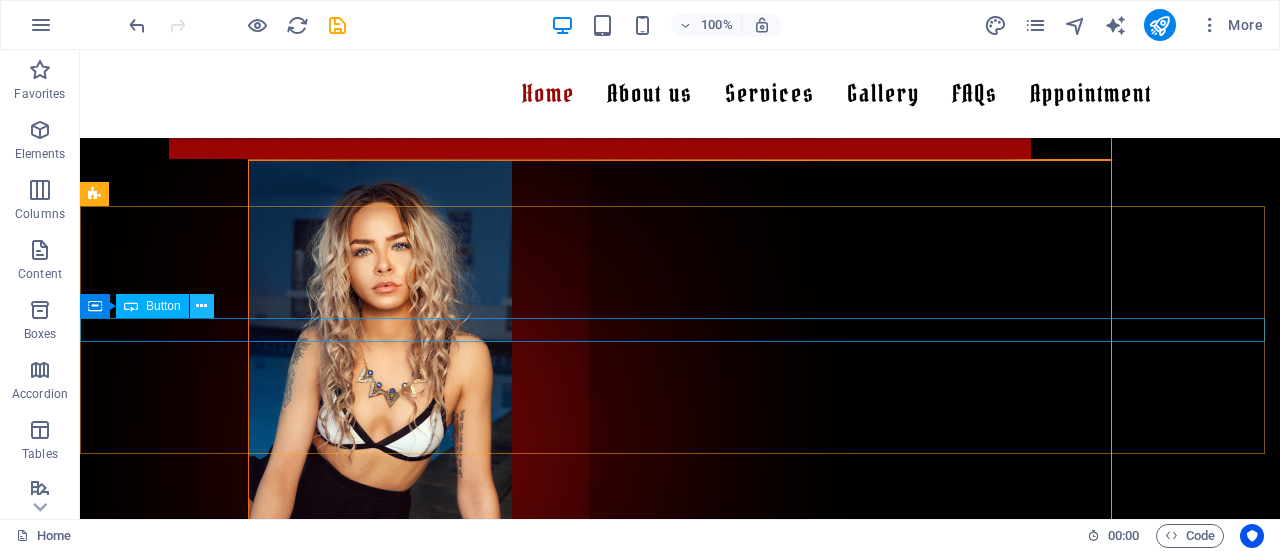 click at bounding box center (201, 306) 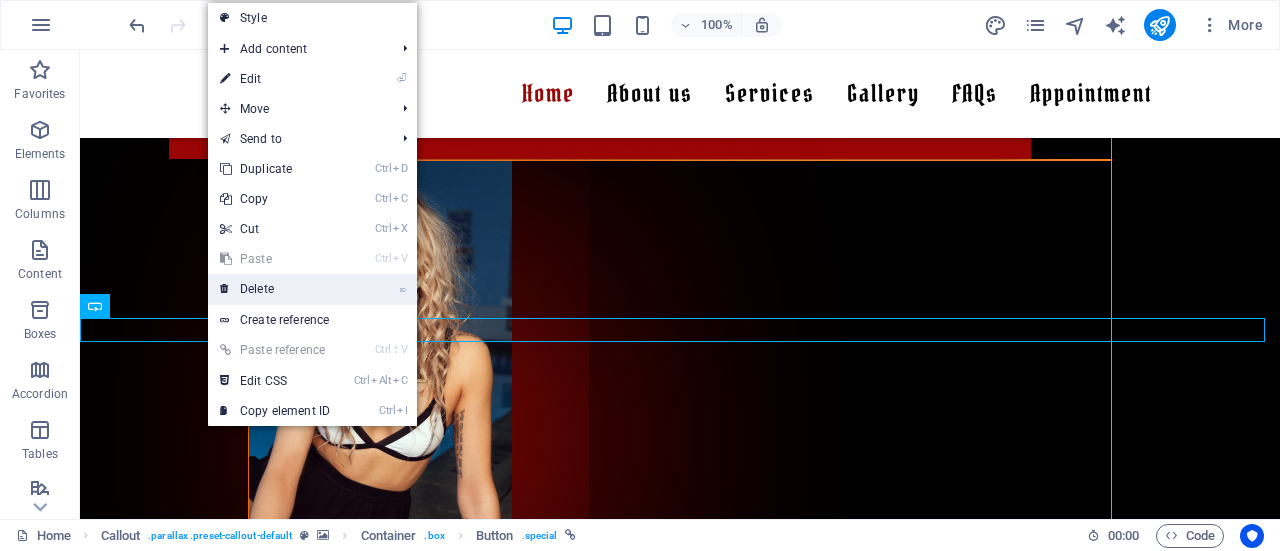 click on "⌦  Delete" at bounding box center (275, 289) 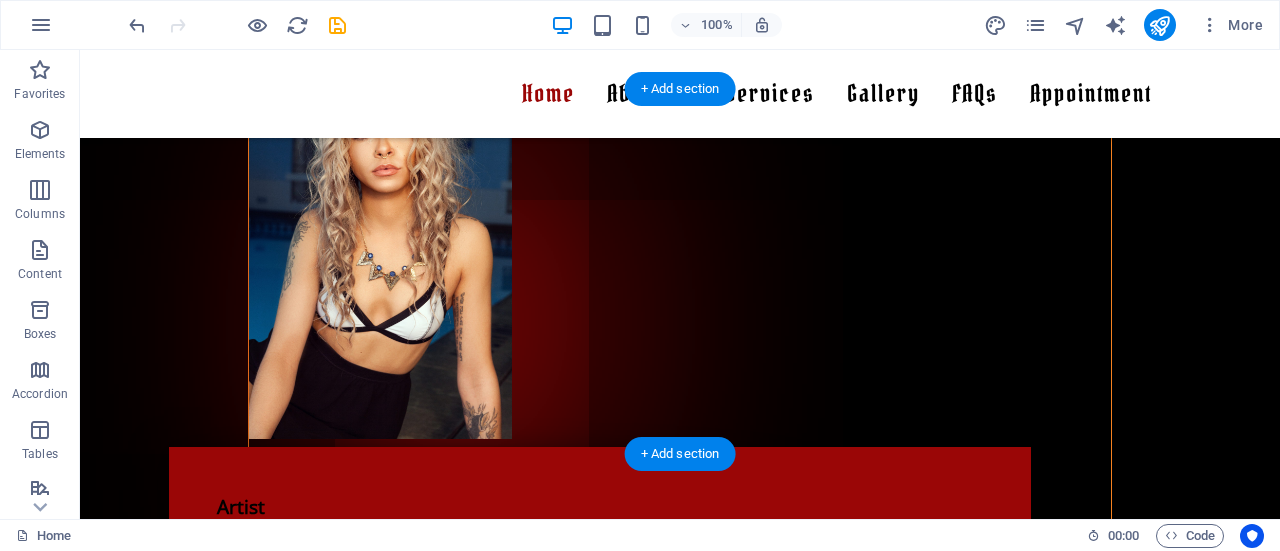 click at bounding box center [680, 2042] 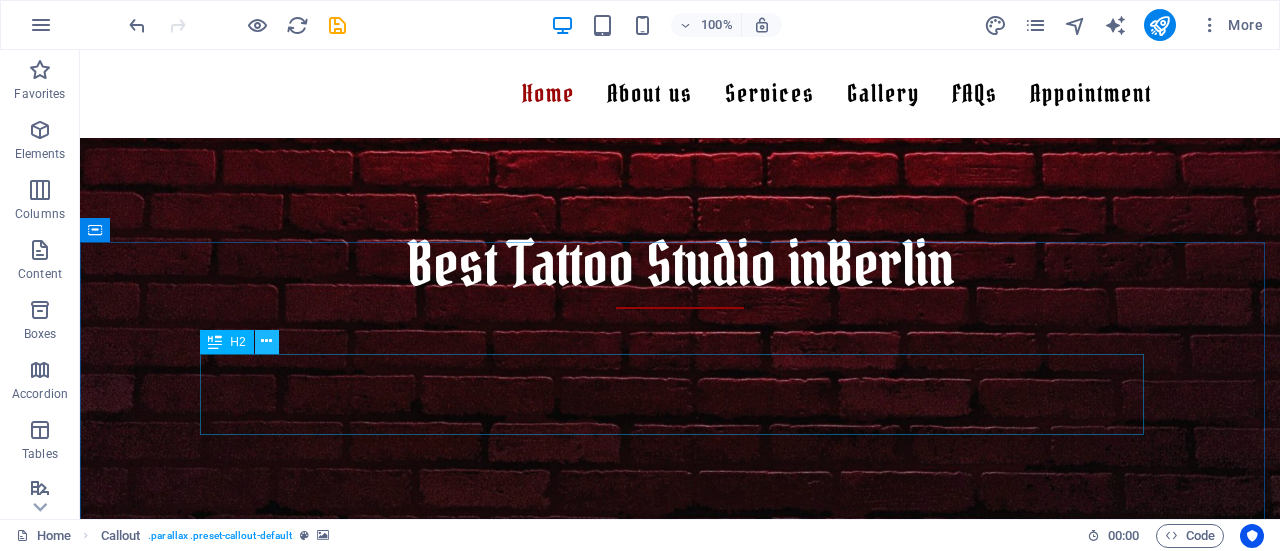 scroll, scrollTop: 1316, scrollLeft: 0, axis: vertical 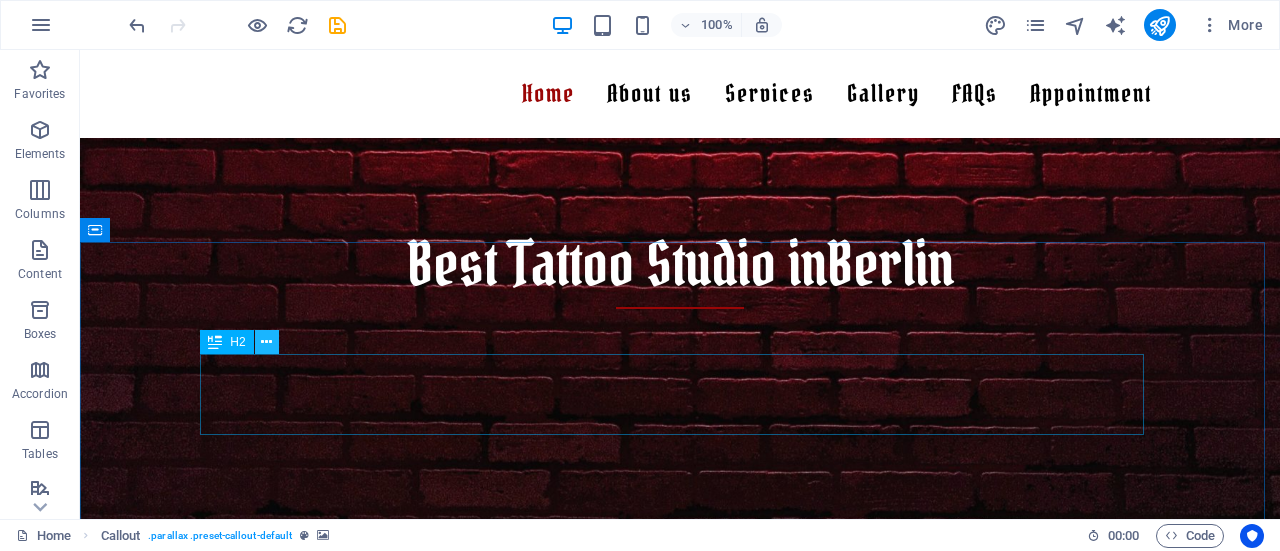 click at bounding box center [266, 342] 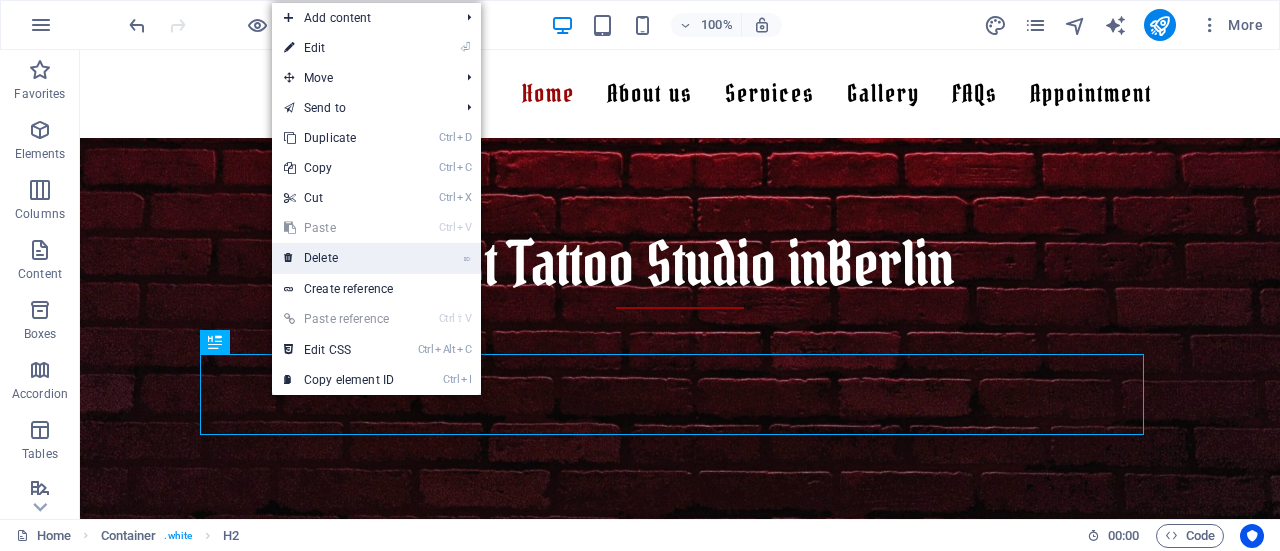 click on "⌦  Delete" at bounding box center (339, 258) 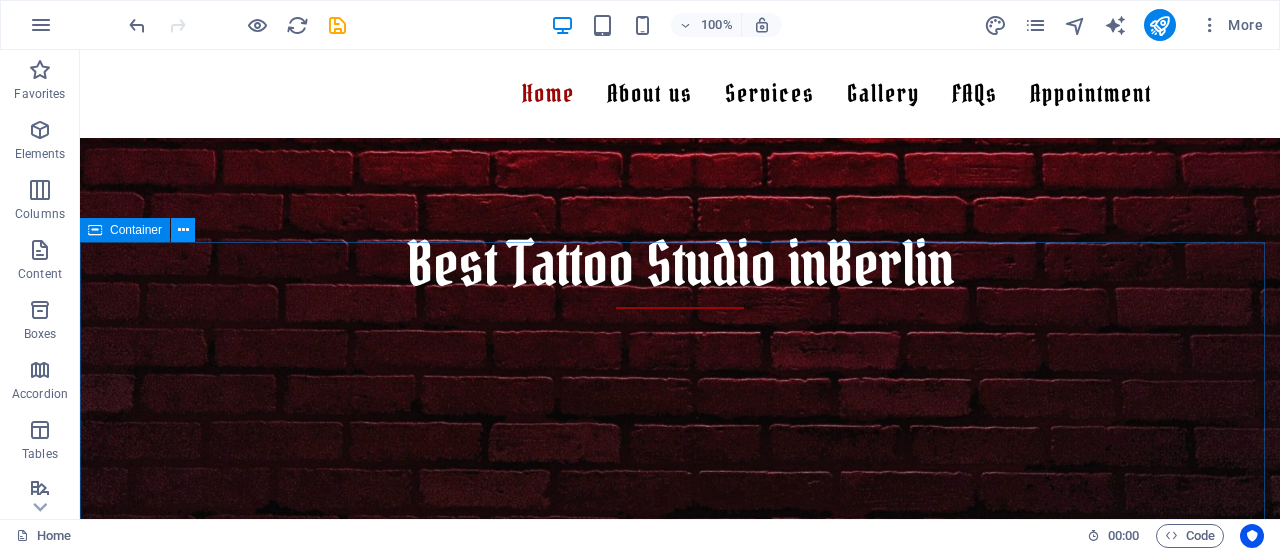 click at bounding box center [183, 230] 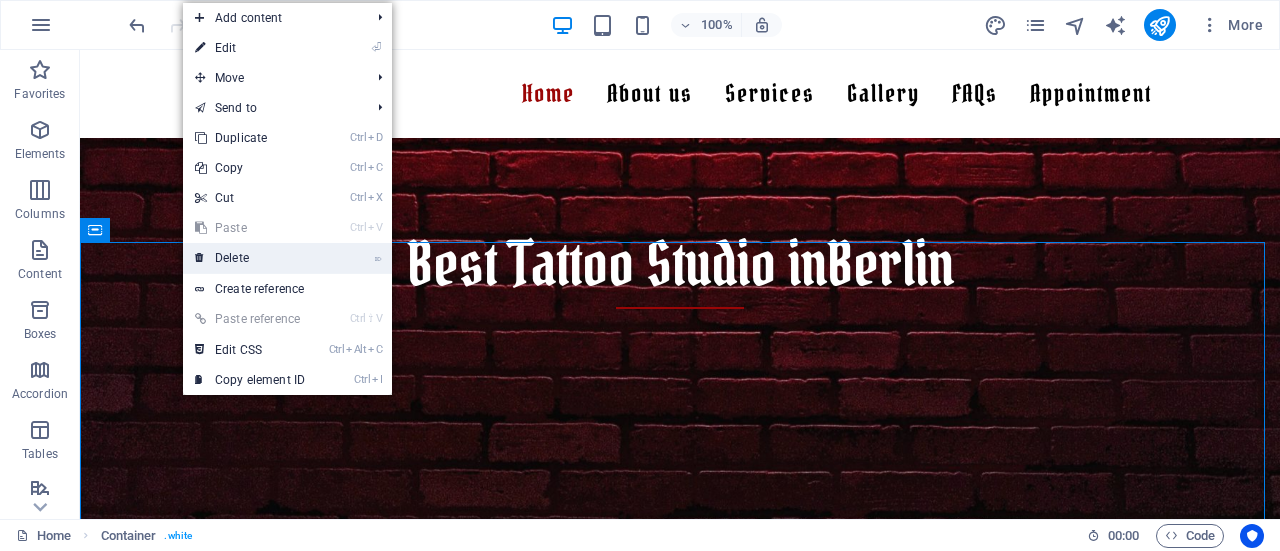 click on "⌦  Delete" at bounding box center (250, 258) 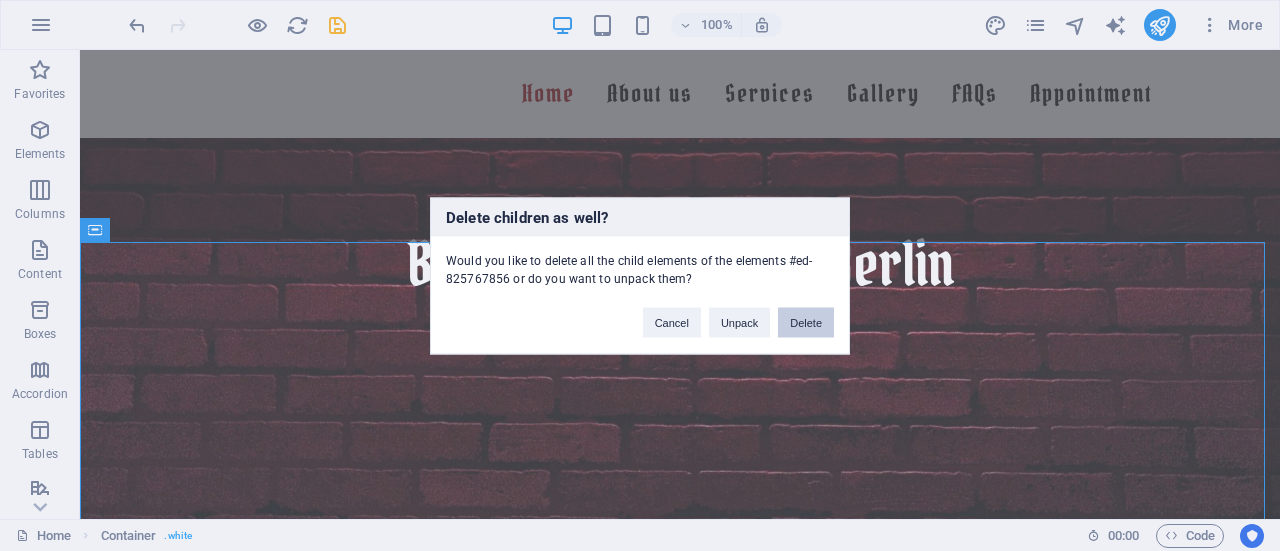 drag, startPoint x: 823, startPoint y: 315, endPoint x: 743, endPoint y: 265, distance: 94.33981 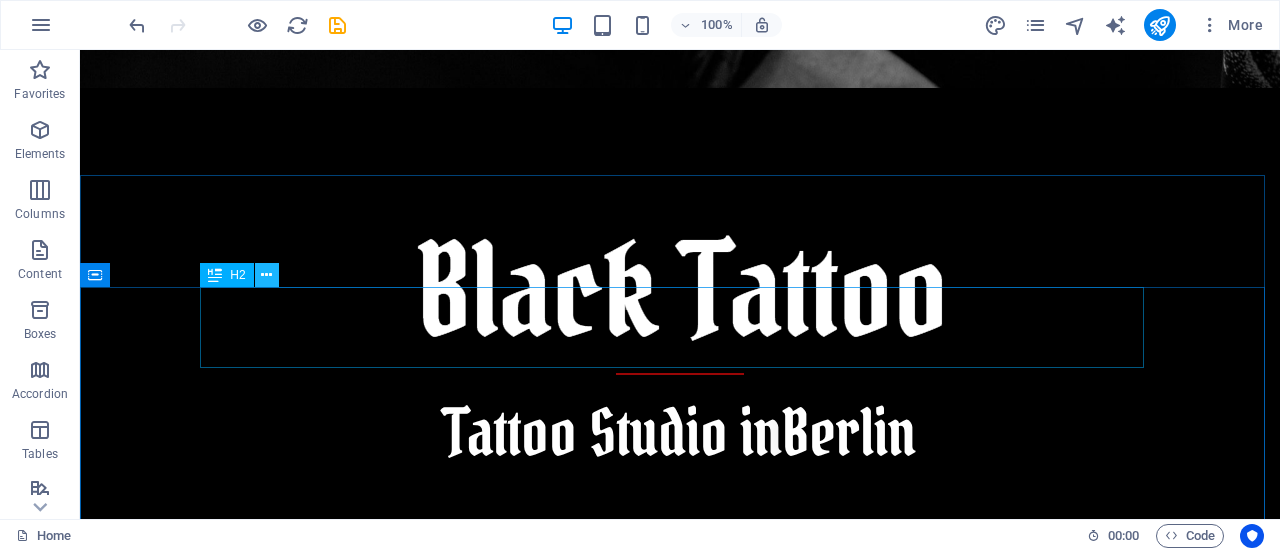 click at bounding box center [266, 275] 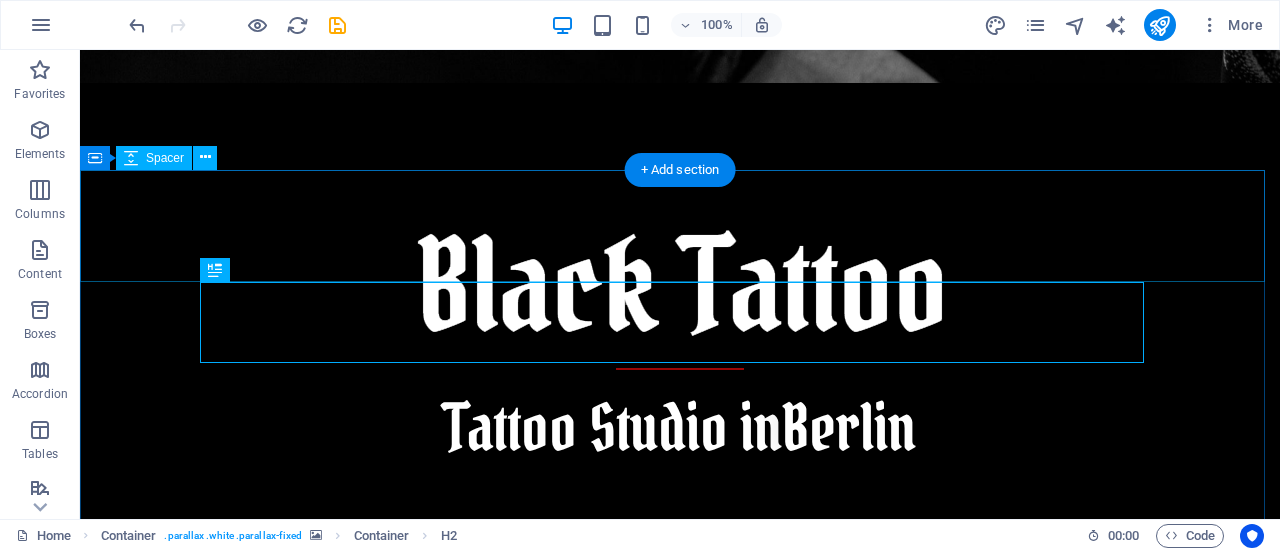 scroll, scrollTop: 615, scrollLeft: 0, axis: vertical 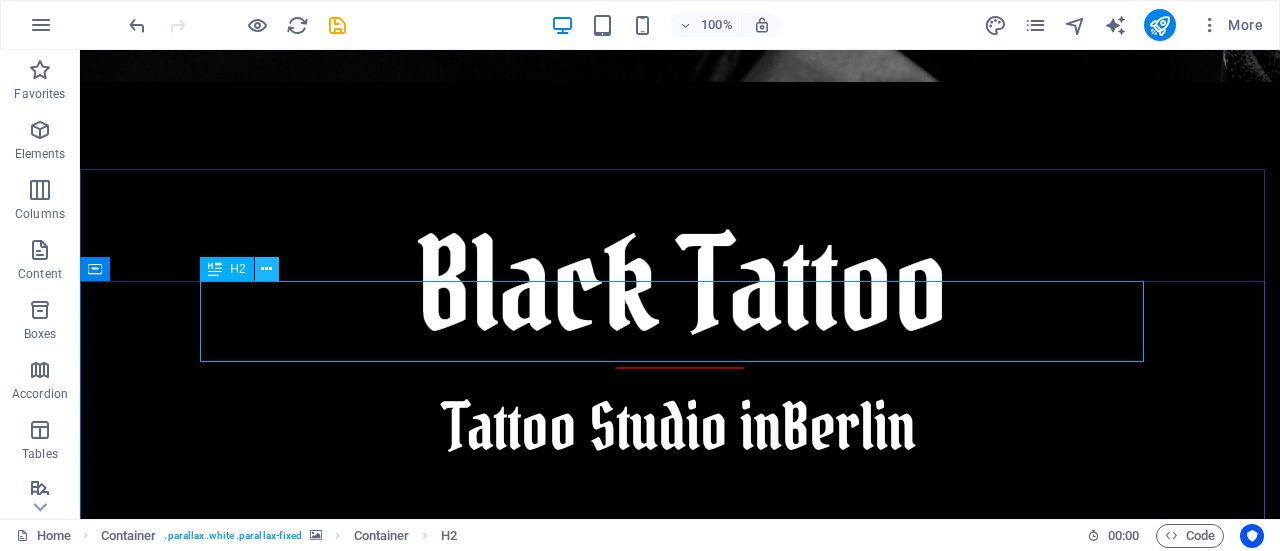 click at bounding box center (267, 269) 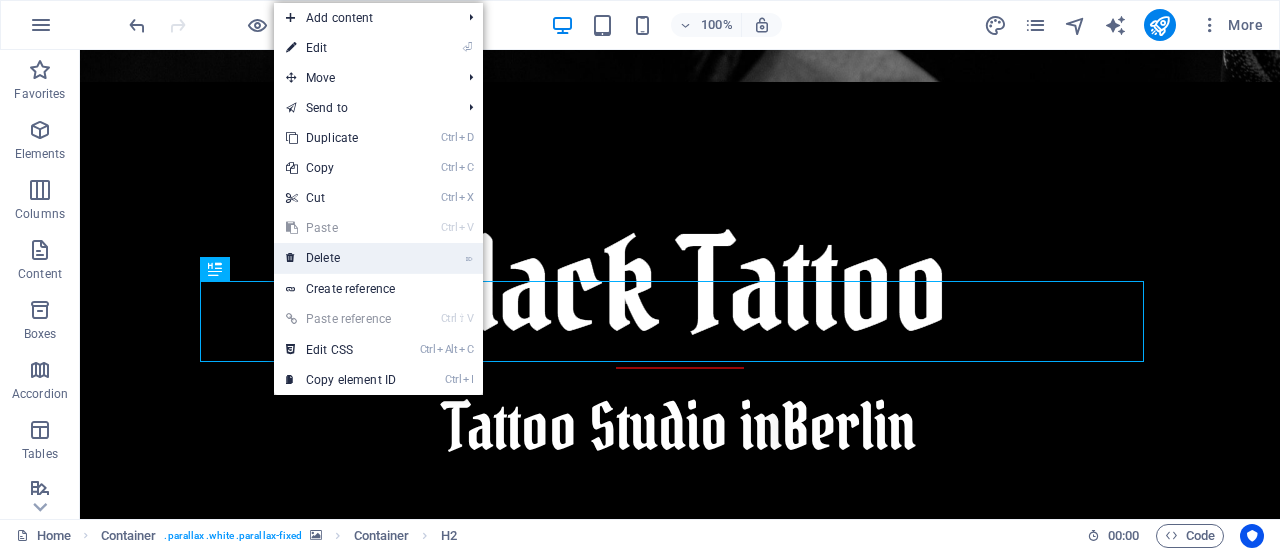 click on "⌦  Delete" at bounding box center [341, 258] 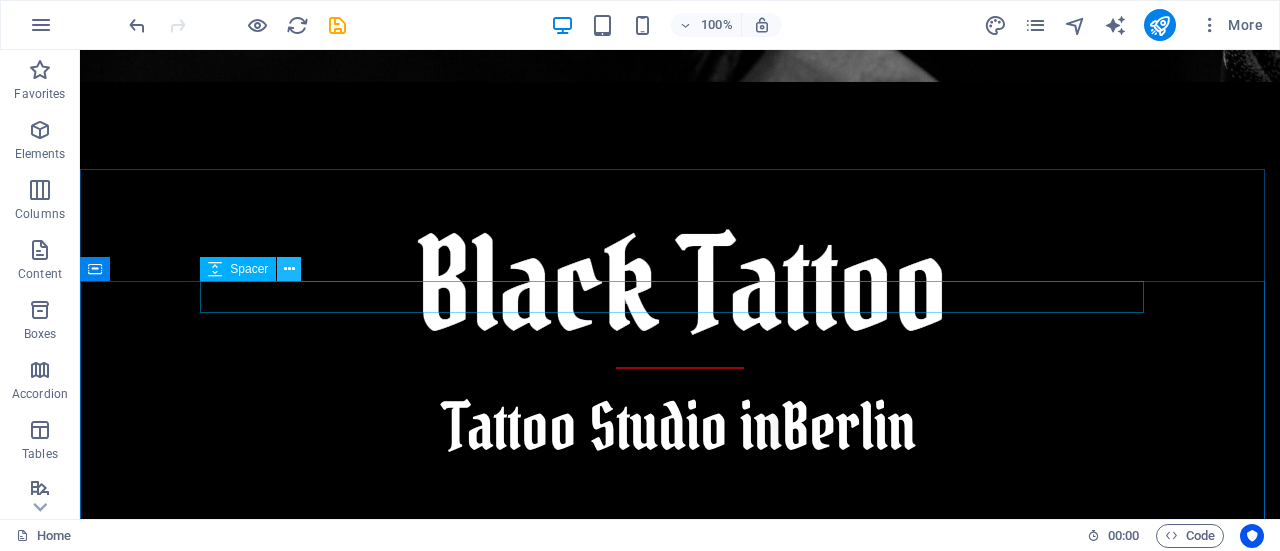 click at bounding box center (289, 269) 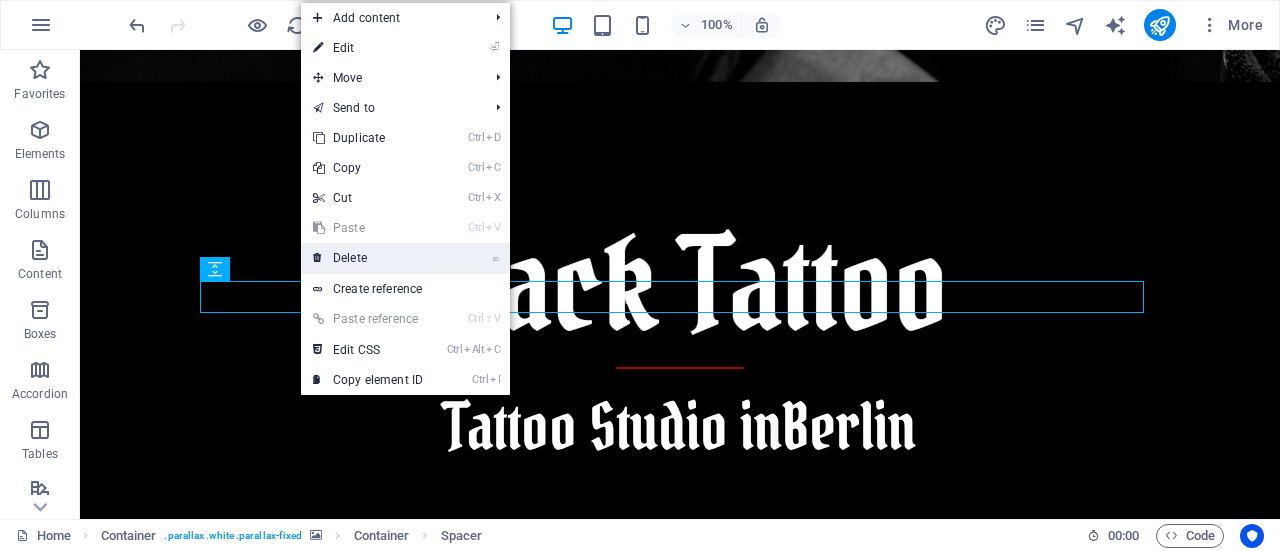 drag, startPoint x: 342, startPoint y: 253, endPoint x: 256, endPoint y: 207, distance: 97.52948 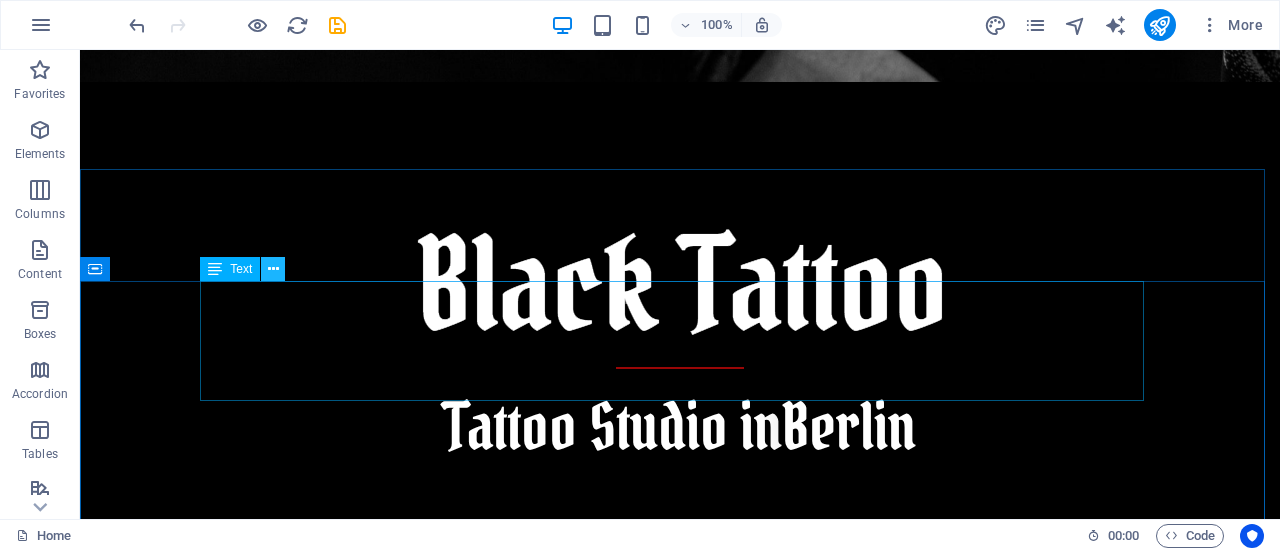 click at bounding box center (273, 269) 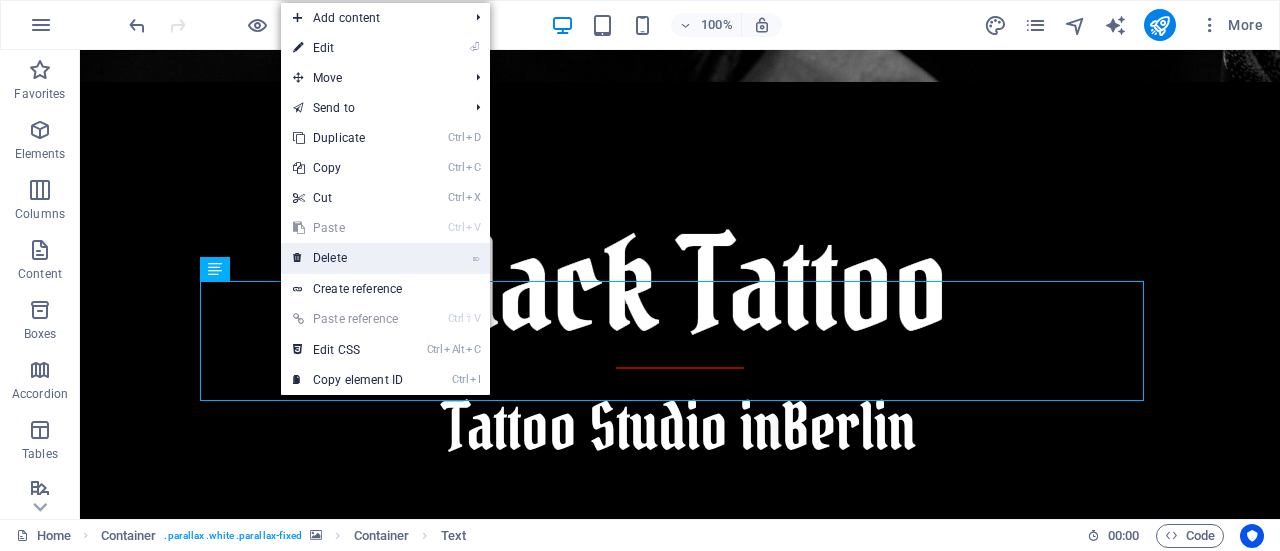 drag, startPoint x: 336, startPoint y: 261, endPoint x: 254, endPoint y: 210, distance: 96.56604 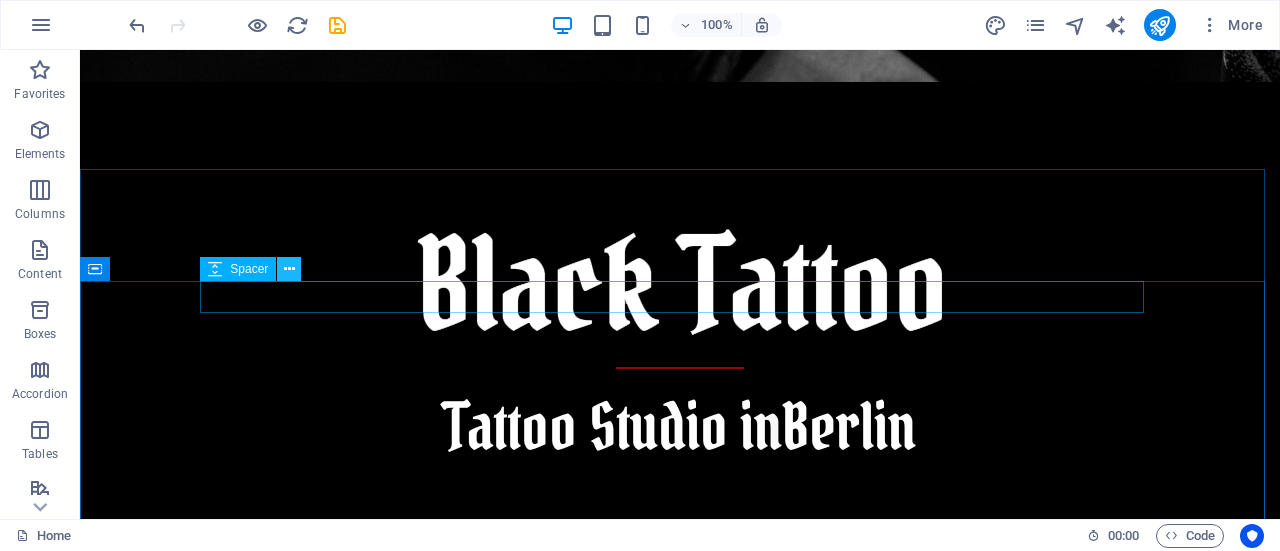 click at bounding box center (289, 269) 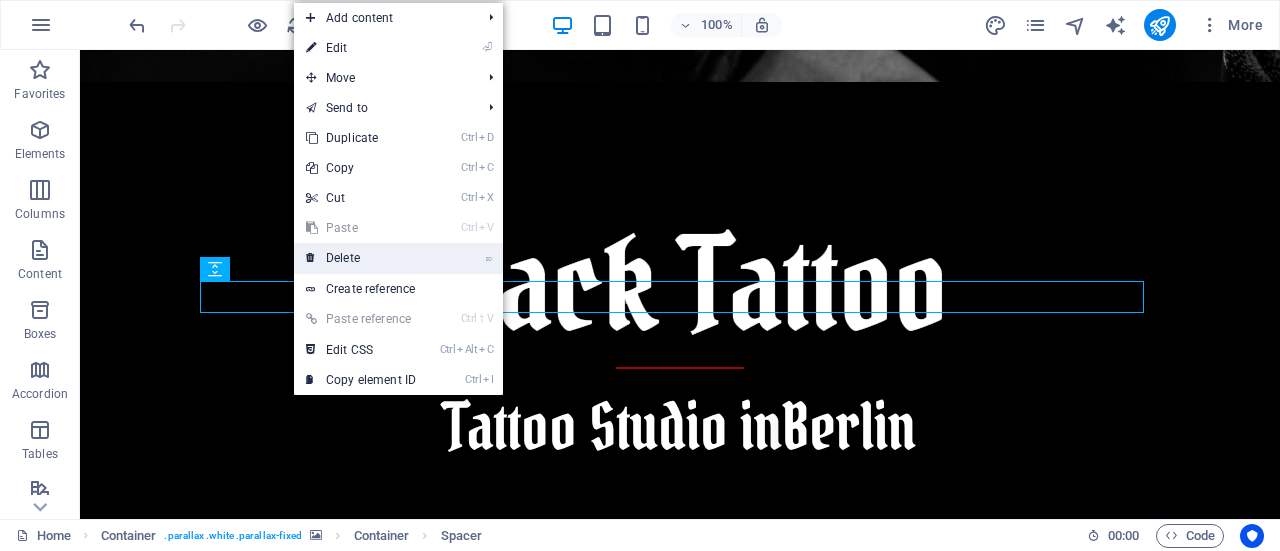 click on "⌦  Delete" at bounding box center (361, 258) 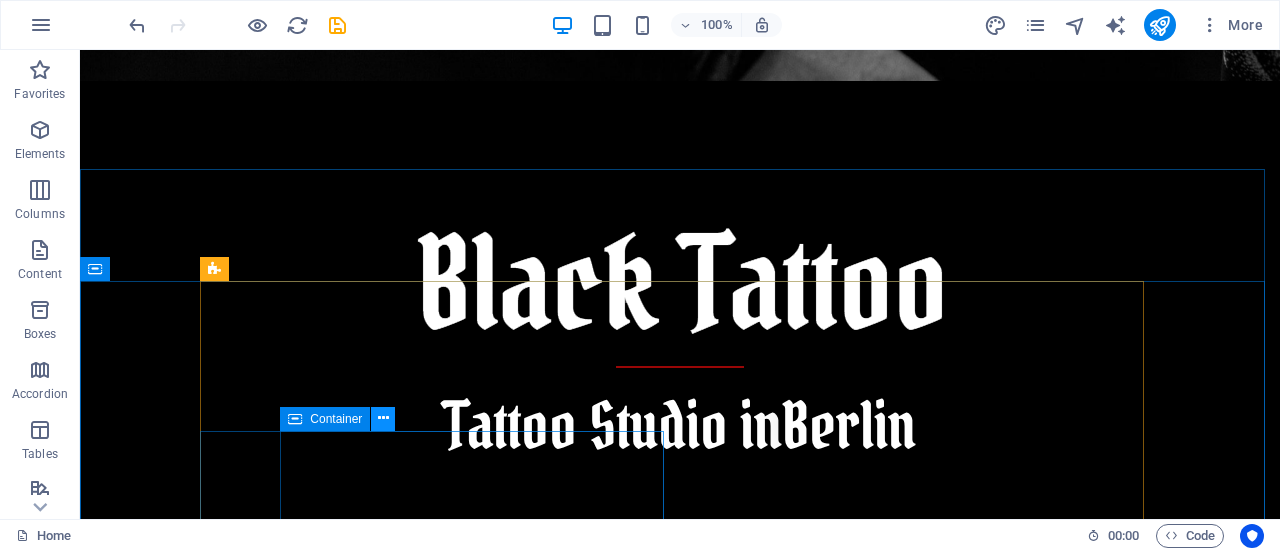 scroll, scrollTop: 616, scrollLeft: 0, axis: vertical 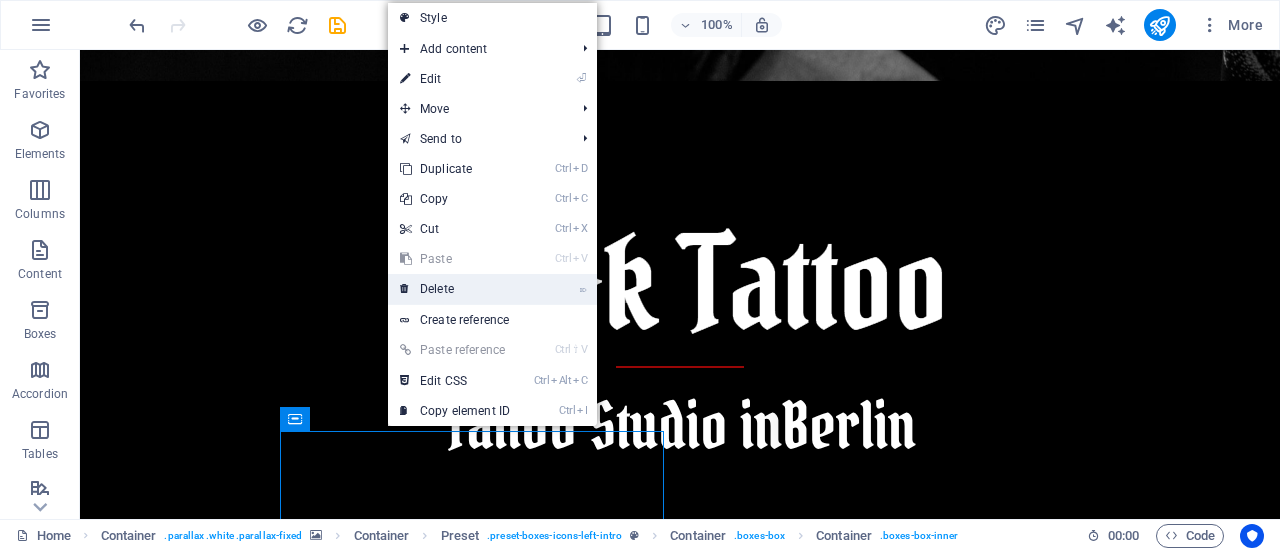 click on "⌦  Delete" at bounding box center [455, 289] 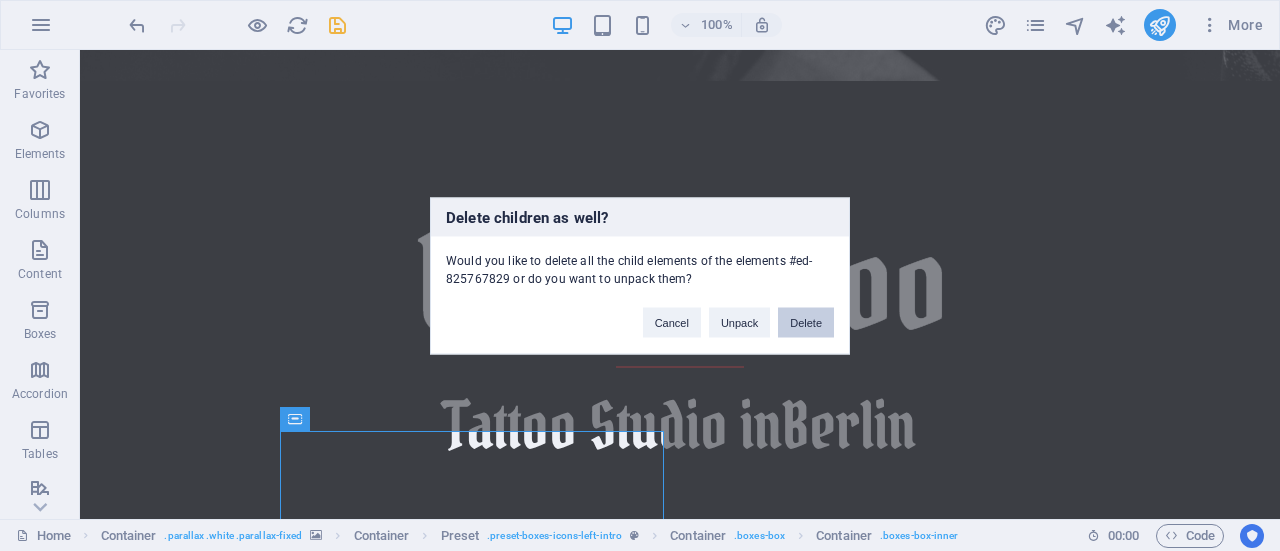 click on "Delete" at bounding box center [806, 322] 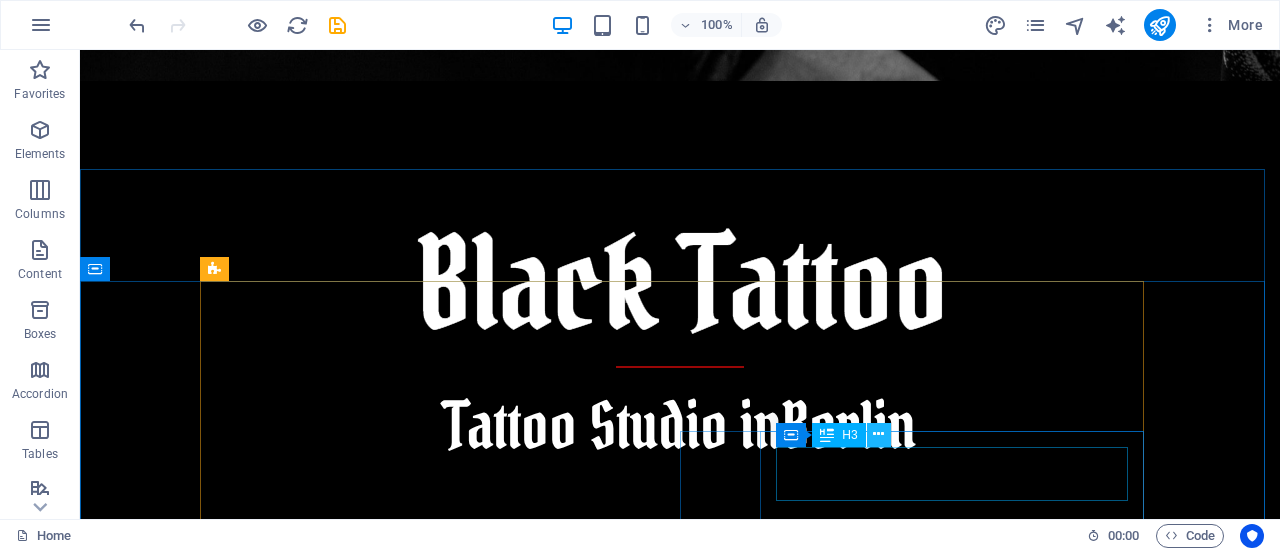 click at bounding box center (878, 434) 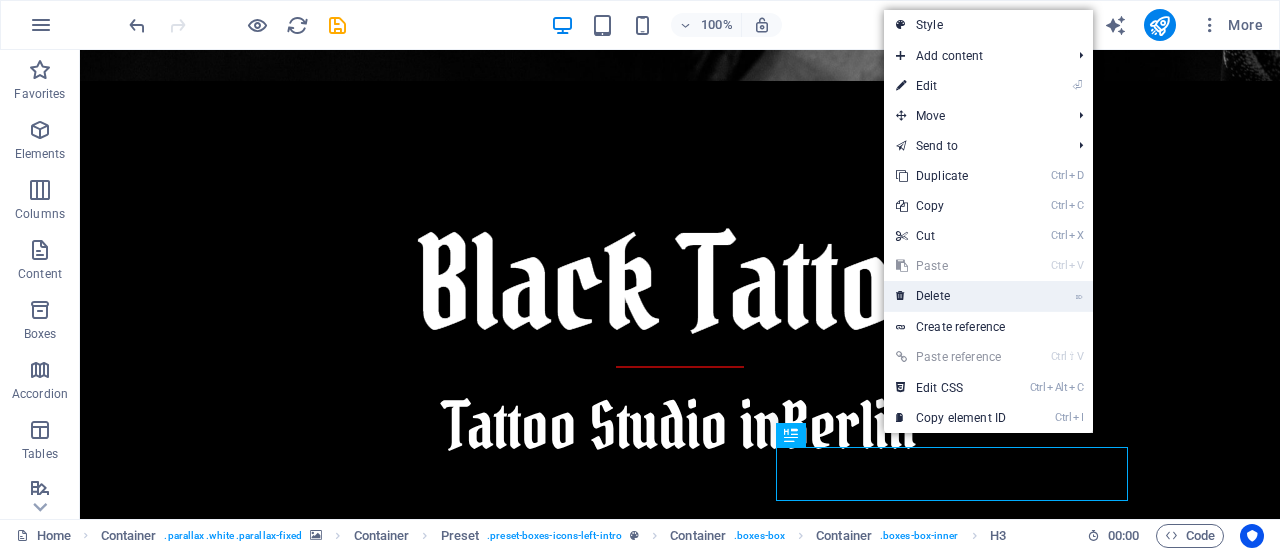 click on "⌦  Delete" at bounding box center [951, 296] 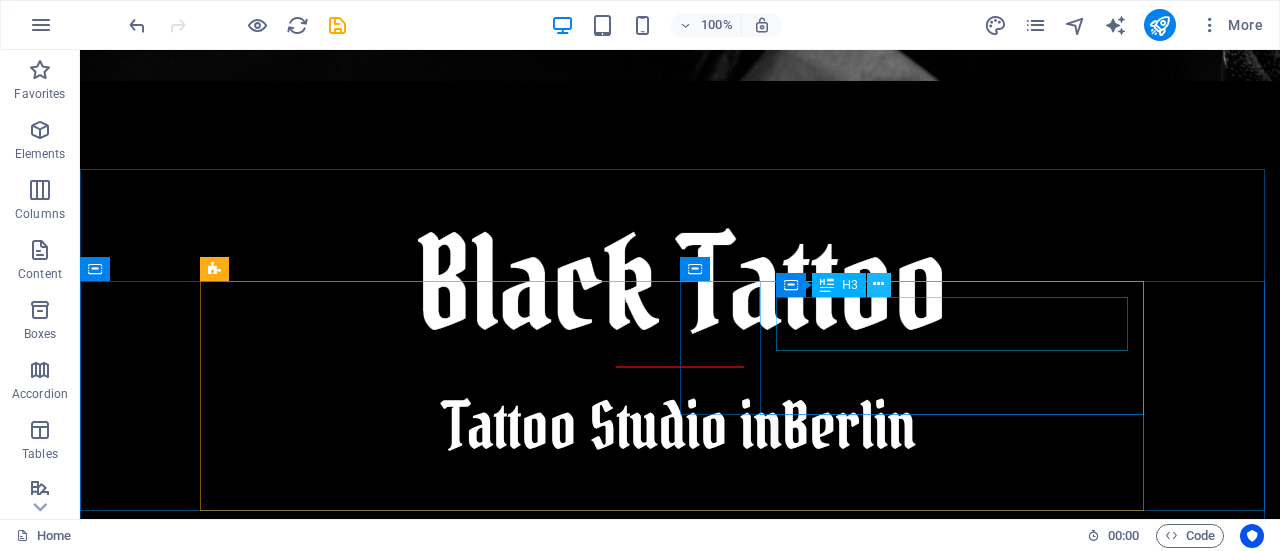 click at bounding box center (878, 284) 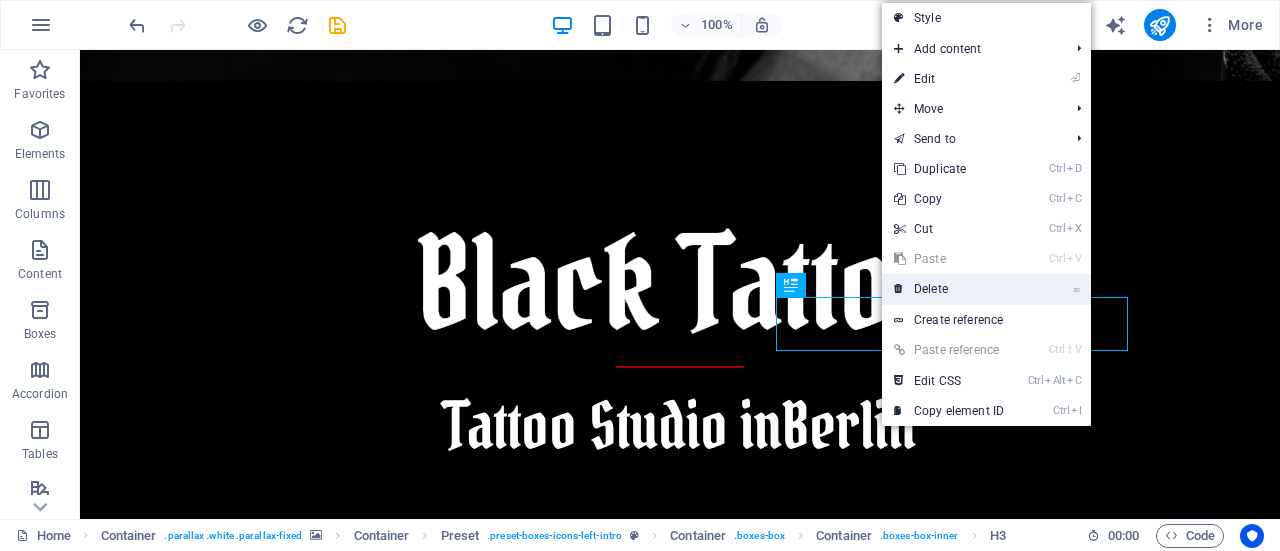 click on "⌦  Delete" at bounding box center (949, 289) 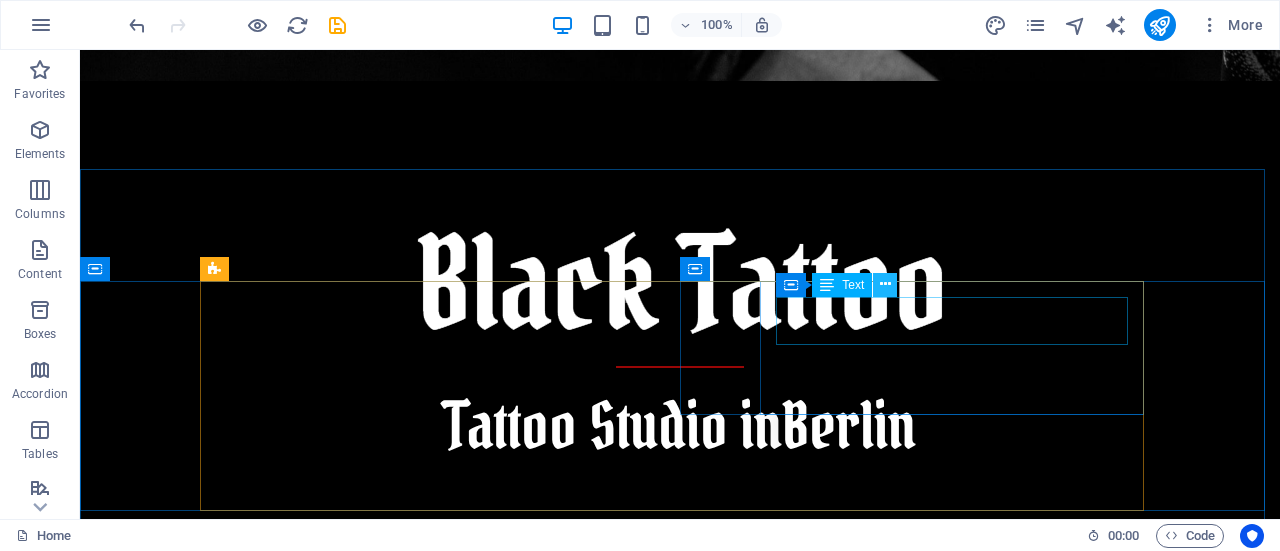 click at bounding box center (885, 284) 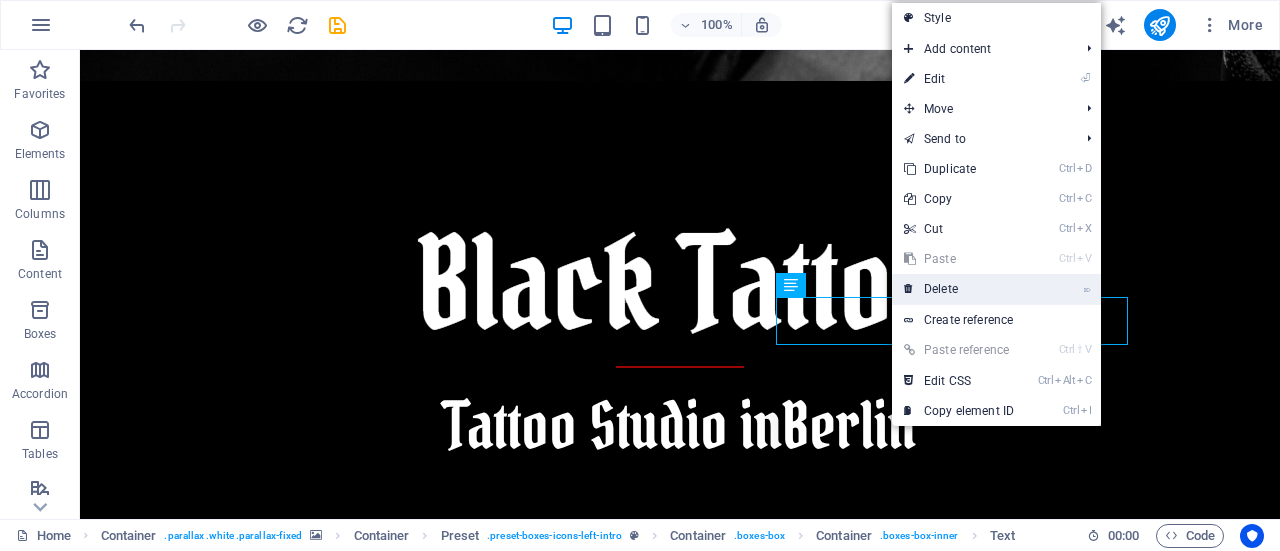 click on "⌦  Delete" at bounding box center [959, 289] 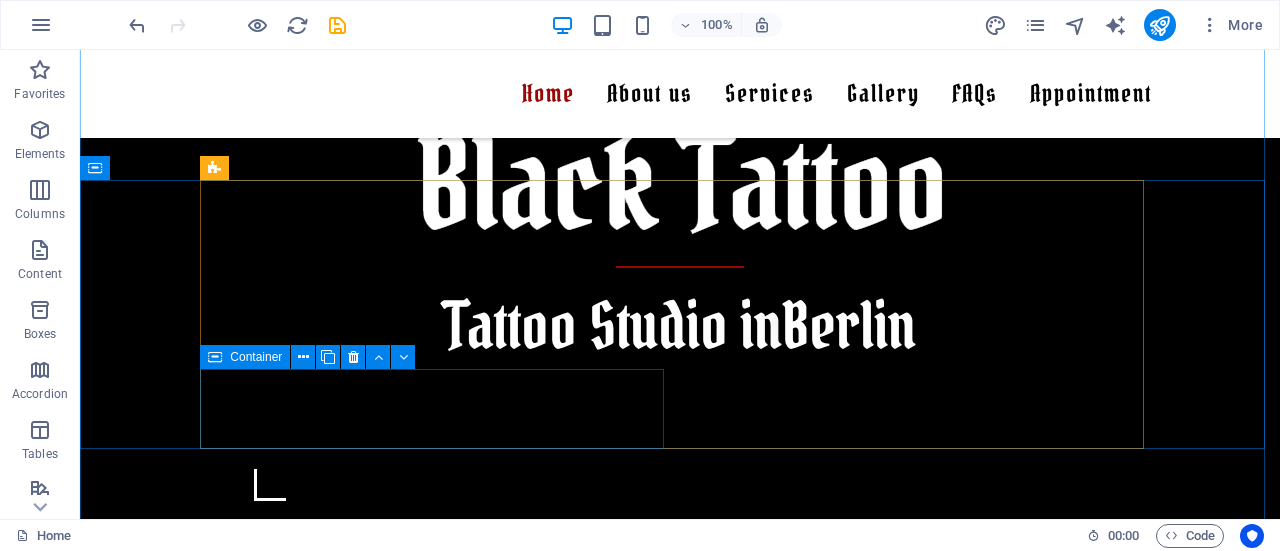 scroll, scrollTop: 716, scrollLeft: 0, axis: vertical 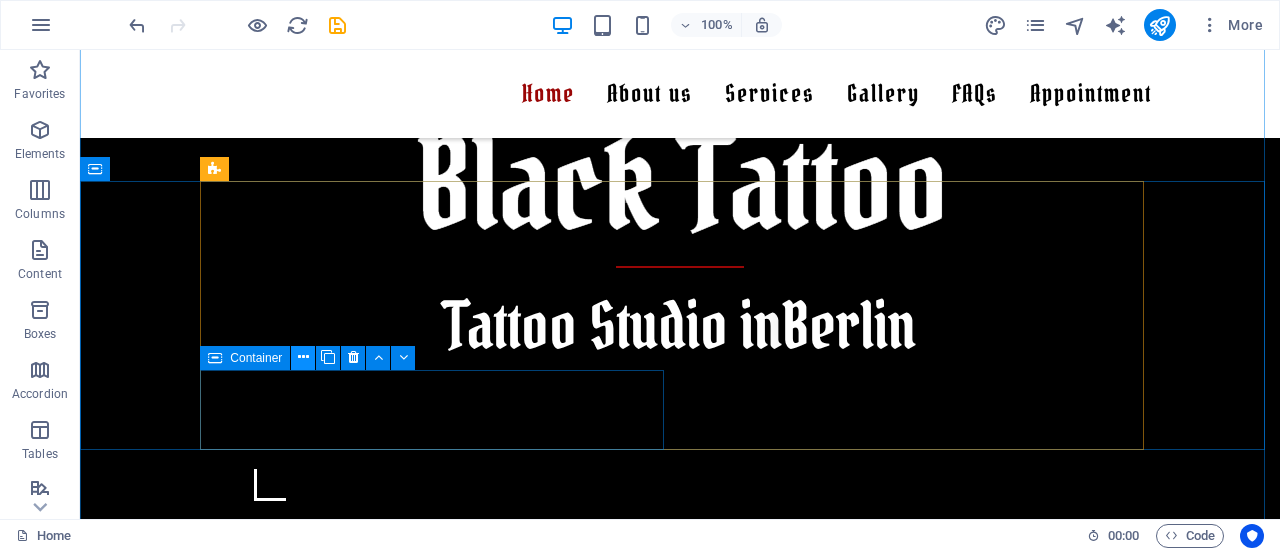 click at bounding box center [303, 357] 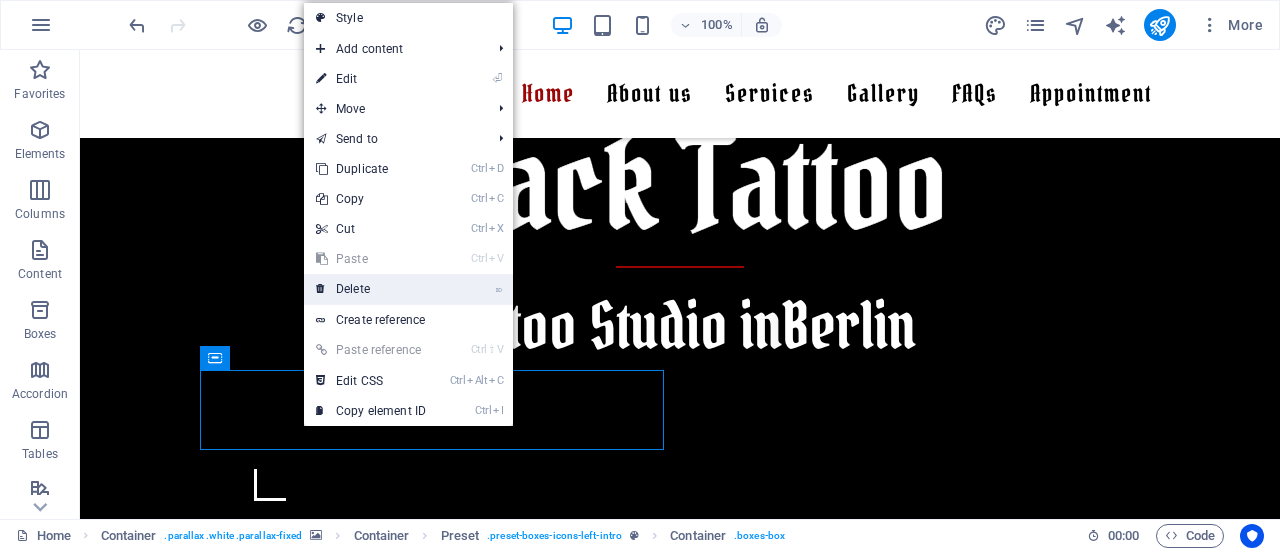 click on "⌦  Delete" at bounding box center [371, 289] 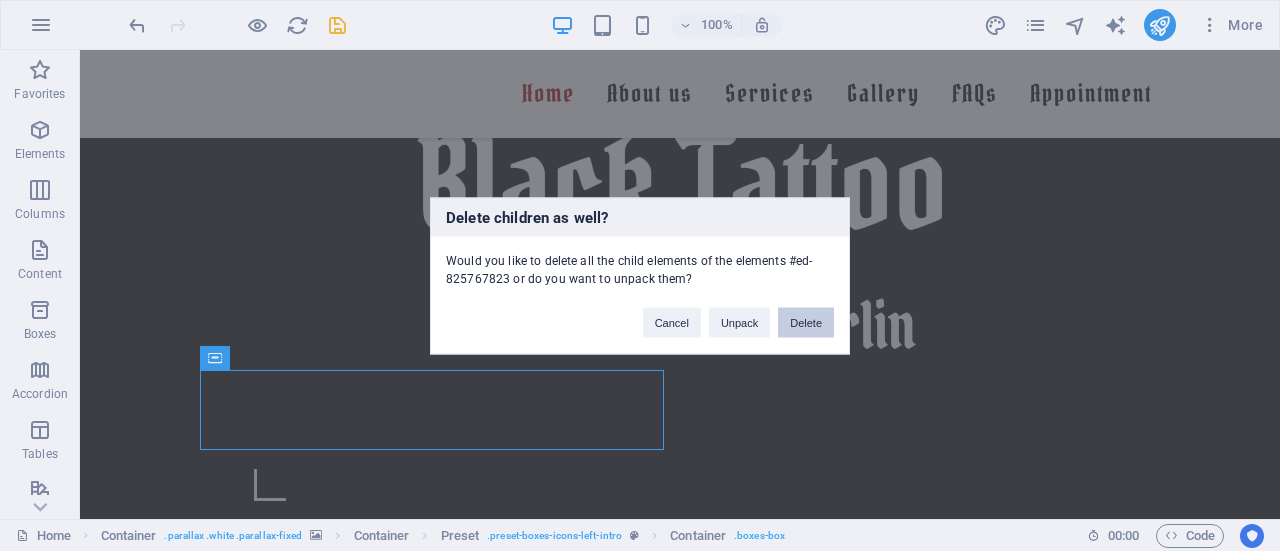 click on "Delete" at bounding box center (806, 322) 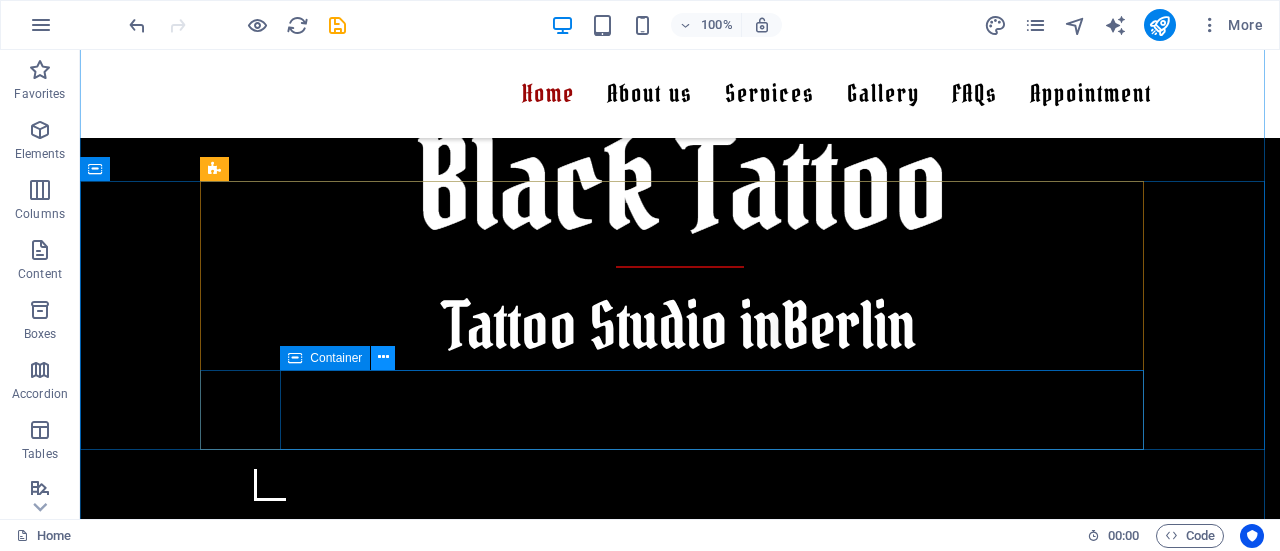 click at bounding box center (383, 357) 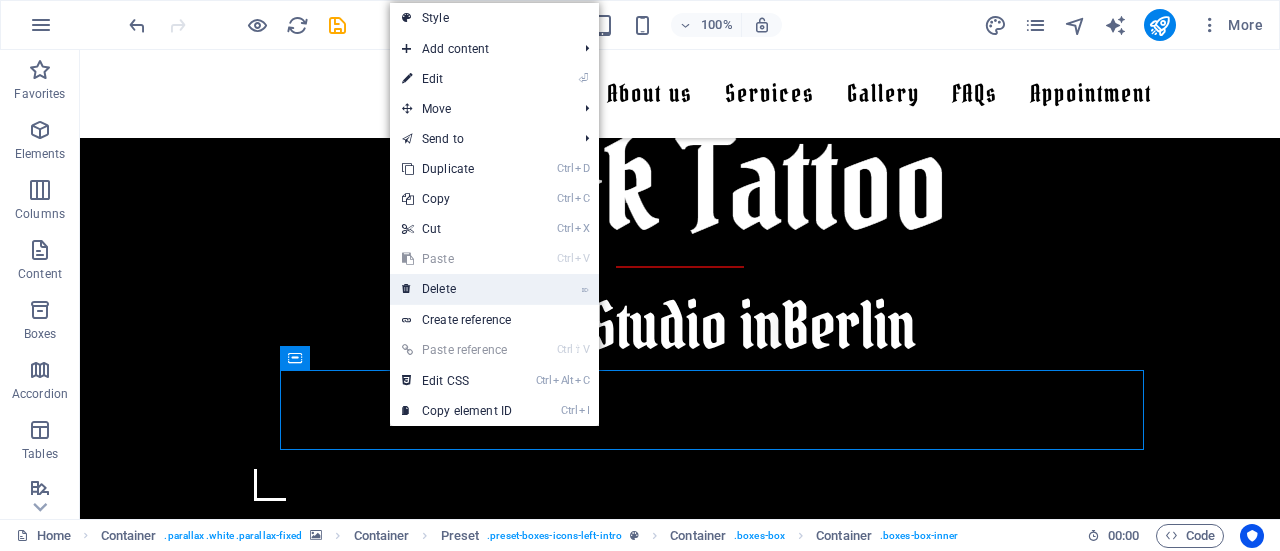 click on "⌦  Delete" at bounding box center [457, 289] 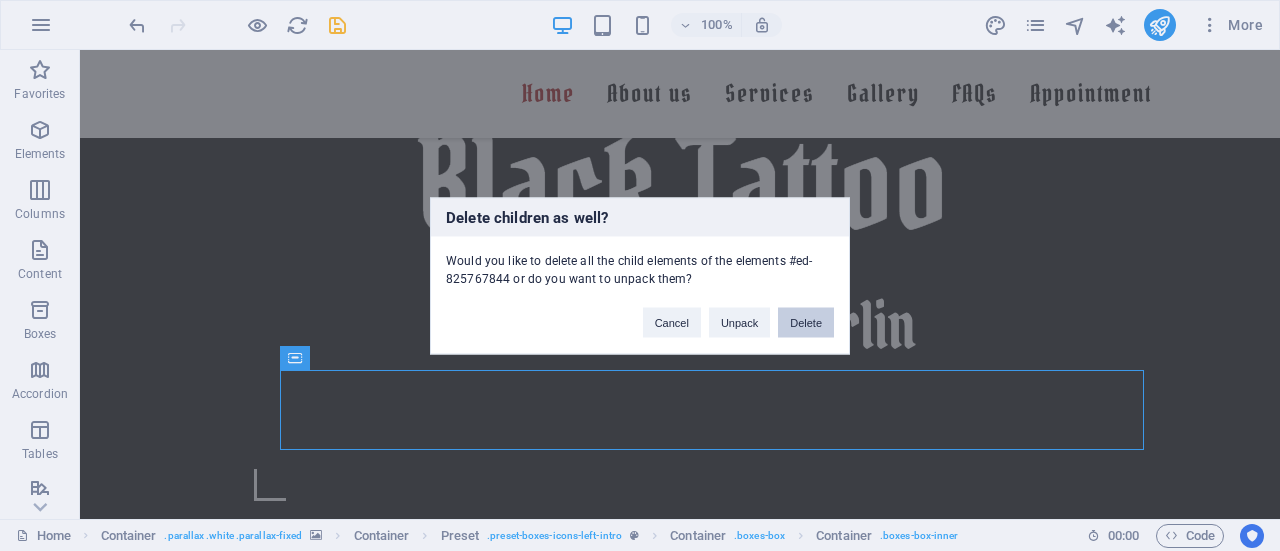 drag, startPoint x: 813, startPoint y: 321, endPoint x: 732, endPoint y: 270, distance: 95.71834 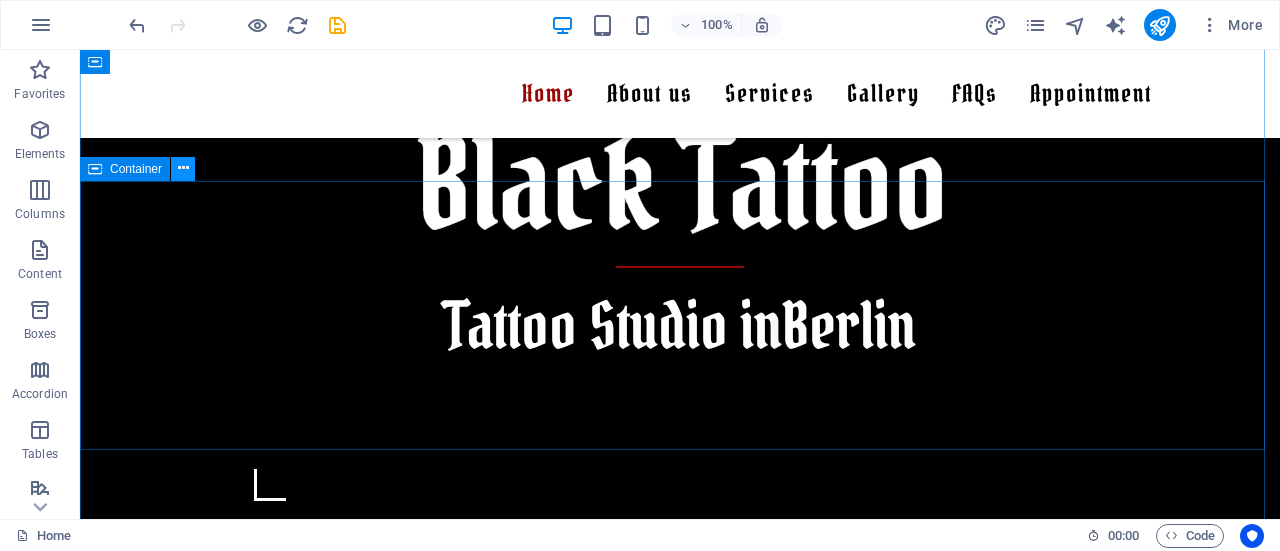 click at bounding box center [183, 168] 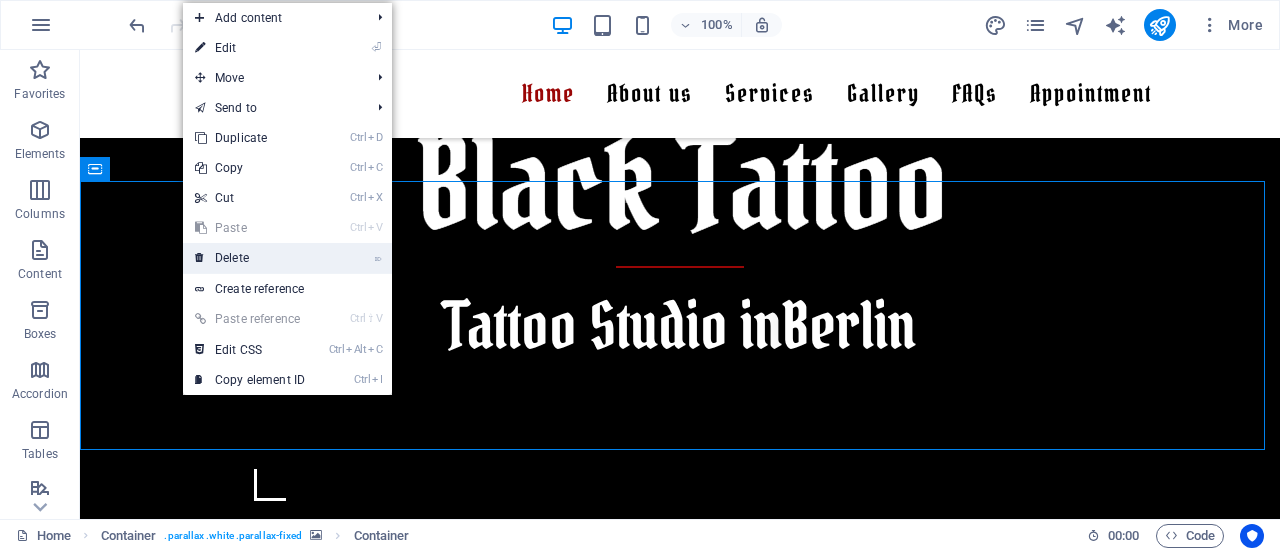 click on "⌦  Delete" at bounding box center [250, 258] 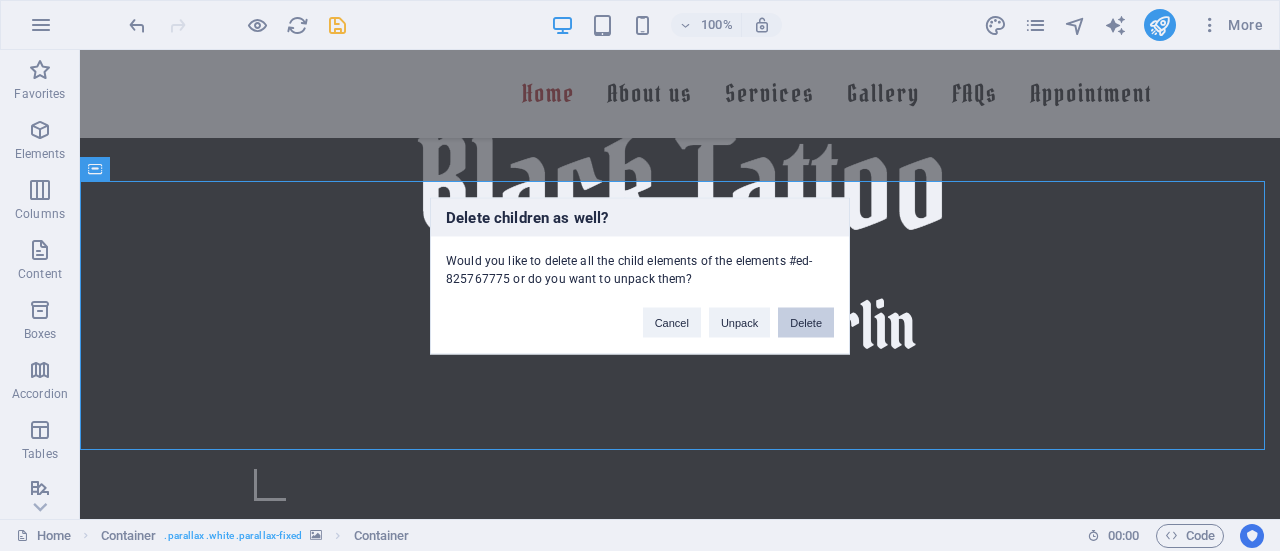 click on "Delete" at bounding box center (806, 322) 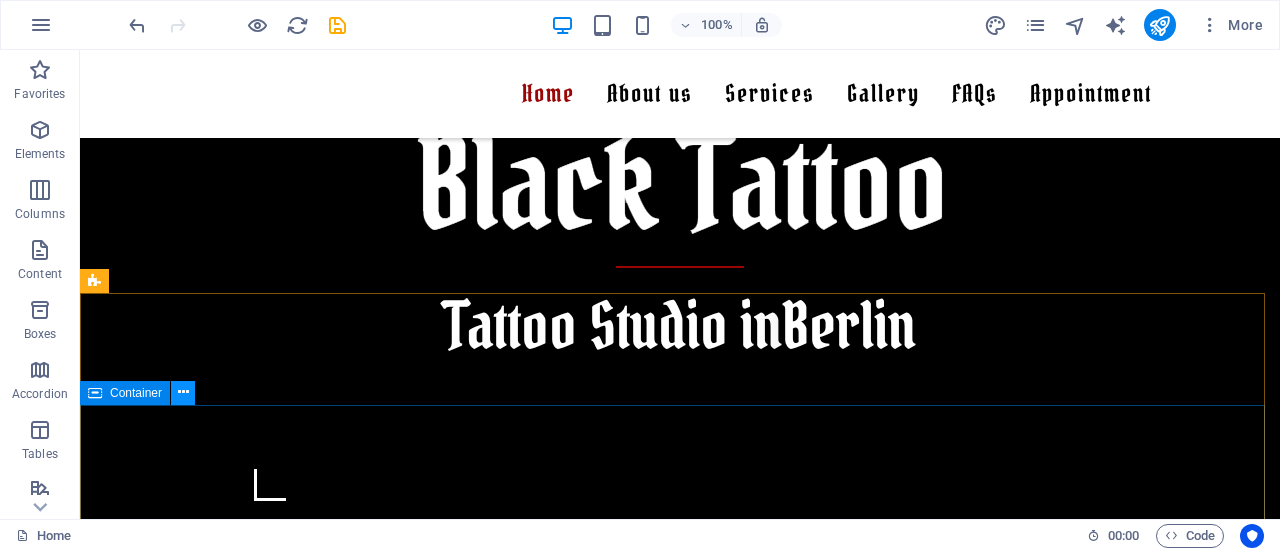 click at bounding box center [183, 392] 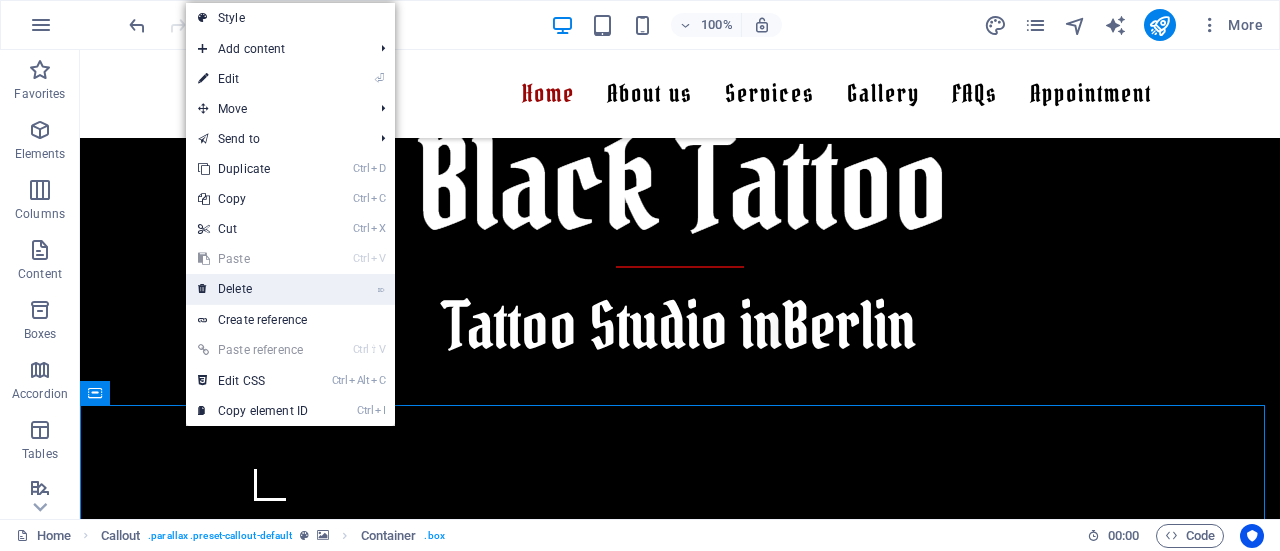 click on "⌦  Delete" at bounding box center (253, 289) 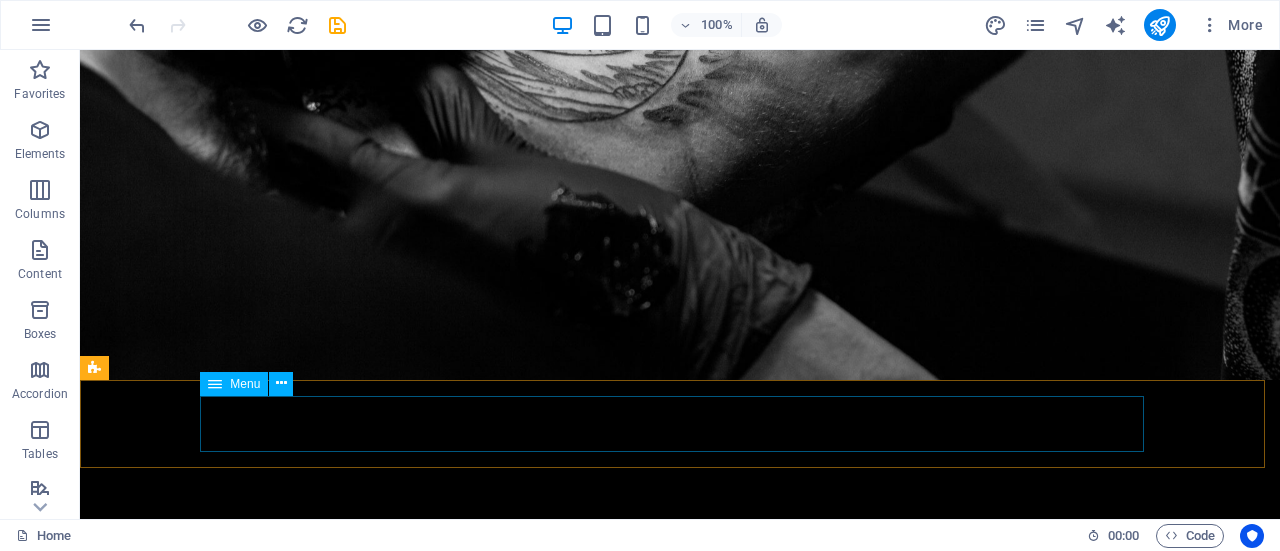scroll, scrollTop: 316, scrollLeft: 0, axis: vertical 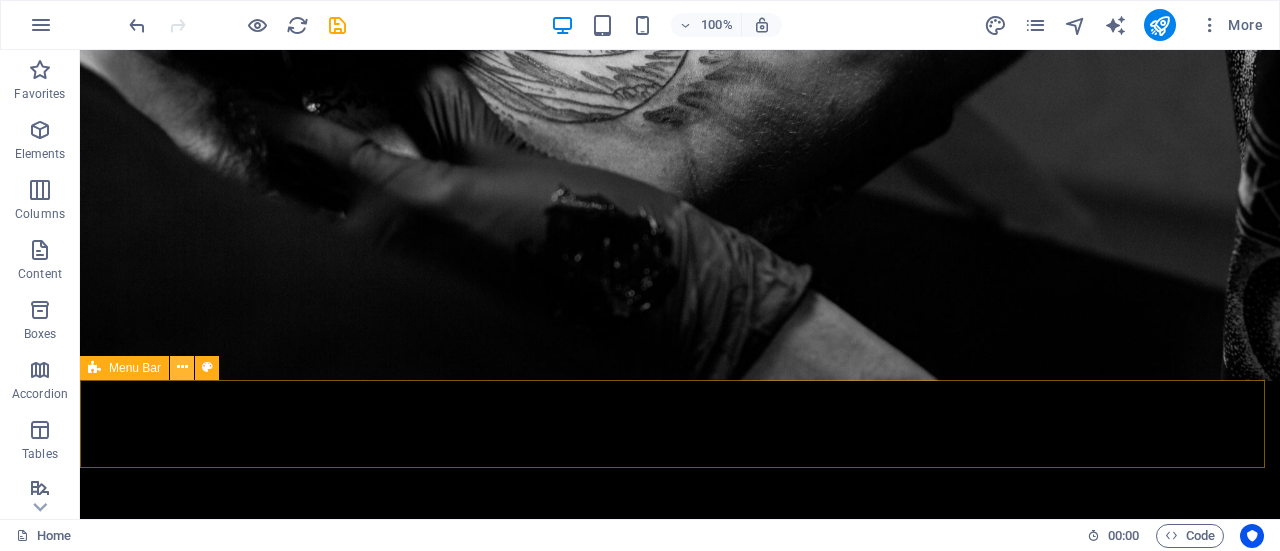click at bounding box center [182, 367] 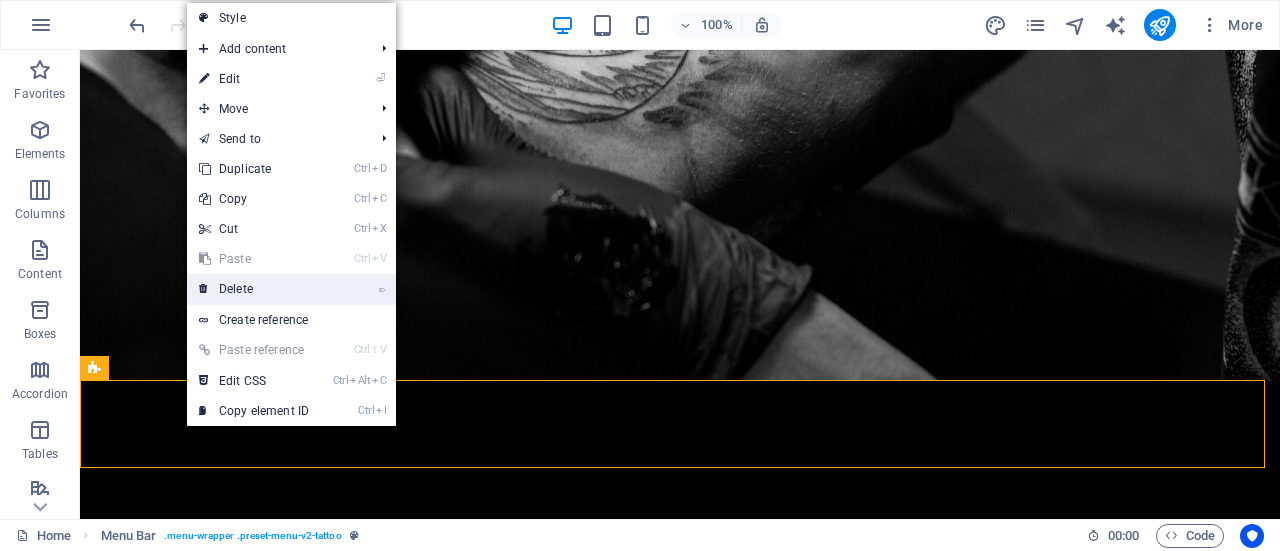 click on "⌦  Delete" at bounding box center [254, 289] 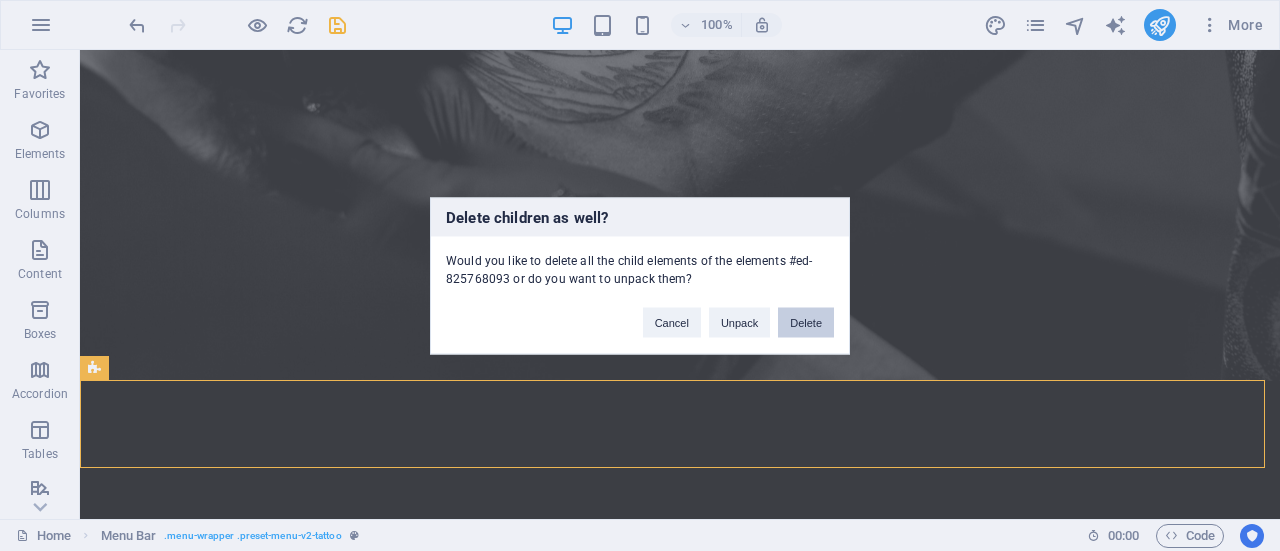 click on "Delete" at bounding box center [806, 322] 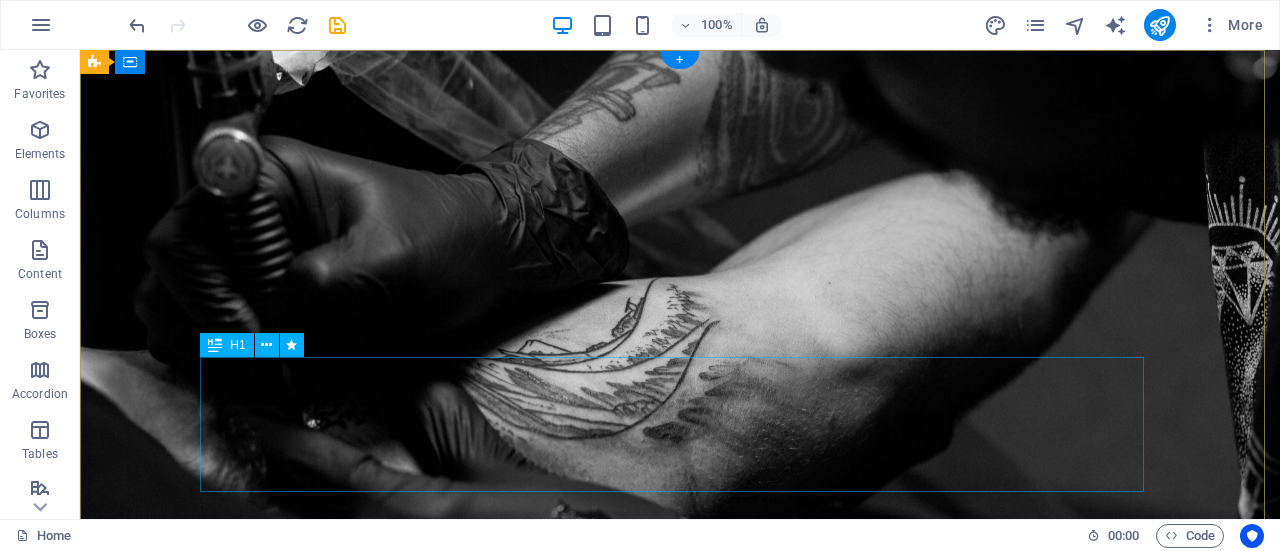 scroll, scrollTop: 0, scrollLeft: 0, axis: both 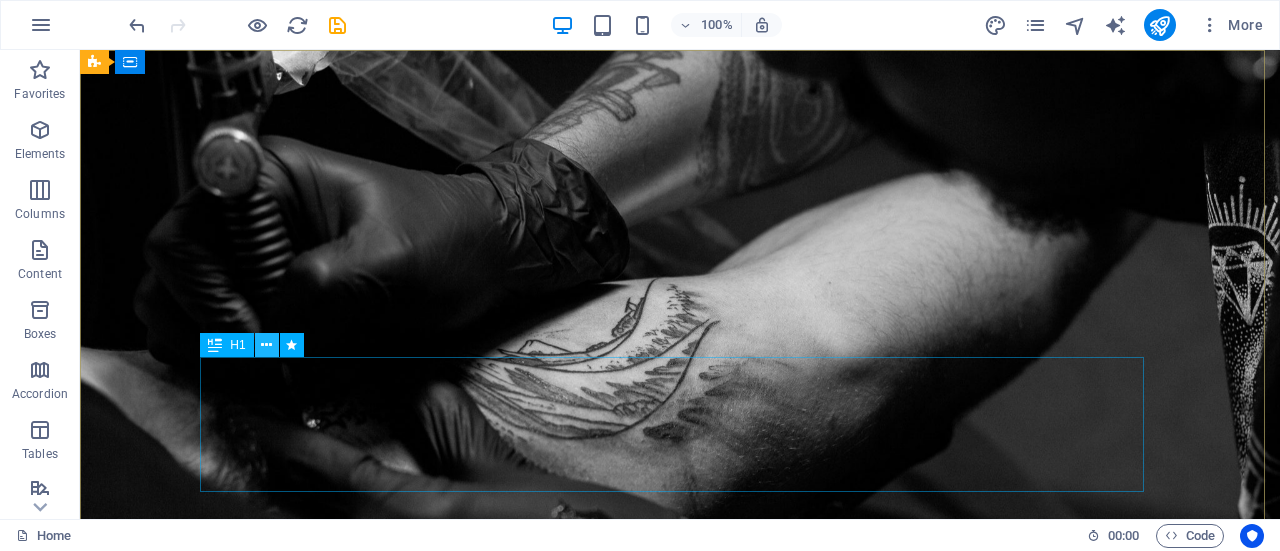 click at bounding box center (266, 345) 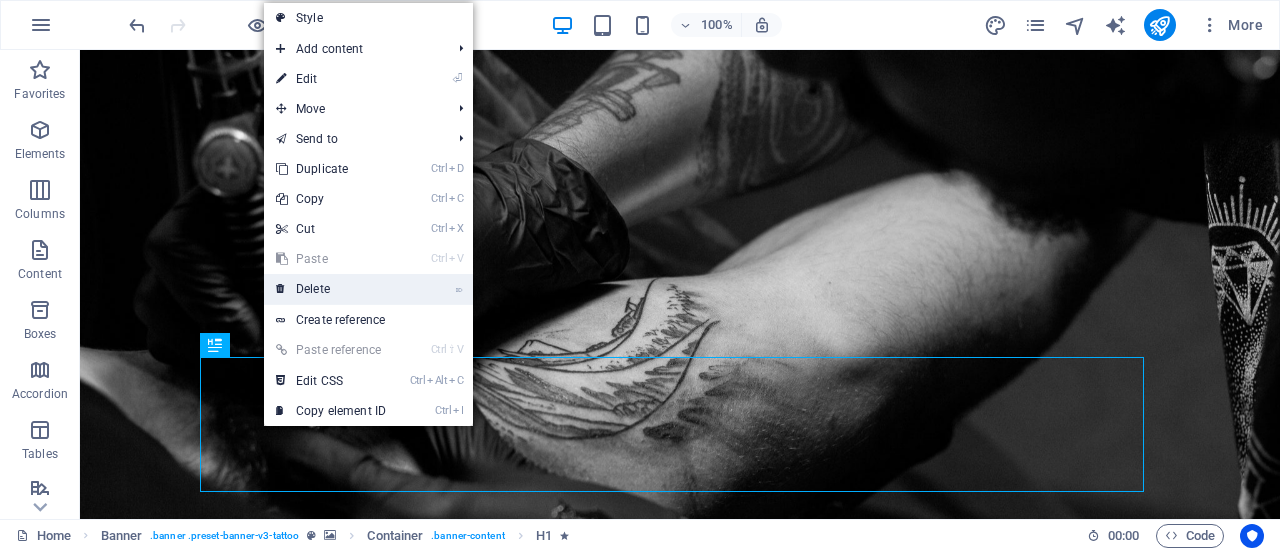 click on "⌦  Delete" at bounding box center [331, 289] 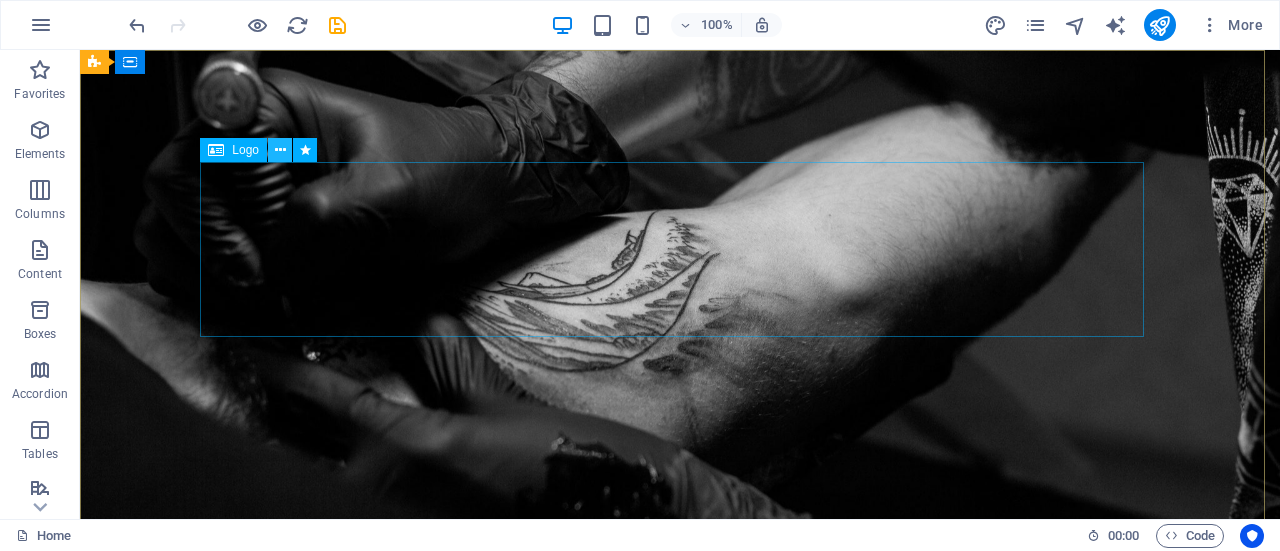 click at bounding box center [280, 150] 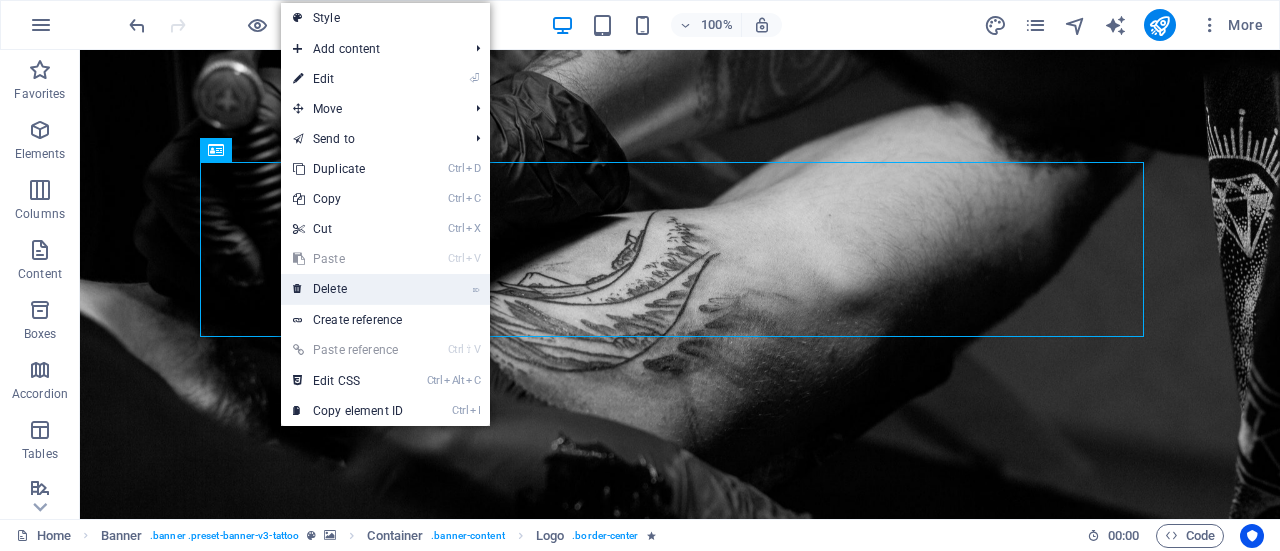click on "⌦  Delete" at bounding box center [348, 289] 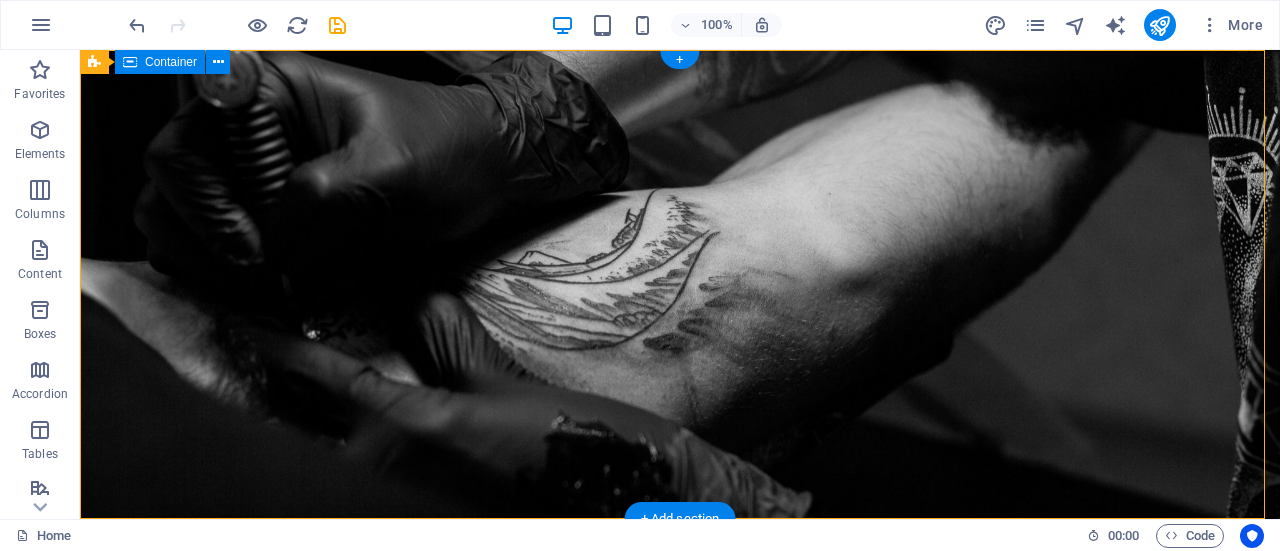 click at bounding box center (680, 687) 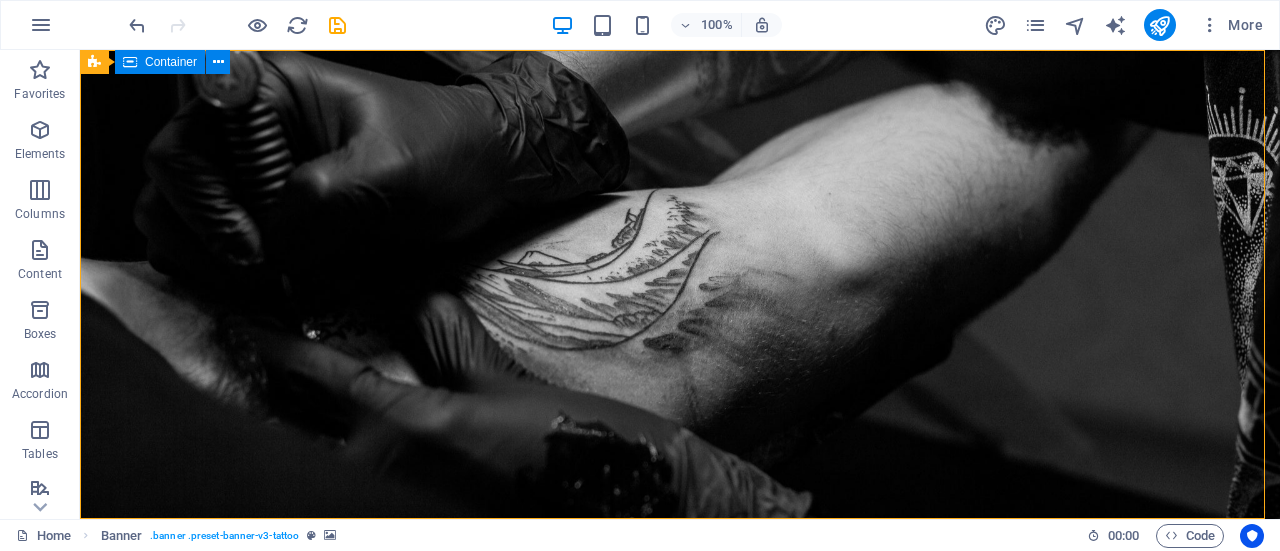click on "Container" at bounding box center (171, 62) 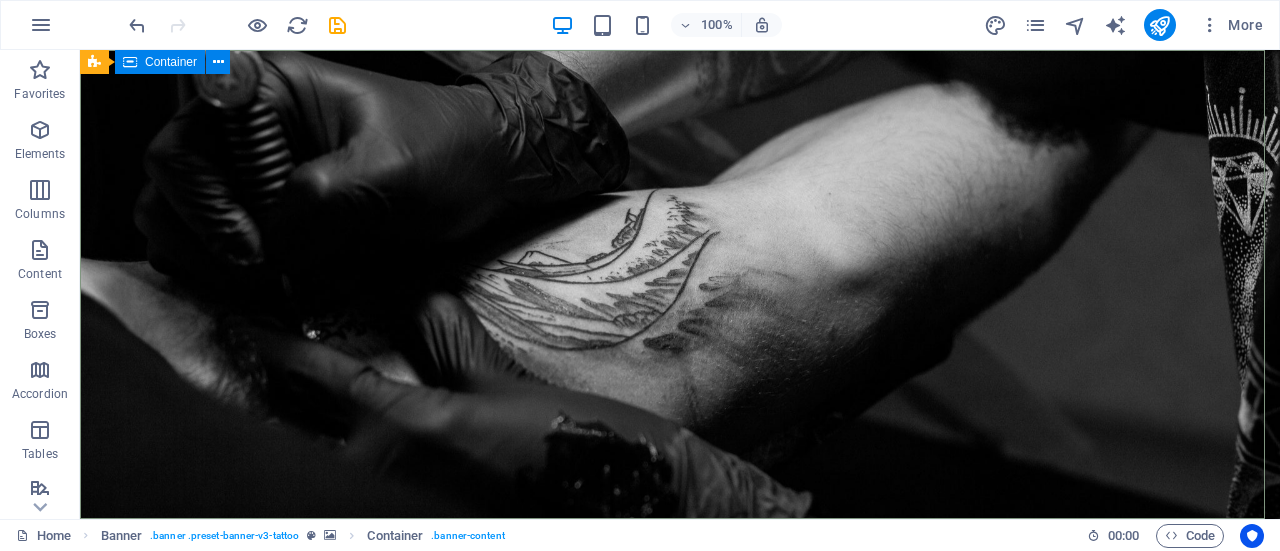 click at bounding box center (130, 62) 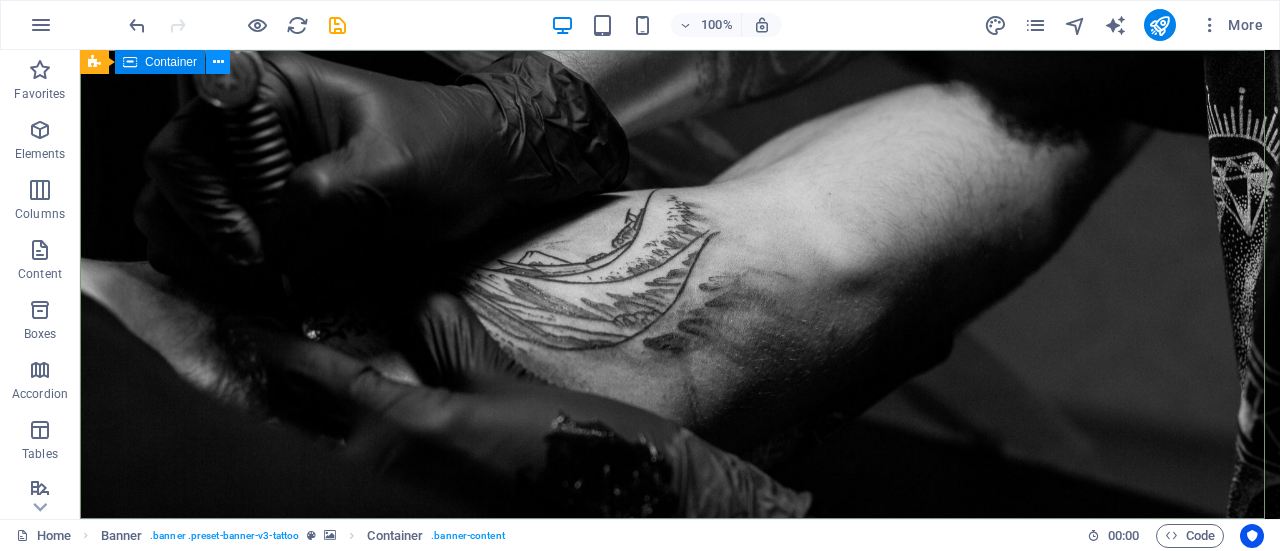 click at bounding box center (218, 62) 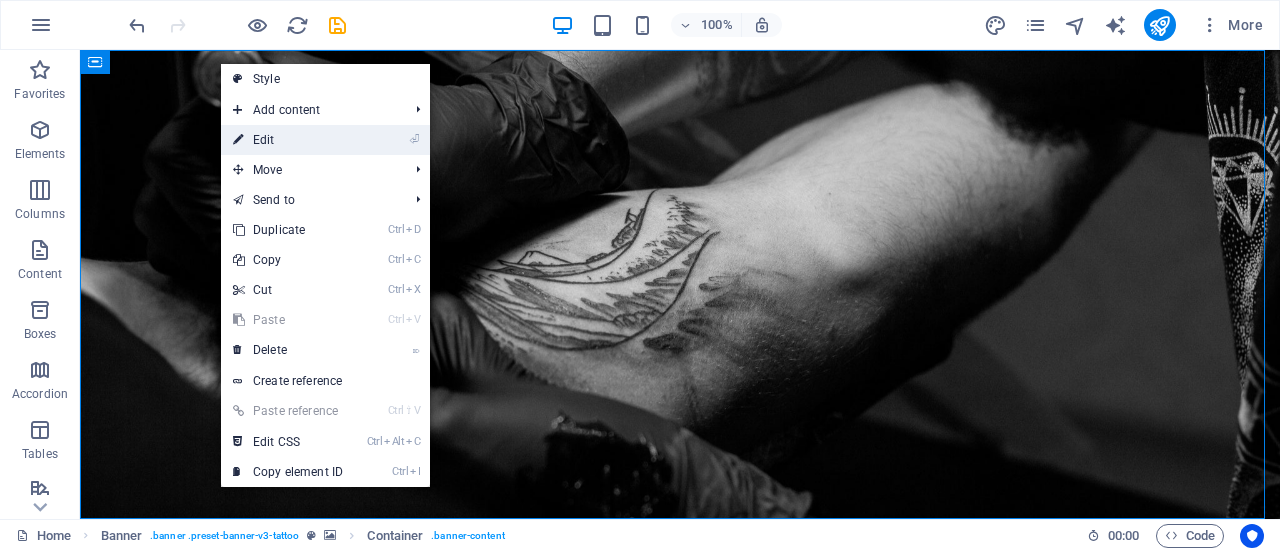 click on "⏎  Edit" at bounding box center [288, 140] 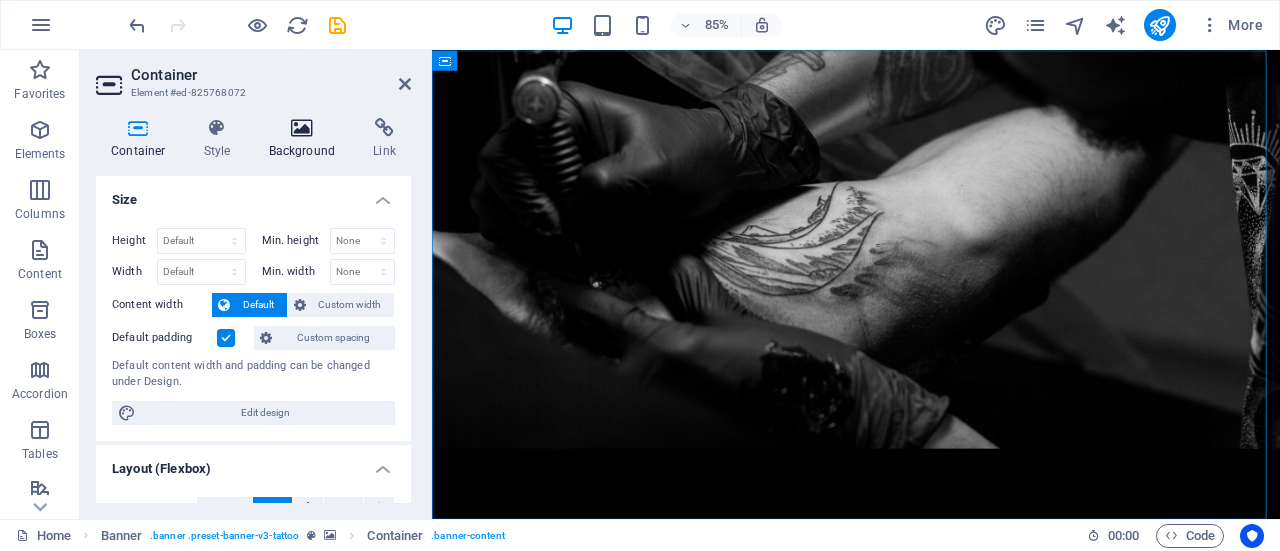 click at bounding box center (302, 128) 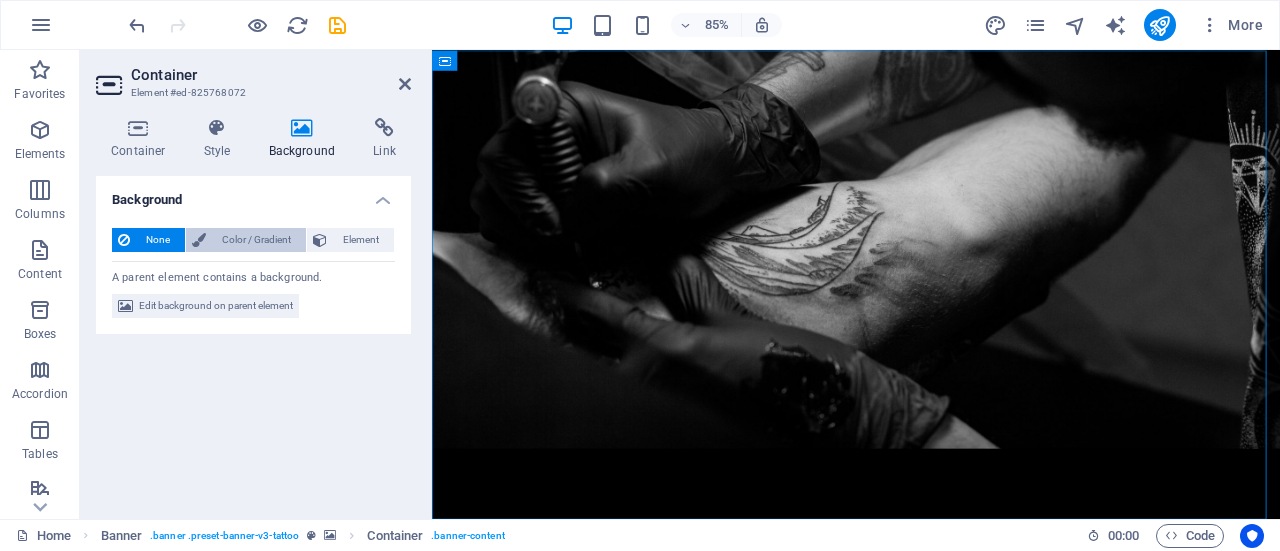 click on "Color / Gradient" at bounding box center [256, 240] 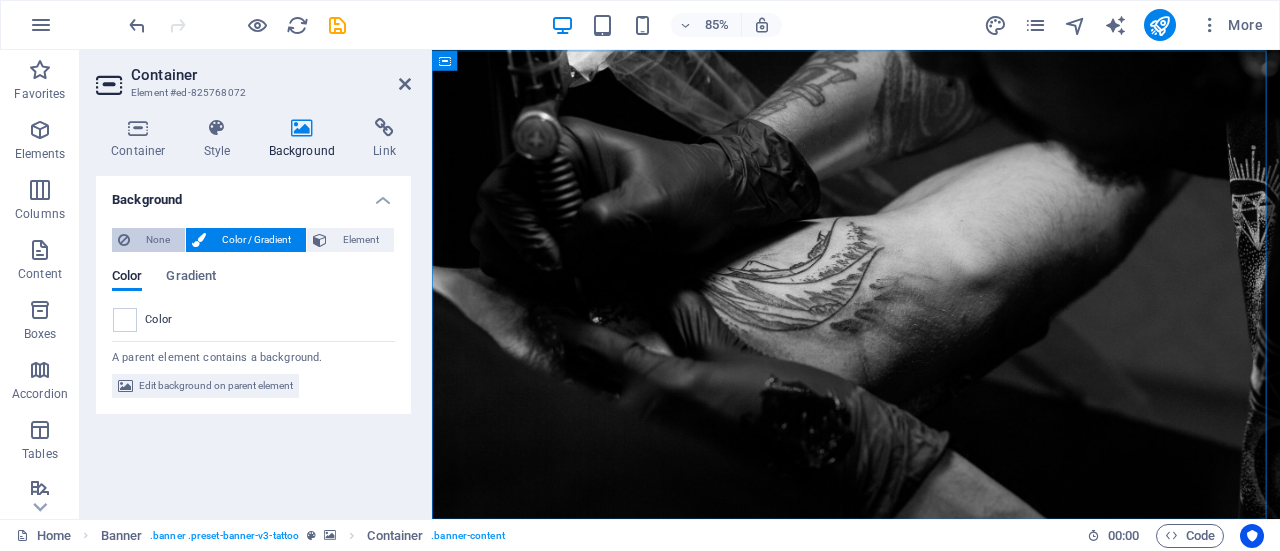click on "None" at bounding box center (157, 240) 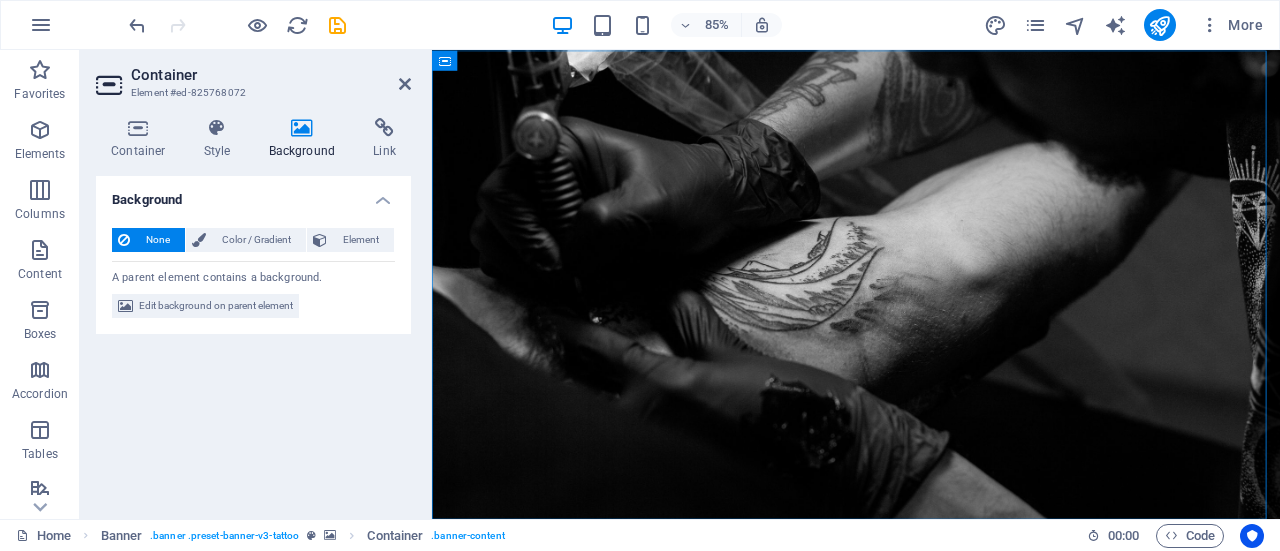 click on "Edit background on parent element" at bounding box center [216, 306] 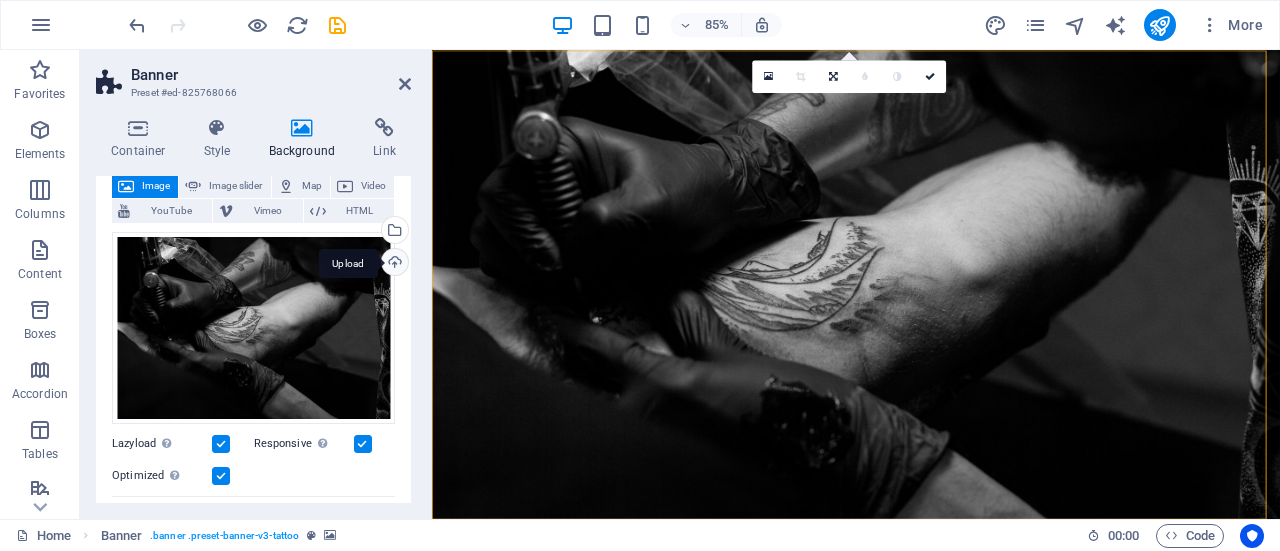 click on "Upload" at bounding box center [393, 264] 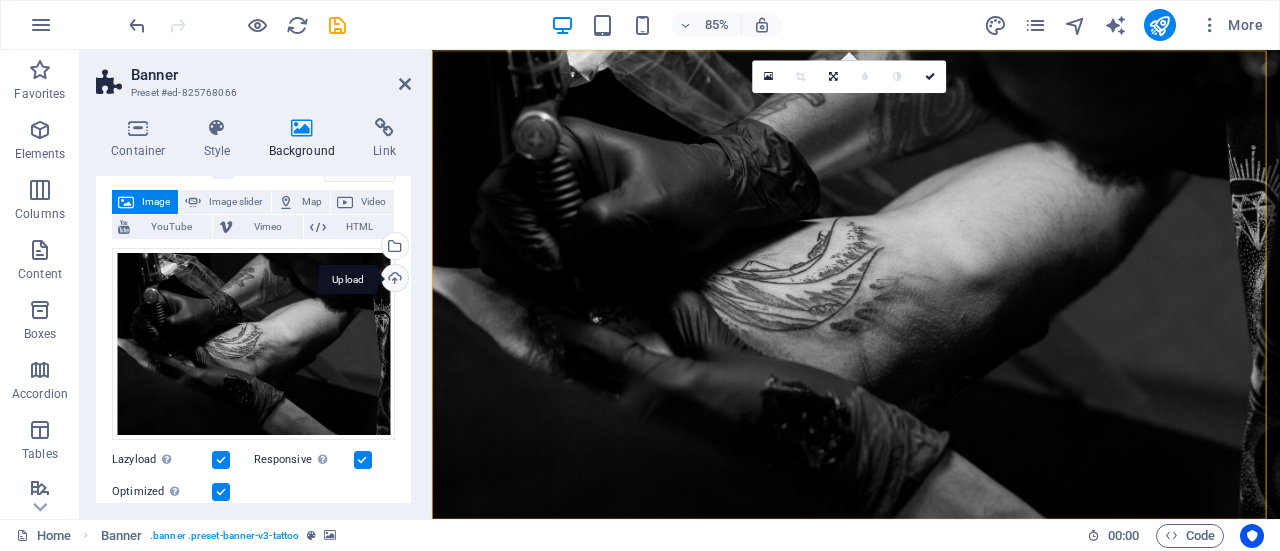 scroll, scrollTop: 104, scrollLeft: 0, axis: vertical 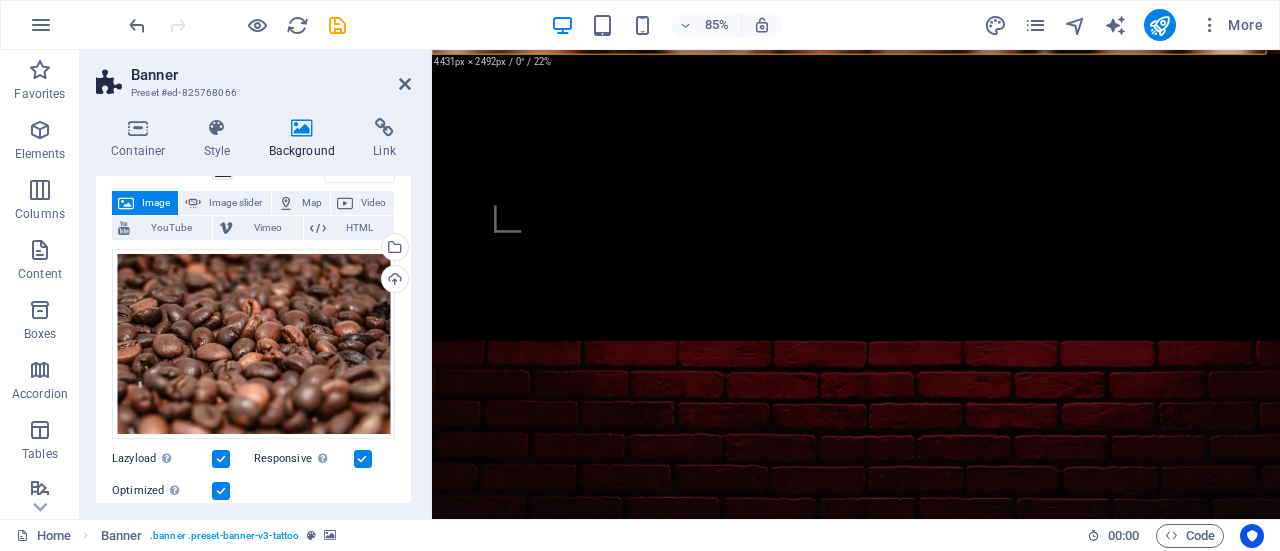 click at bounding box center [931, 892] 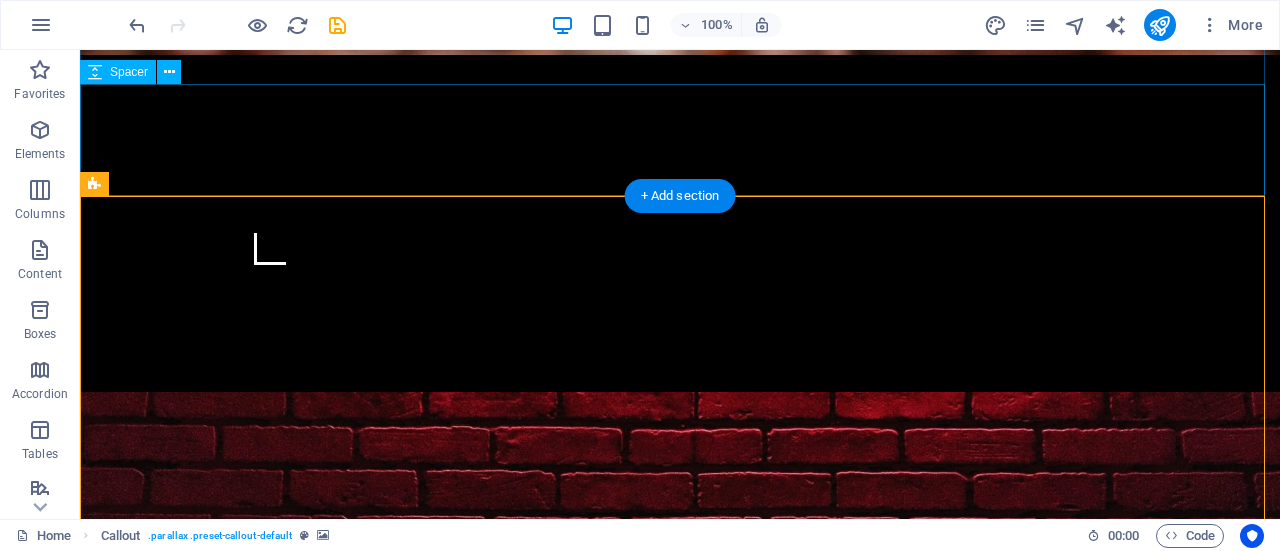 click at bounding box center [680, 560] 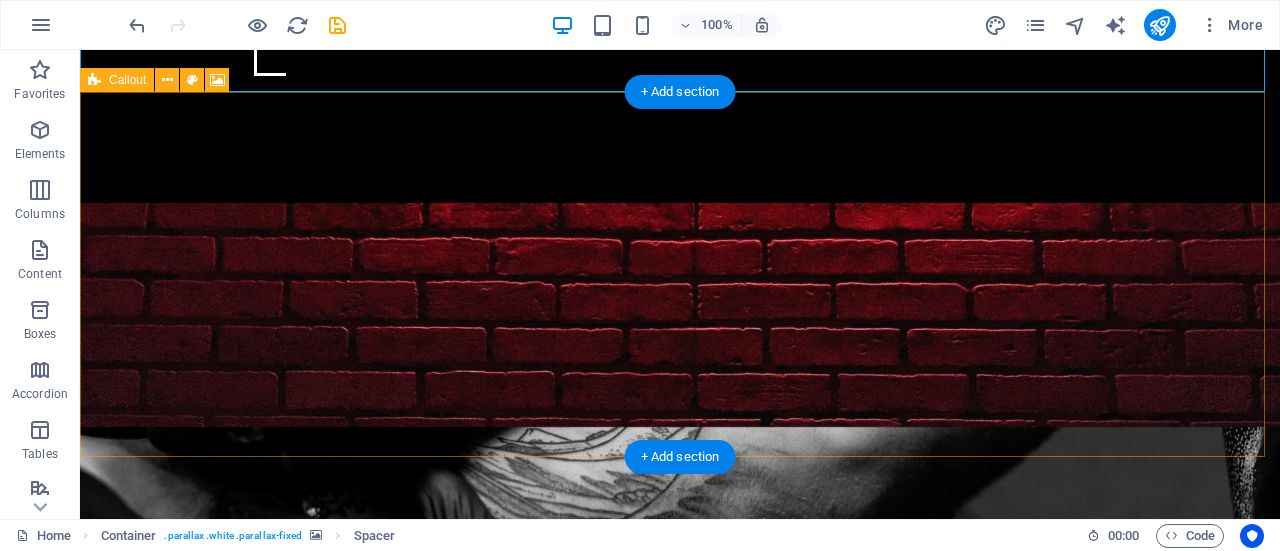 scroll, scrollTop: 654, scrollLeft: 0, axis: vertical 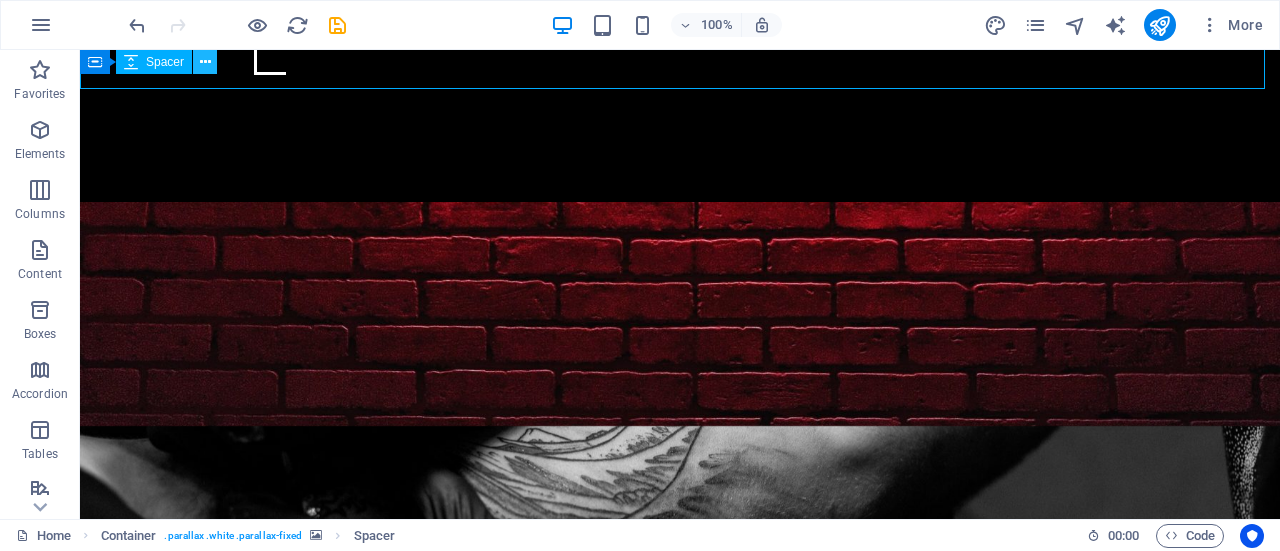 click at bounding box center (205, 62) 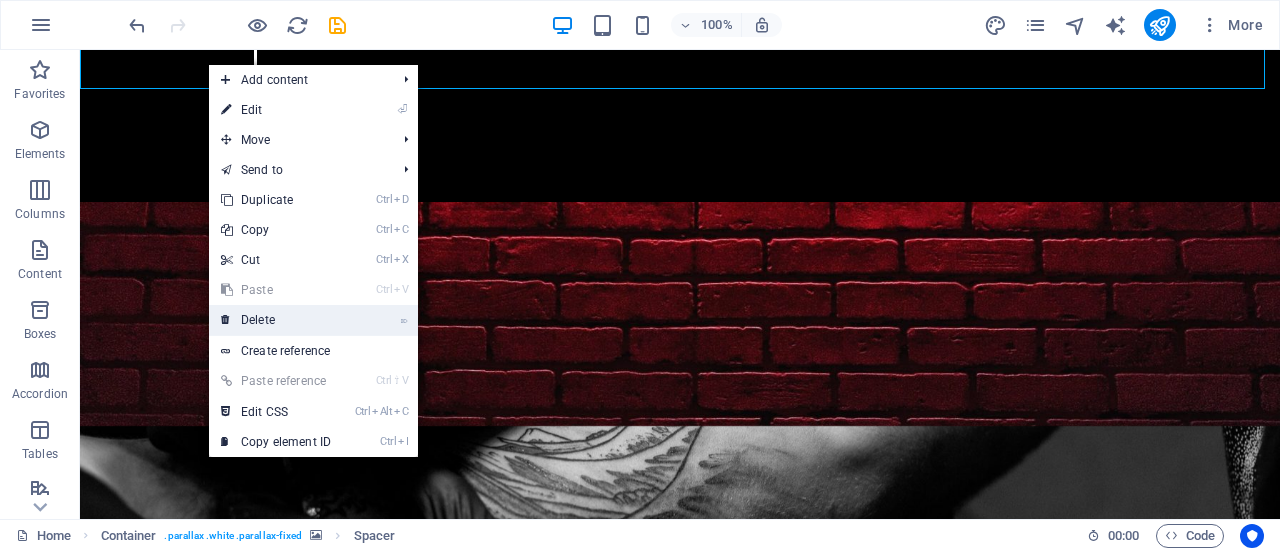 click on "⌦  Delete" at bounding box center [276, 320] 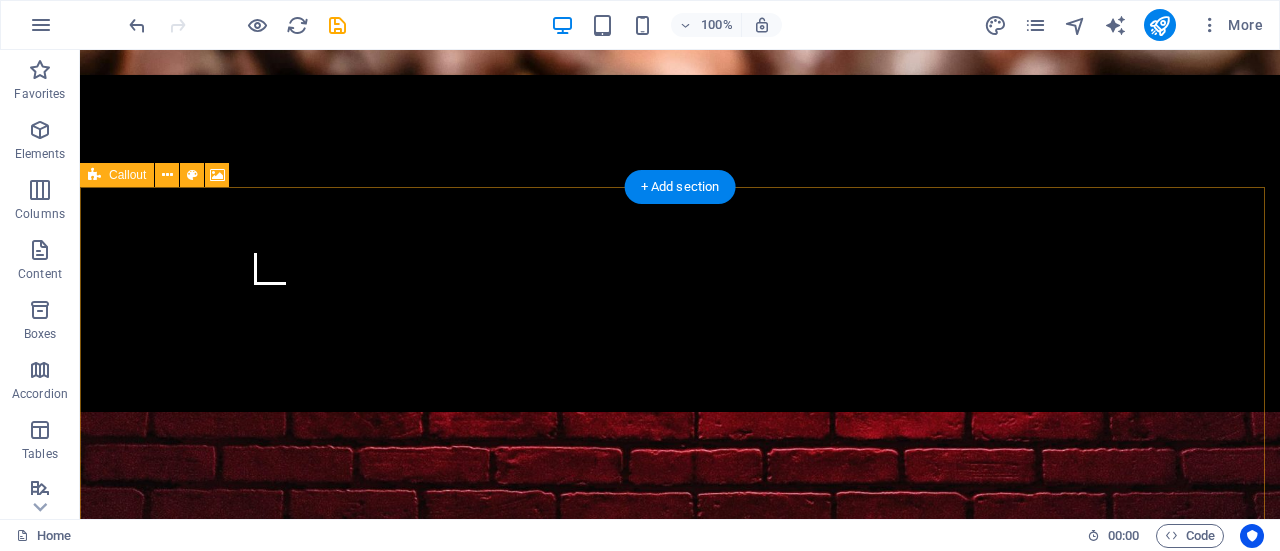 scroll, scrollTop: 443, scrollLeft: 0, axis: vertical 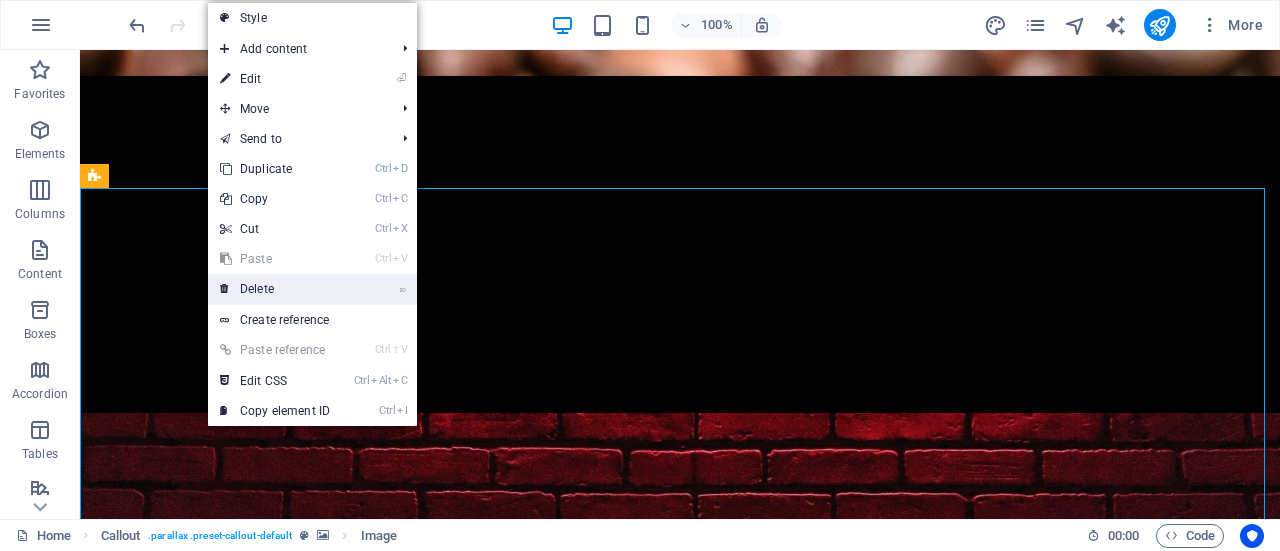click on "⌦  Delete" at bounding box center [275, 289] 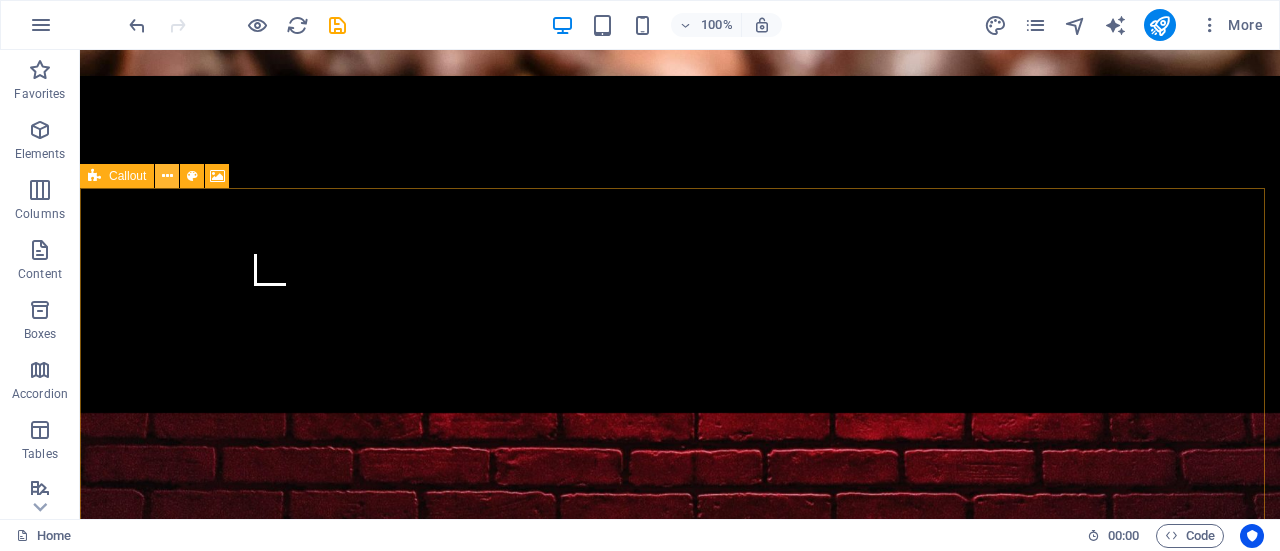 click at bounding box center [167, 176] 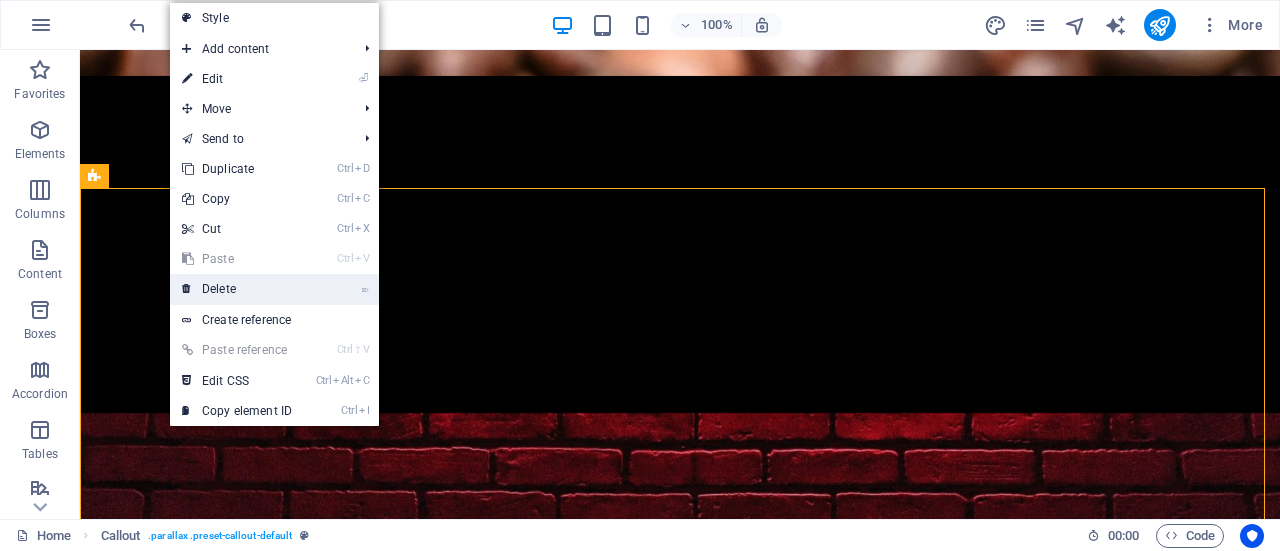 click on "⌦  Delete" at bounding box center [237, 289] 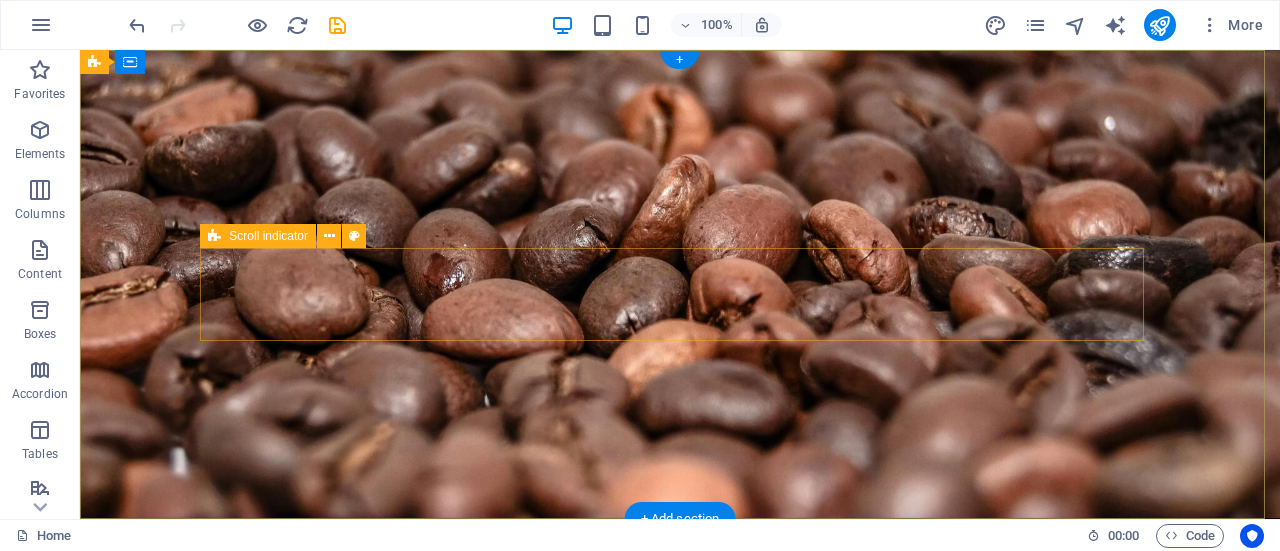 scroll, scrollTop: 0, scrollLeft: 0, axis: both 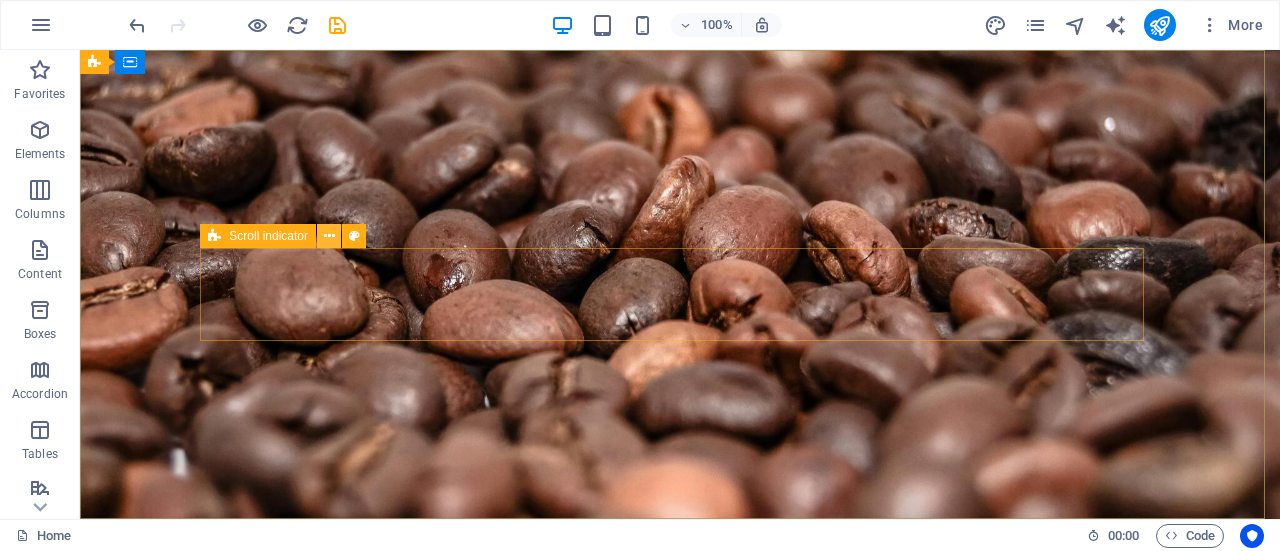 click at bounding box center (329, 236) 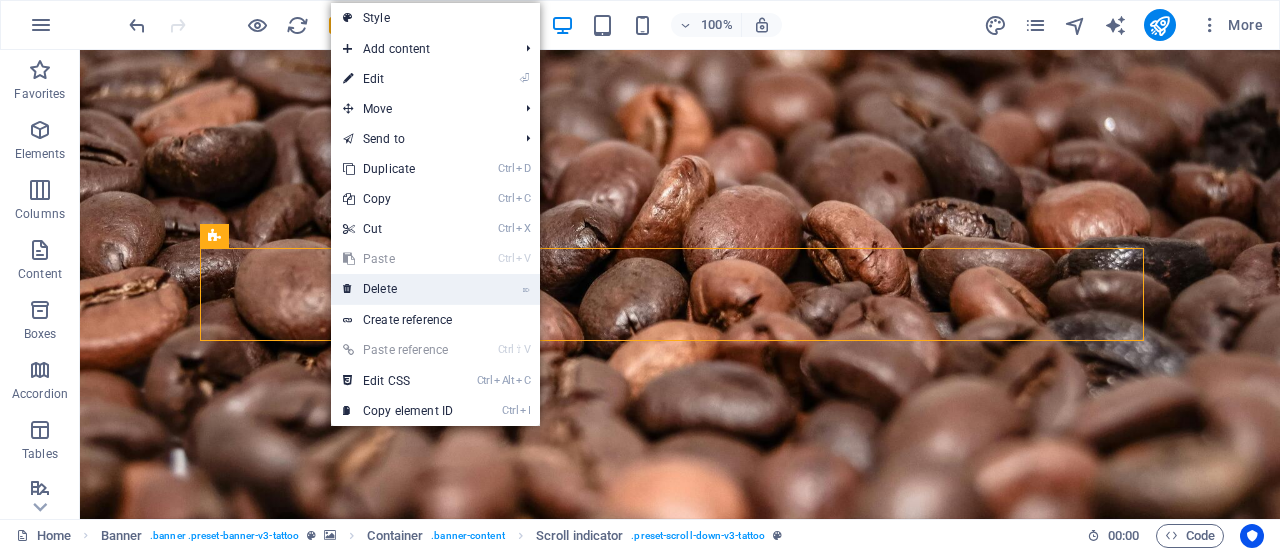 click on "⌦  Delete" at bounding box center (398, 289) 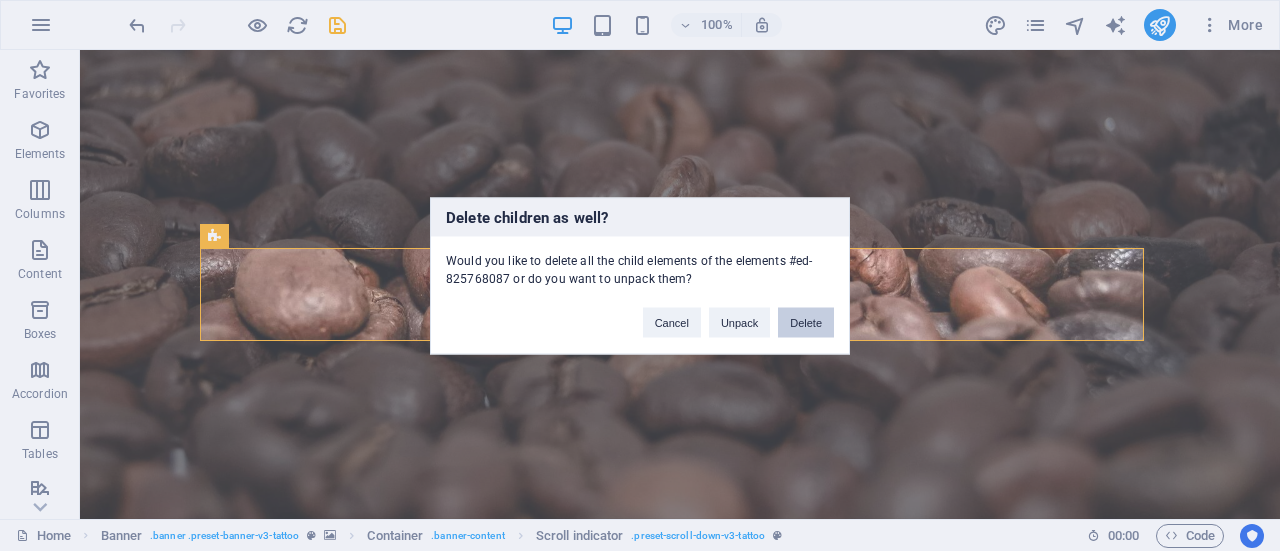drag, startPoint x: 812, startPoint y: 325, endPoint x: 732, endPoint y: 276, distance: 93.813644 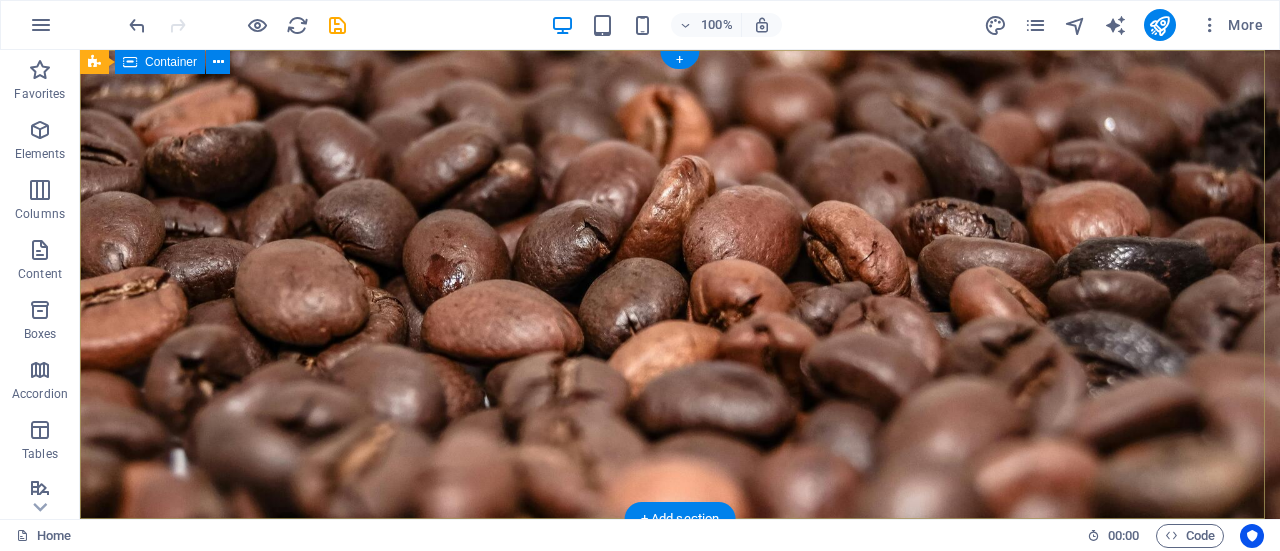 click at bounding box center [680, 641] 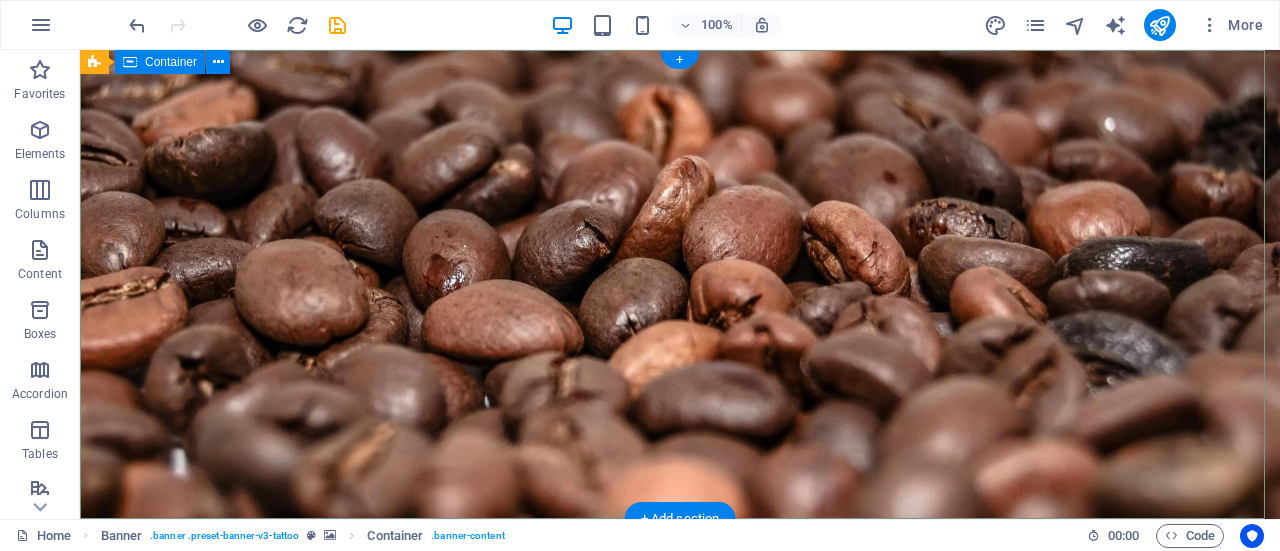 click at bounding box center (680, 641) 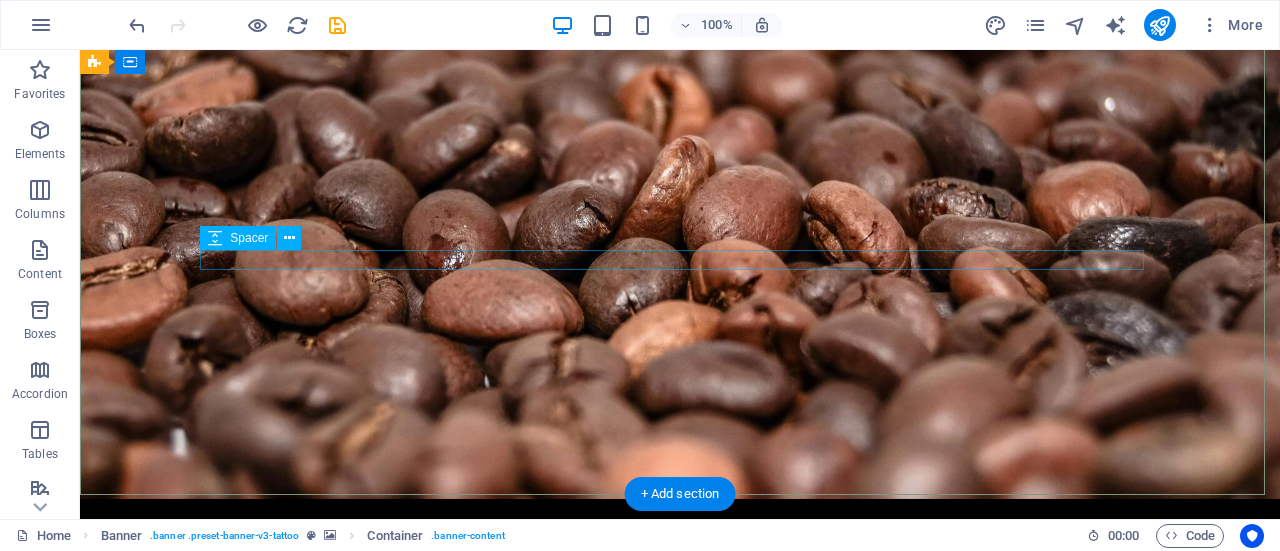 scroll, scrollTop: 0, scrollLeft: 0, axis: both 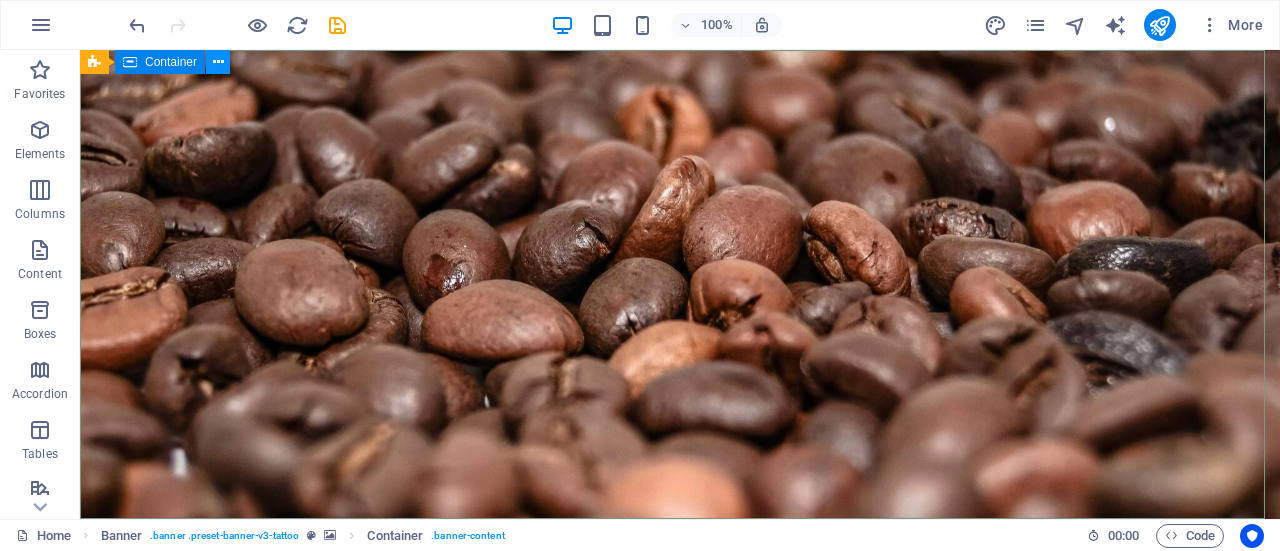 click at bounding box center [218, 62] 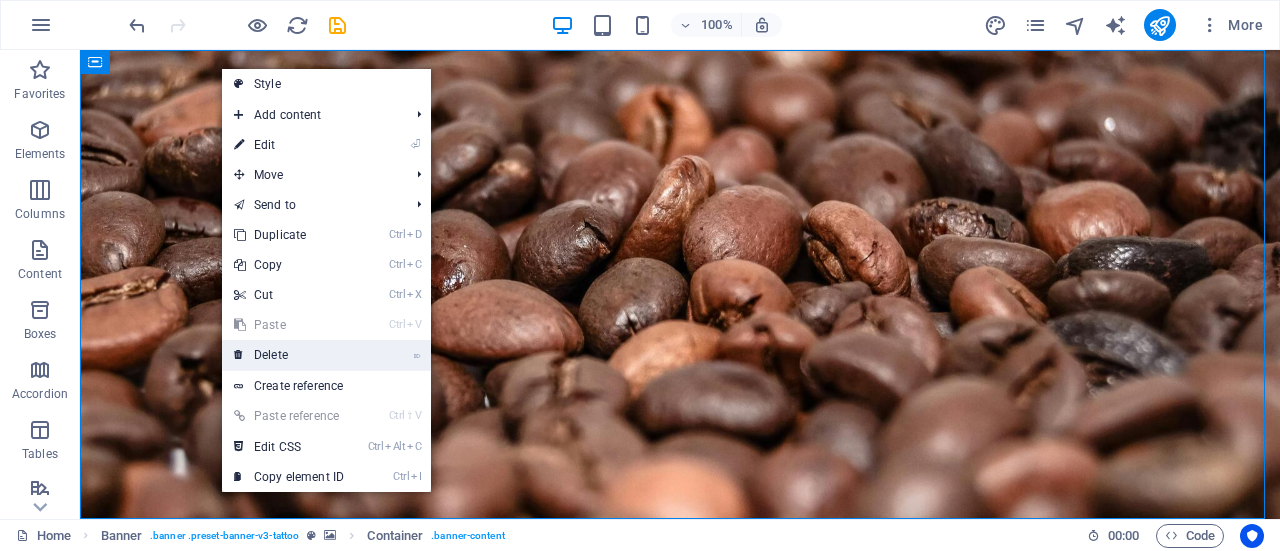 click on "⌦  Delete" at bounding box center [289, 355] 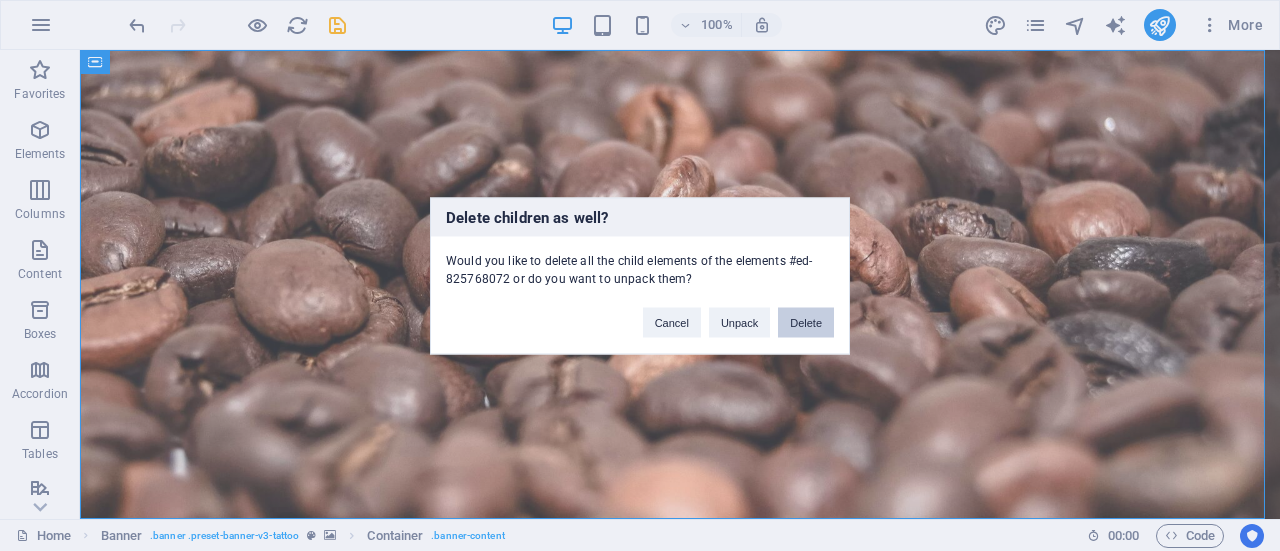 click on "Delete" at bounding box center [806, 322] 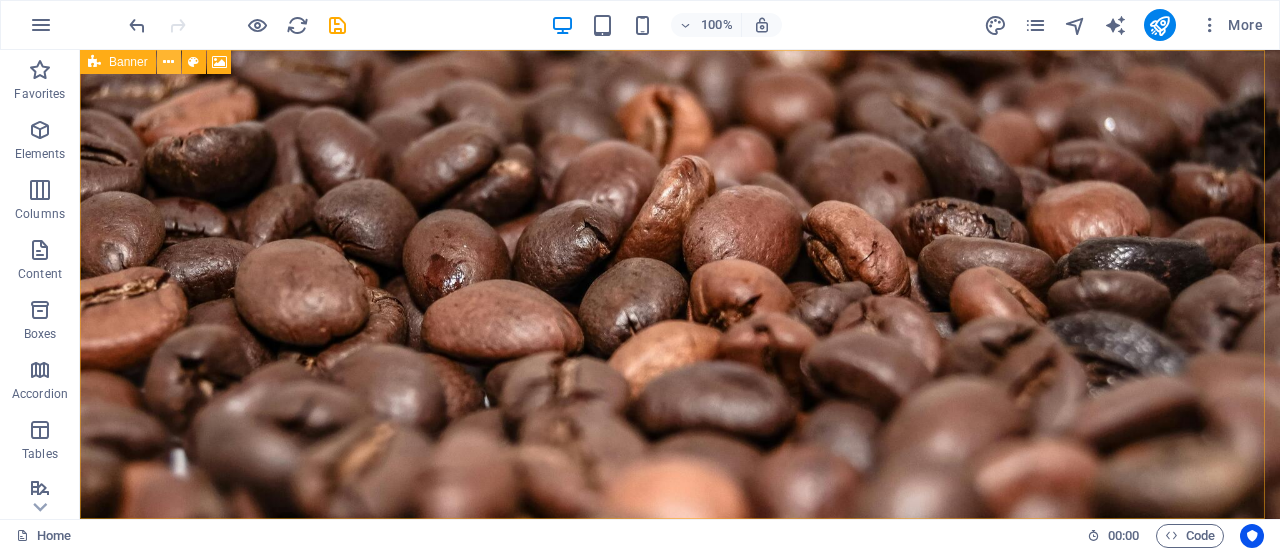 click at bounding box center [168, 62] 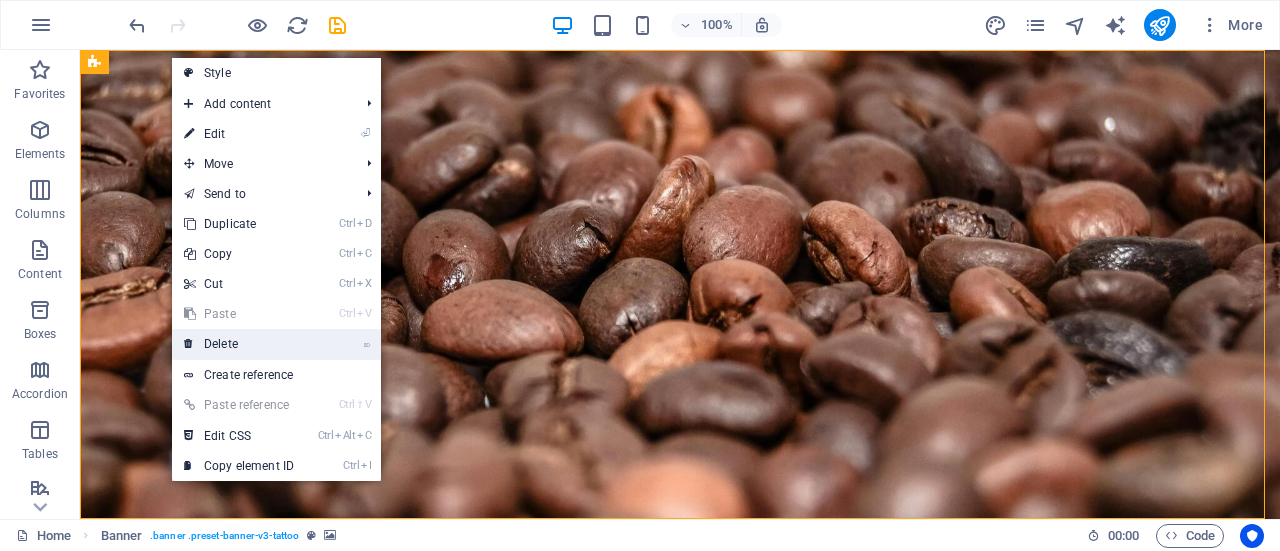 click on "⌦  Delete" at bounding box center [239, 344] 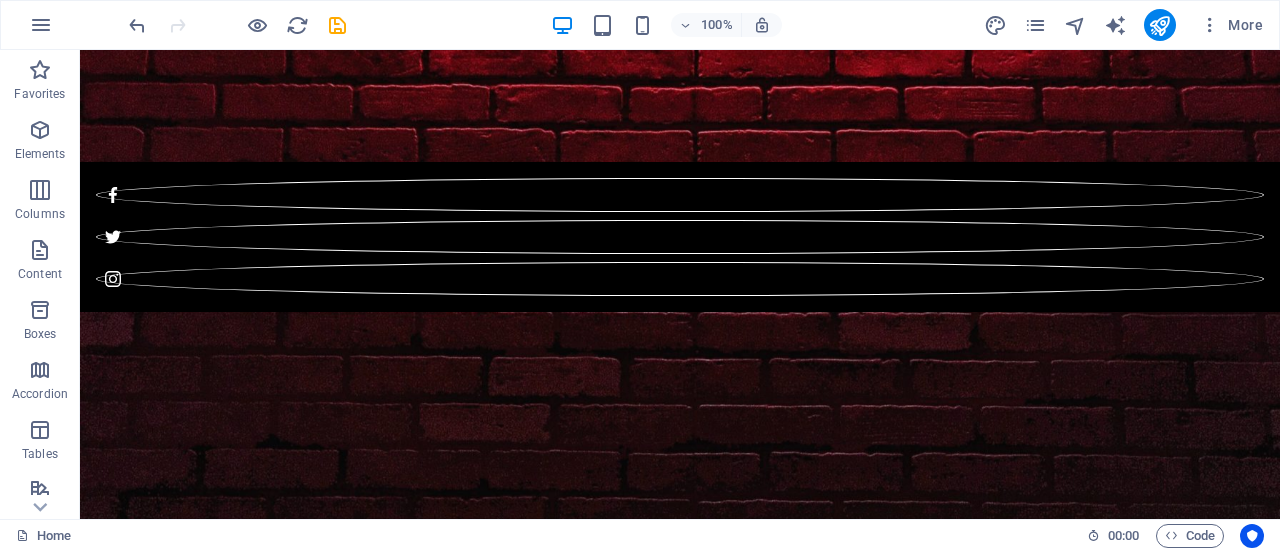 click on "Skip to main content" at bounding box center (680, 181) 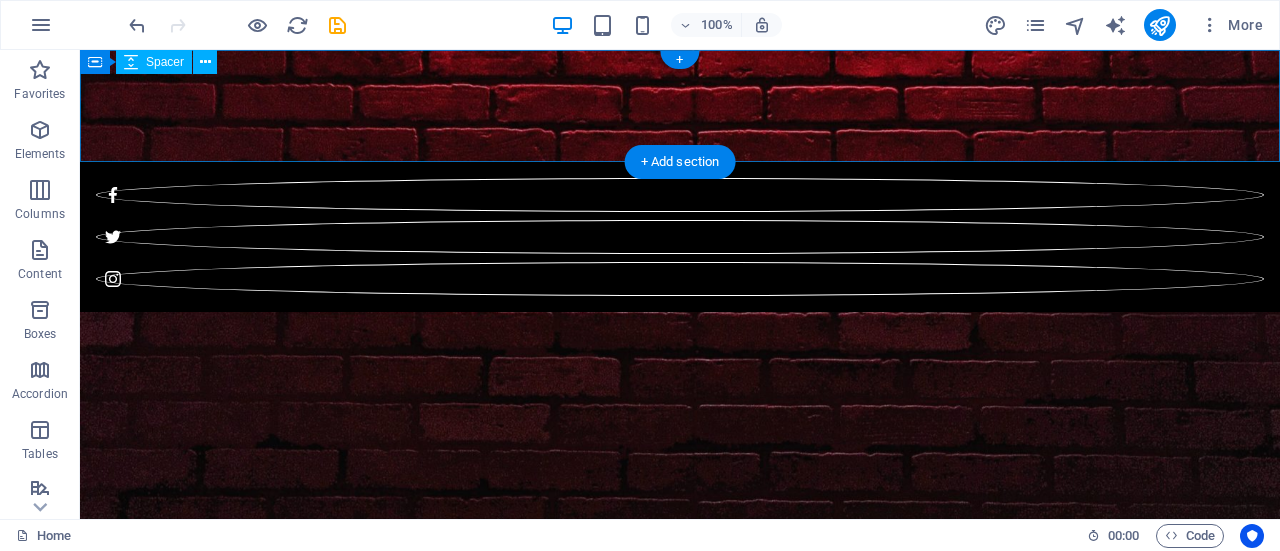click at bounding box center [680, 106] 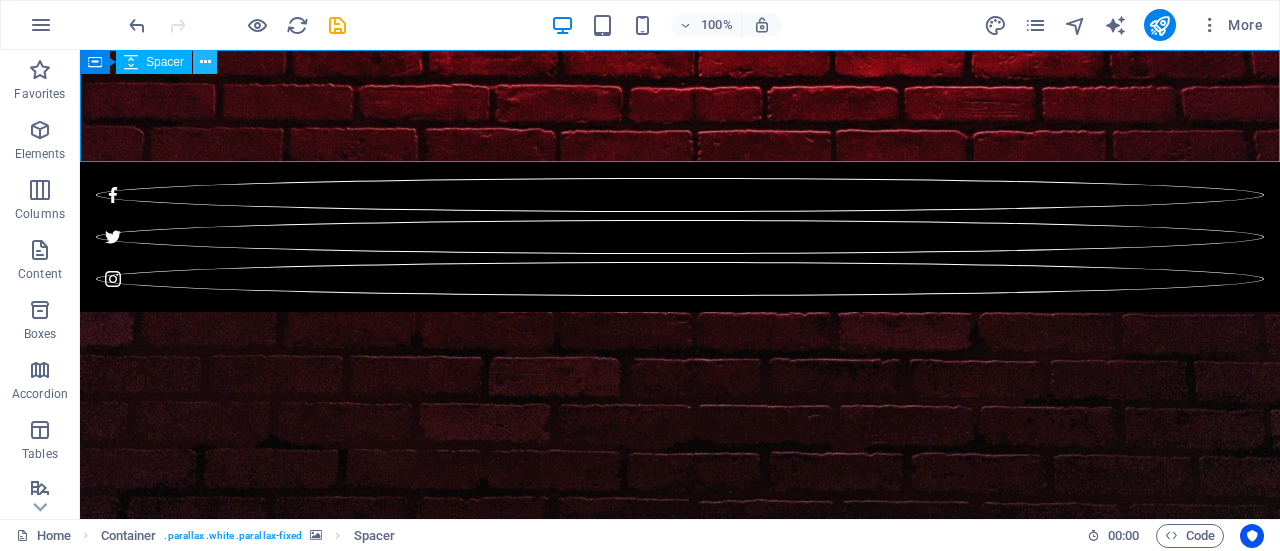 click at bounding box center (205, 62) 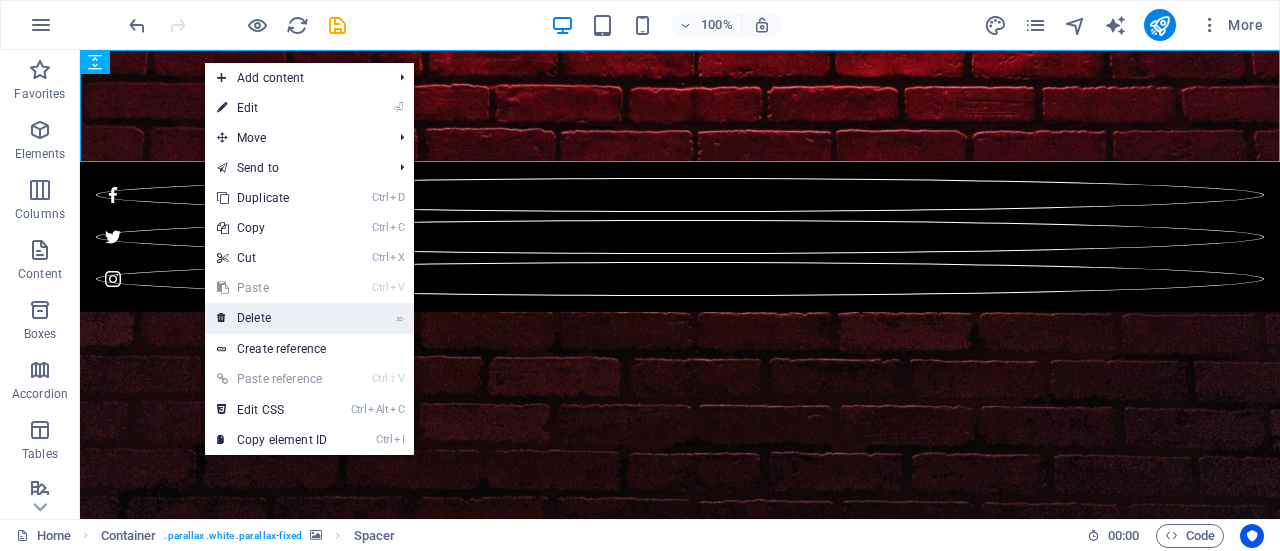 click on "⌦  Delete" at bounding box center [272, 318] 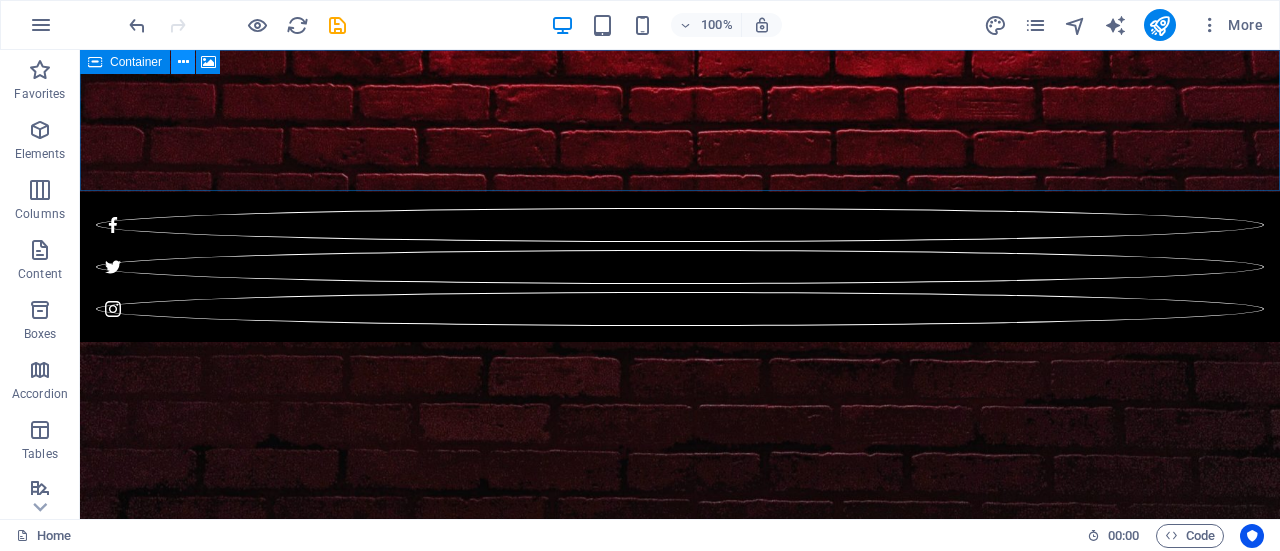 click at bounding box center (183, 62) 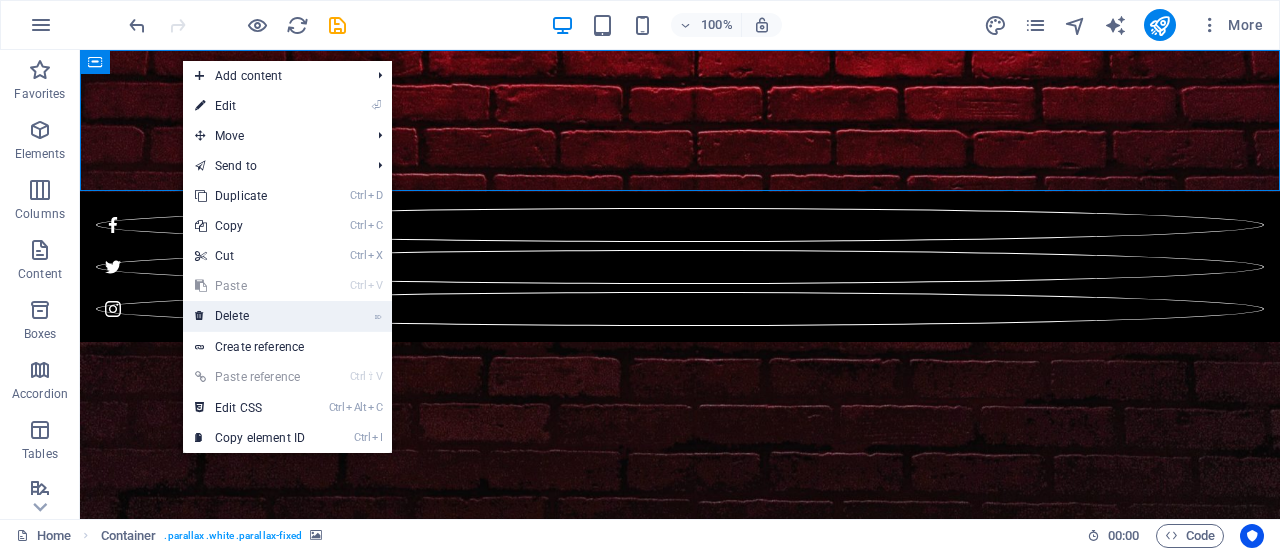 click on "⌦  Delete" at bounding box center [250, 316] 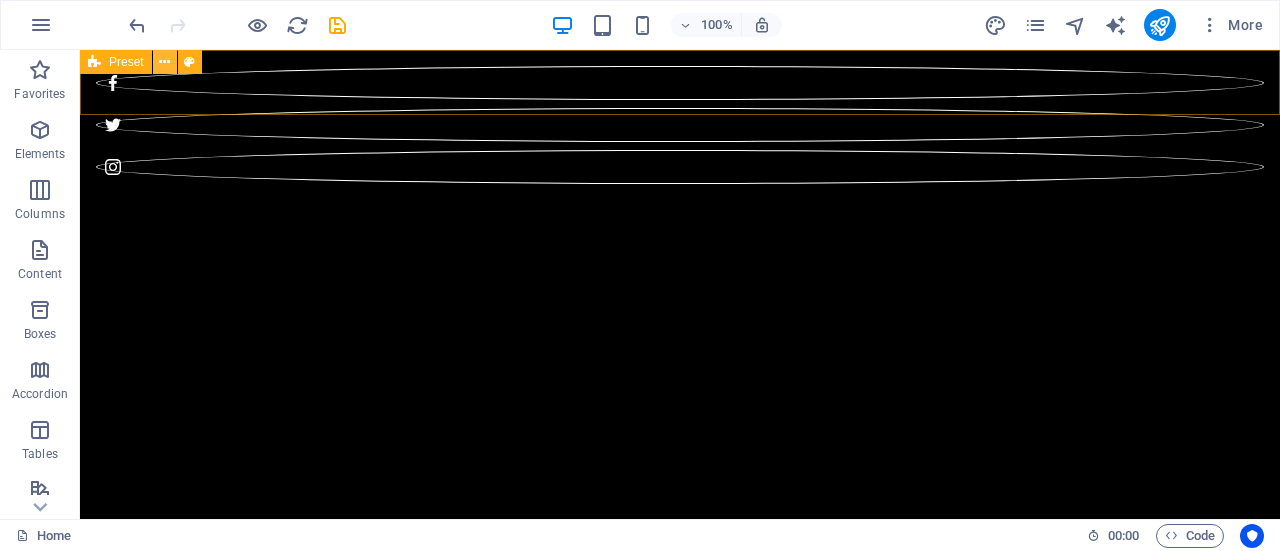 click at bounding box center [164, 62] 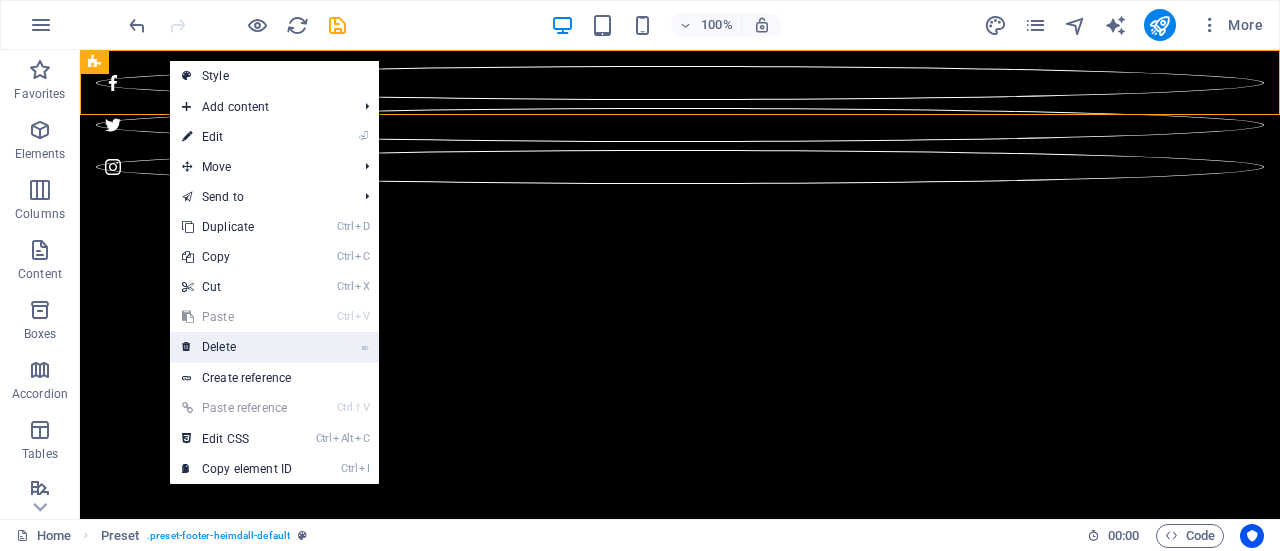 click on "⌦  Delete" at bounding box center (237, 347) 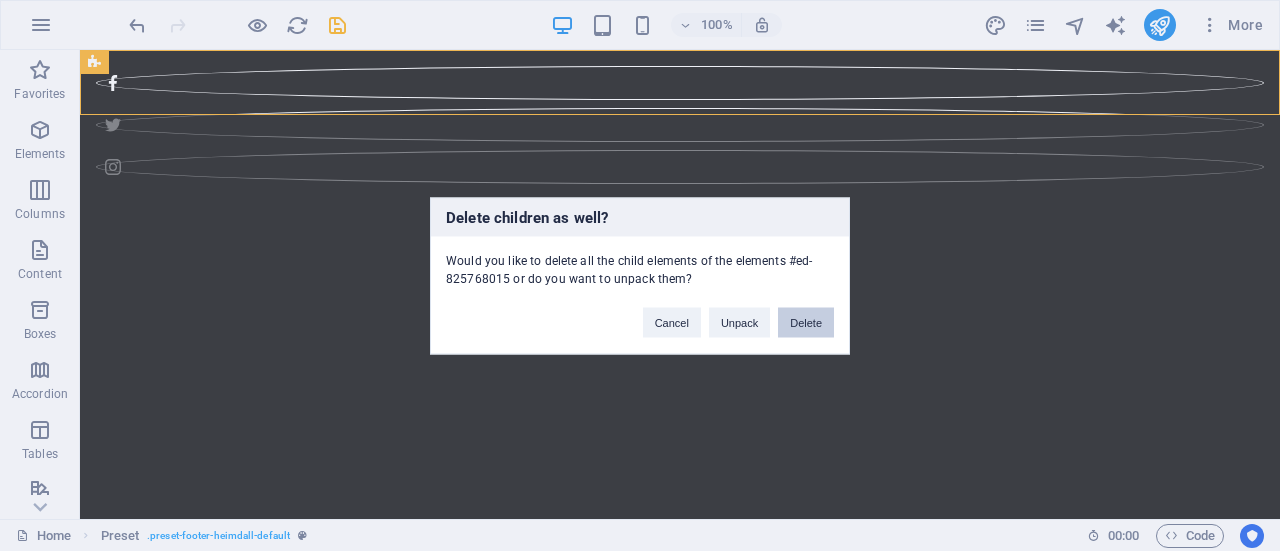 click on "Delete" at bounding box center [806, 322] 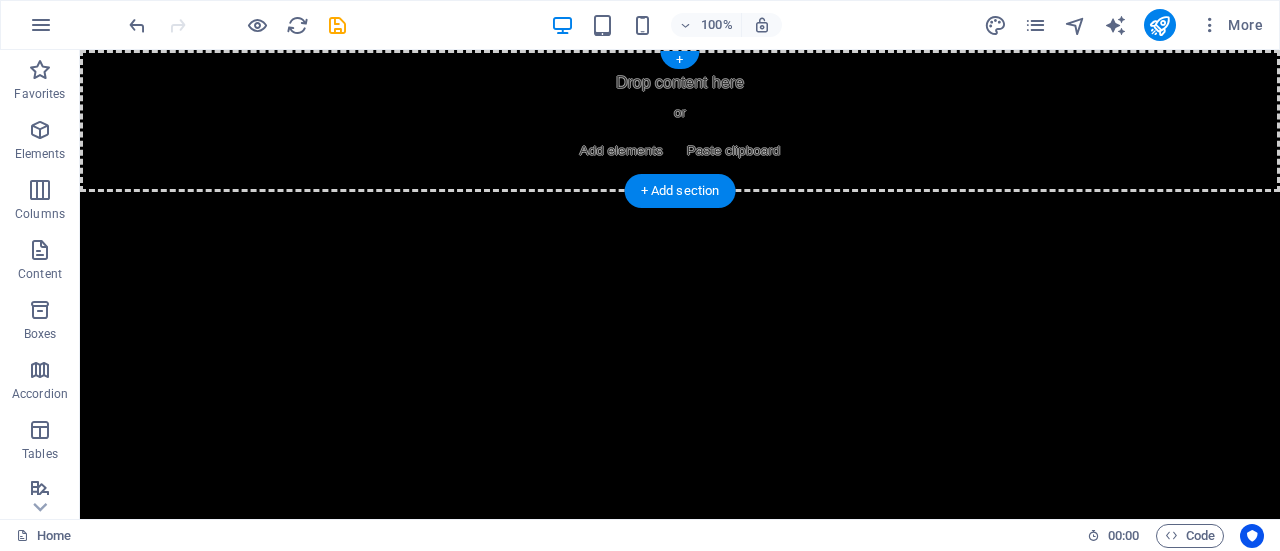 click on "Drop content here or  Add elements  Paste clipboard" at bounding box center (680, 121) 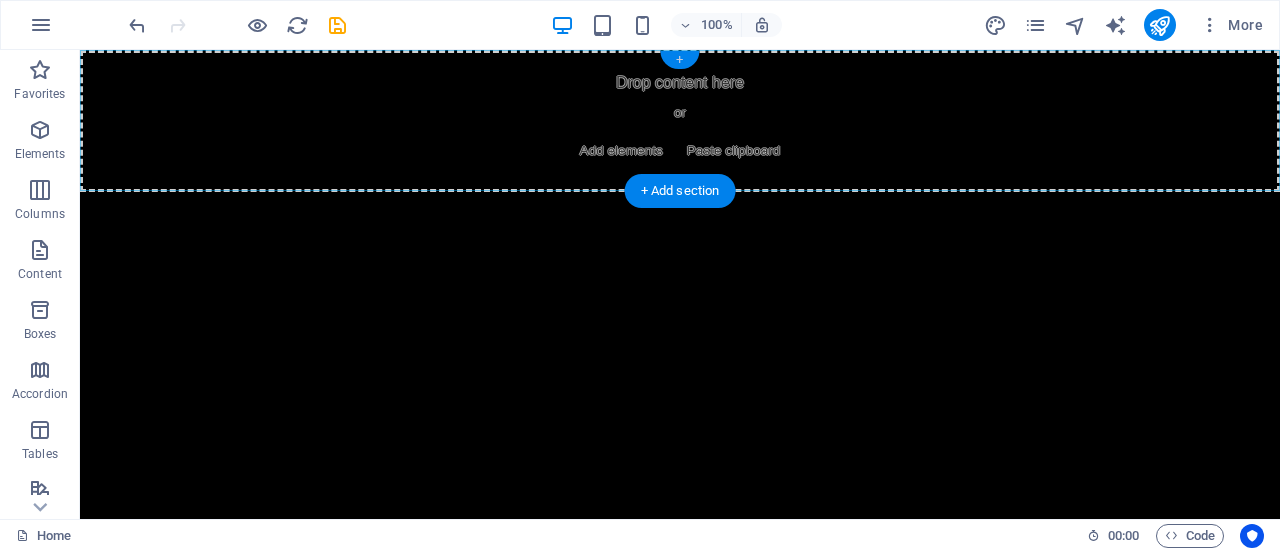 click on "+" at bounding box center (679, 60) 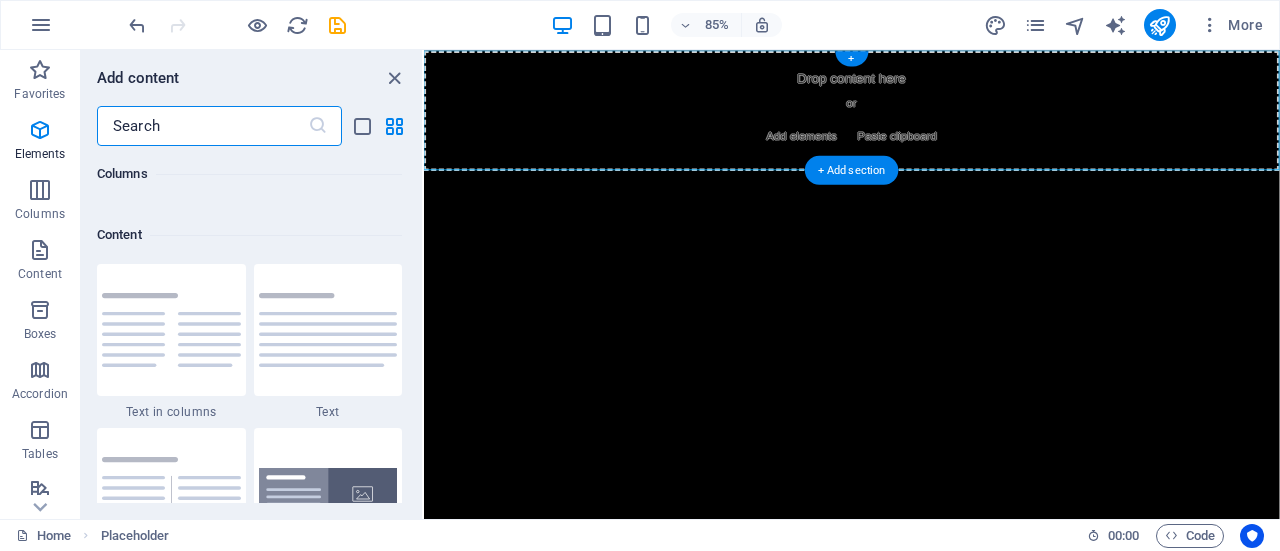 scroll, scrollTop: 3499, scrollLeft: 0, axis: vertical 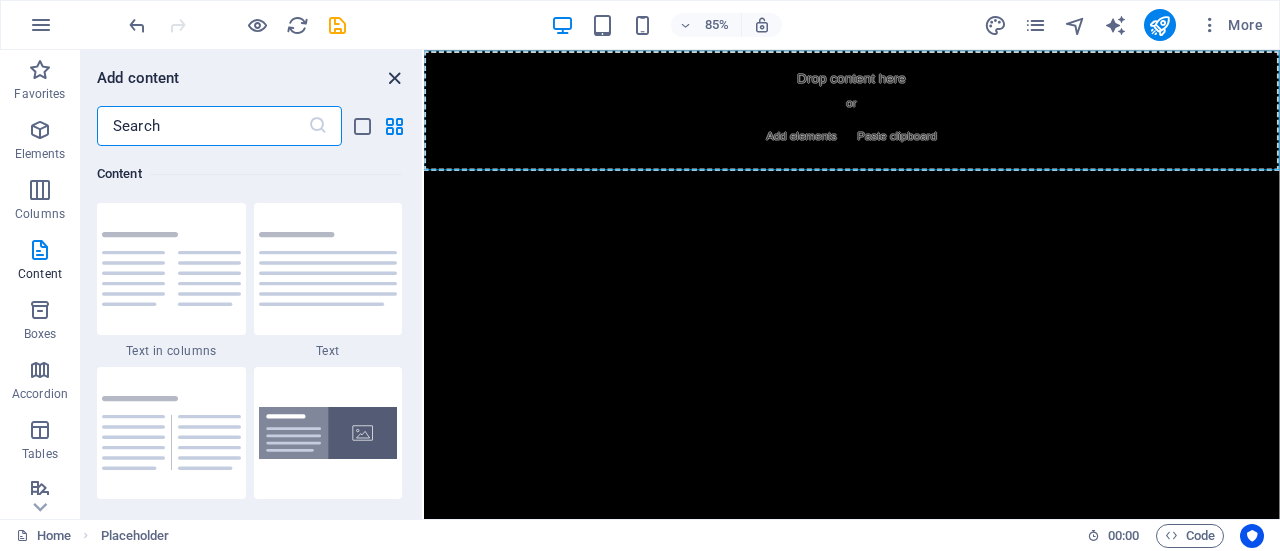 click at bounding box center [394, 78] 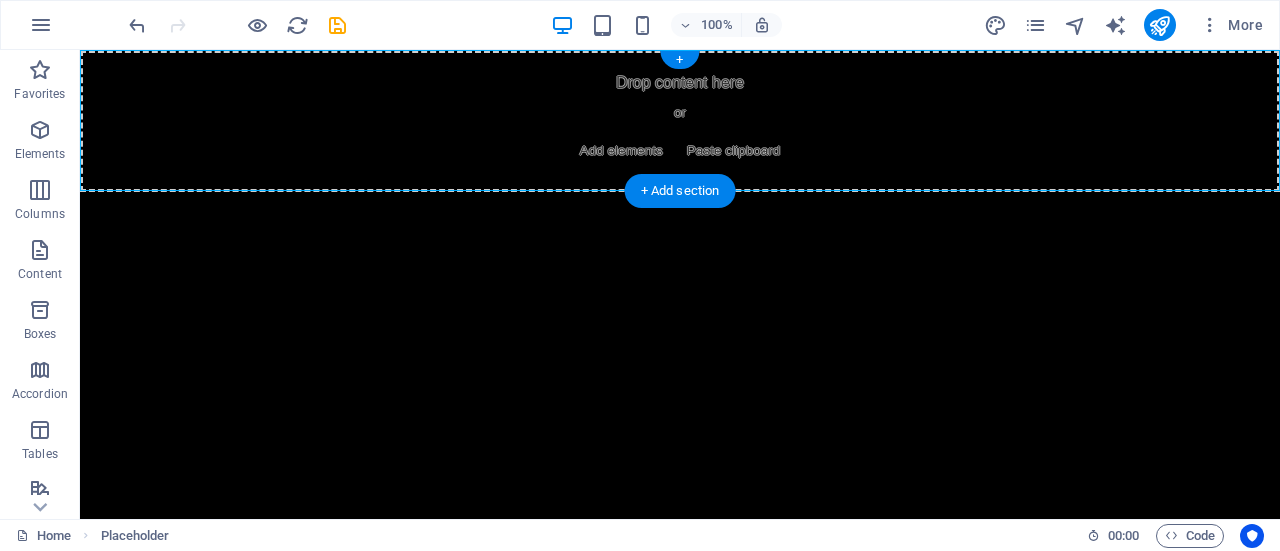 click on "Drop content here or  Add elements  Paste clipboard" at bounding box center (680, 121) 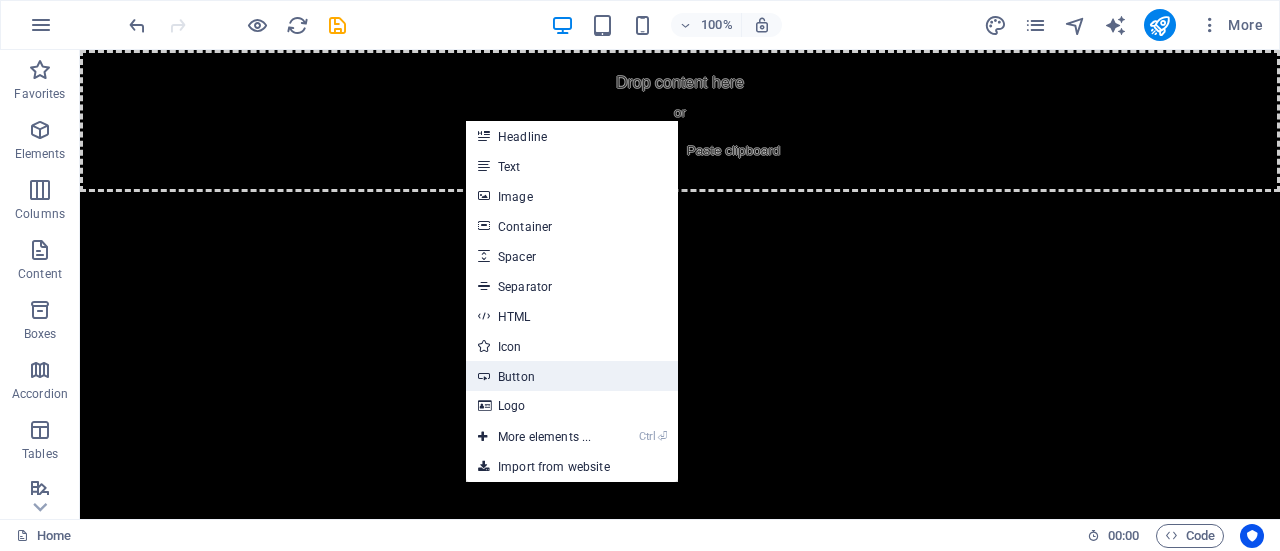 click on "Button" at bounding box center [572, 376] 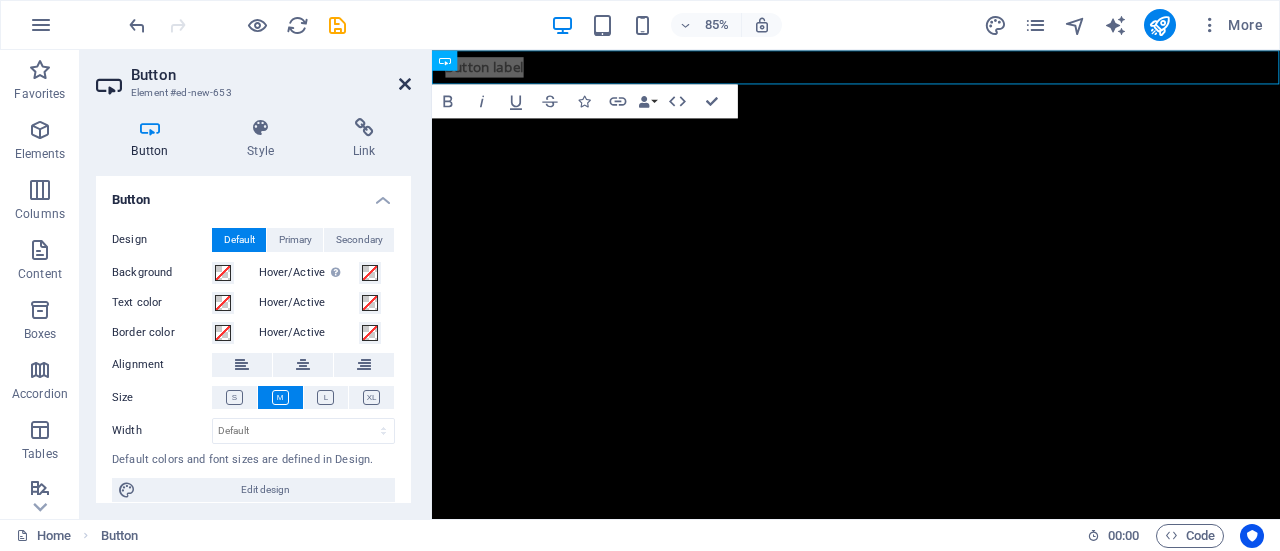 click at bounding box center [405, 84] 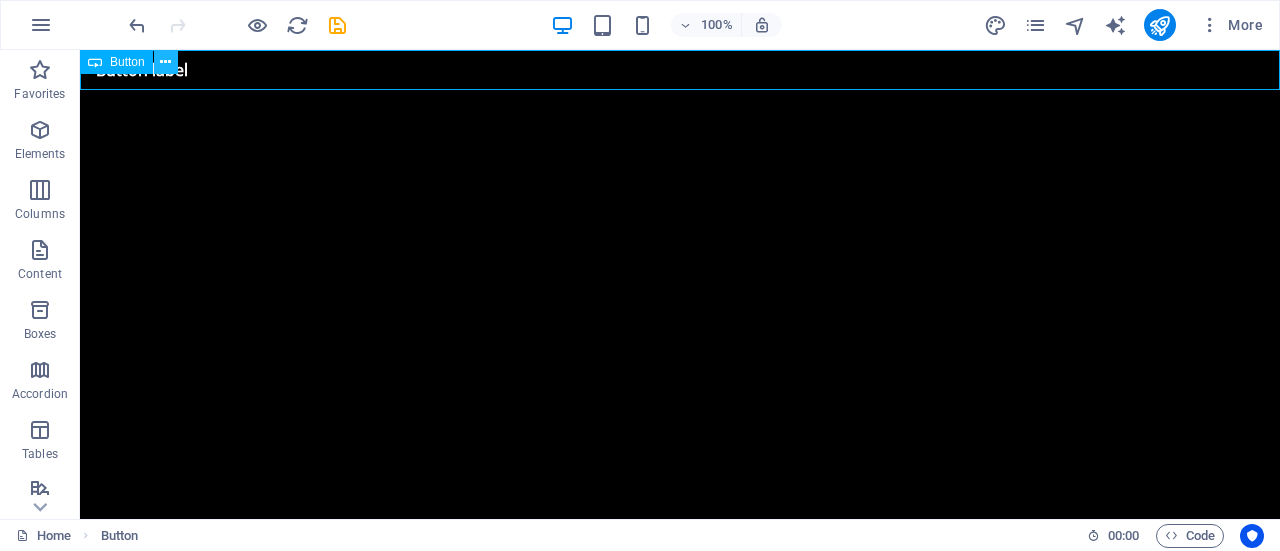 click at bounding box center (165, 62) 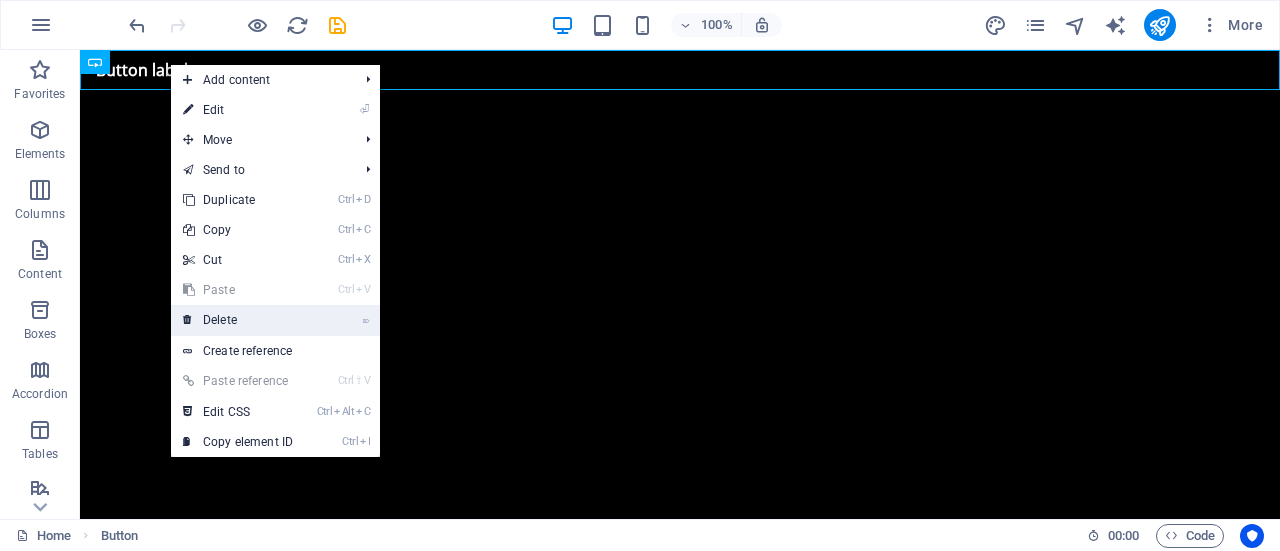 drag, startPoint x: 247, startPoint y: 318, endPoint x: 167, endPoint y: 268, distance: 94.33981 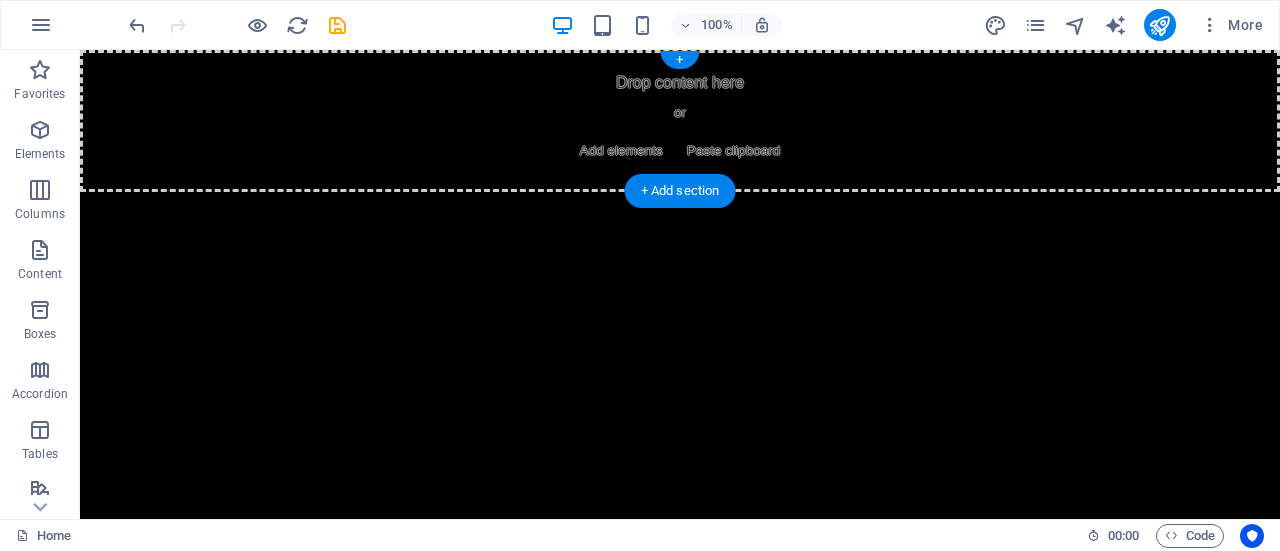 click on "Drop content here or  Add elements  Paste clipboard" at bounding box center (680, 121) 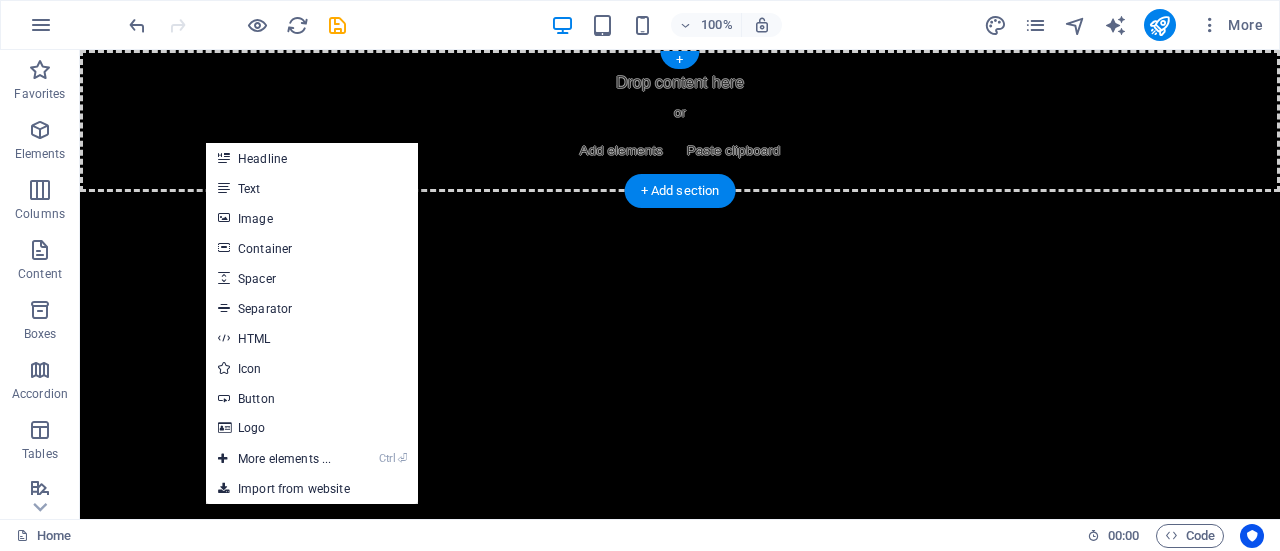click on "Drop content here or  Add elements  Paste clipboard" at bounding box center (680, 121) 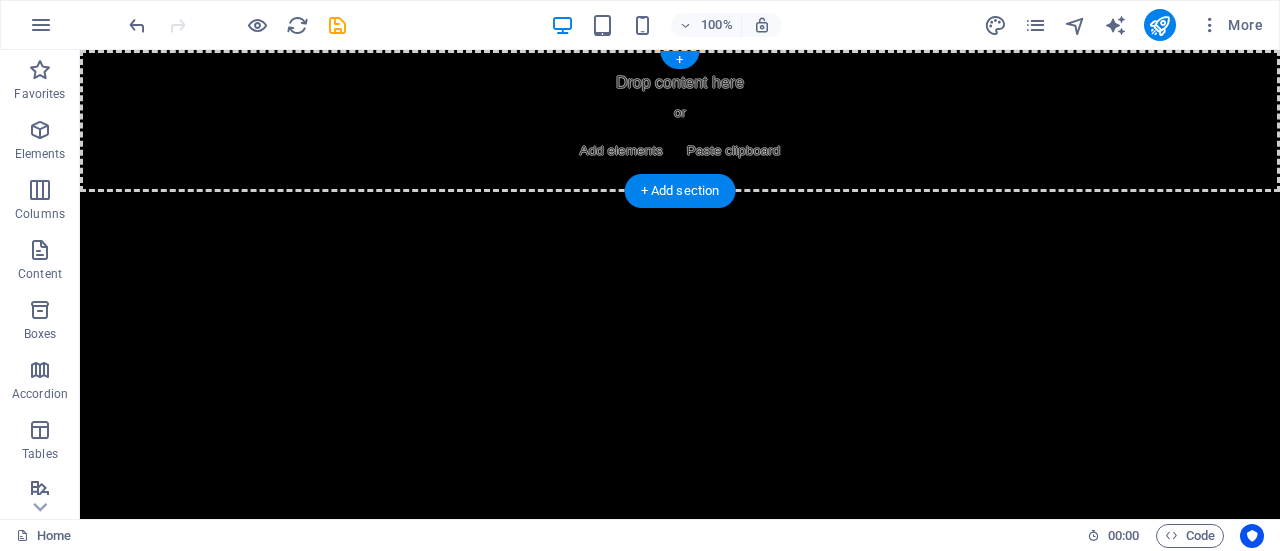 click on "Drop content here or  Add elements  Paste clipboard" at bounding box center (680, 121) 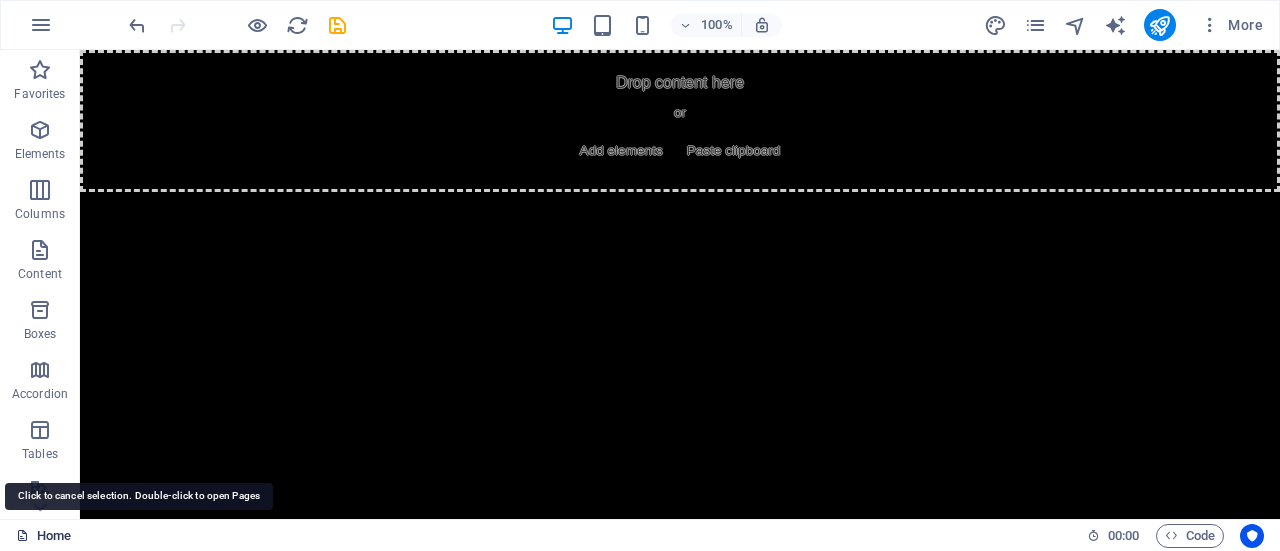click on "Home" at bounding box center (43, 536) 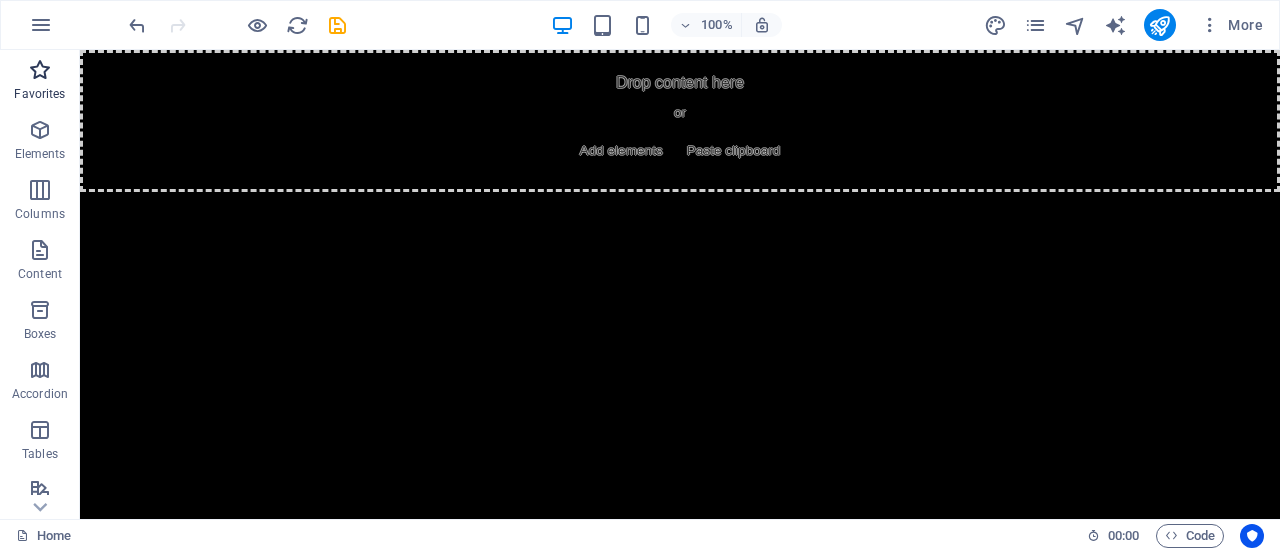 click at bounding box center [40, 70] 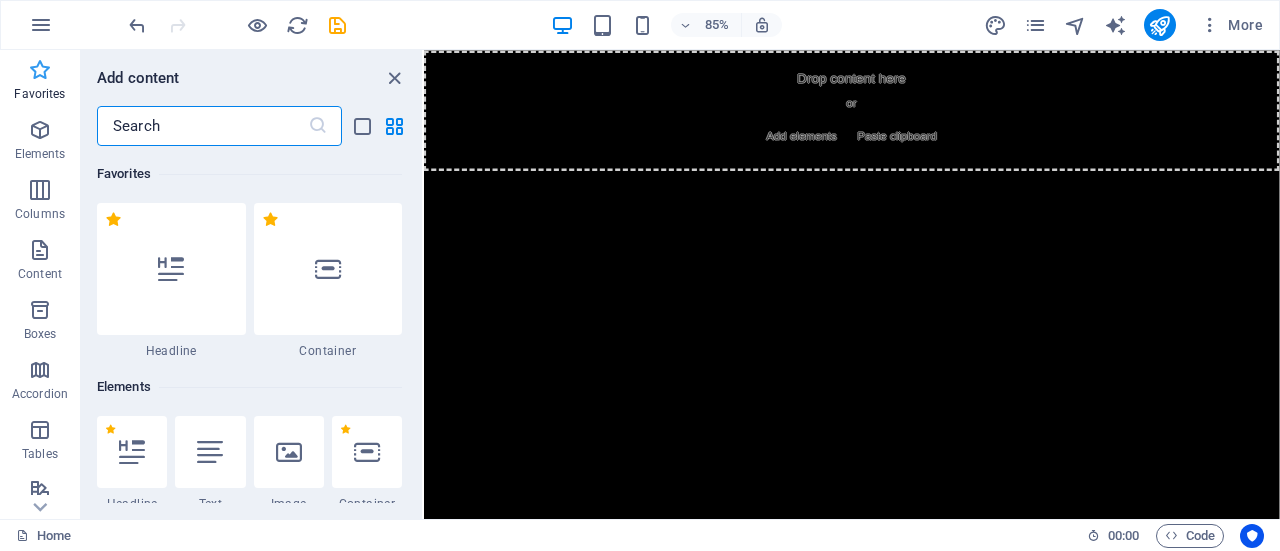 click at bounding box center [40, 70] 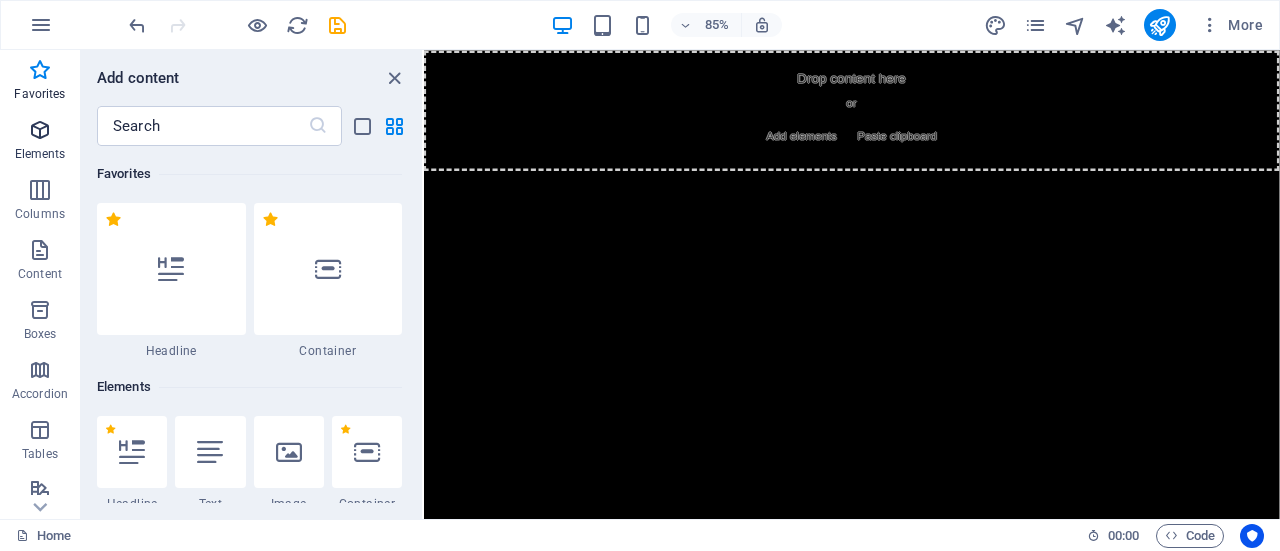 click at bounding box center [40, 130] 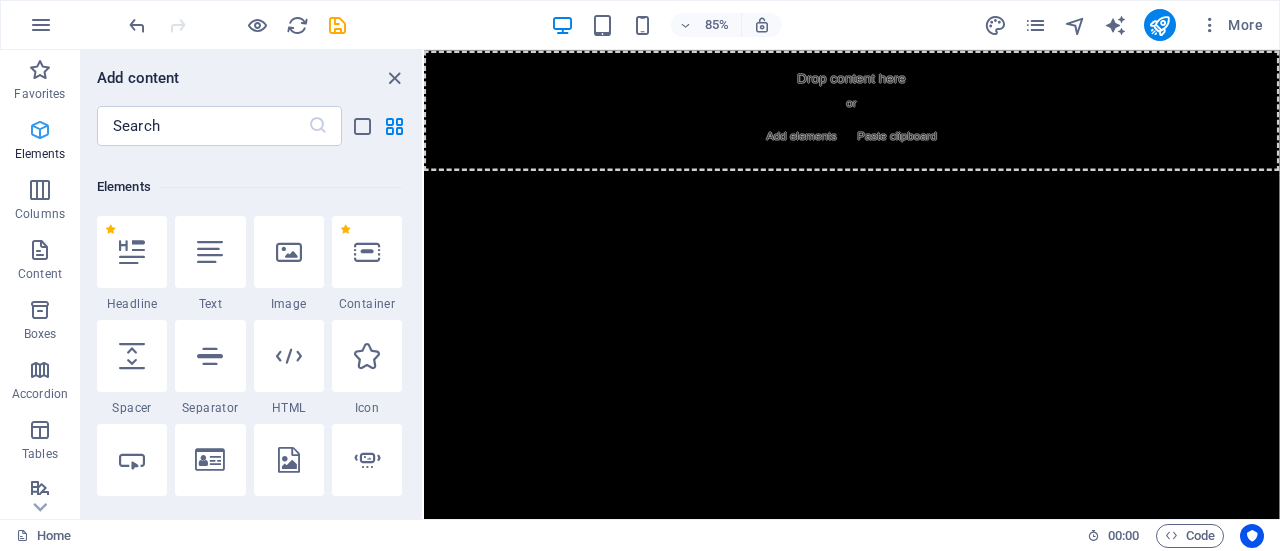 scroll, scrollTop: 213, scrollLeft: 0, axis: vertical 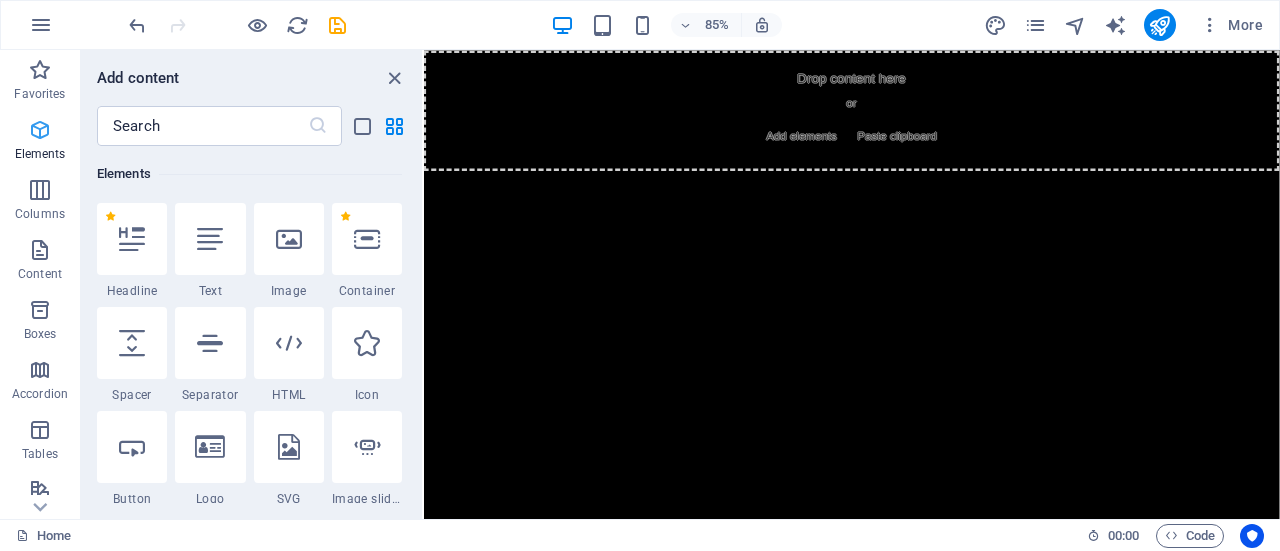 click at bounding box center (40, 130) 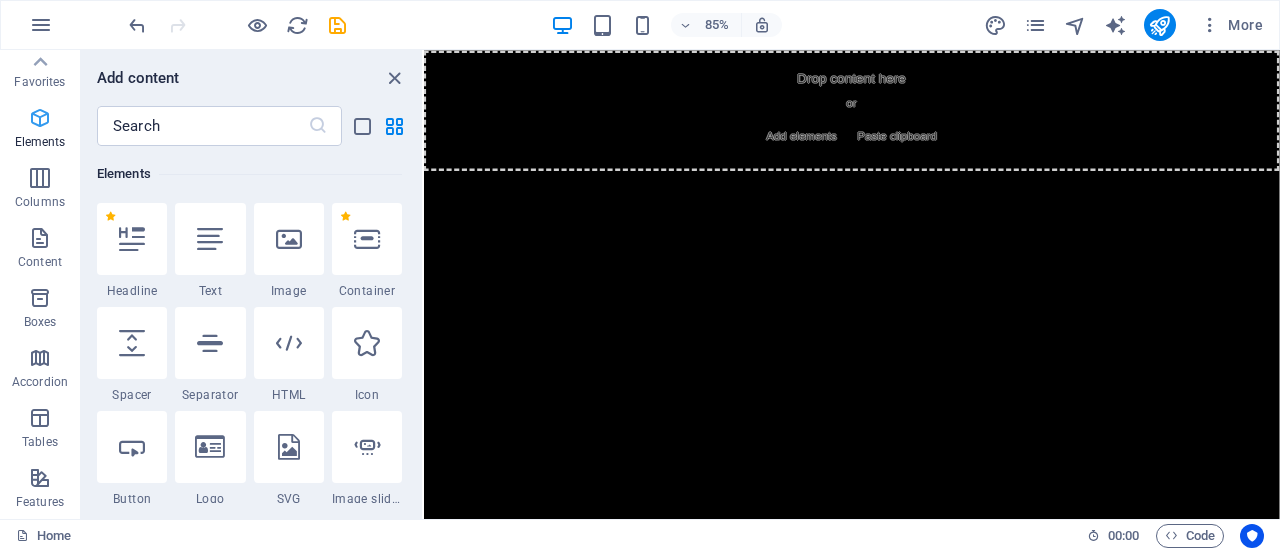 scroll, scrollTop: 0, scrollLeft: 0, axis: both 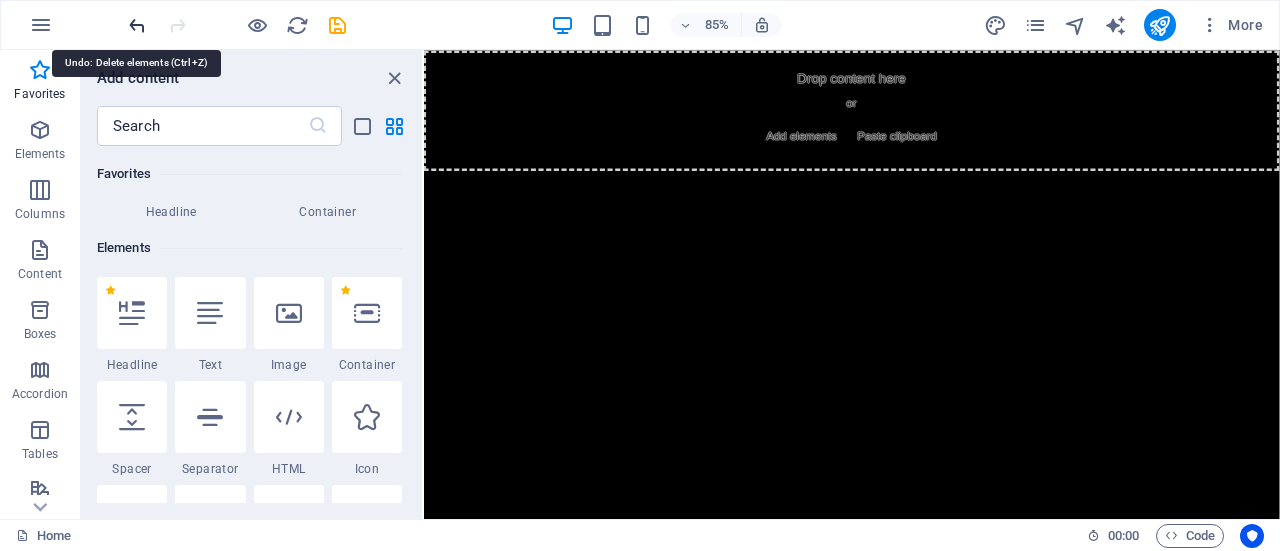 click at bounding box center (137, 25) 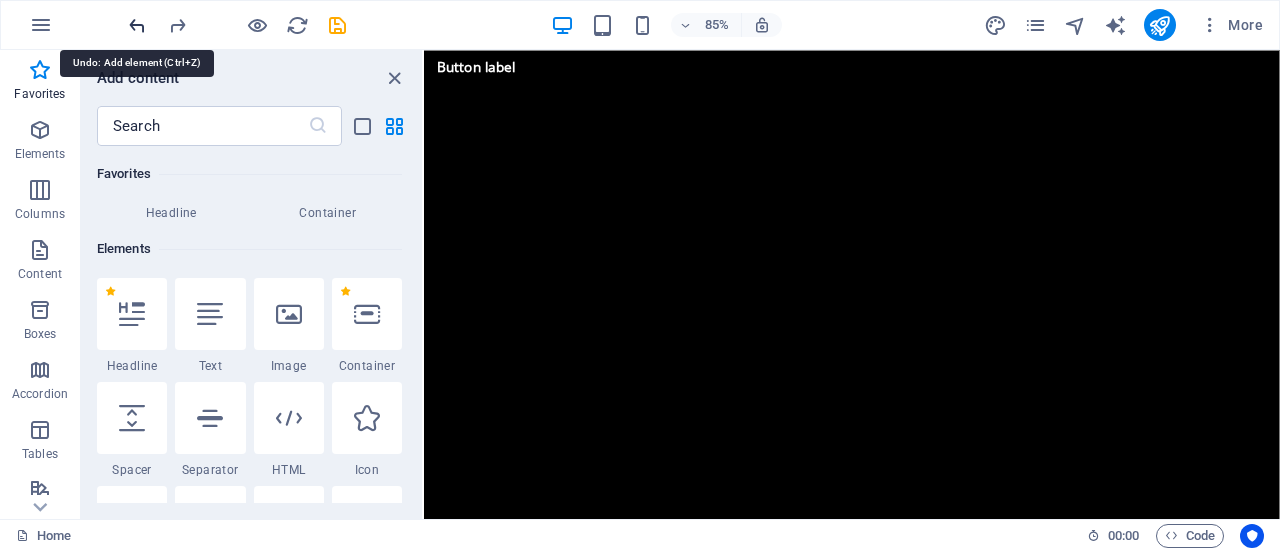 scroll, scrollTop: 137, scrollLeft: 0, axis: vertical 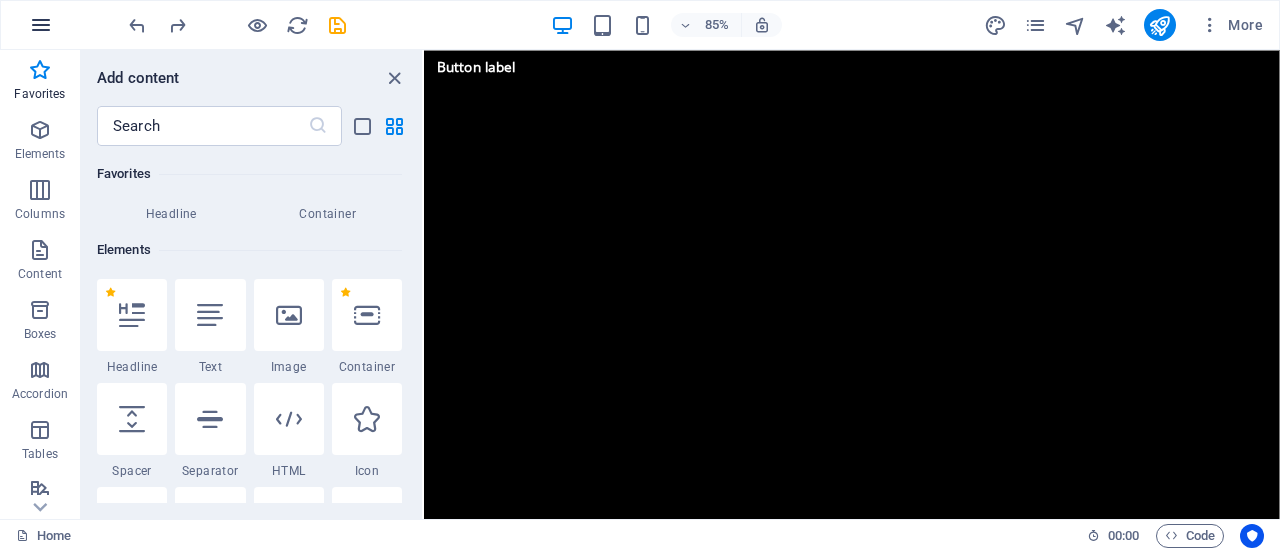 click at bounding box center (41, 25) 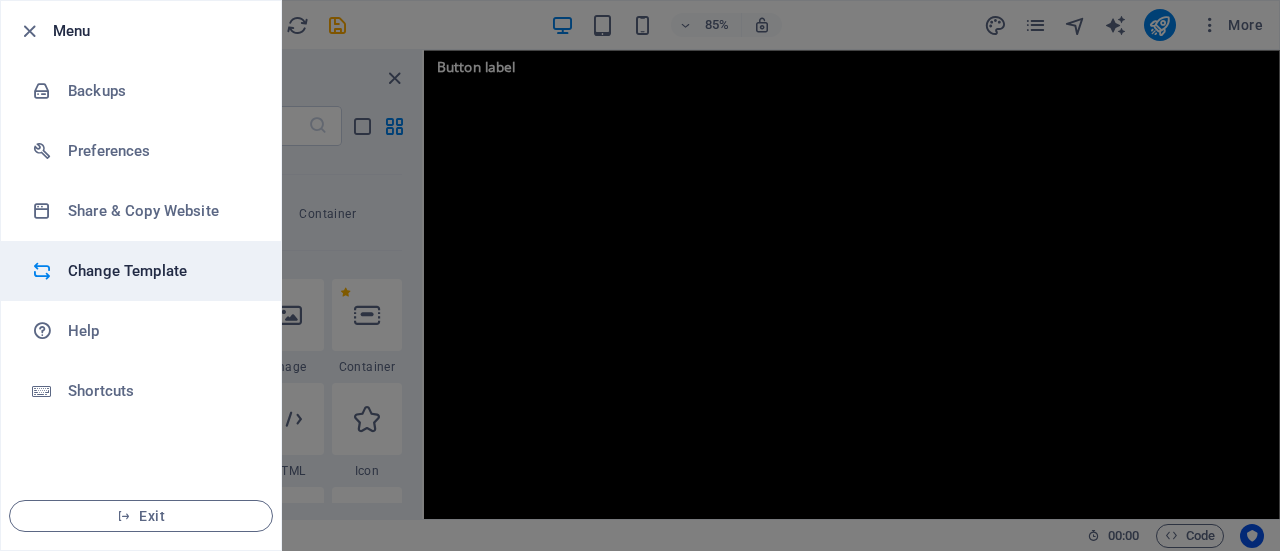 click on "Change Template" at bounding box center [160, 271] 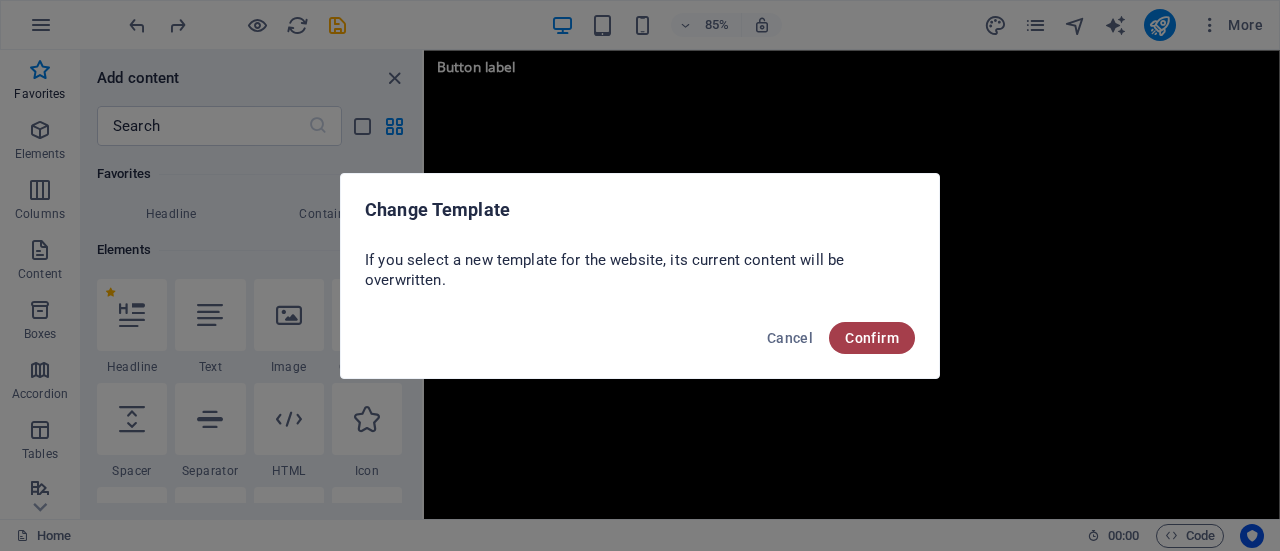 click on "Confirm" at bounding box center [872, 338] 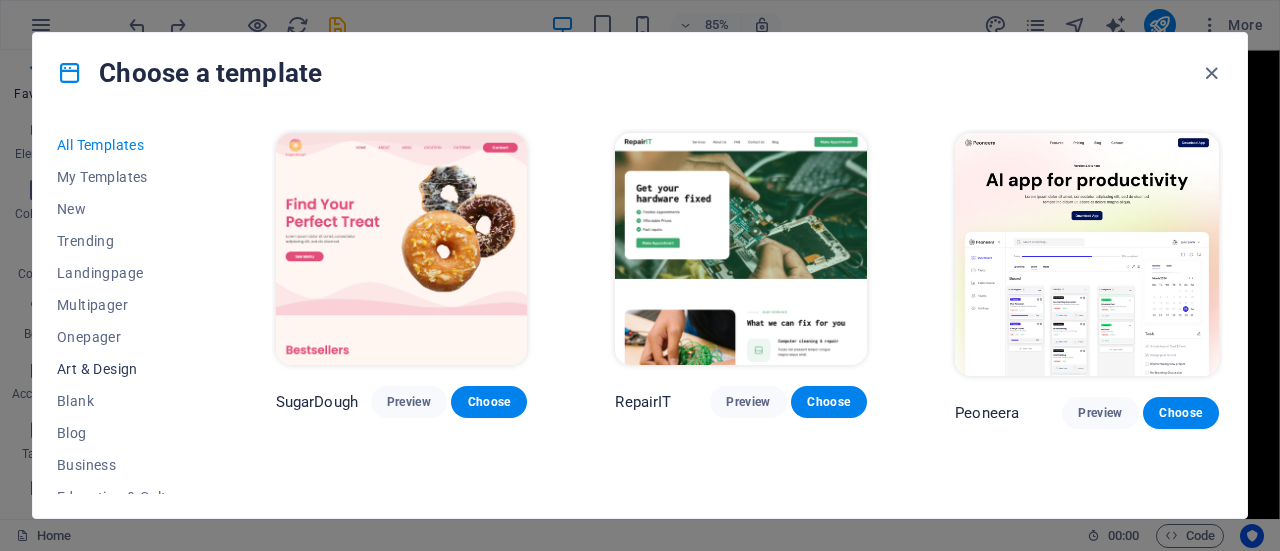 click on "Art & Design" at bounding box center [122, 369] 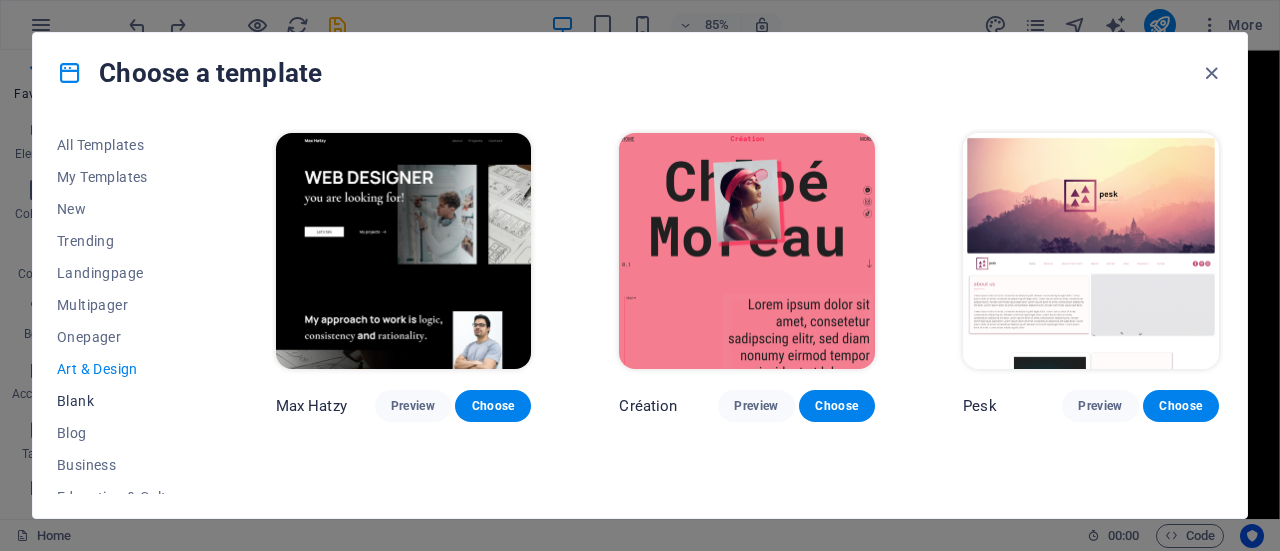 click on "Blank" at bounding box center (122, 401) 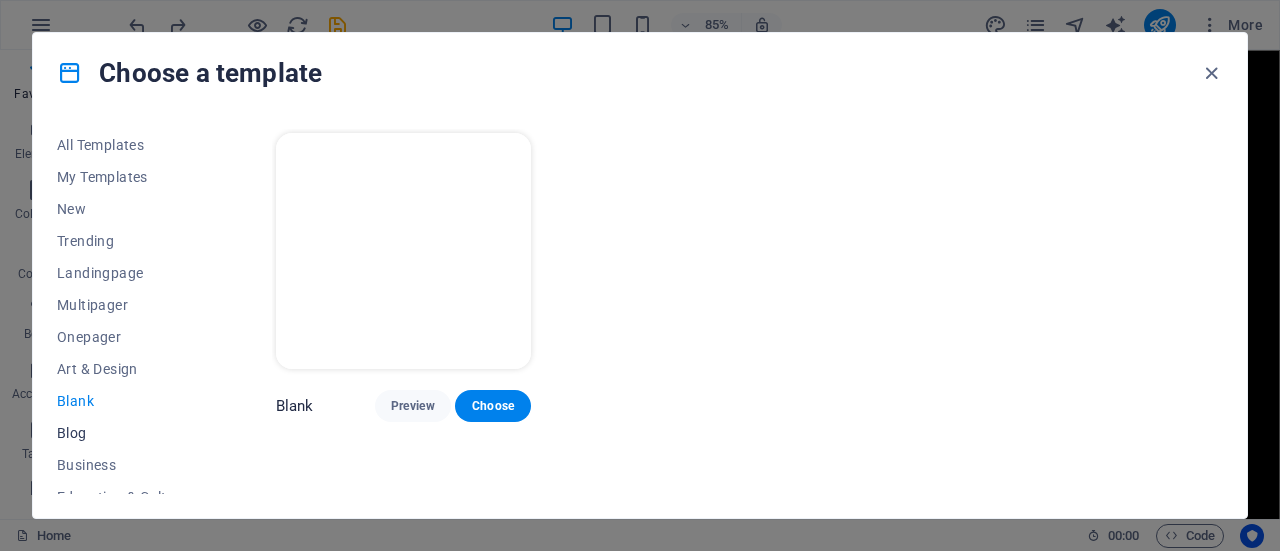 click on "Blog" at bounding box center (122, 433) 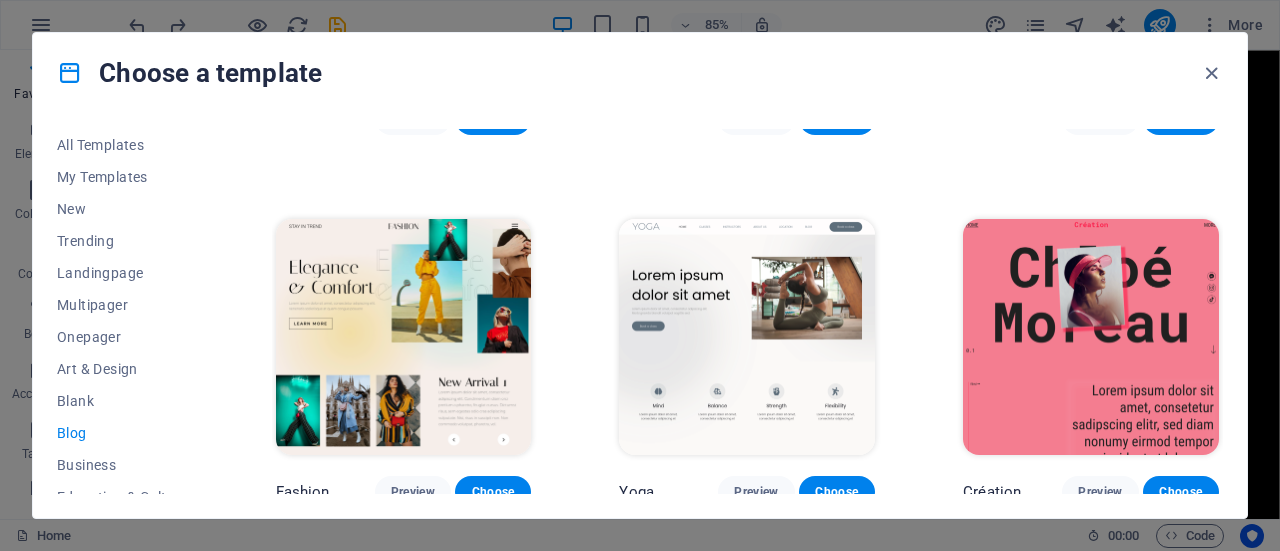 scroll, scrollTop: 1786, scrollLeft: 0, axis: vertical 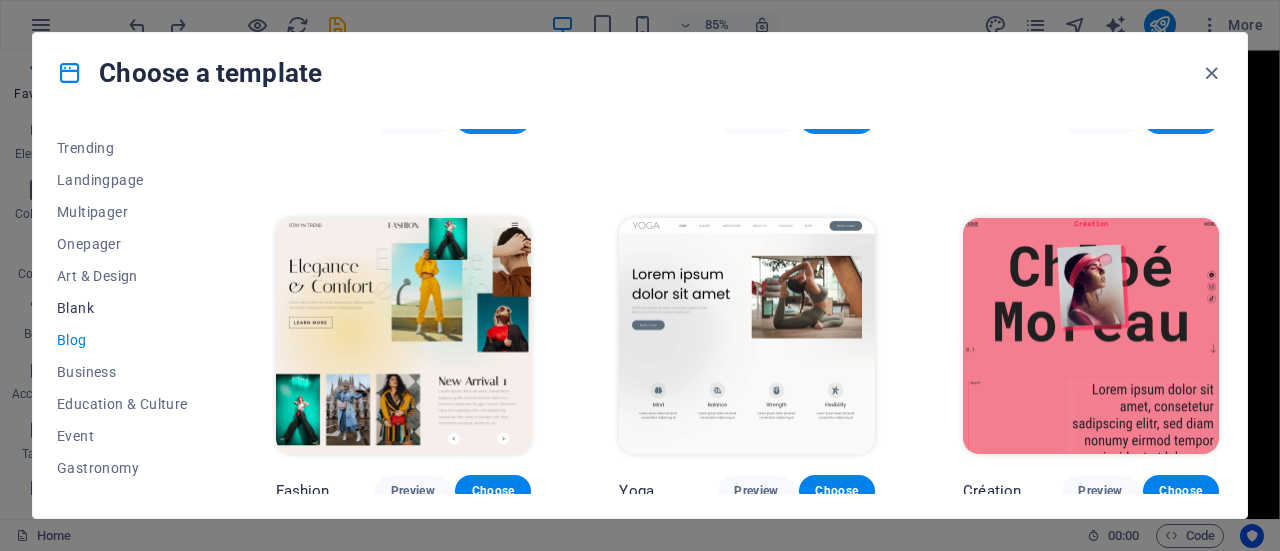click on "Blank" at bounding box center (122, 308) 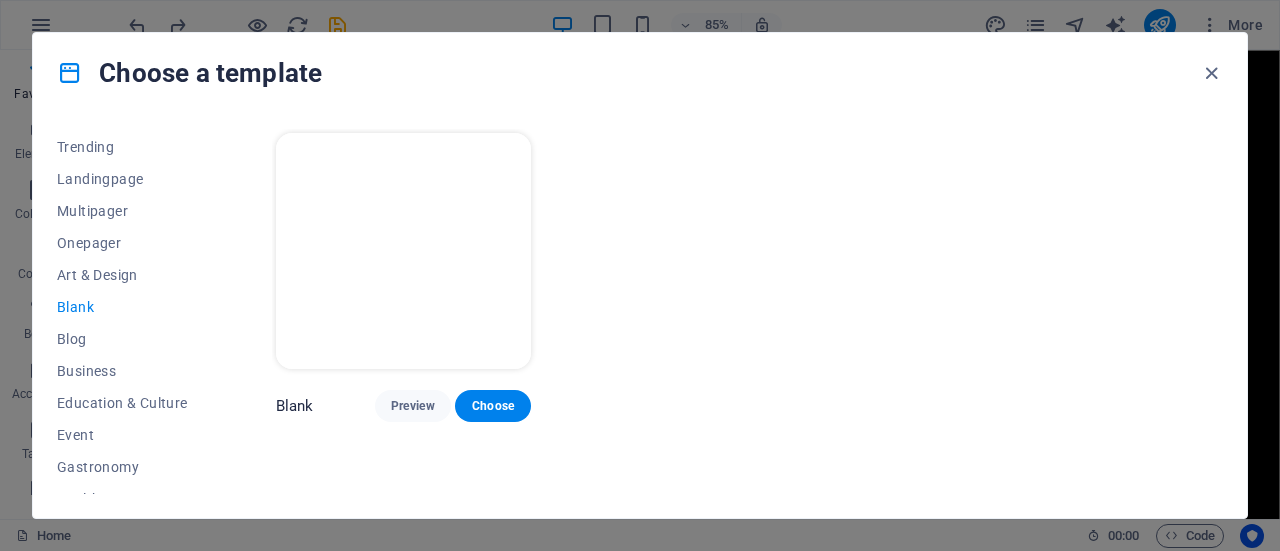 scroll, scrollTop: 0, scrollLeft: 0, axis: both 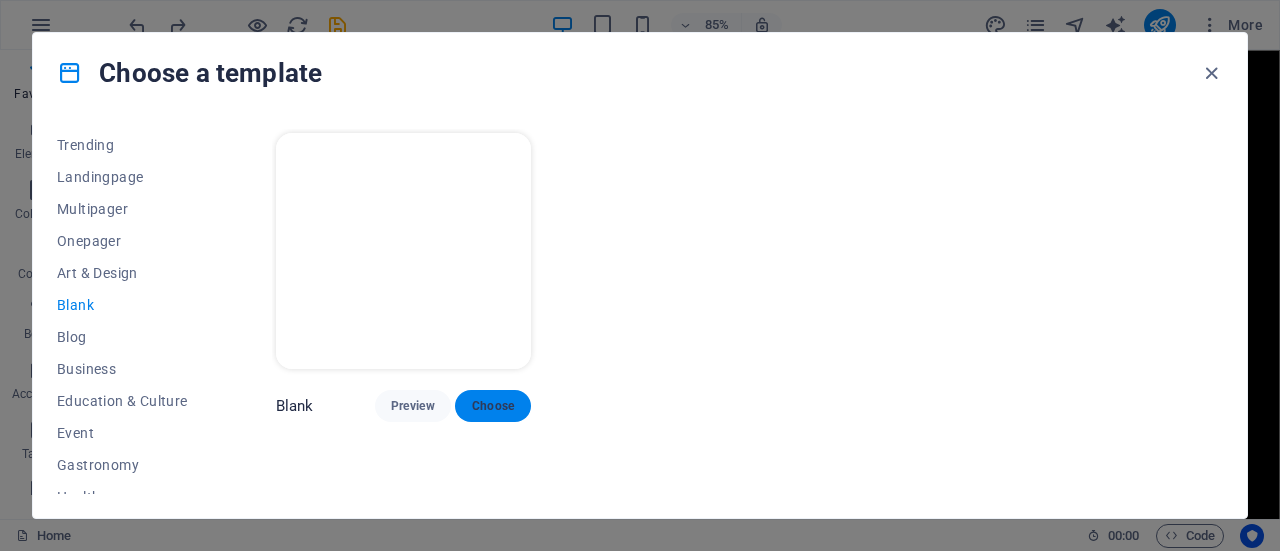 click on "Choose" at bounding box center [493, 406] 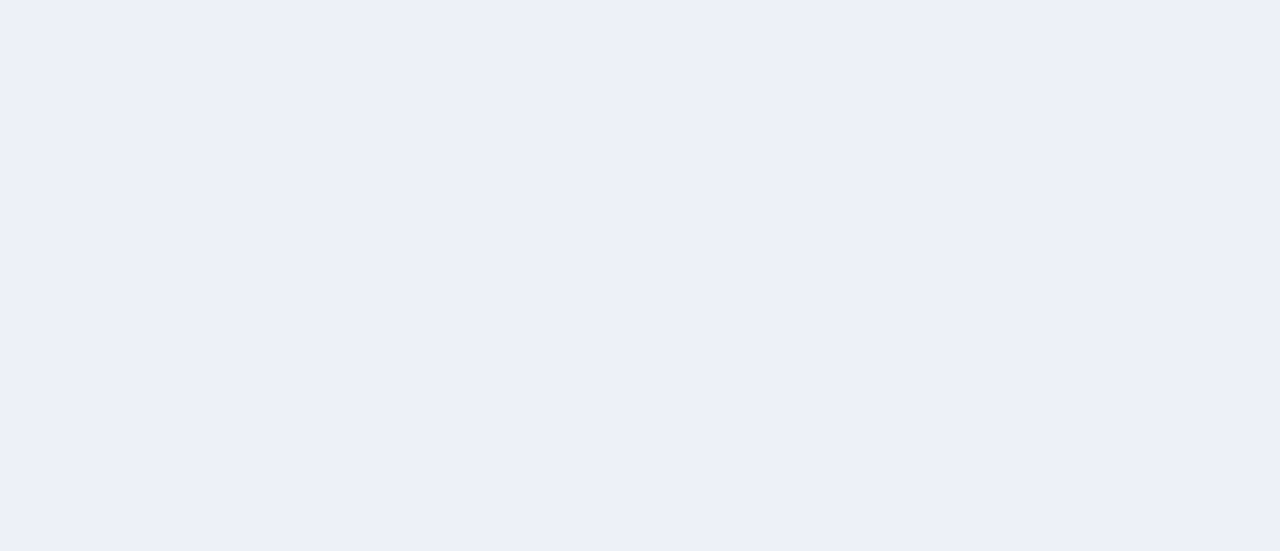 scroll, scrollTop: 0, scrollLeft: 0, axis: both 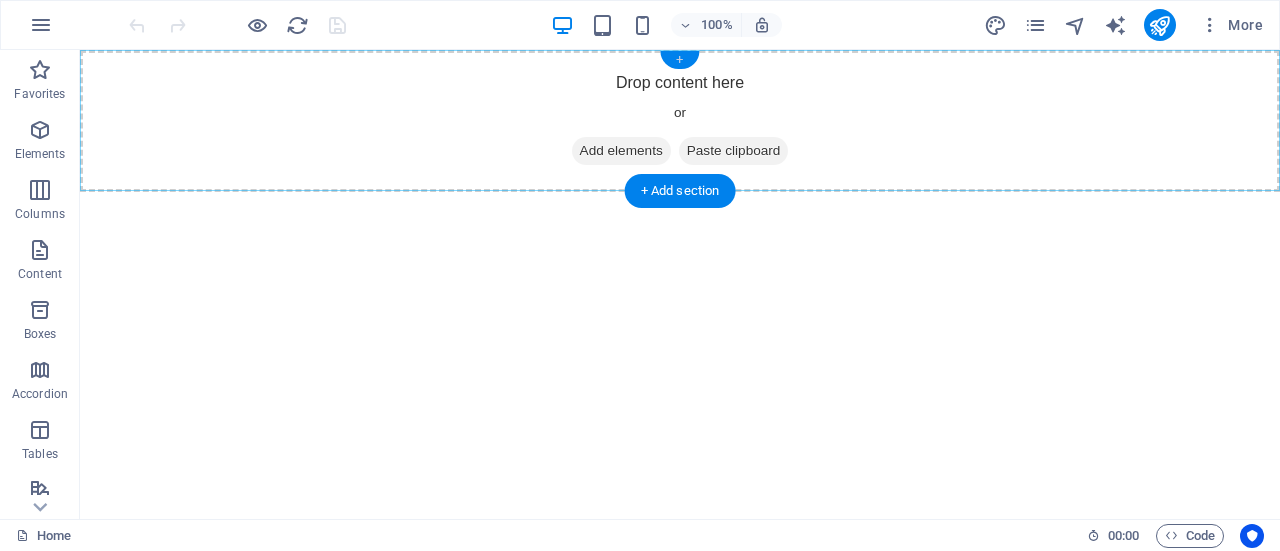 click on "+" at bounding box center (679, 60) 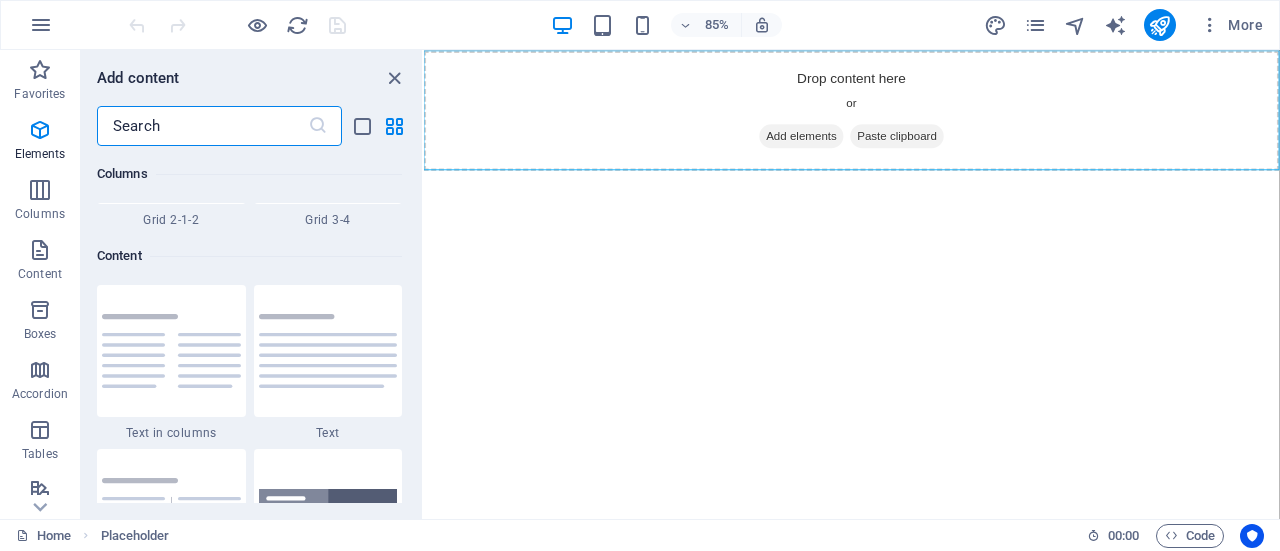 scroll, scrollTop: 3499, scrollLeft: 0, axis: vertical 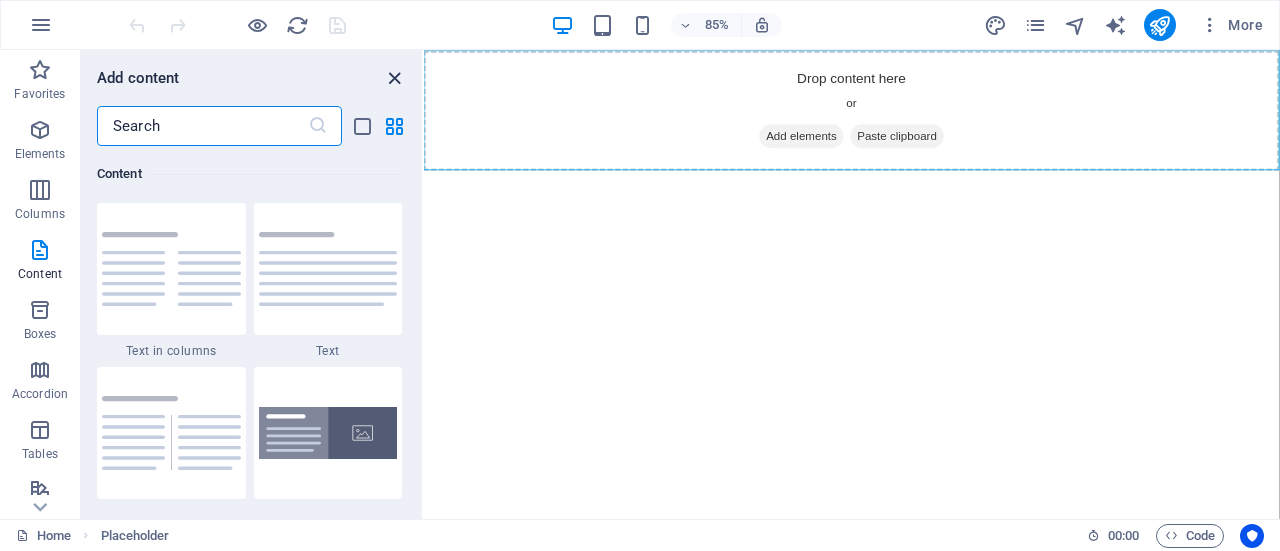 click at bounding box center [394, 78] 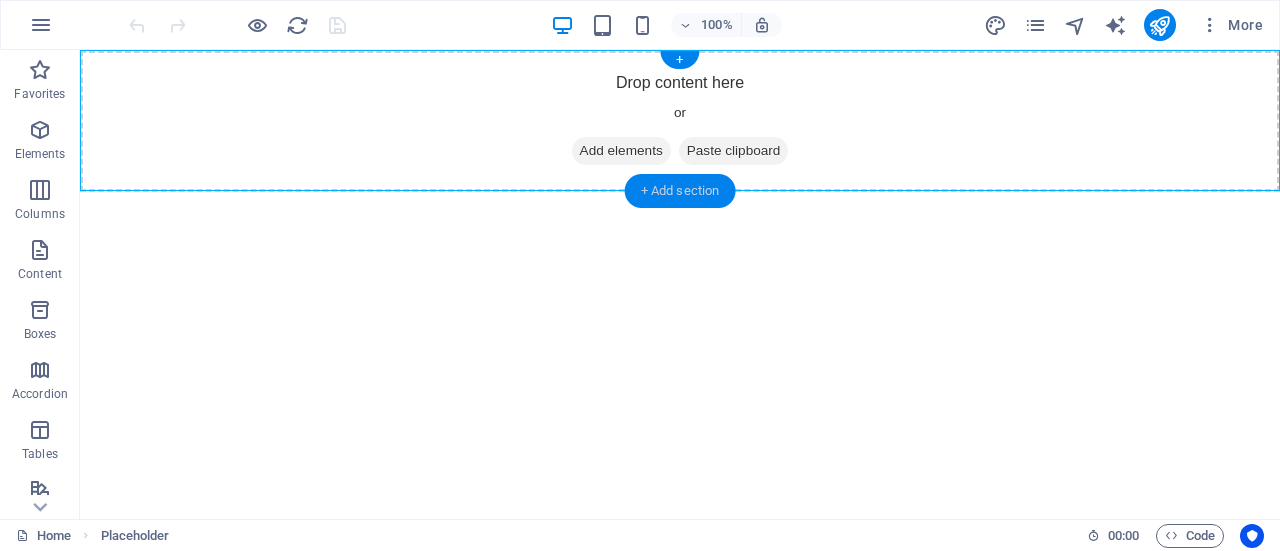 click on "+ Add section" at bounding box center [680, 191] 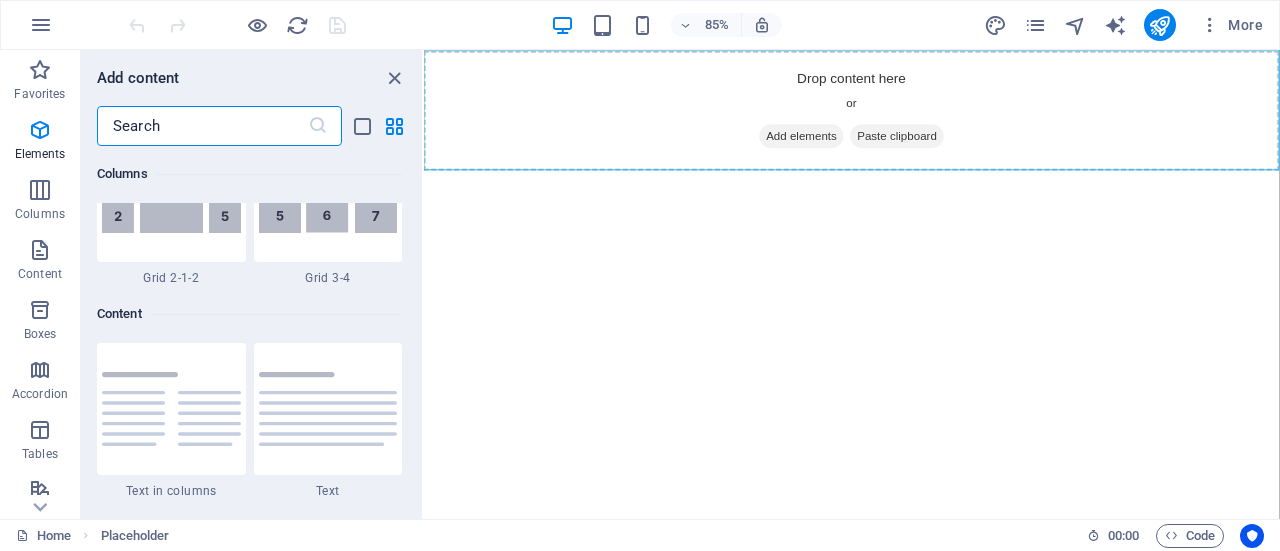 scroll, scrollTop: 3499, scrollLeft: 0, axis: vertical 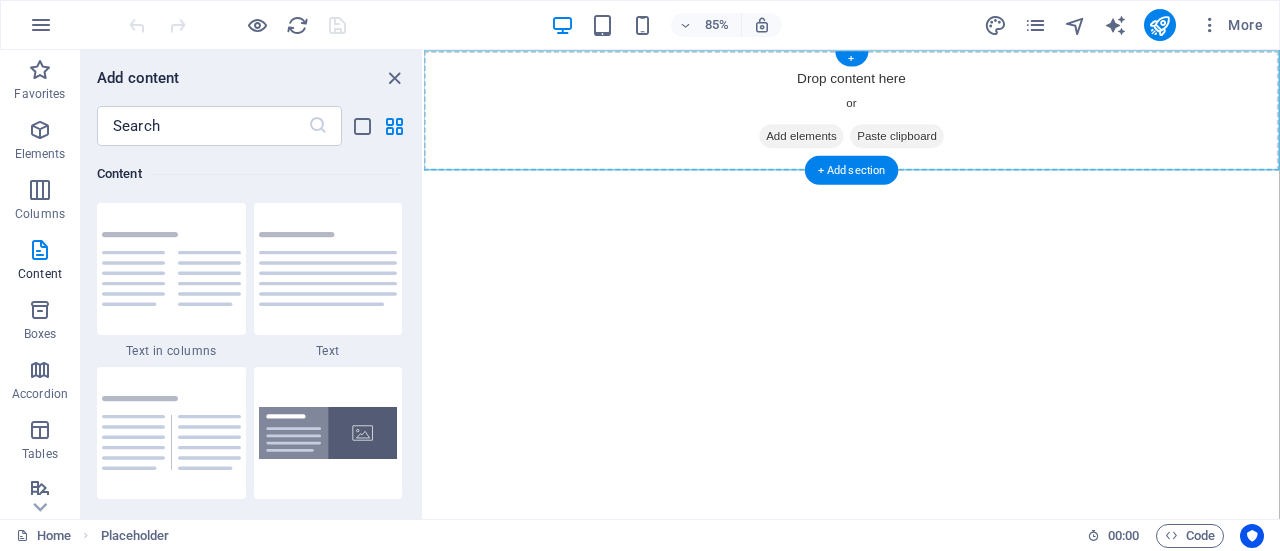 click on "Add elements" at bounding box center (868, 151) 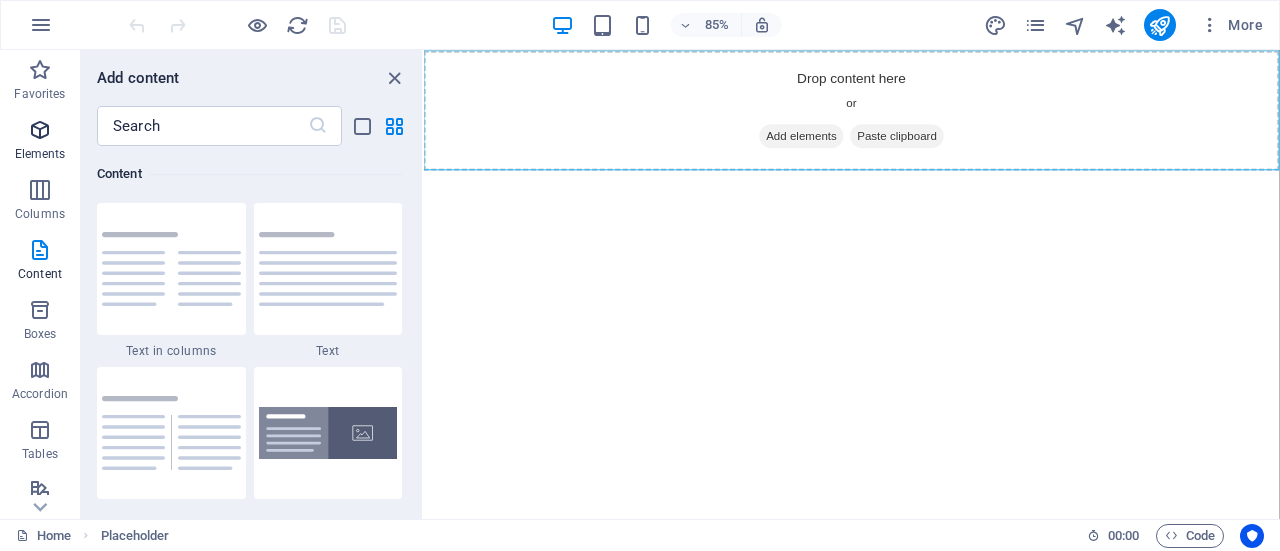 click at bounding box center [40, 130] 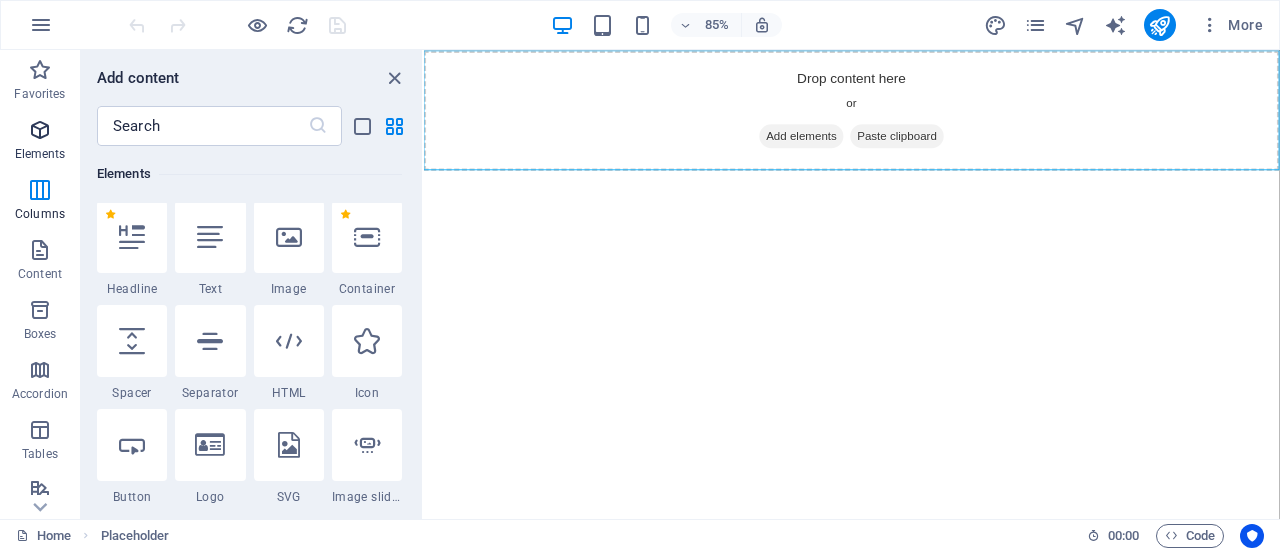 scroll, scrollTop: 213, scrollLeft: 0, axis: vertical 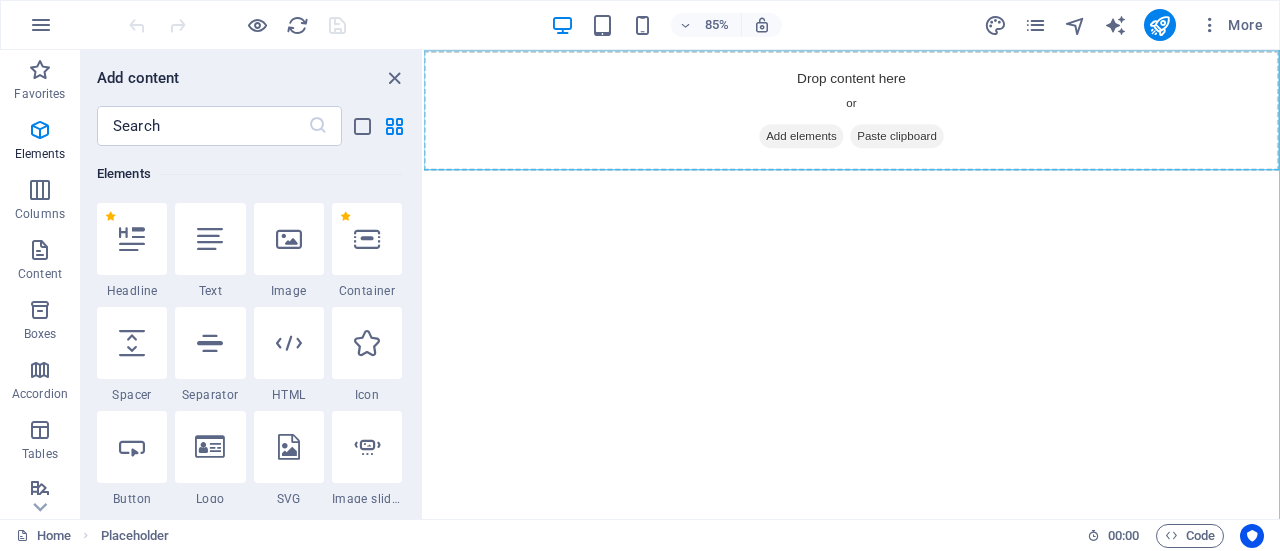 click at bounding box center (289, 239) 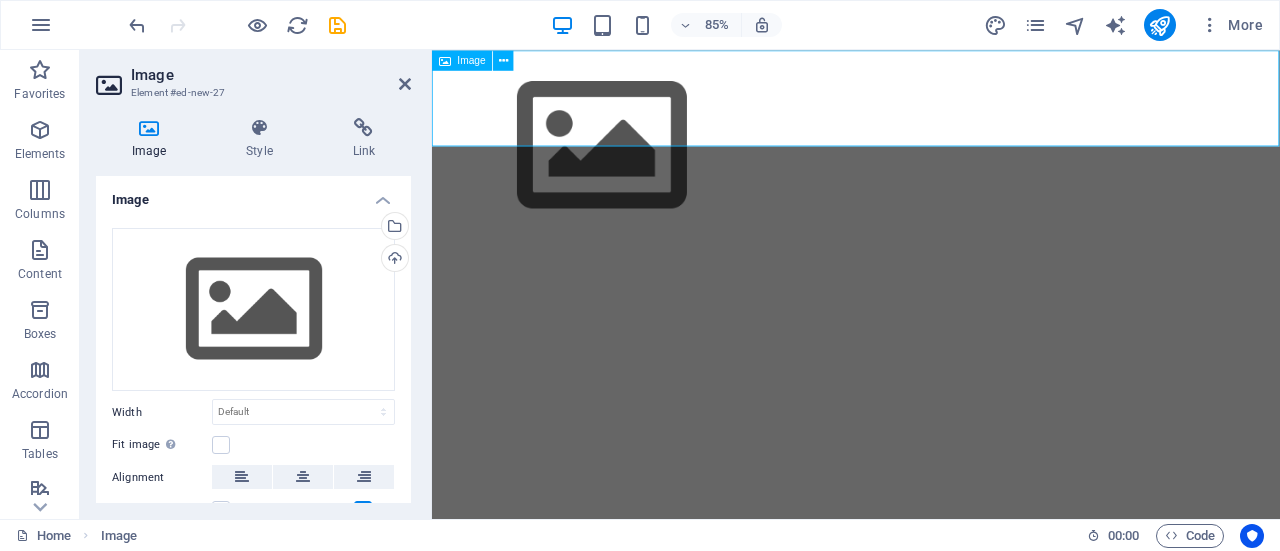 click on "Image" at bounding box center [472, 60] 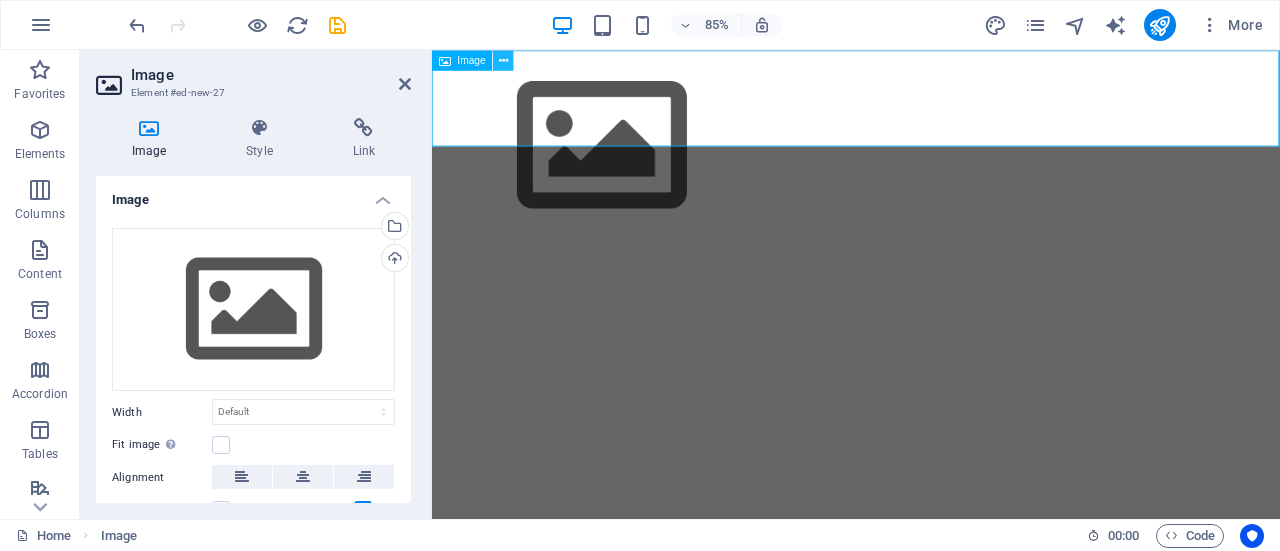 click at bounding box center [504, 60] 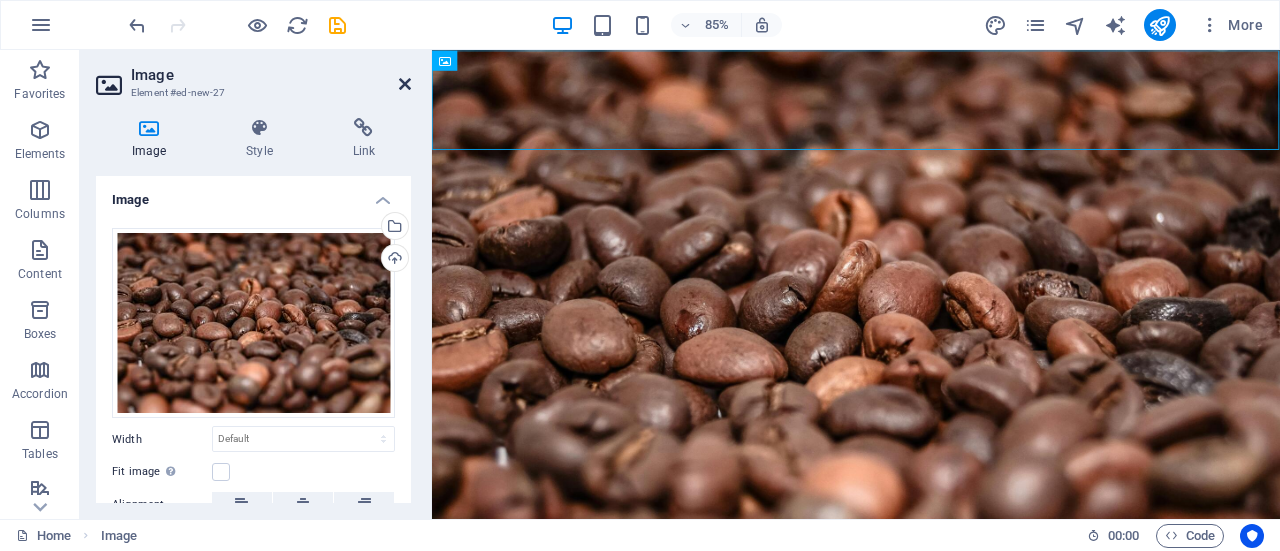 click at bounding box center (405, 84) 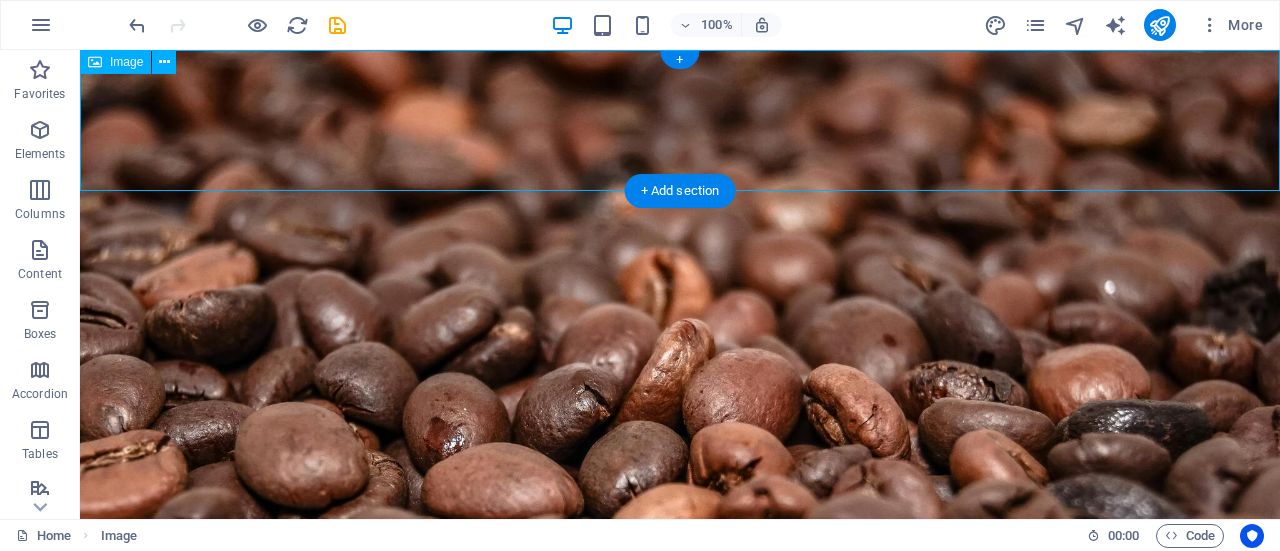 click at bounding box center (680, 447) 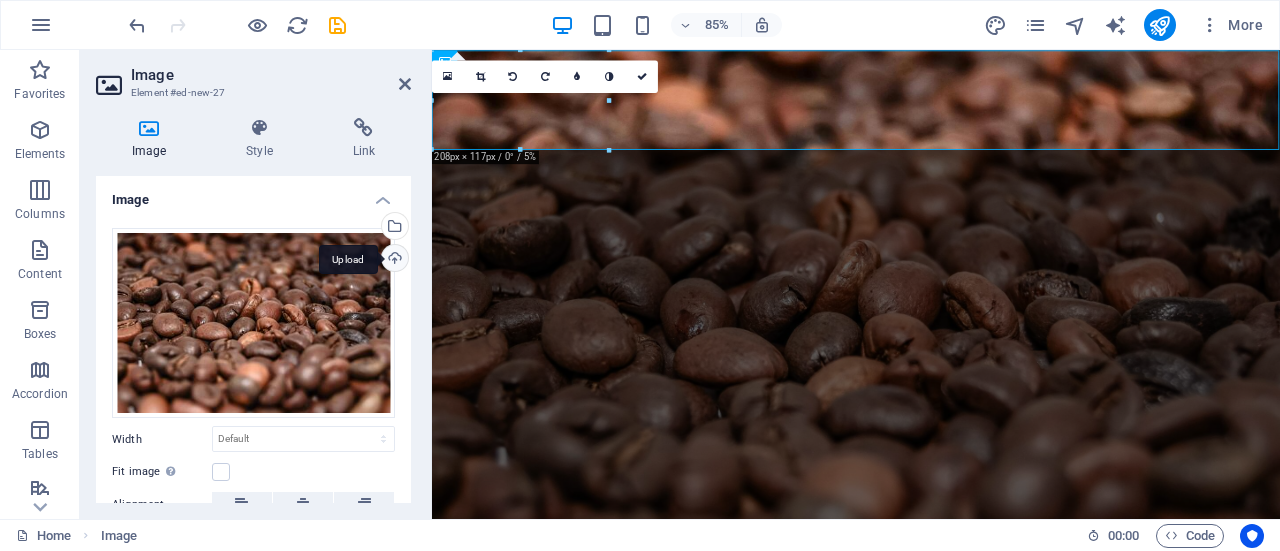 click on "Upload" at bounding box center (393, 260) 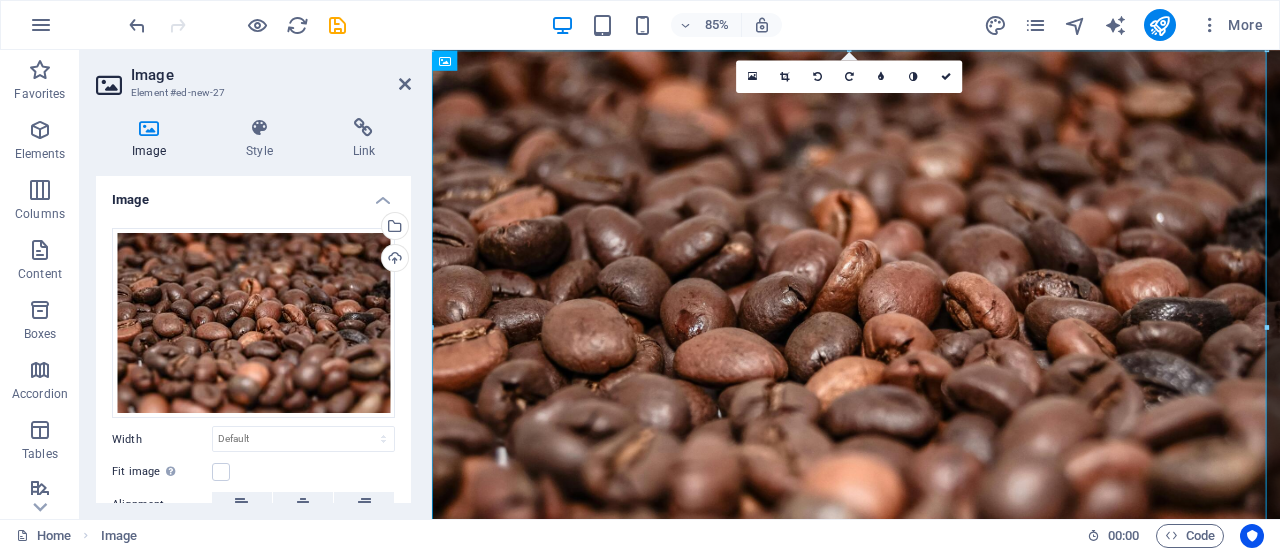 click on "Image" at bounding box center (253, 194) 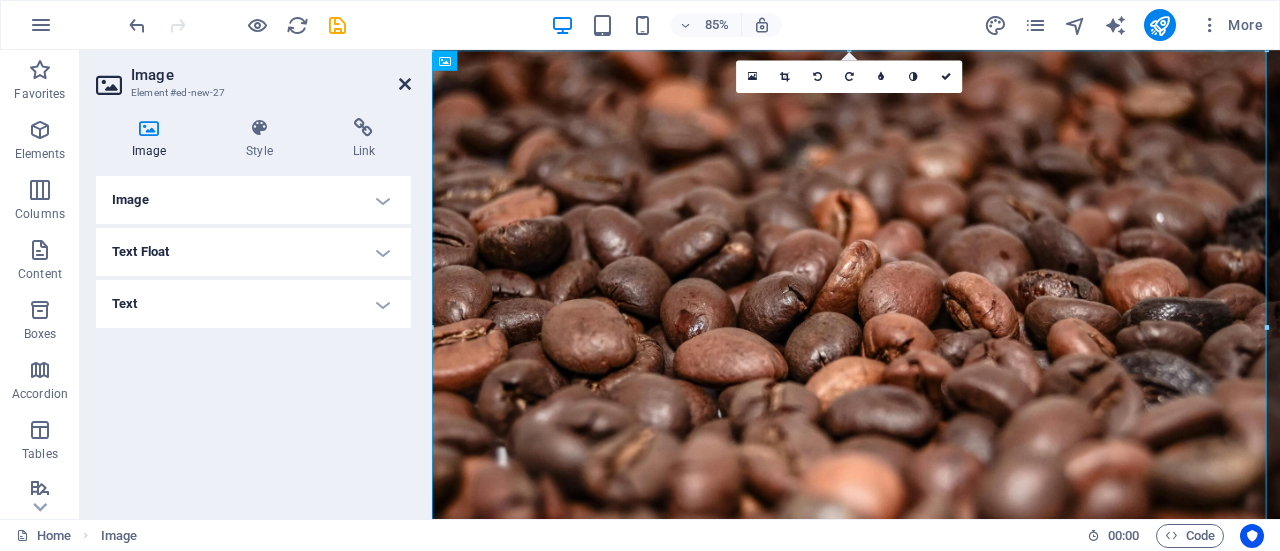 drag, startPoint x: 408, startPoint y: 84, endPoint x: 326, endPoint y: 34, distance: 96.04166 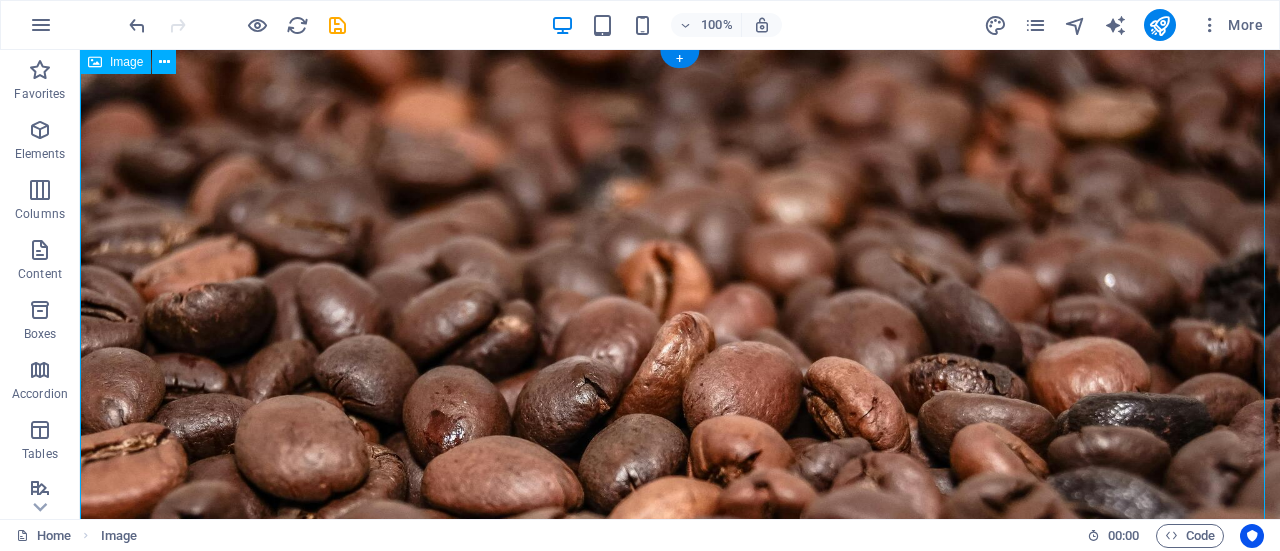 scroll, scrollTop: 0, scrollLeft: 0, axis: both 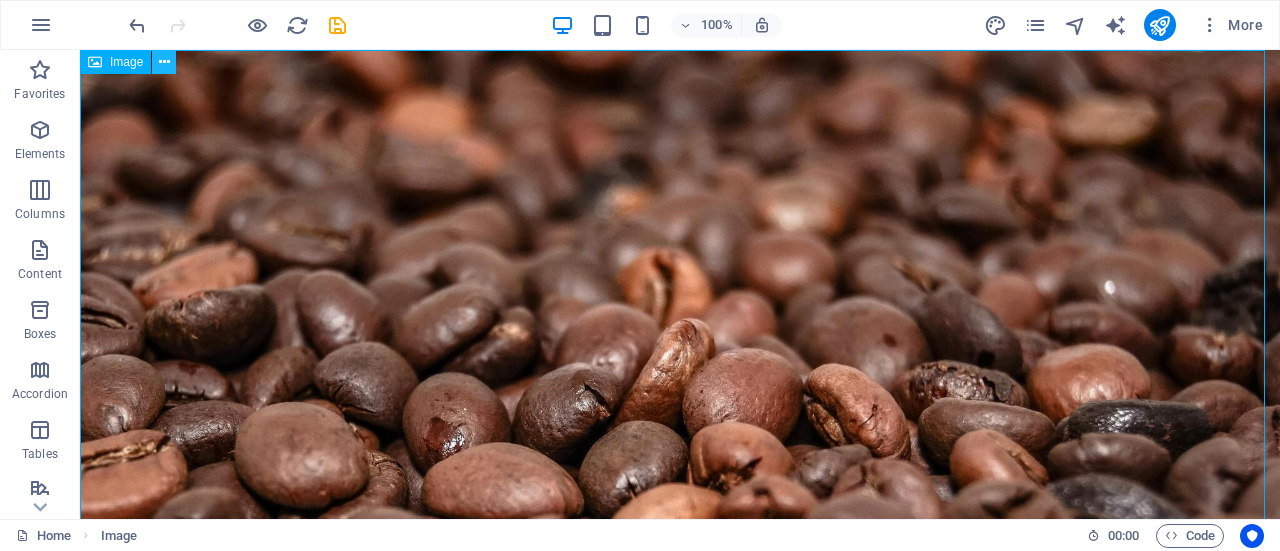 click at bounding box center (164, 62) 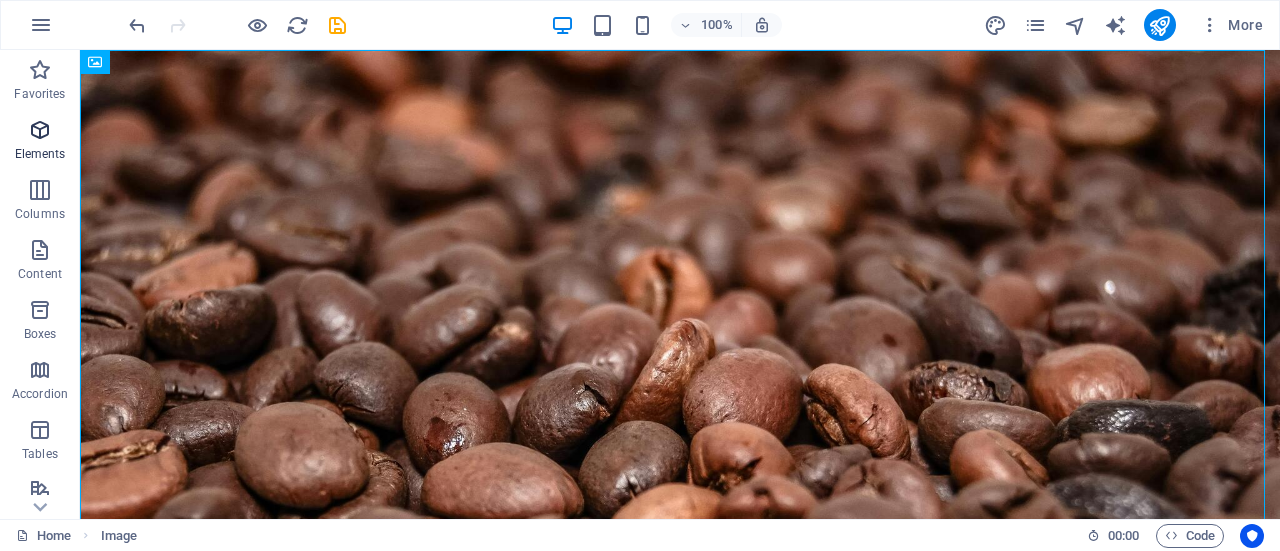 click at bounding box center [40, 130] 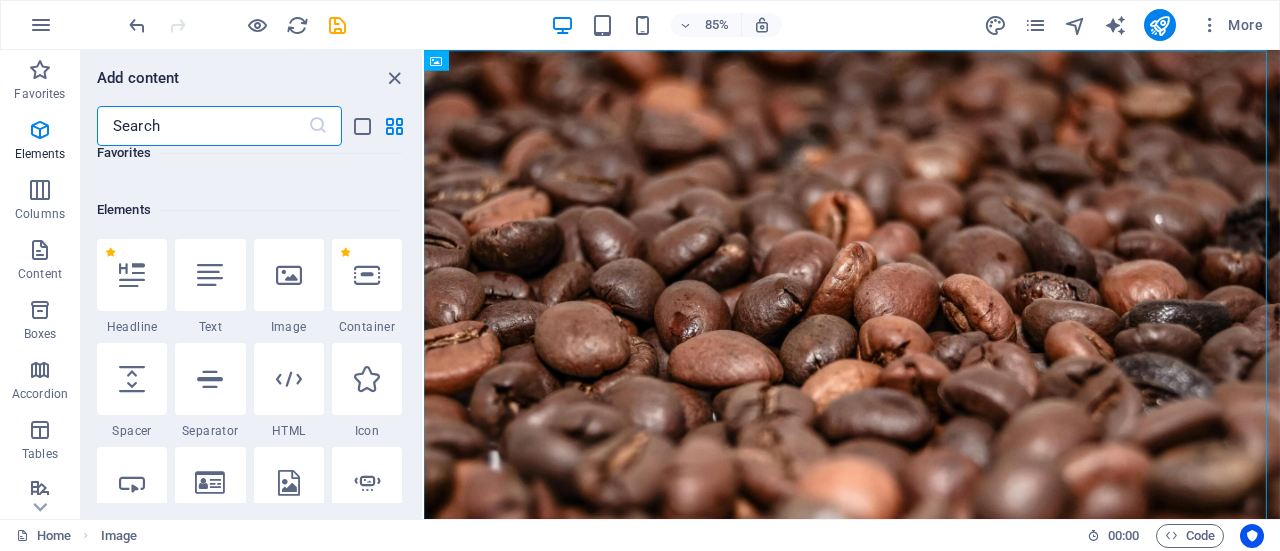 scroll, scrollTop: 213, scrollLeft: 0, axis: vertical 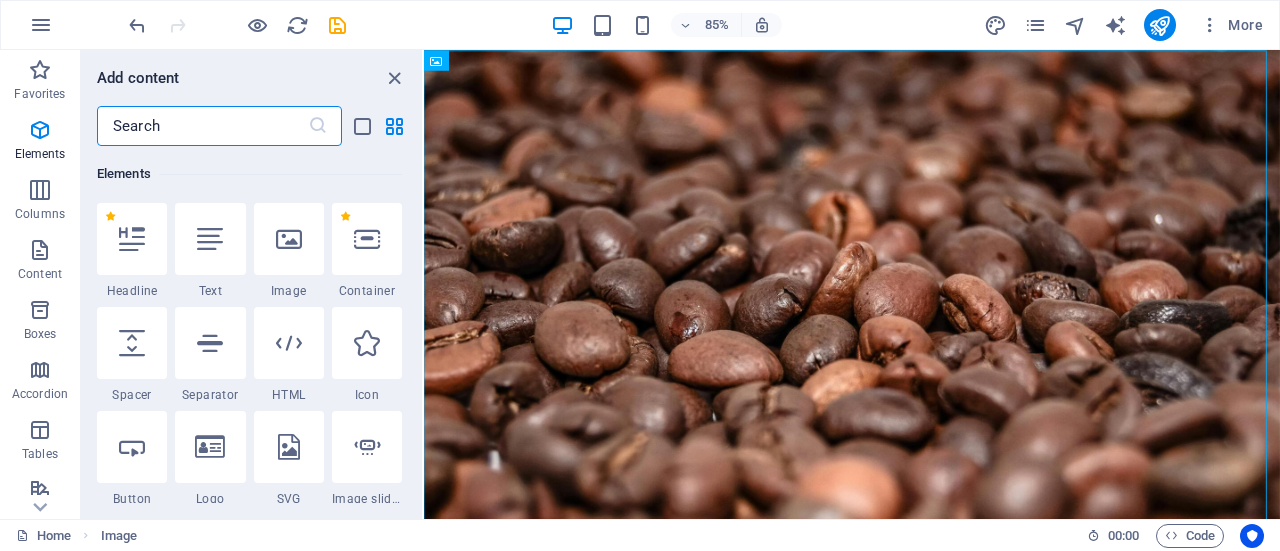 drag, startPoint x: 142, startPoint y: 251, endPoint x: 128, endPoint y: 248, distance: 14.3178215 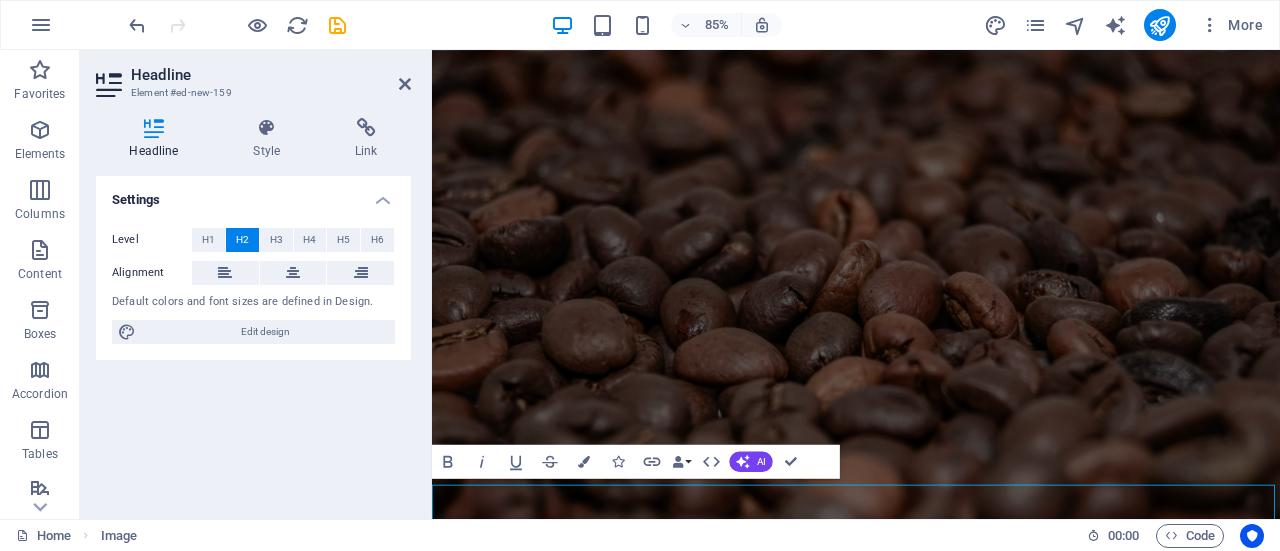 scroll, scrollTop: 146, scrollLeft: 0, axis: vertical 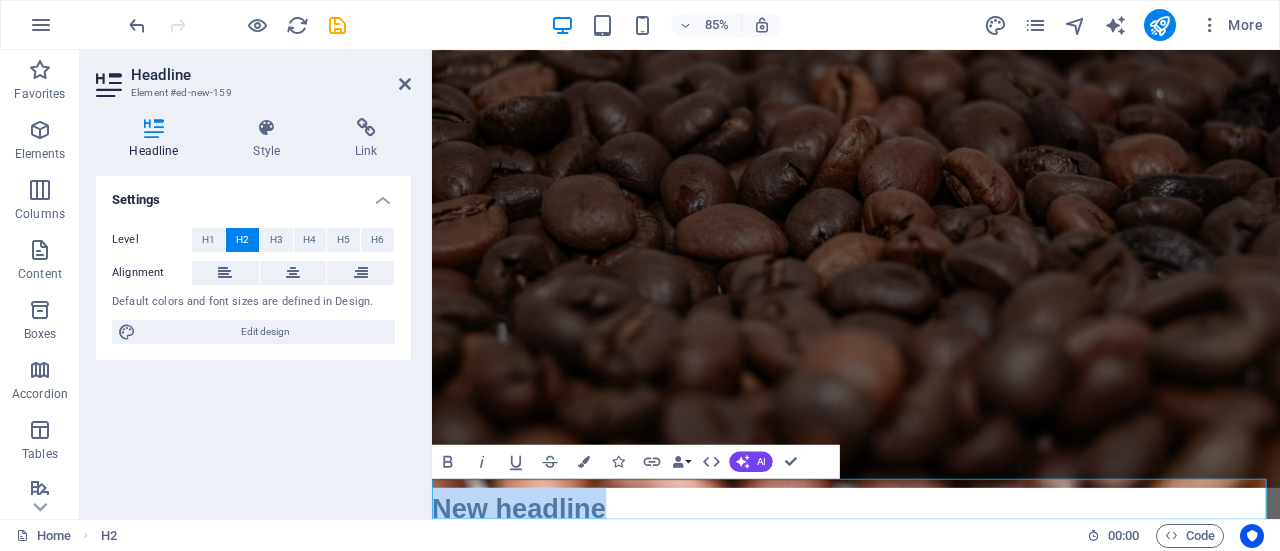 type 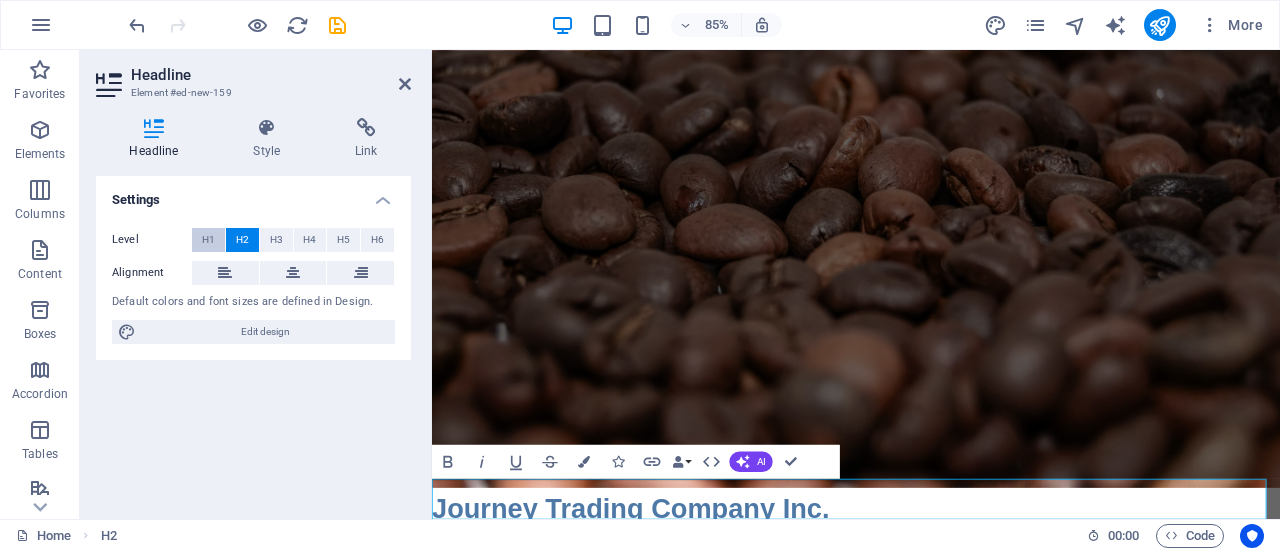 click on "H1" at bounding box center (208, 240) 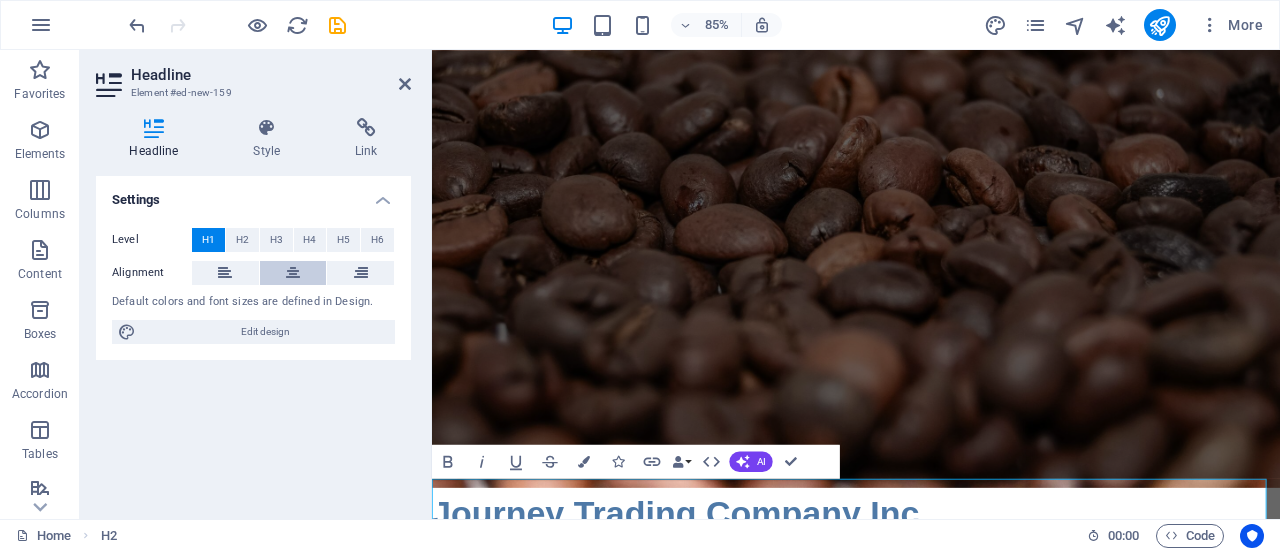 click at bounding box center [293, 273] 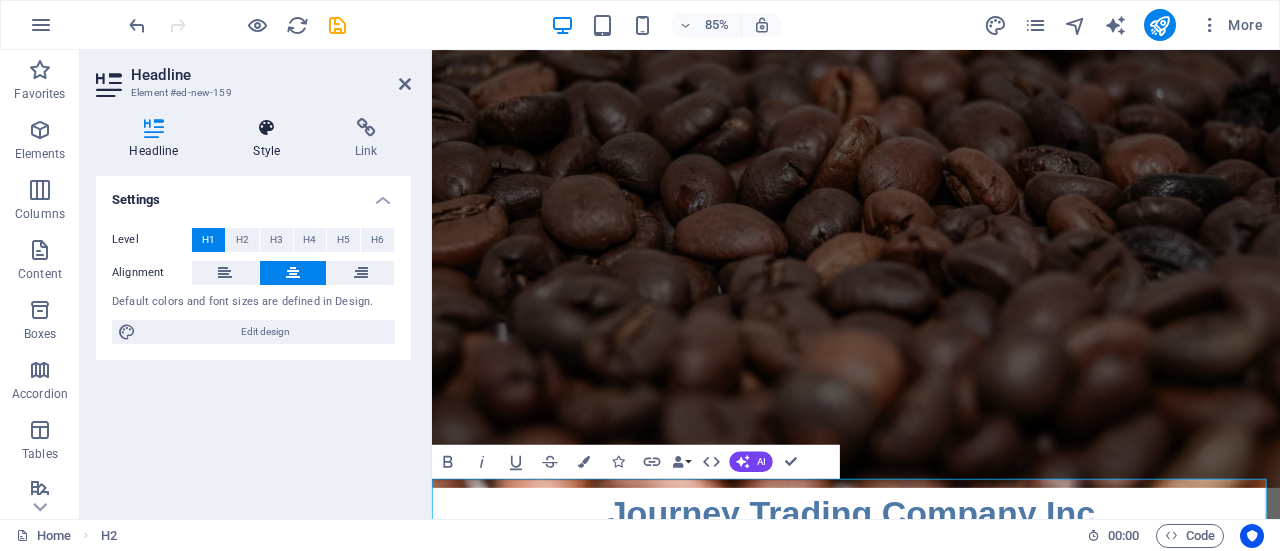 click at bounding box center [267, 128] 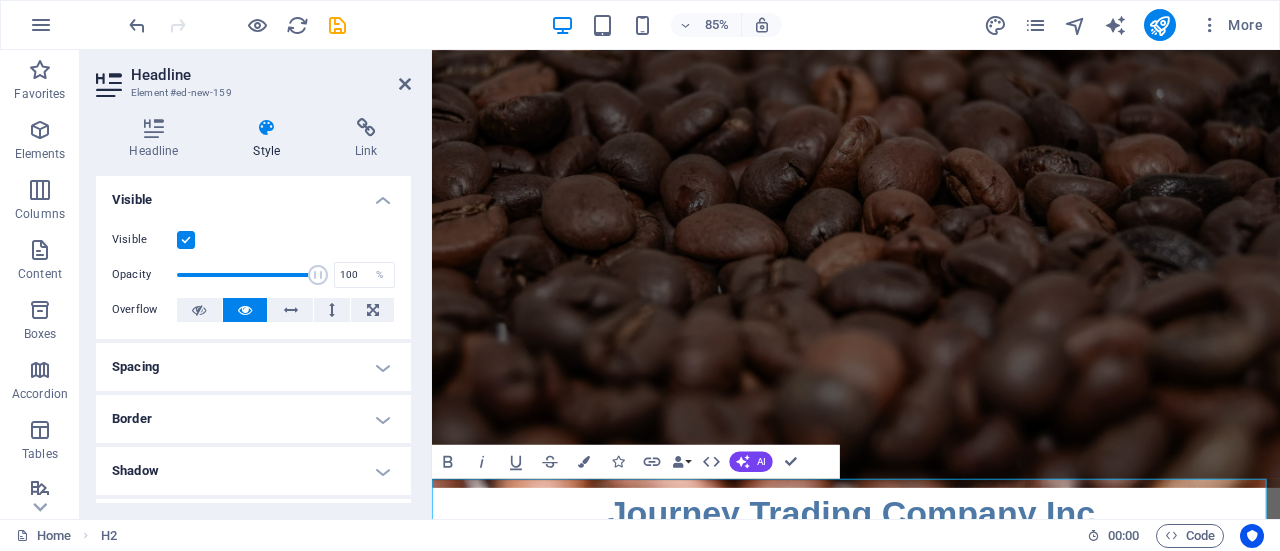 click on "Spacing" at bounding box center [253, 367] 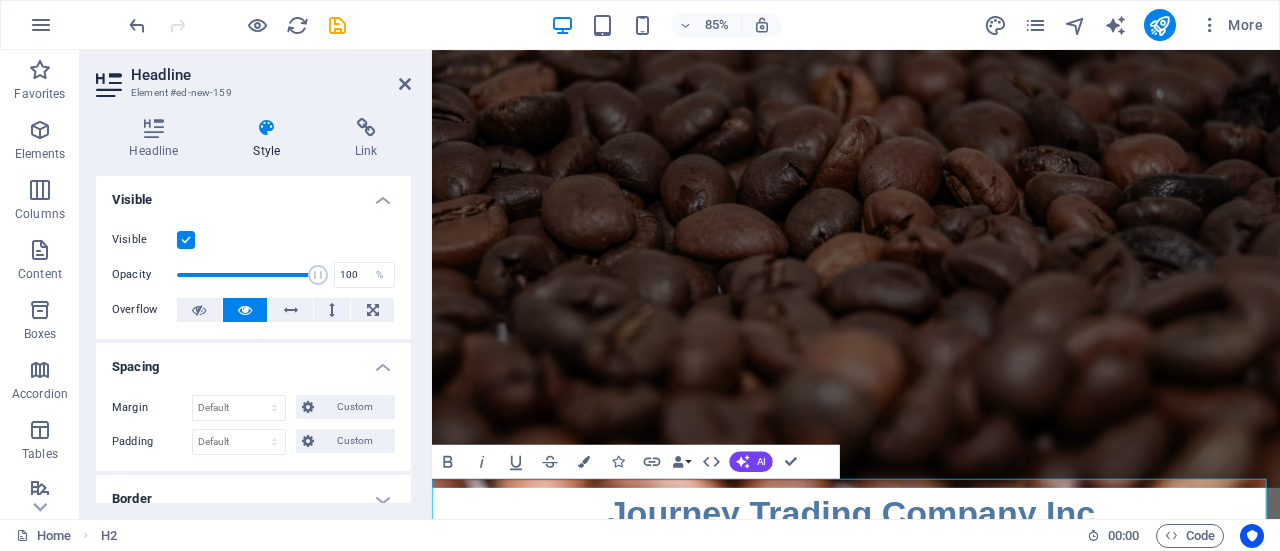 click on "Spacing" at bounding box center (253, 361) 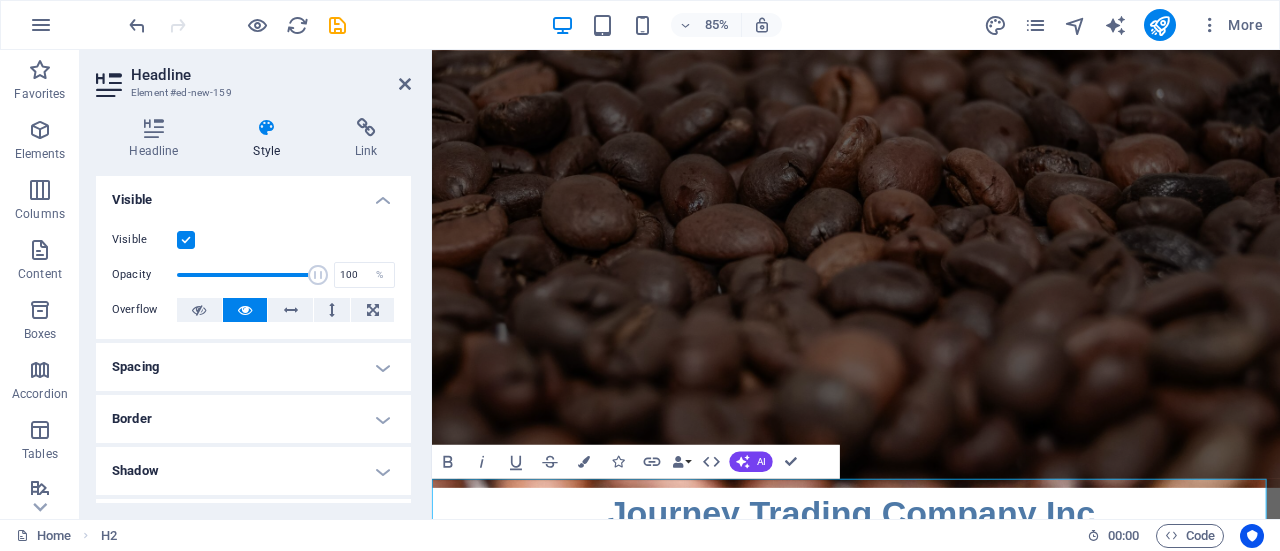 click on "Border" at bounding box center (253, 419) 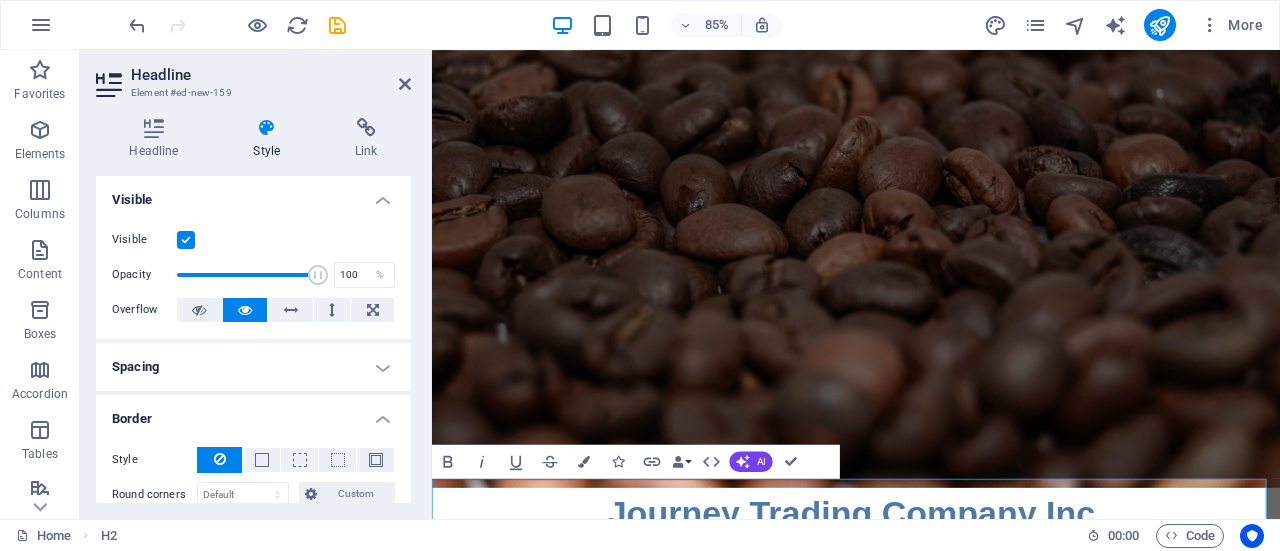 click on "Border" at bounding box center [253, 413] 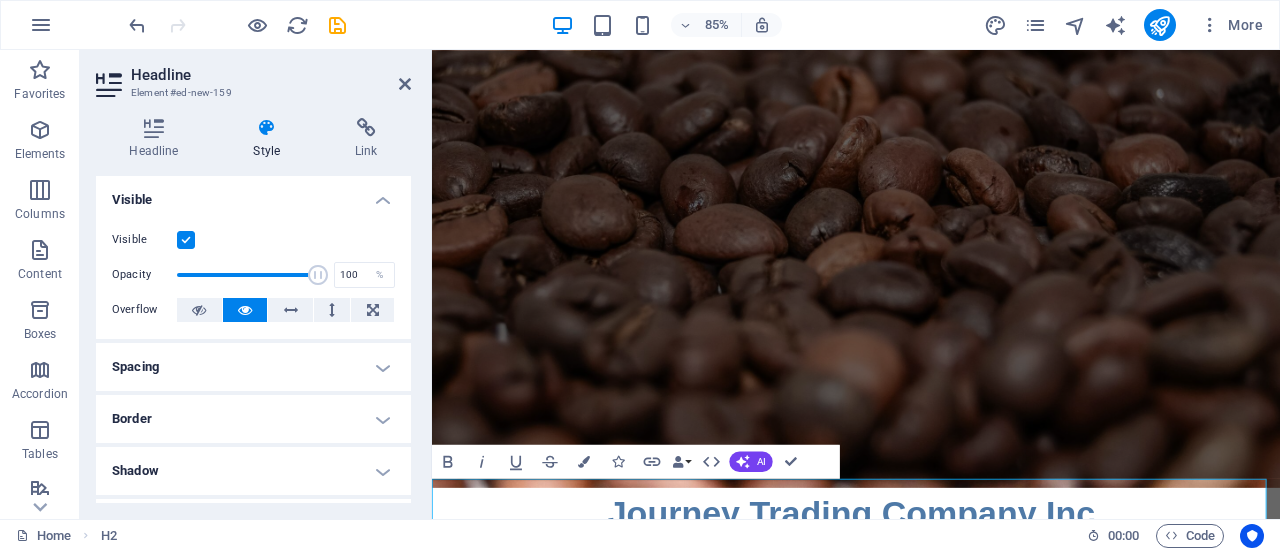 click on "Shadow" at bounding box center (253, 471) 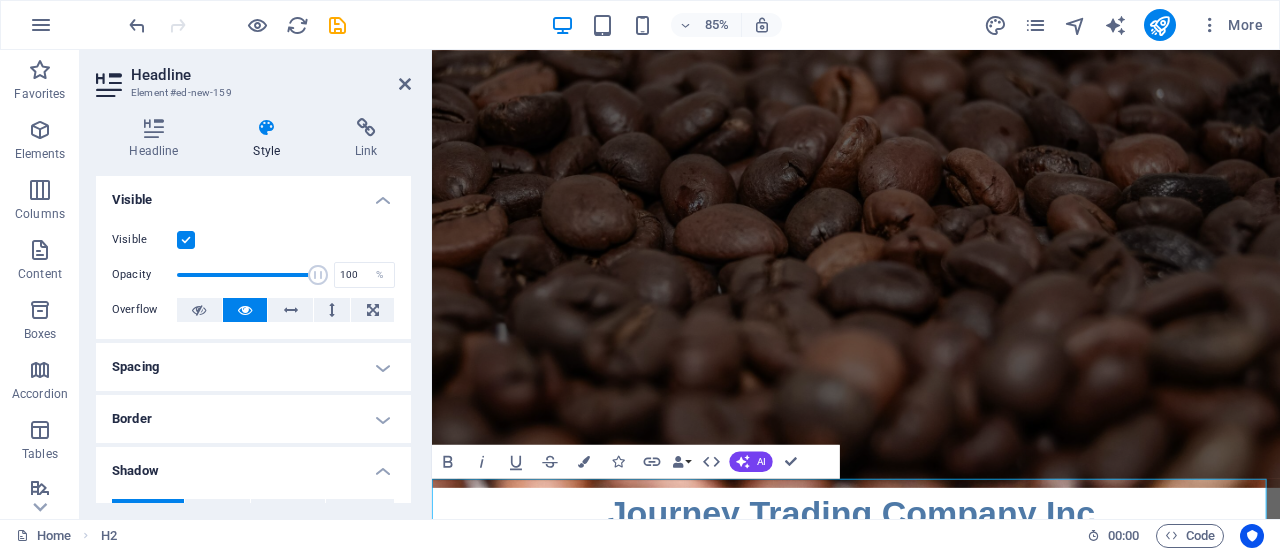 click on "Shadow" at bounding box center (253, 465) 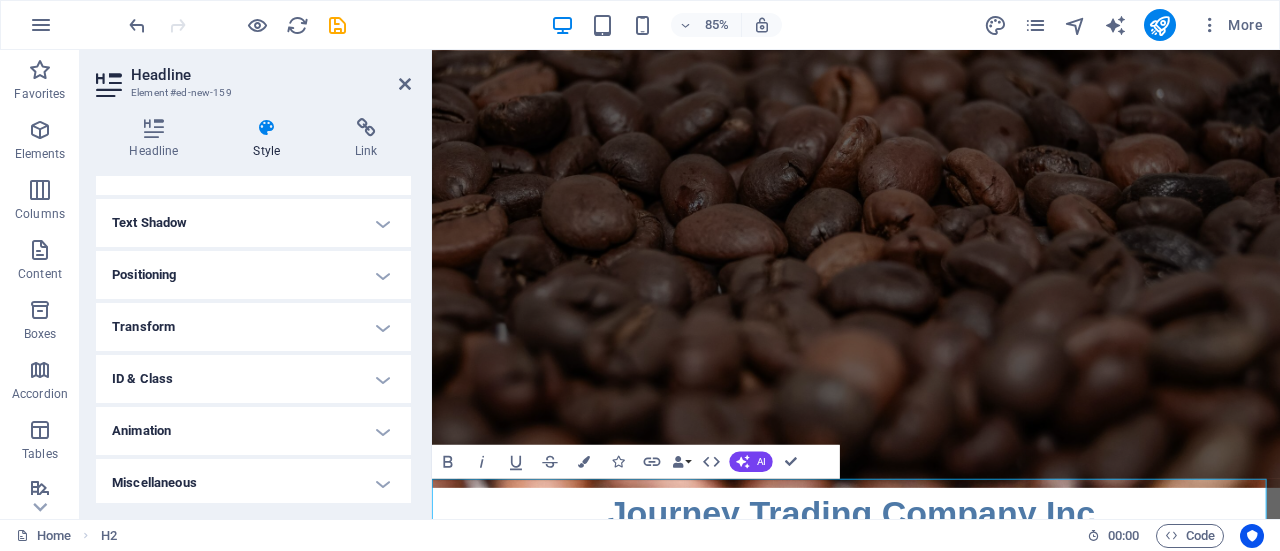 scroll, scrollTop: 303, scrollLeft: 0, axis: vertical 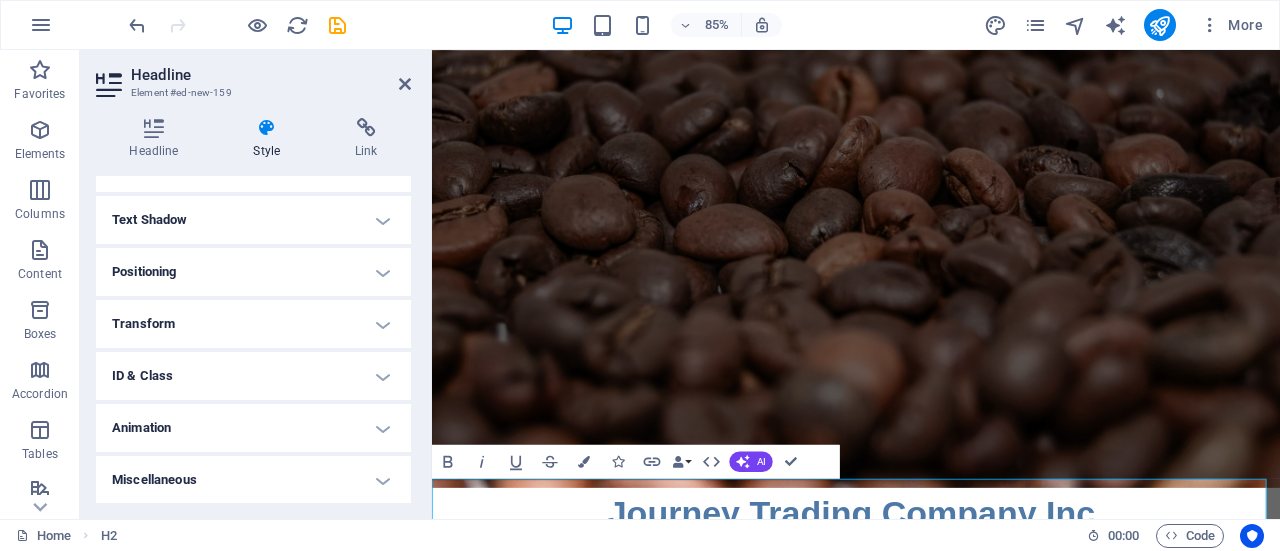 click on "Animation" at bounding box center (253, 428) 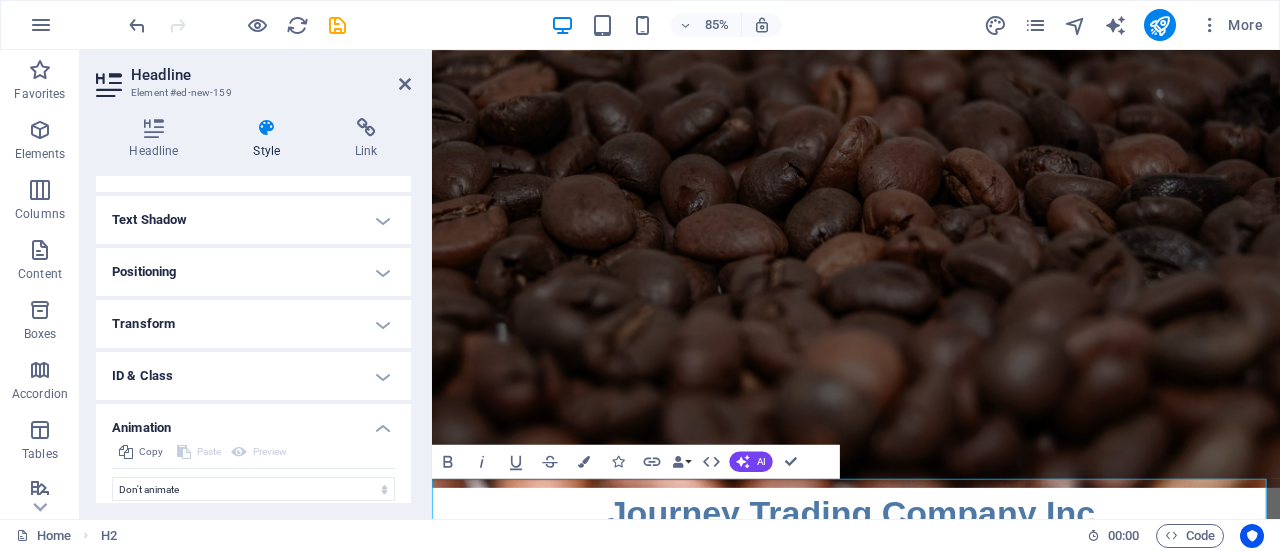 click on "Animation" at bounding box center (253, 422) 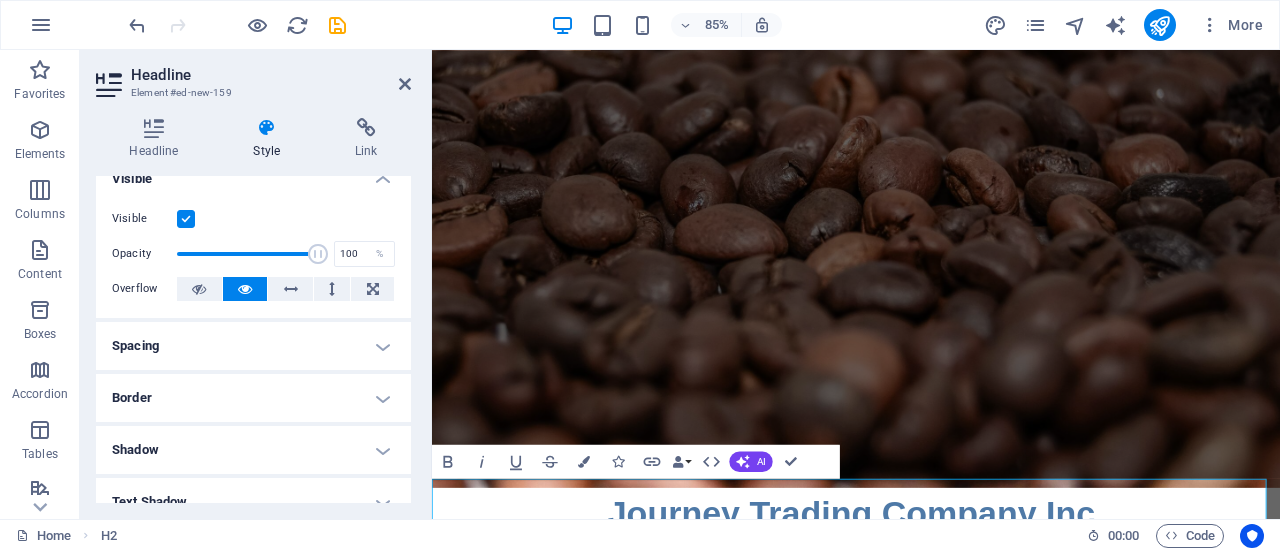 scroll, scrollTop: 0, scrollLeft: 0, axis: both 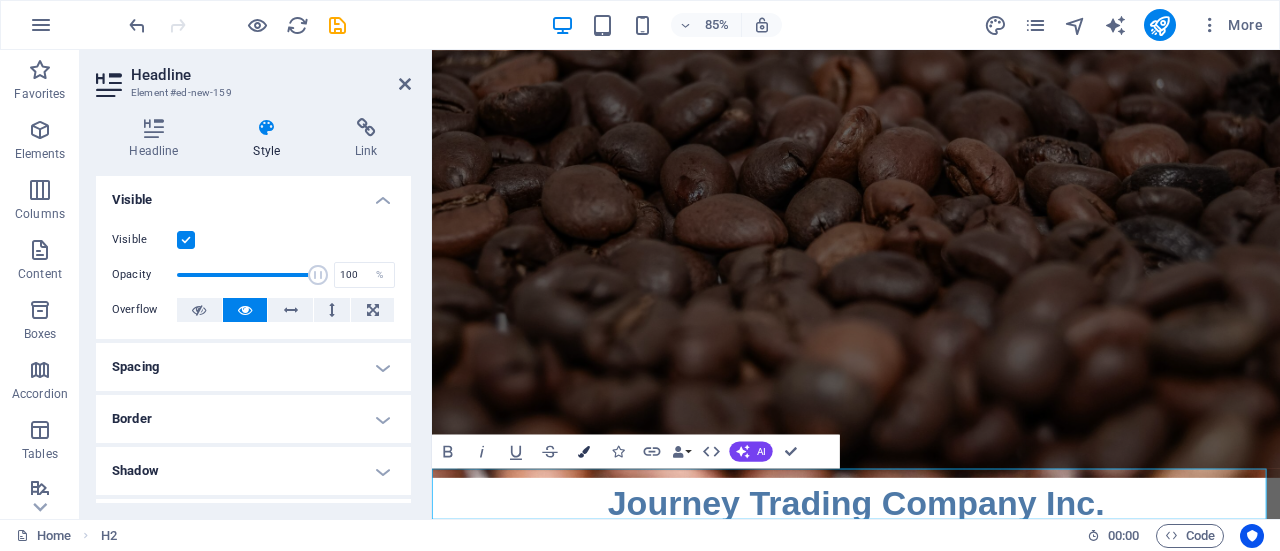 click at bounding box center (584, 451) 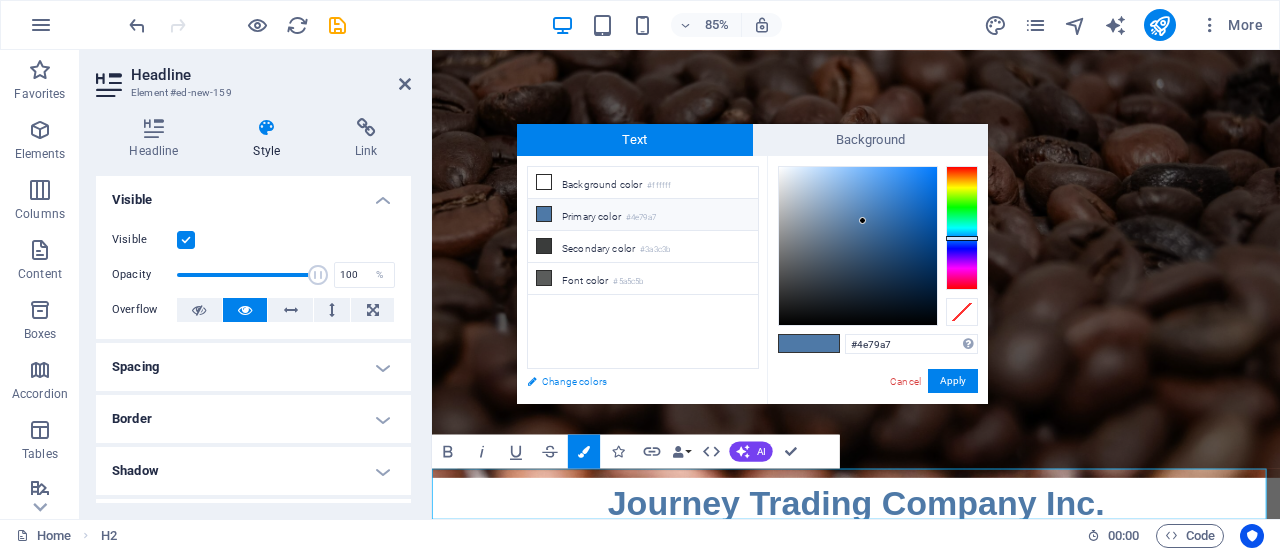 click on "Change colors" at bounding box center [633, 381] 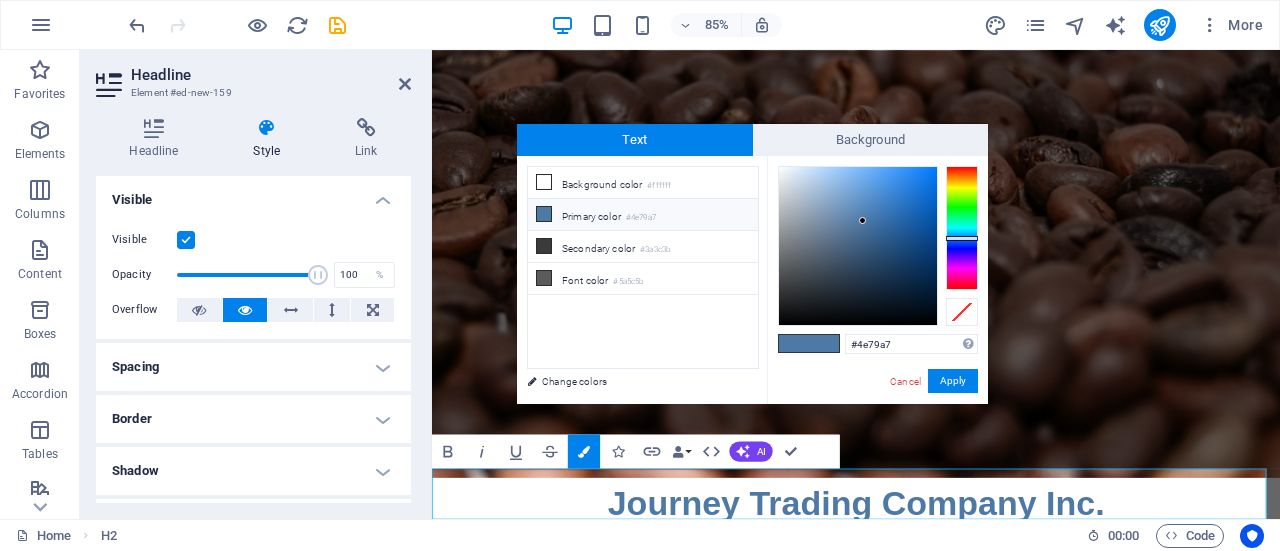 select on "px" 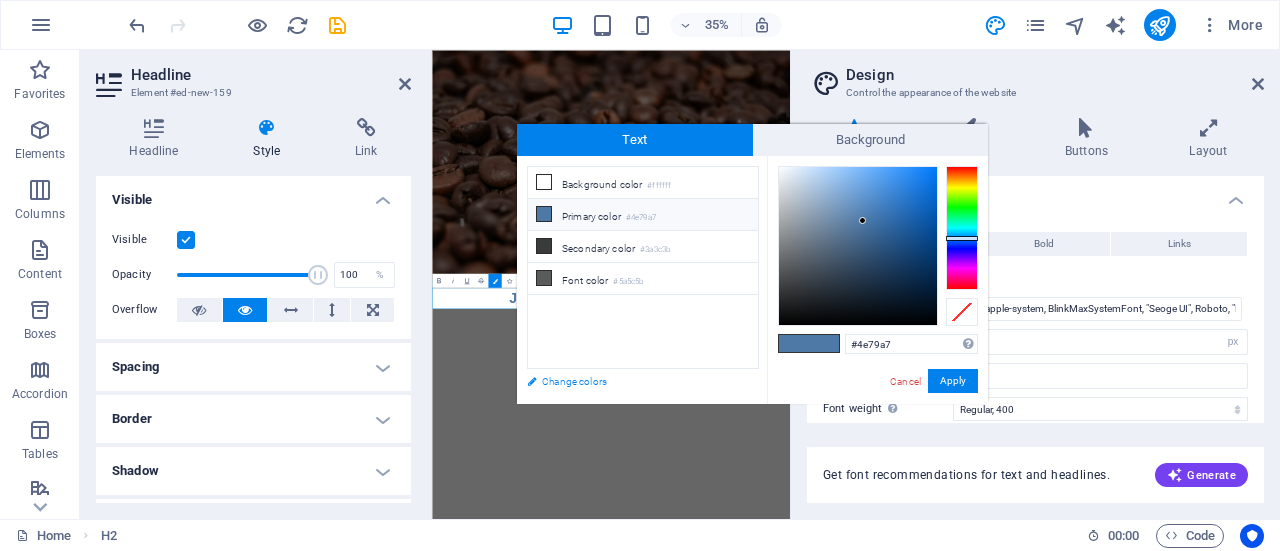 scroll, scrollTop: 0, scrollLeft: 0, axis: both 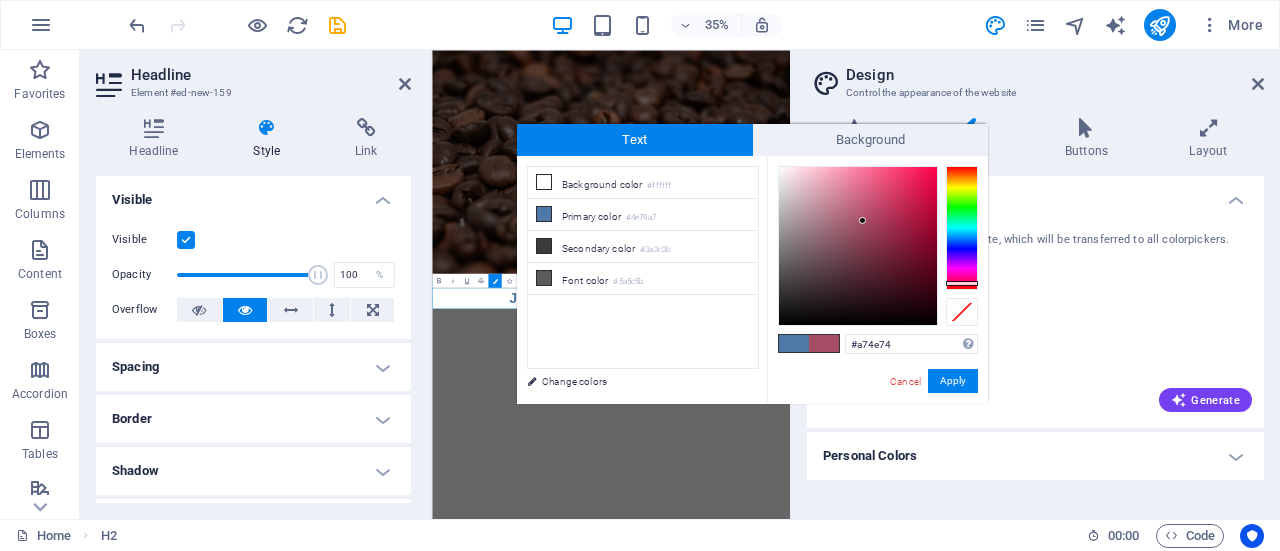type on "#a74e79" 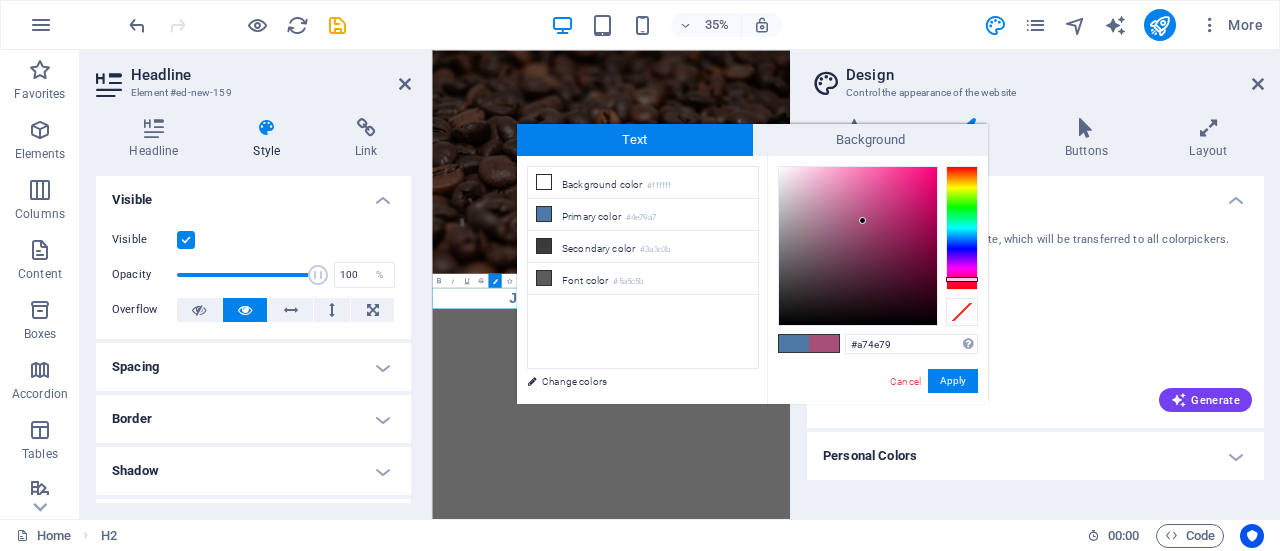 drag, startPoint x: 966, startPoint y: 238, endPoint x: 969, endPoint y: 279, distance: 41.109608 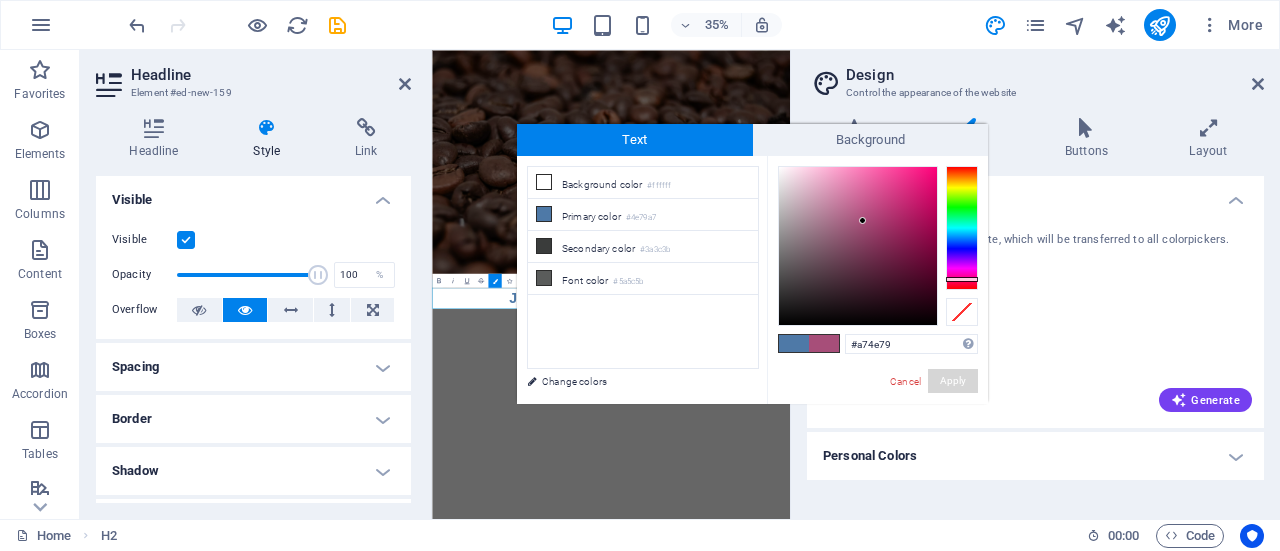 click on "Apply" at bounding box center [953, 381] 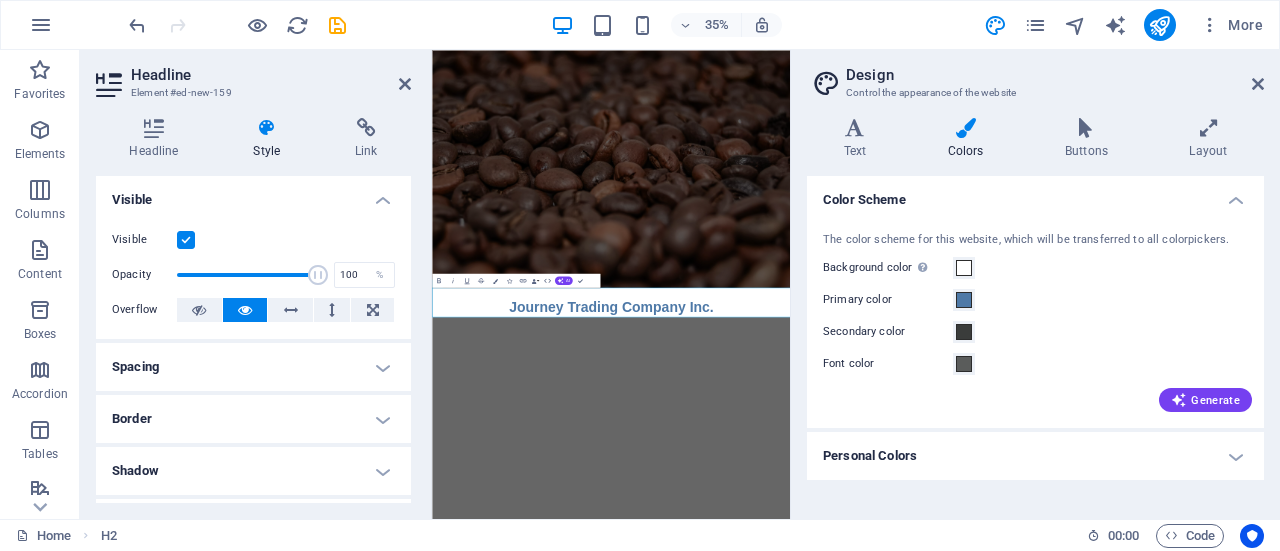 click at bounding box center [965, 128] 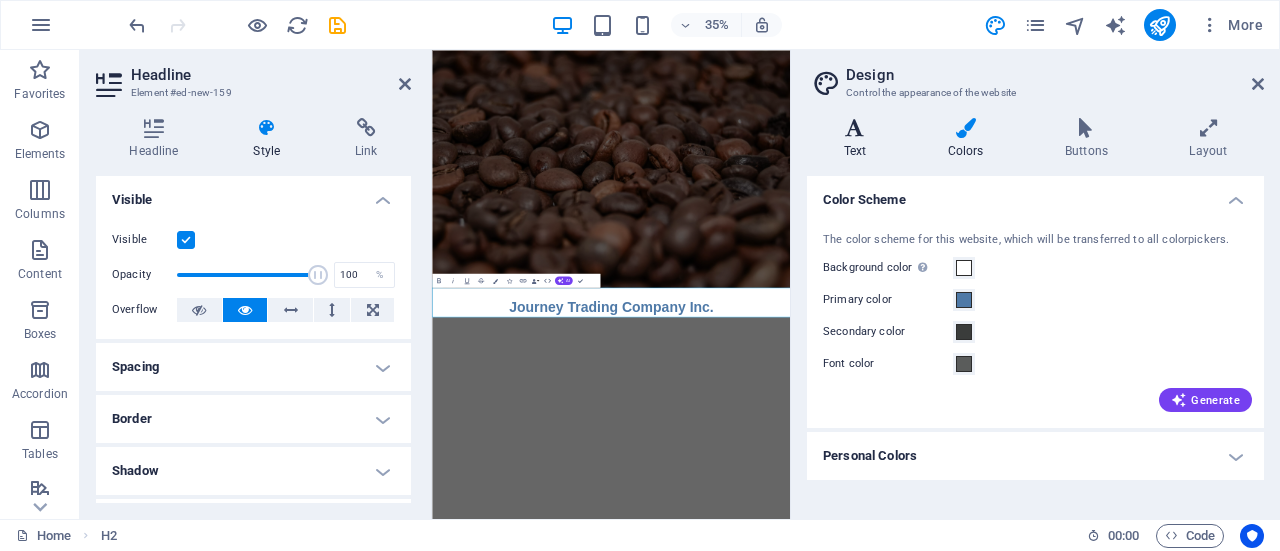 click on "Text" at bounding box center (859, 139) 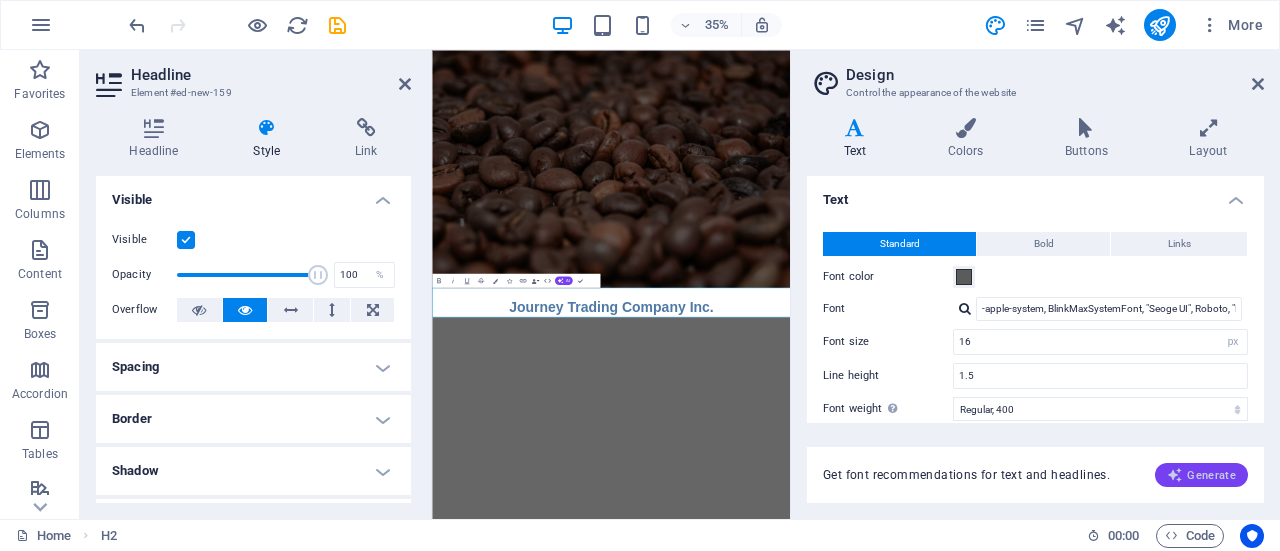 click on "Generate" at bounding box center (1201, 475) 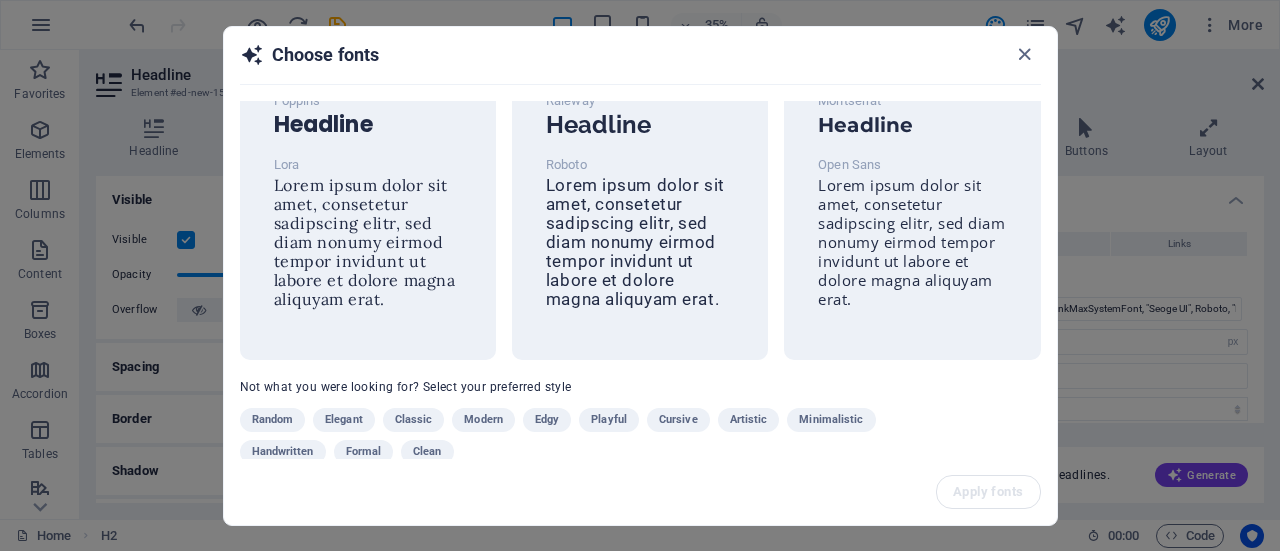 scroll, scrollTop: 90, scrollLeft: 0, axis: vertical 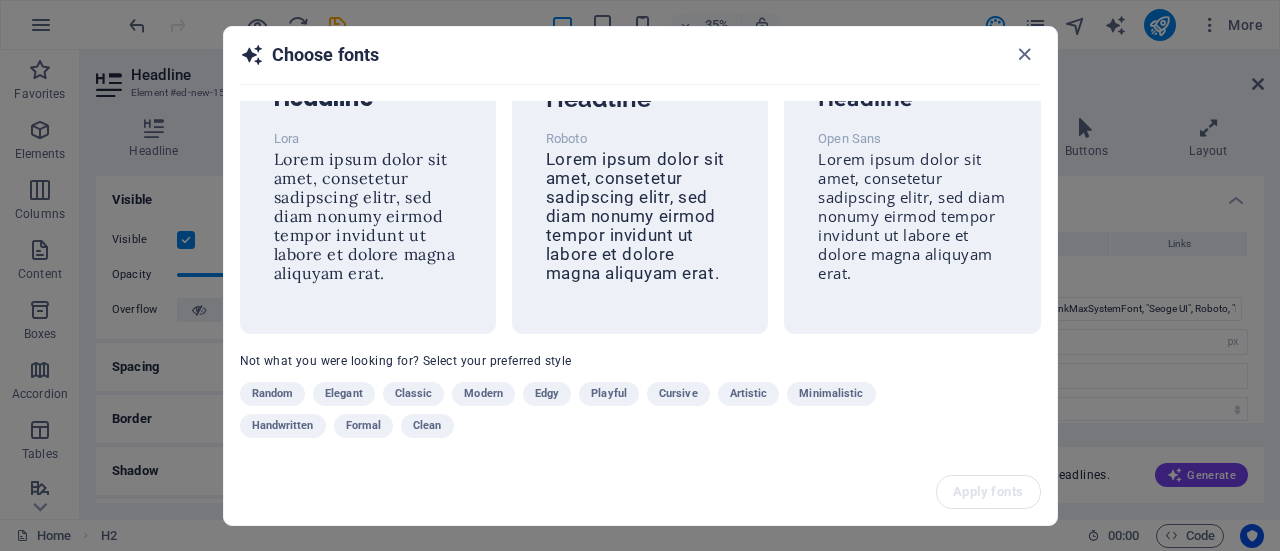 click on "Modern" at bounding box center [483, 394] 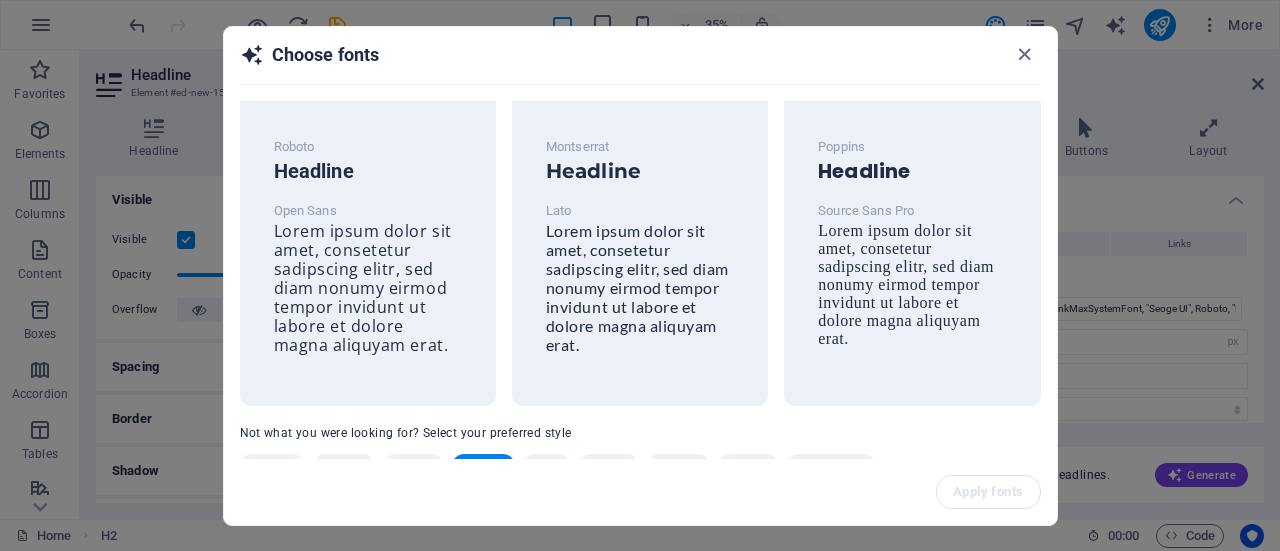 scroll, scrollTop: 0, scrollLeft: 0, axis: both 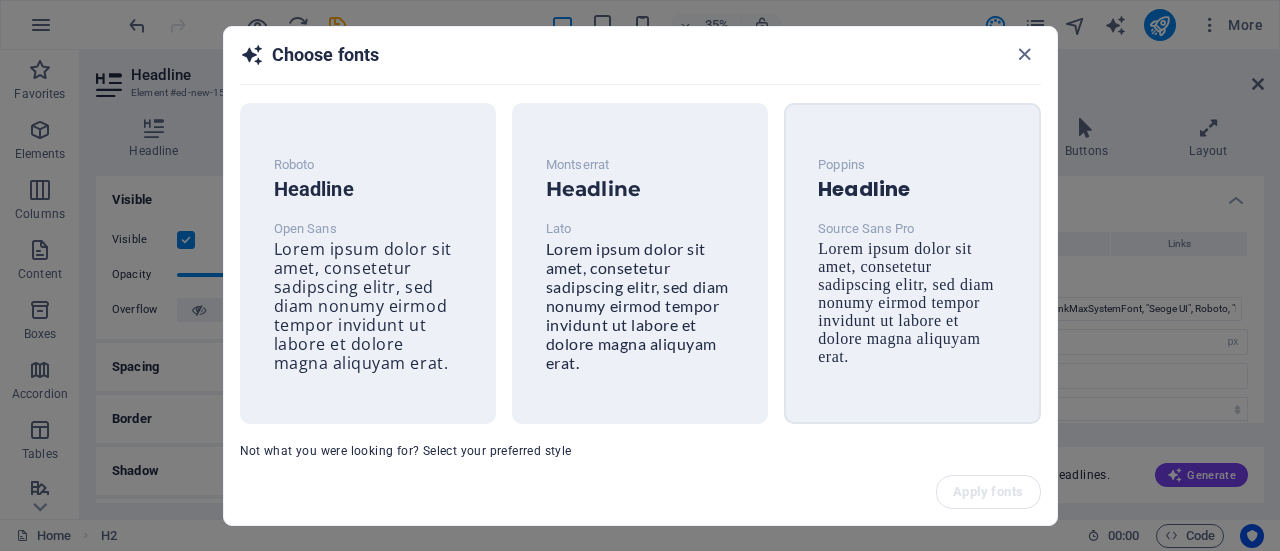 click on "Lorem ipsum dolor sit amet, consetetur sadipscing elitr, sed diam nonumy eirmod tempor invidunt ut labore et dolore magna aliquyam erat." at bounding box center (906, 302) 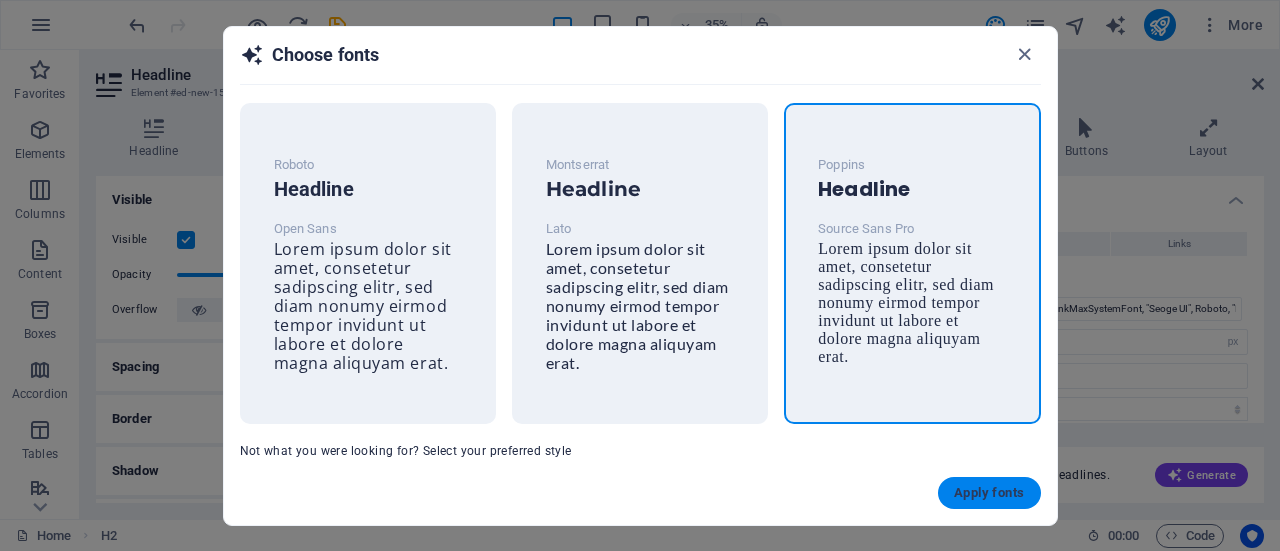 click on "Apply fonts" at bounding box center (989, 493) 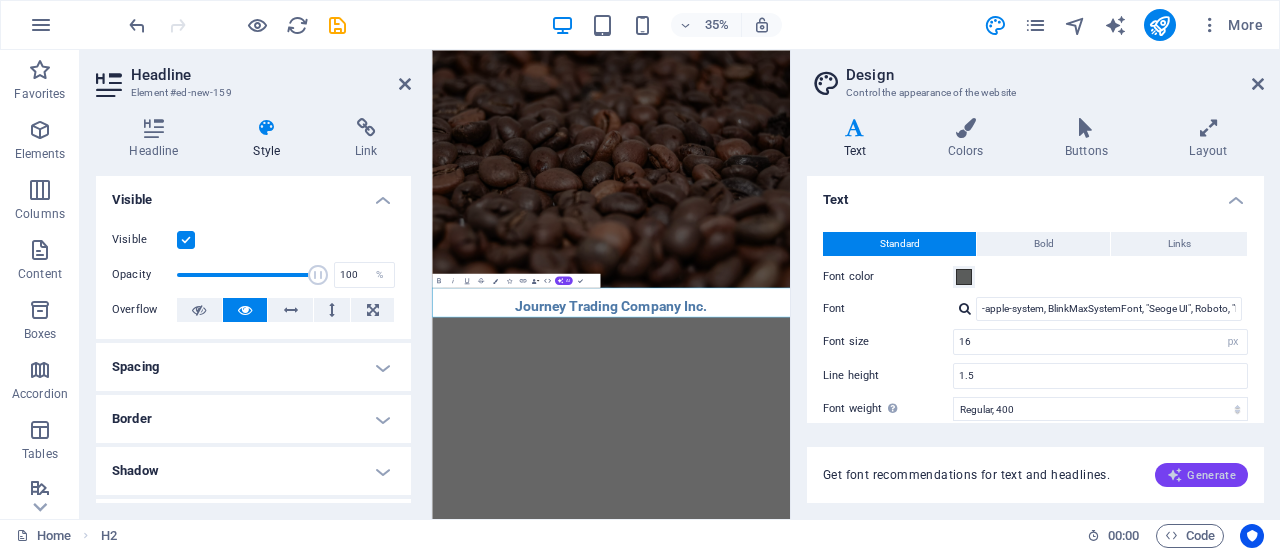 type on "Source Sans Pro" 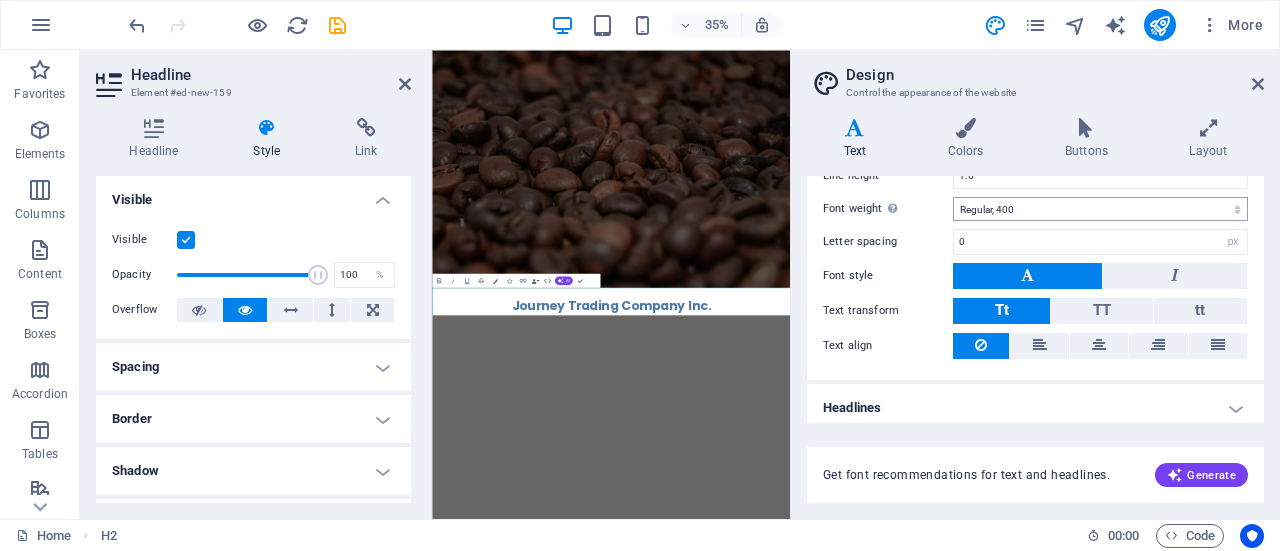 scroll, scrollTop: 204, scrollLeft: 0, axis: vertical 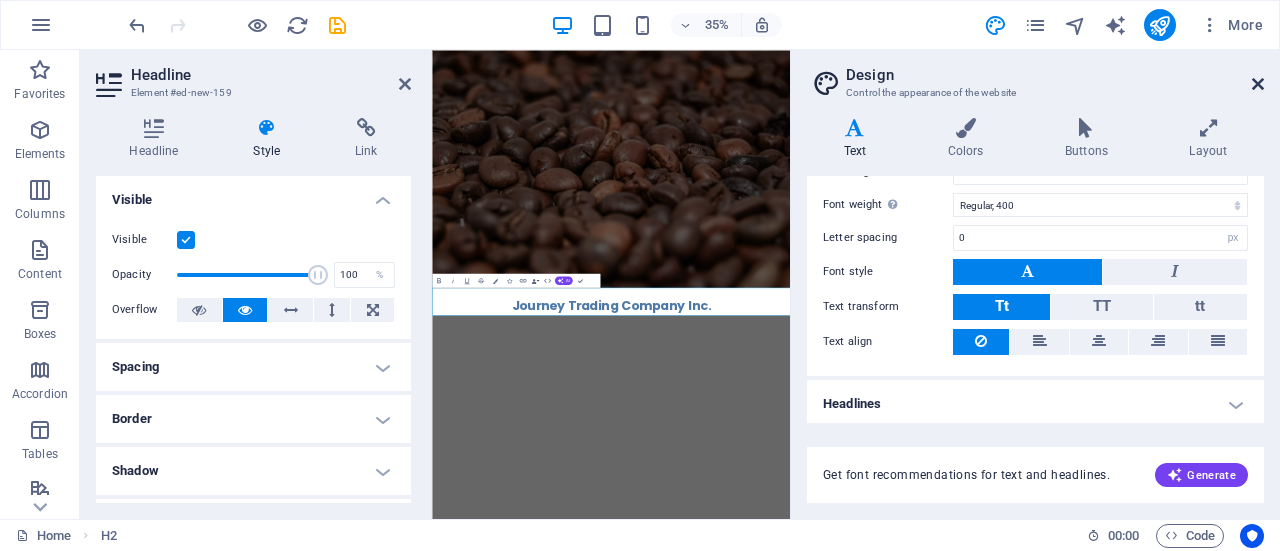 click at bounding box center [1258, 84] 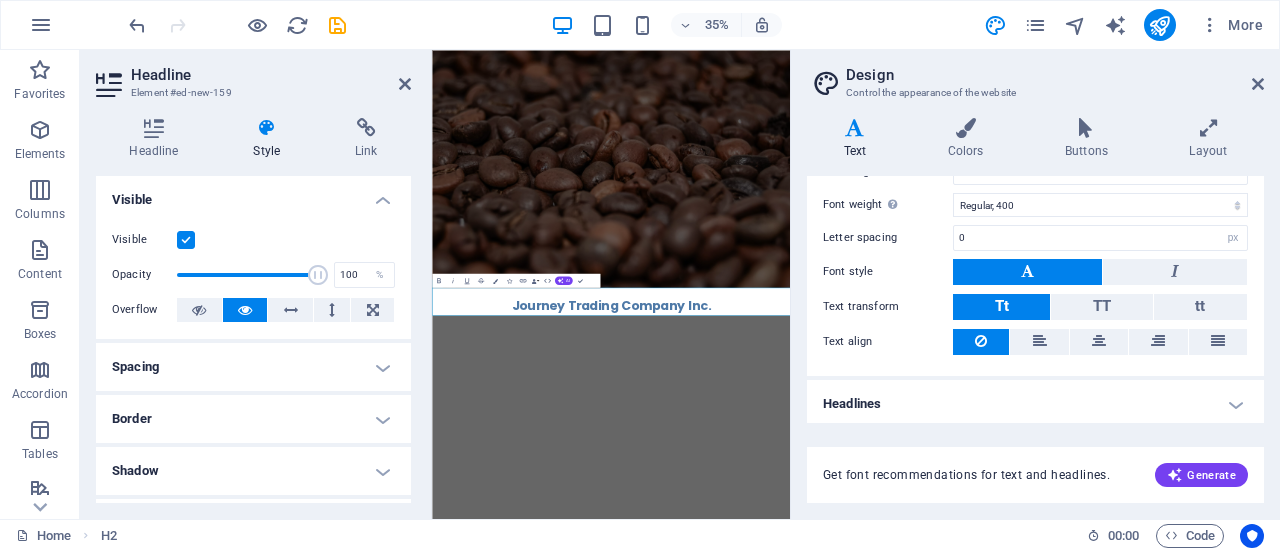 scroll, scrollTop: 178, scrollLeft: 0, axis: vertical 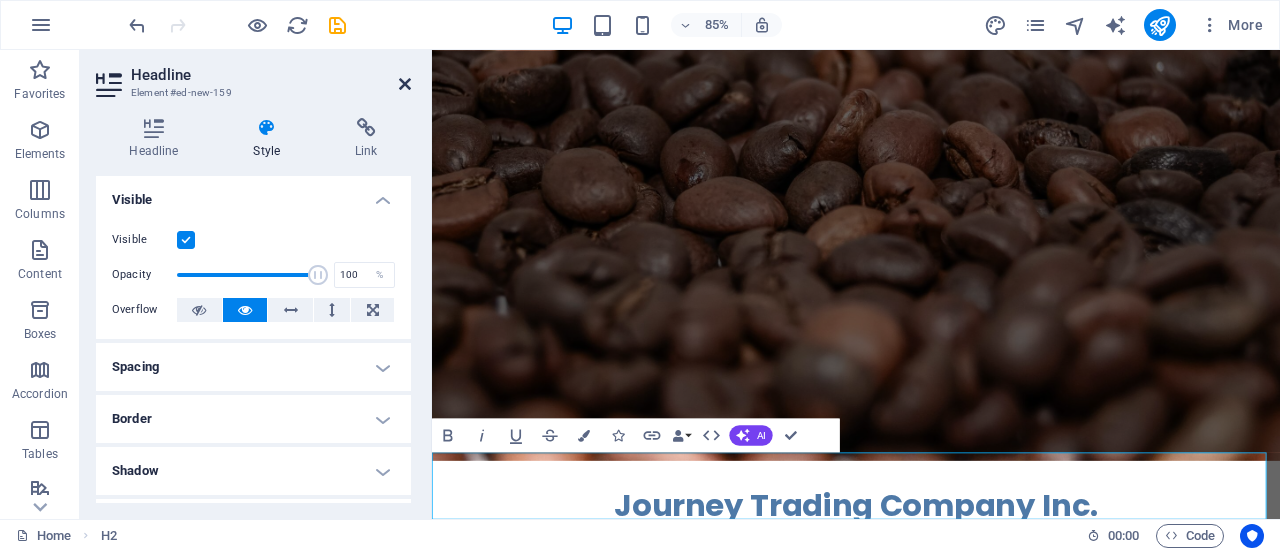 click at bounding box center (405, 84) 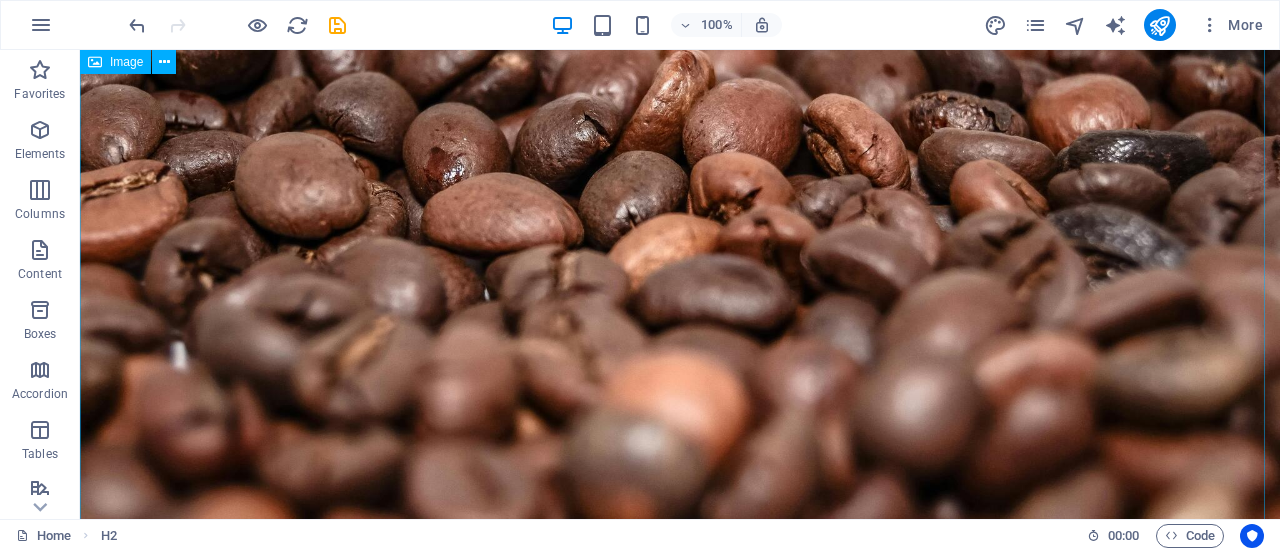 scroll, scrollTop: 395, scrollLeft: 0, axis: vertical 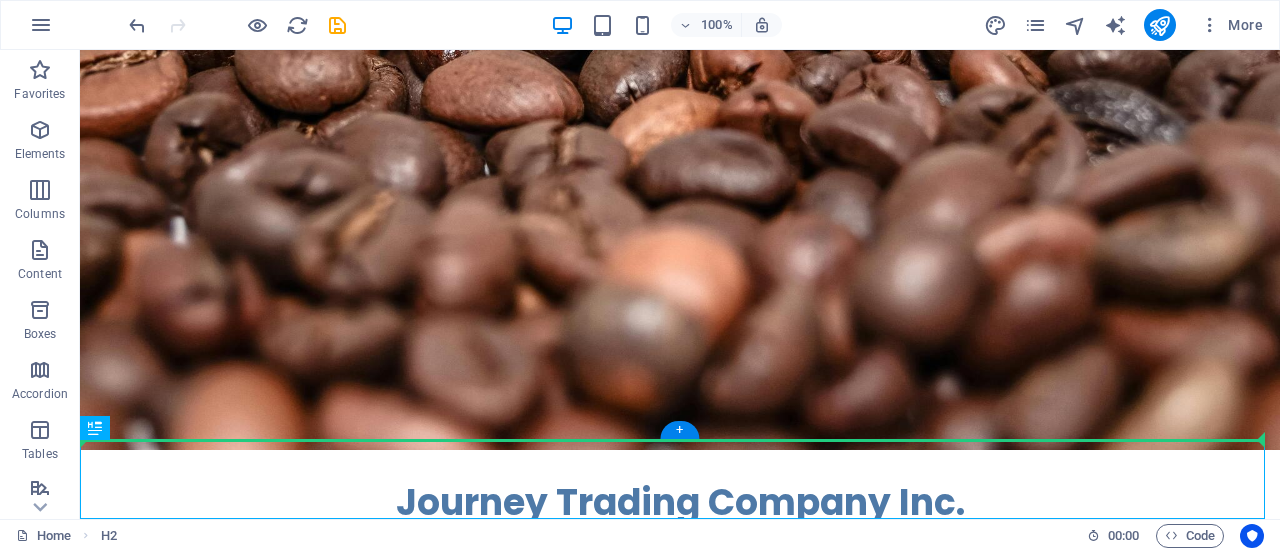 drag, startPoint x: 470, startPoint y: 495, endPoint x: 529, endPoint y: 275, distance: 227.77402 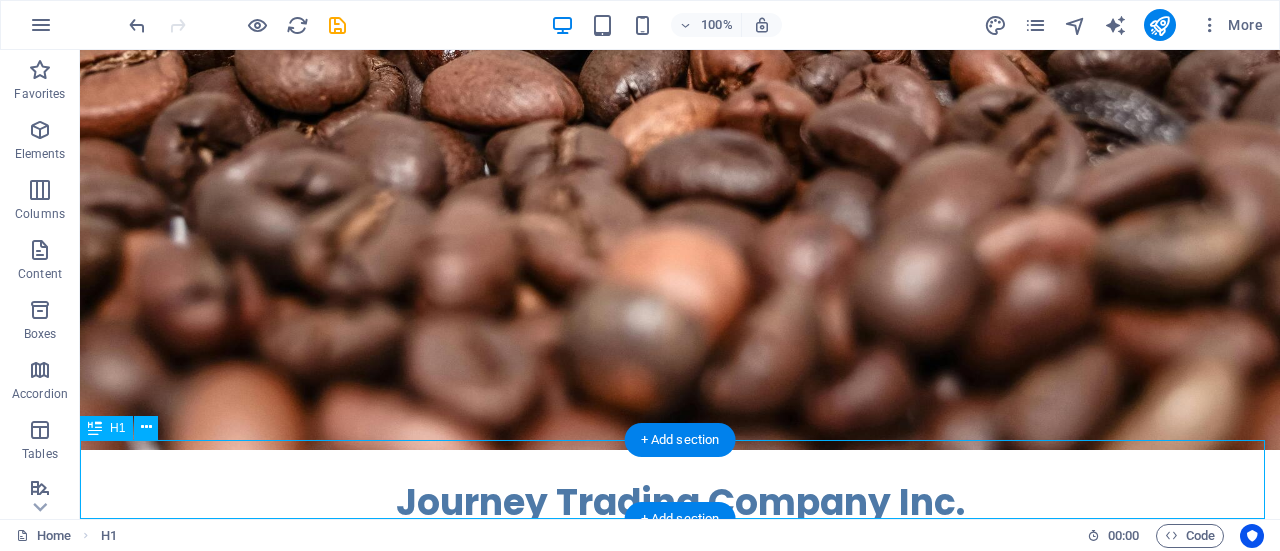 click on "​ Journey Trading Company Inc." at bounding box center (680, 490) 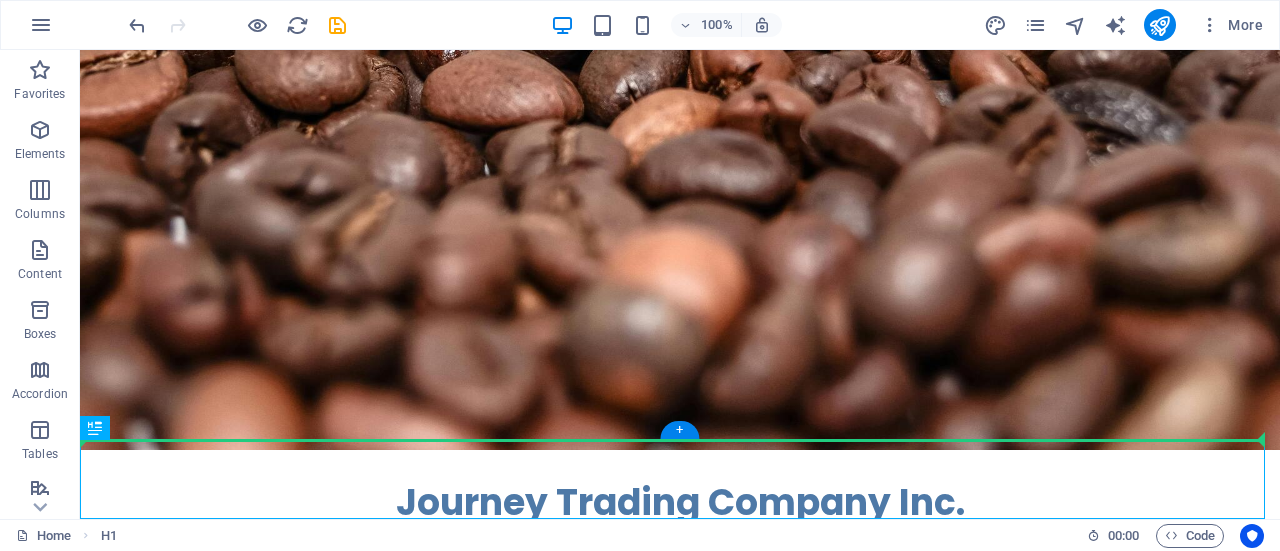 drag, startPoint x: 508, startPoint y: 492, endPoint x: 464, endPoint y: 271, distance: 225.33752 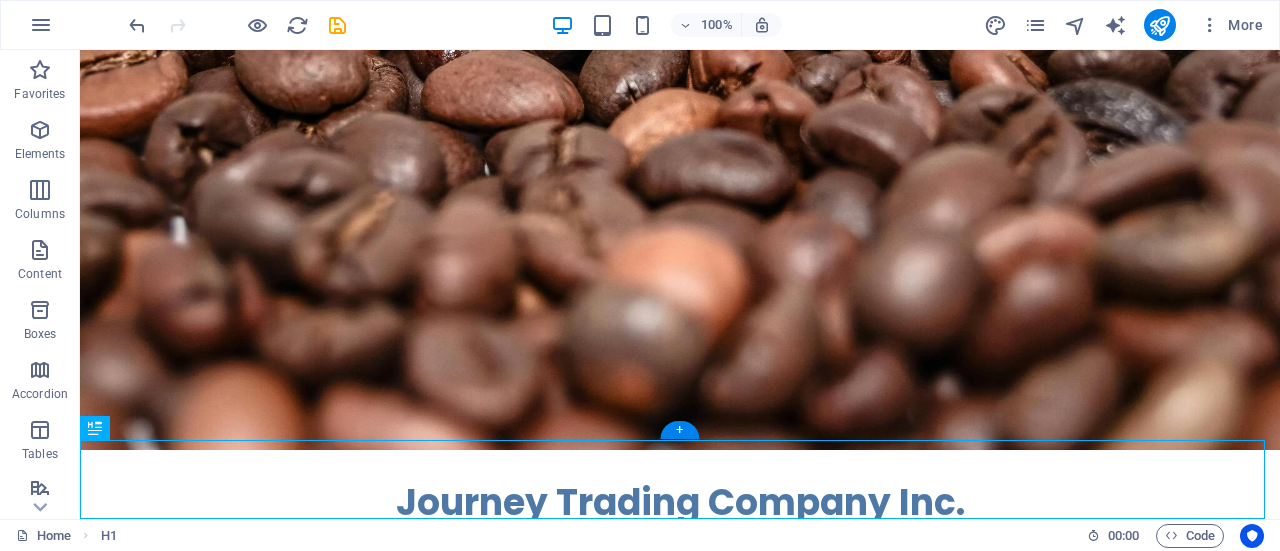 click at bounding box center (680, 52) 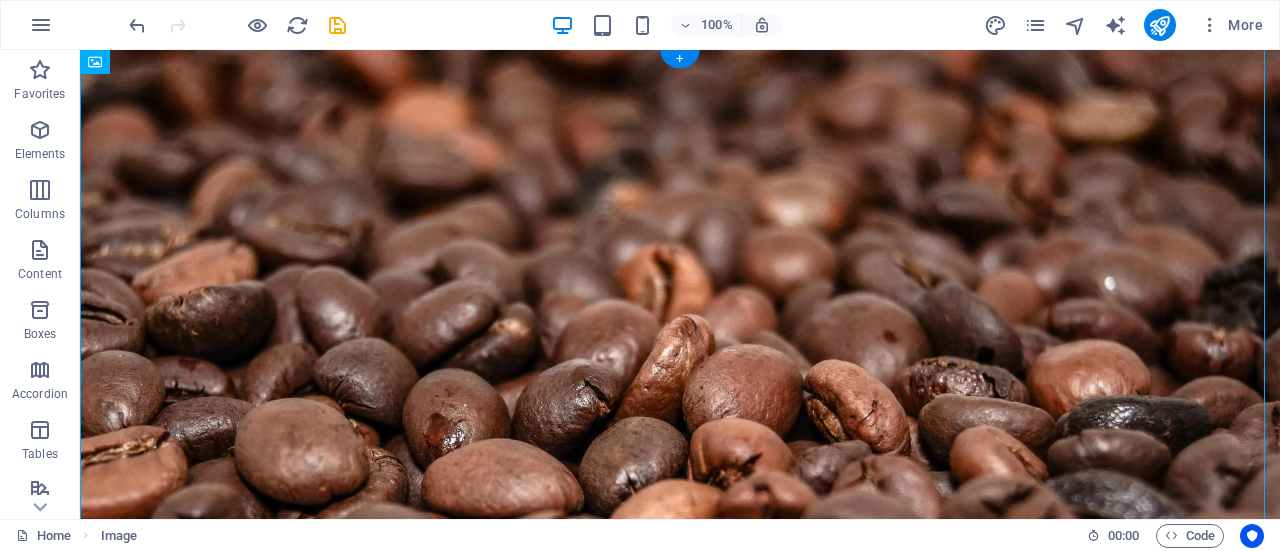 scroll, scrollTop: 0, scrollLeft: 0, axis: both 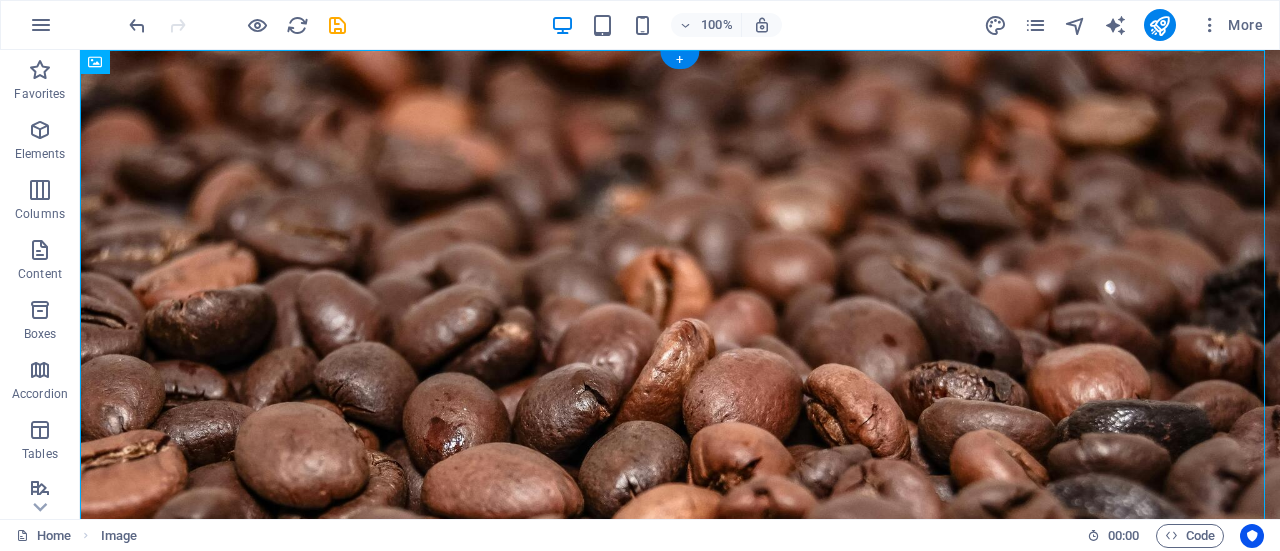 click at bounding box center (680, 447) 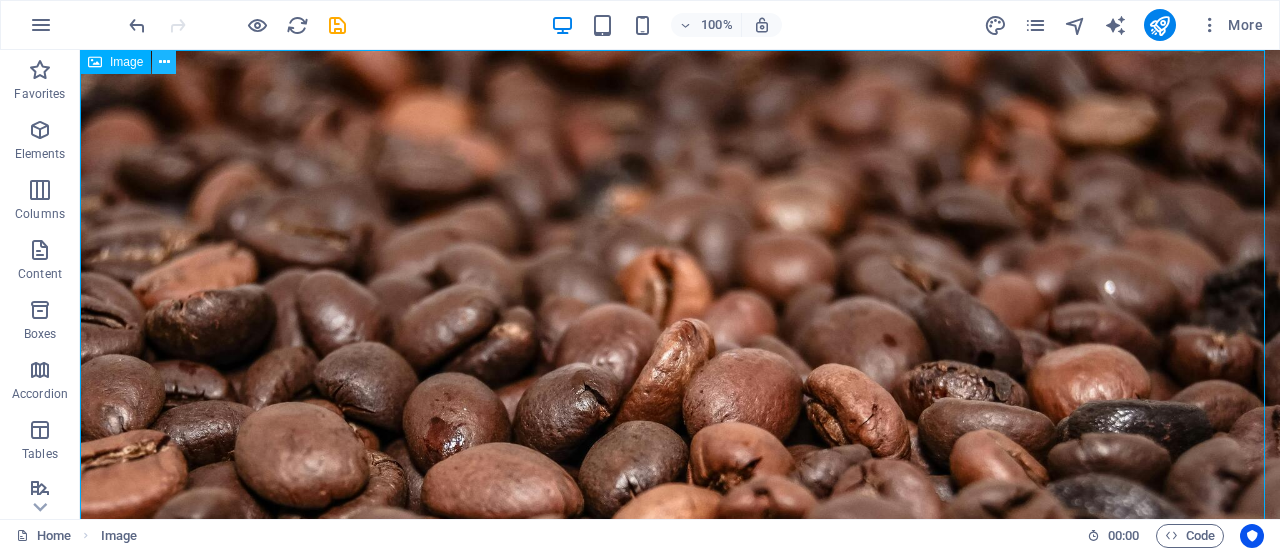 click at bounding box center [164, 62] 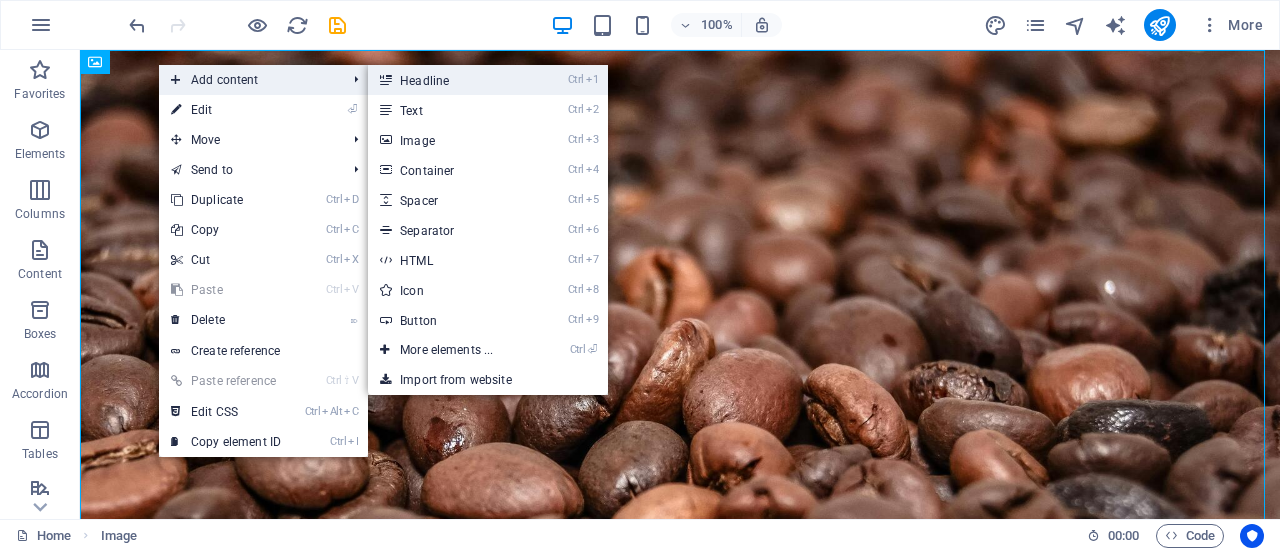 click on "Ctrl 1  Headline" at bounding box center (450, 80) 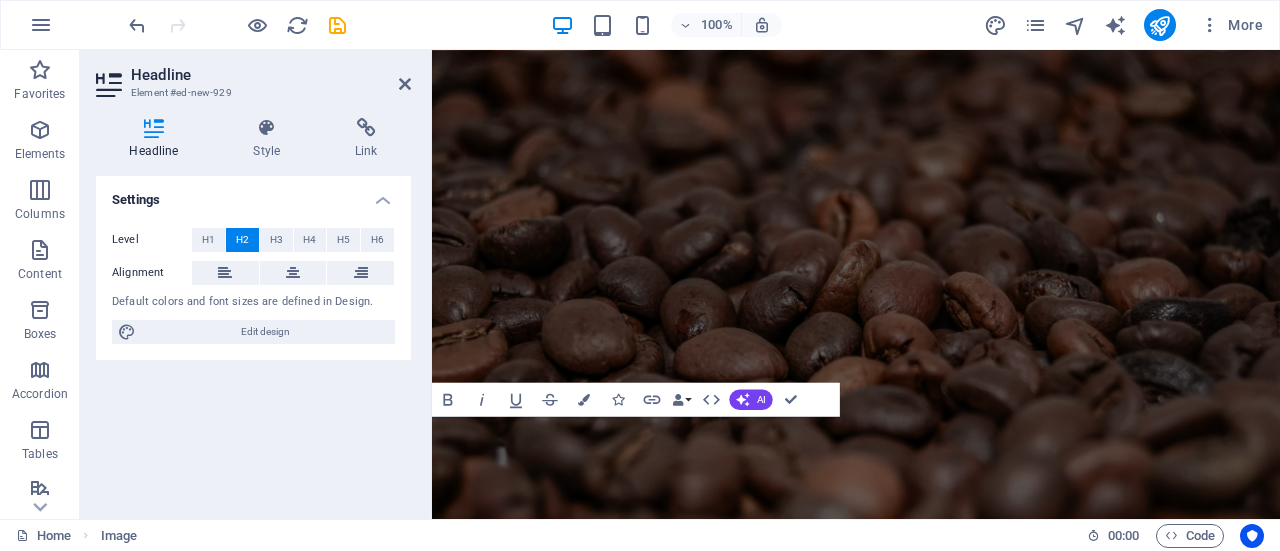 scroll, scrollTop: 220, scrollLeft: 0, axis: vertical 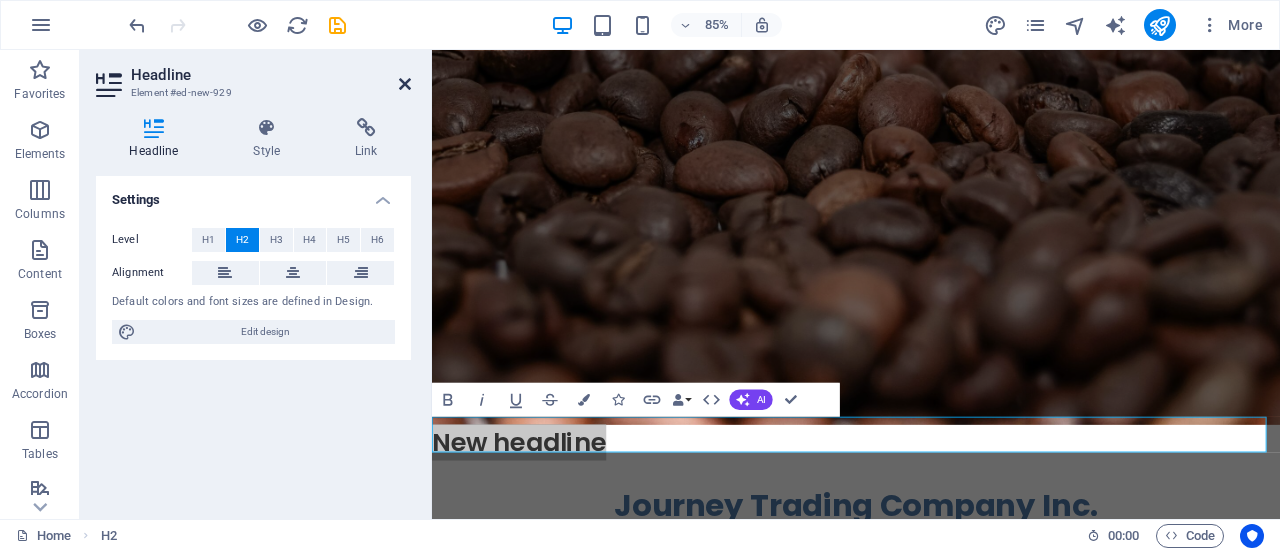 drag, startPoint x: 409, startPoint y: 83, endPoint x: 328, endPoint y: 33, distance: 95.189285 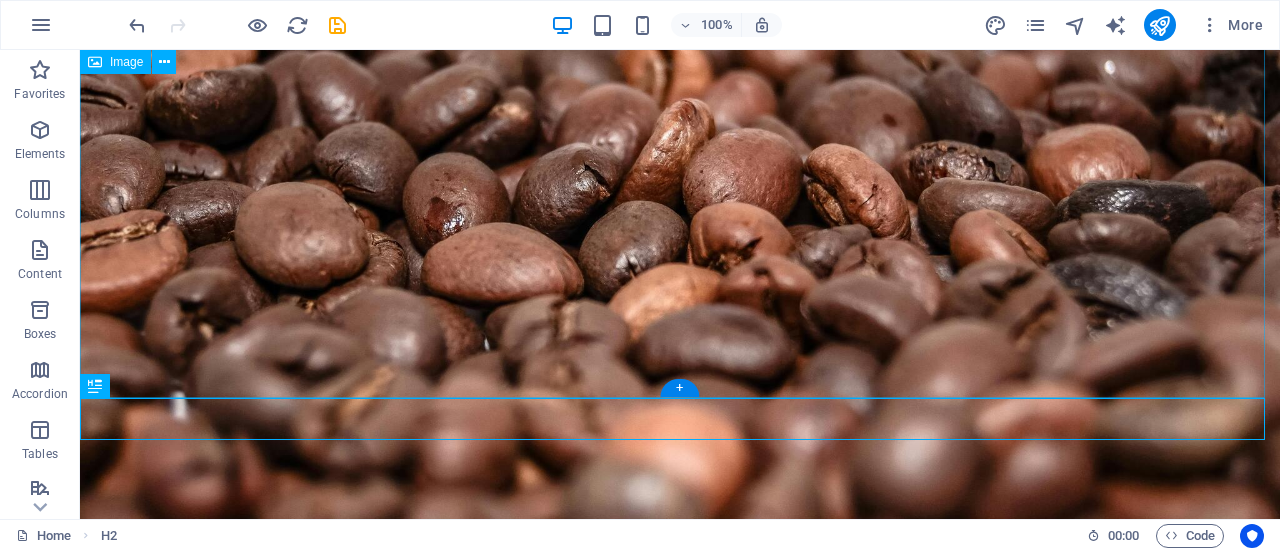 scroll, scrollTop: 437, scrollLeft: 0, axis: vertical 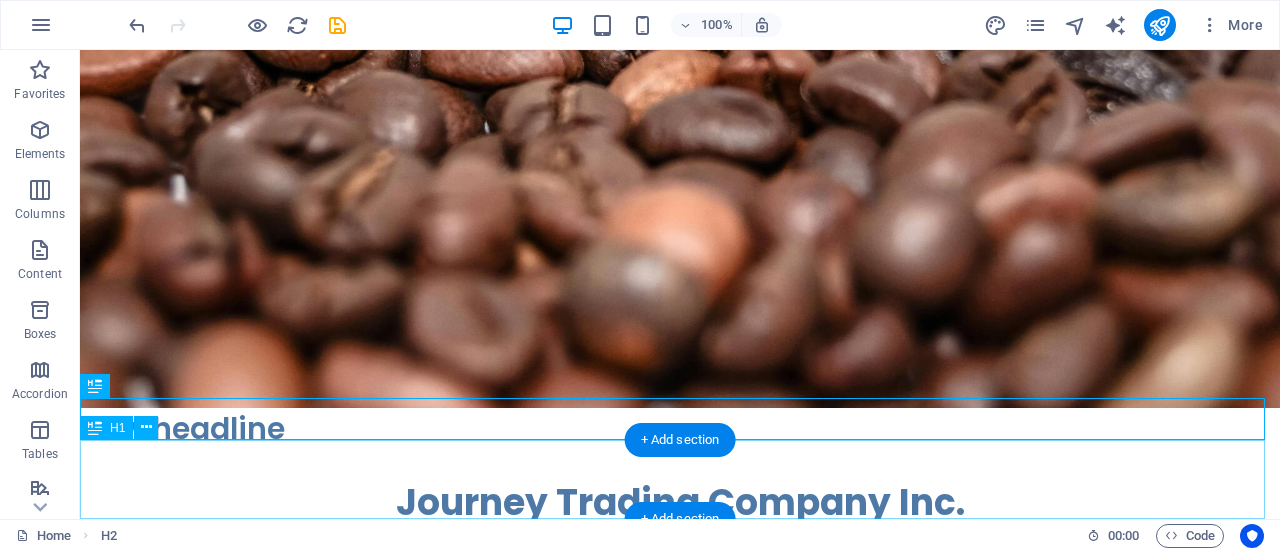 click on "​ Journey Trading Company Inc." at bounding box center [680, 490] 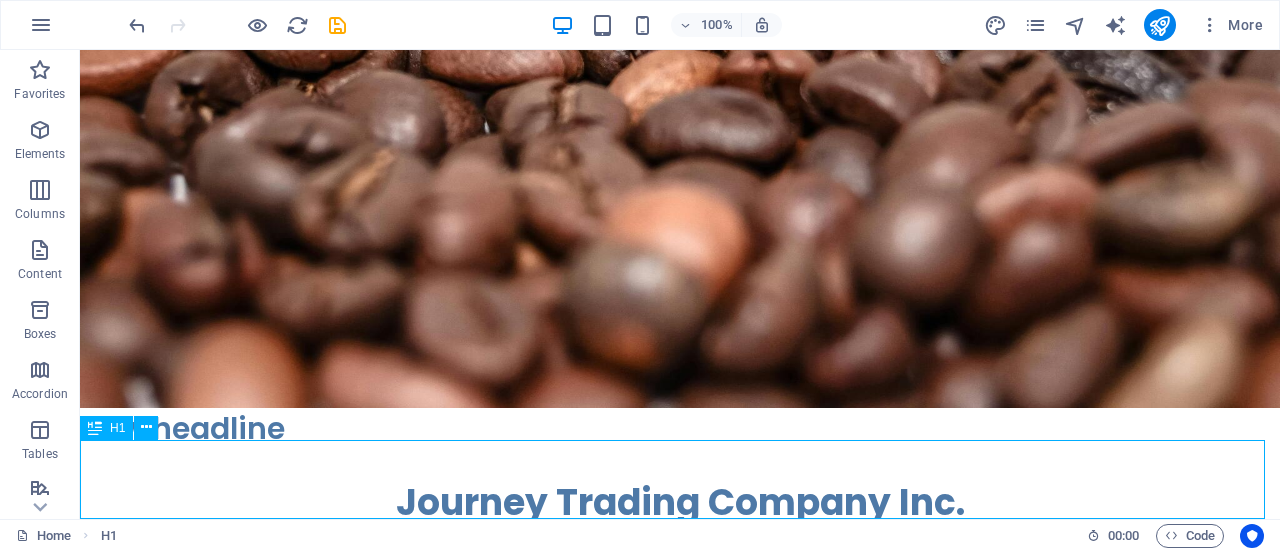 click on "H1" at bounding box center [117, 428] 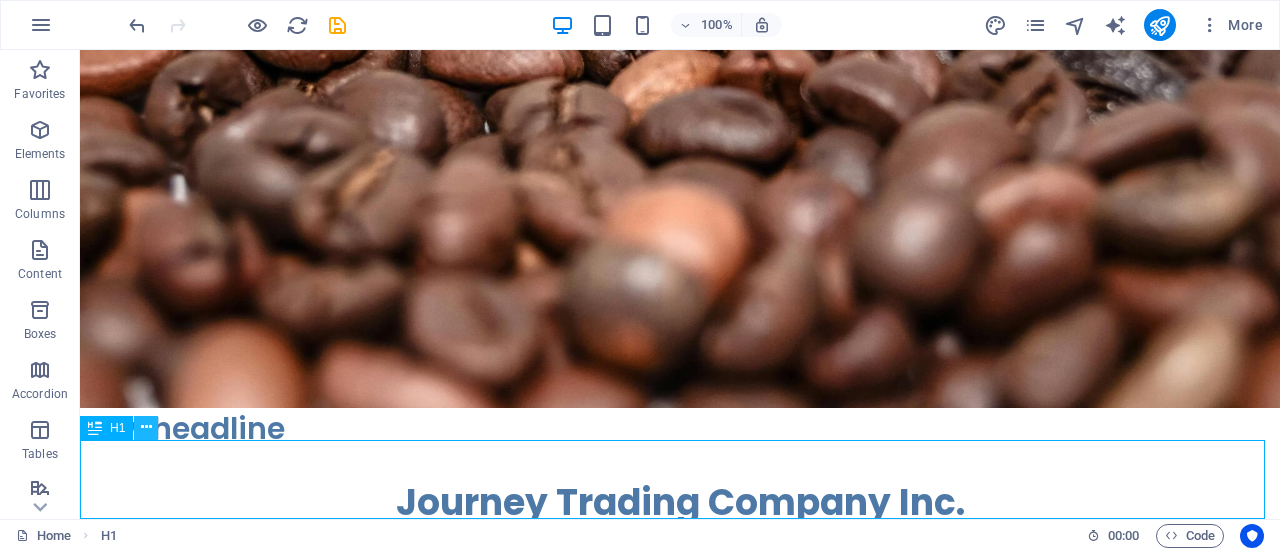 click at bounding box center [146, 427] 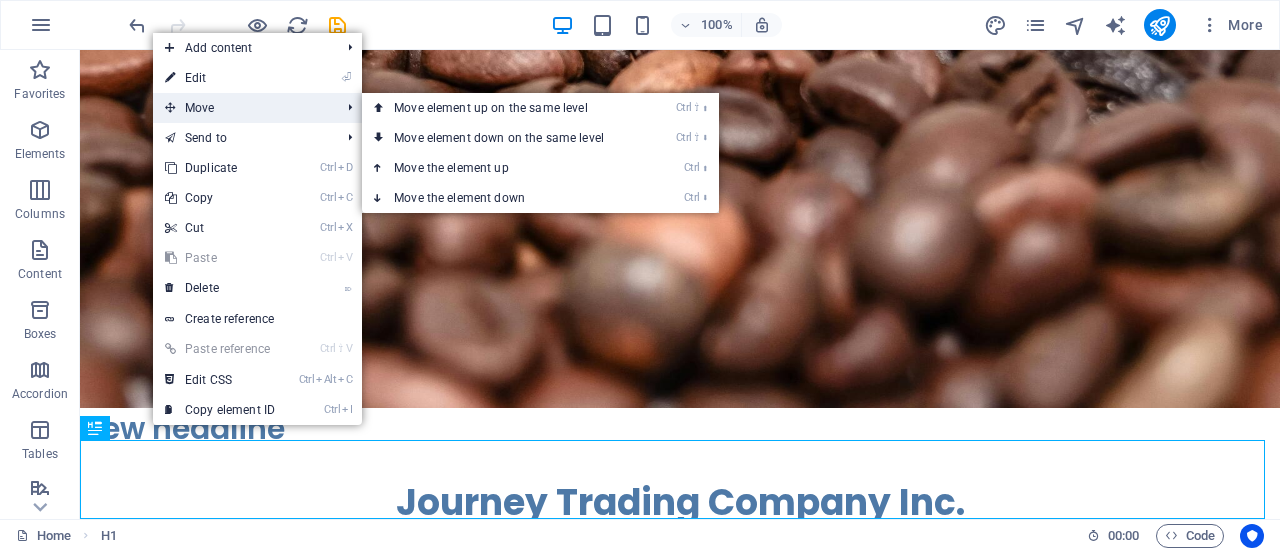 click on "Move" at bounding box center (242, 108) 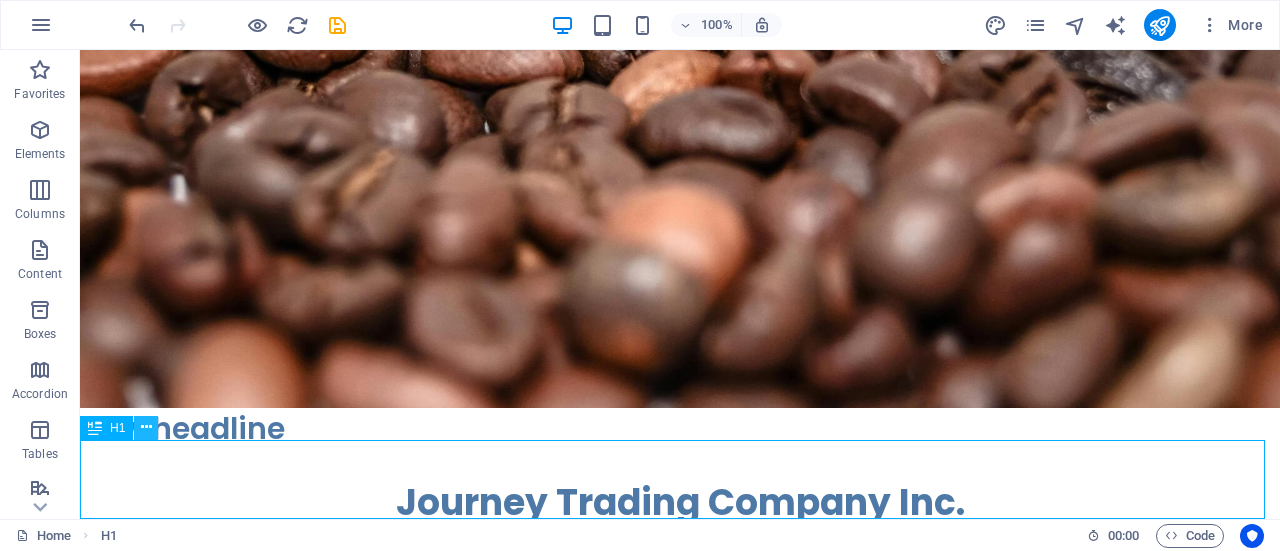 click at bounding box center [146, 427] 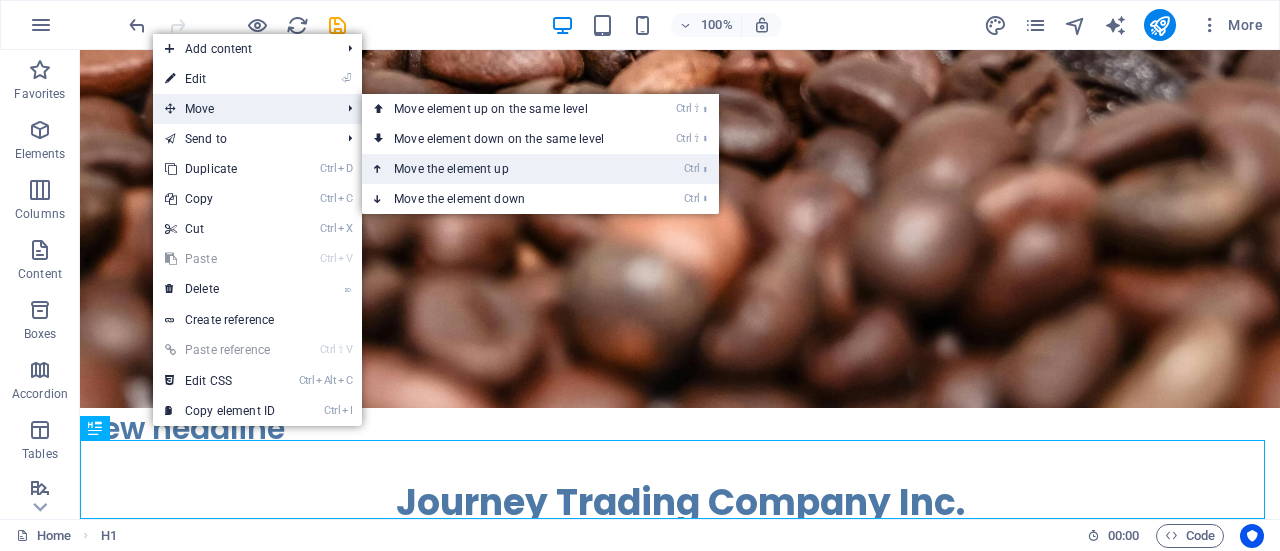 click on "Ctrl ⬆  Move the element up" at bounding box center [503, 169] 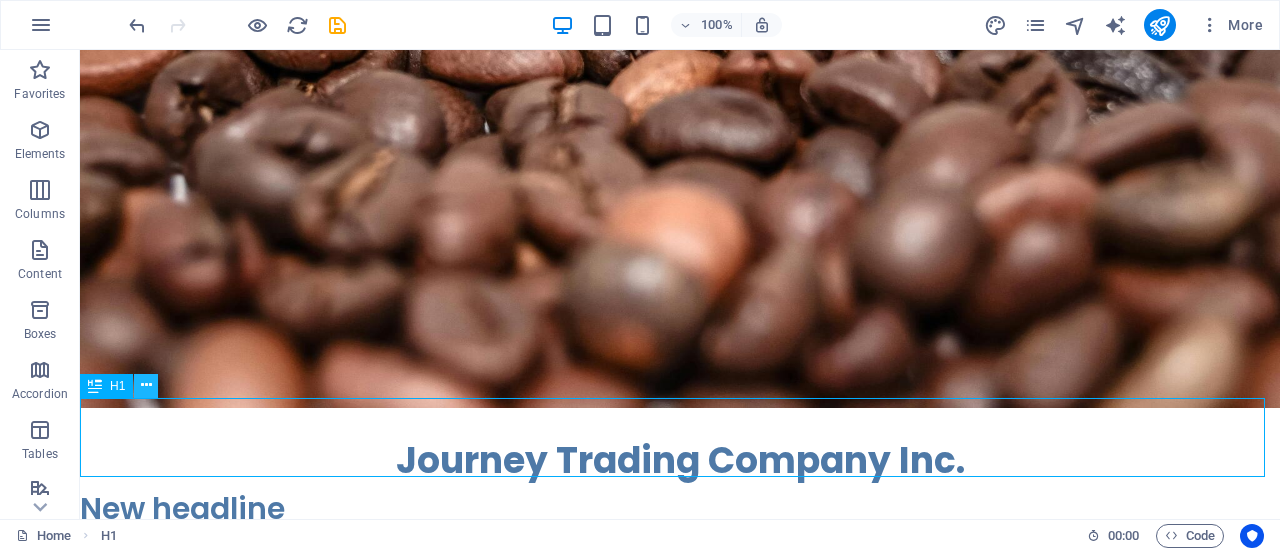 click at bounding box center [146, 385] 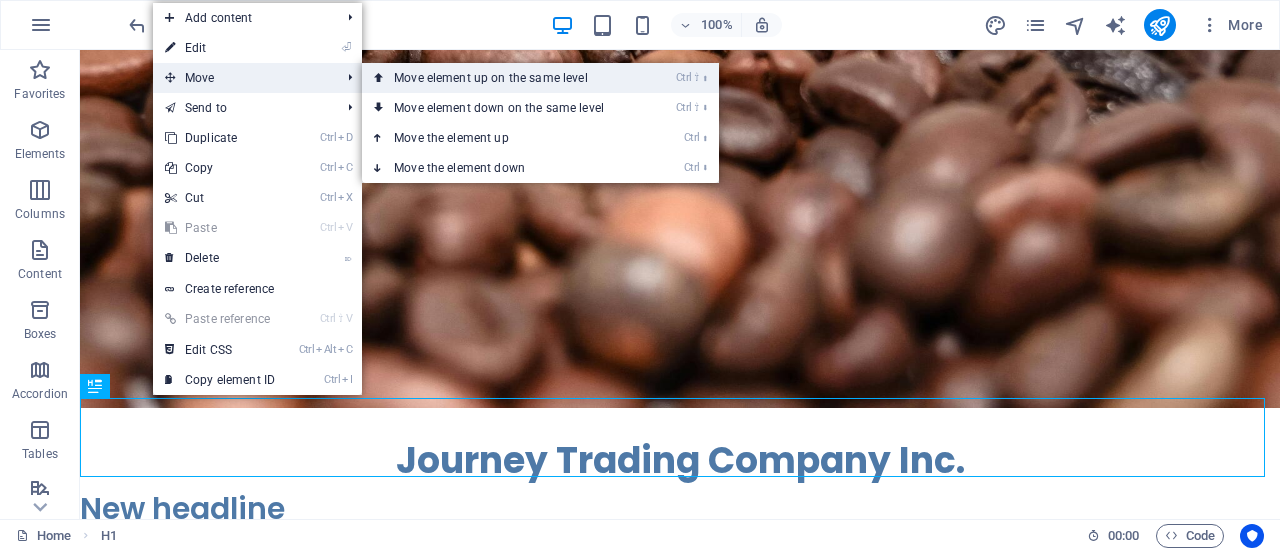 click on "Ctrl ⇧ ⬆  Move element up on the same level" at bounding box center [503, 78] 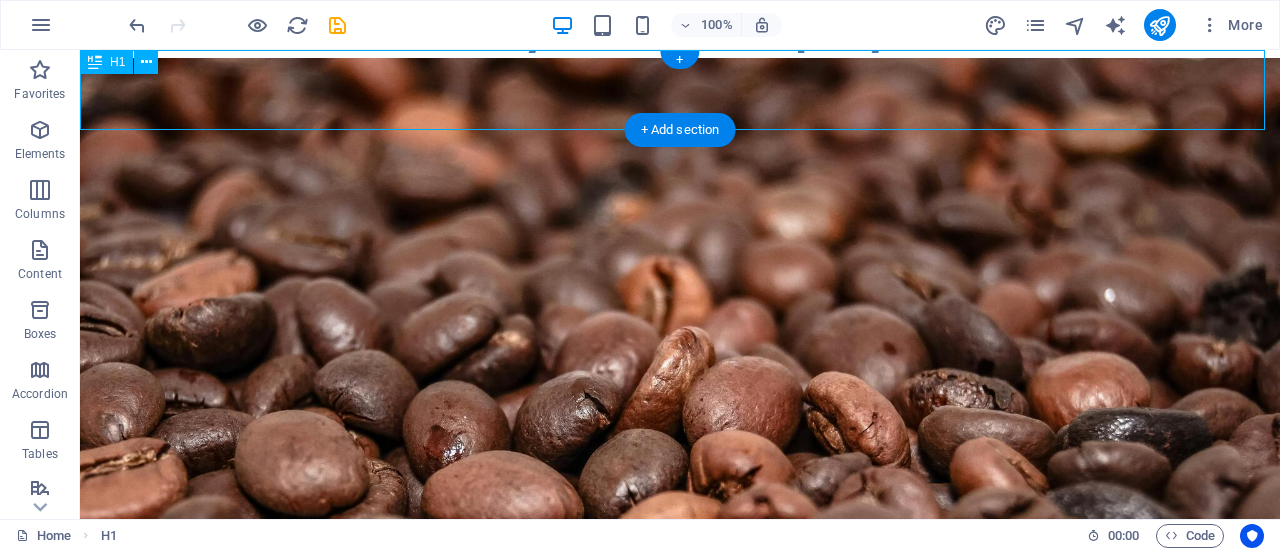 scroll, scrollTop: 0, scrollLeft: 0, axis: both 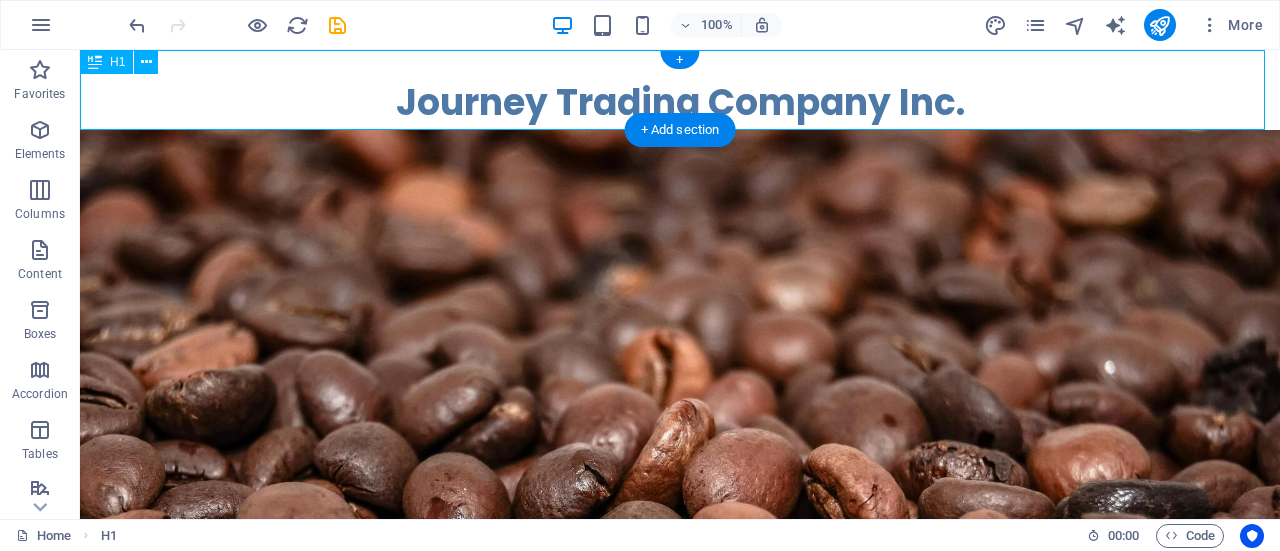 click on "​ Journey Trading Company Inc." at bounding box center (680, 90) 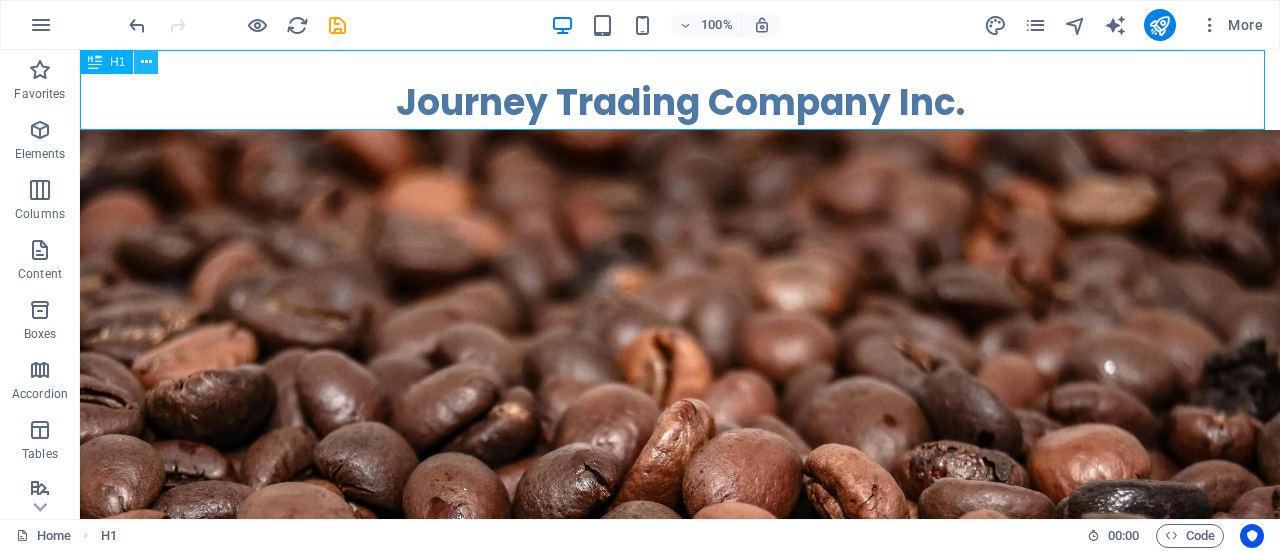 click at bounding box center (146, 62) 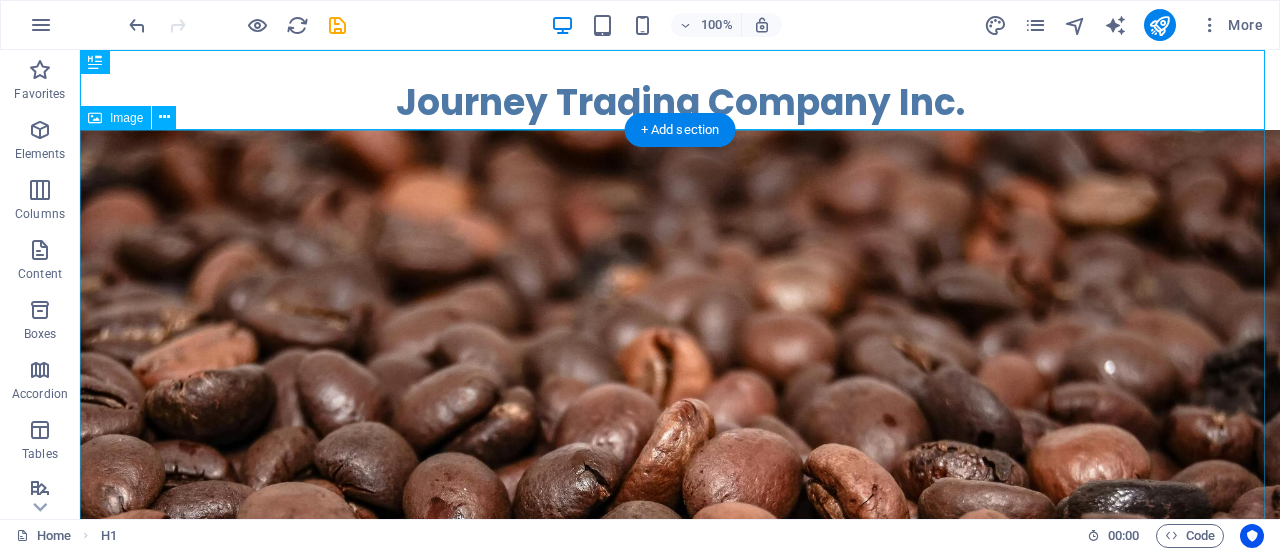 click at bounding box center [680, 527] 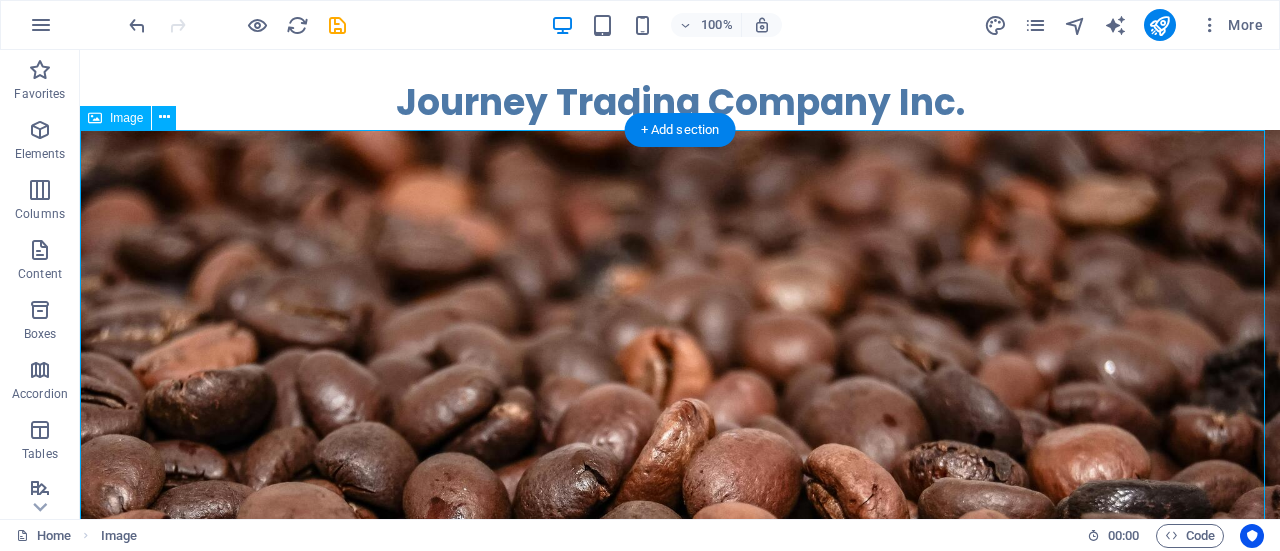 drag, startPoint x: 604, startPoint y: 311, endPoint x: 594, endPoint y: 322, distance: 14.866069 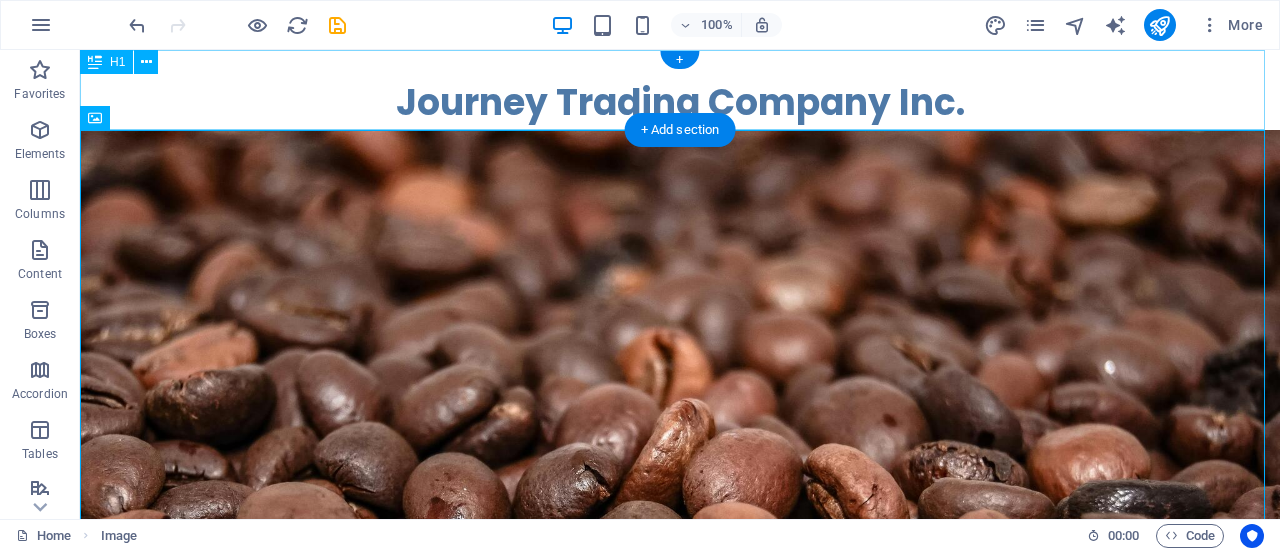 click on "​ Journey Trading Company Inc." at bounding box center (680, 90) 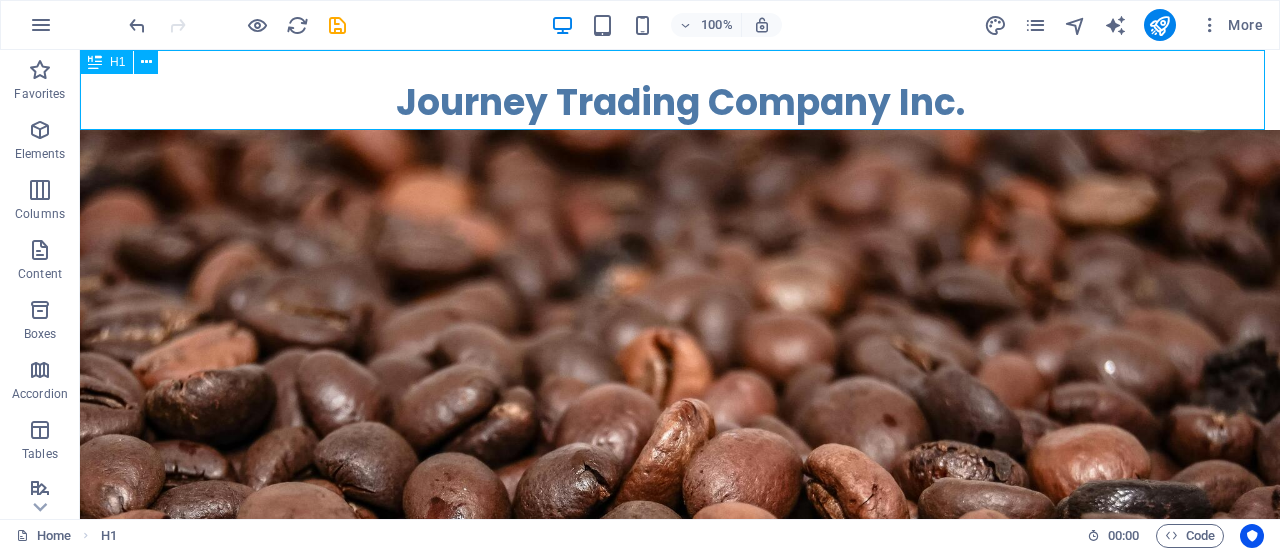 click on "H1" at bounding box center [106, 62] 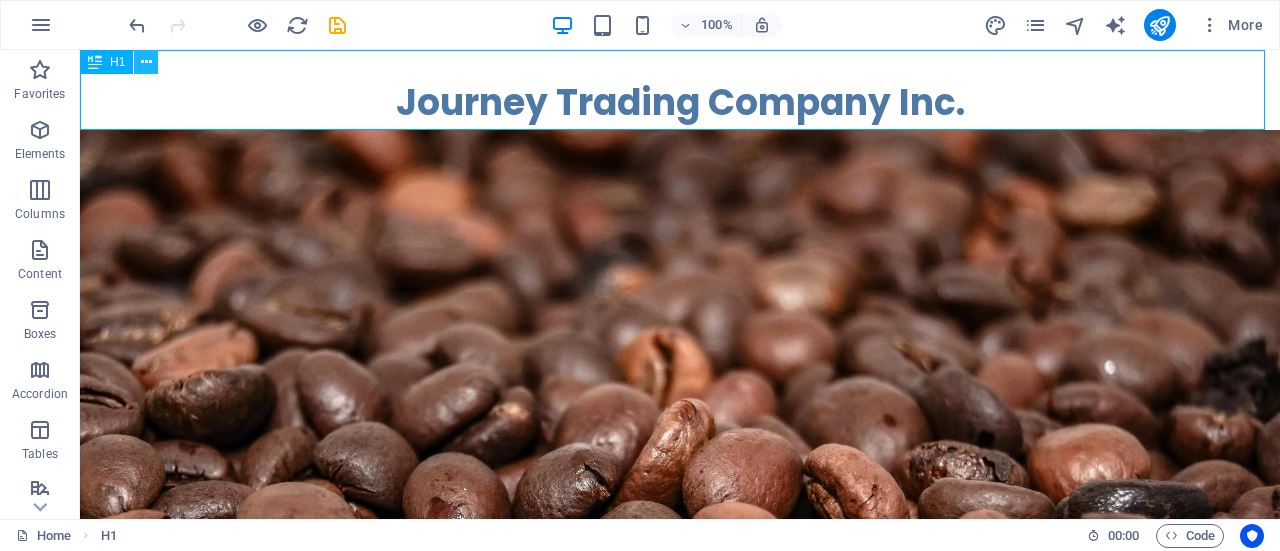 click at bounding box center (146, 62) 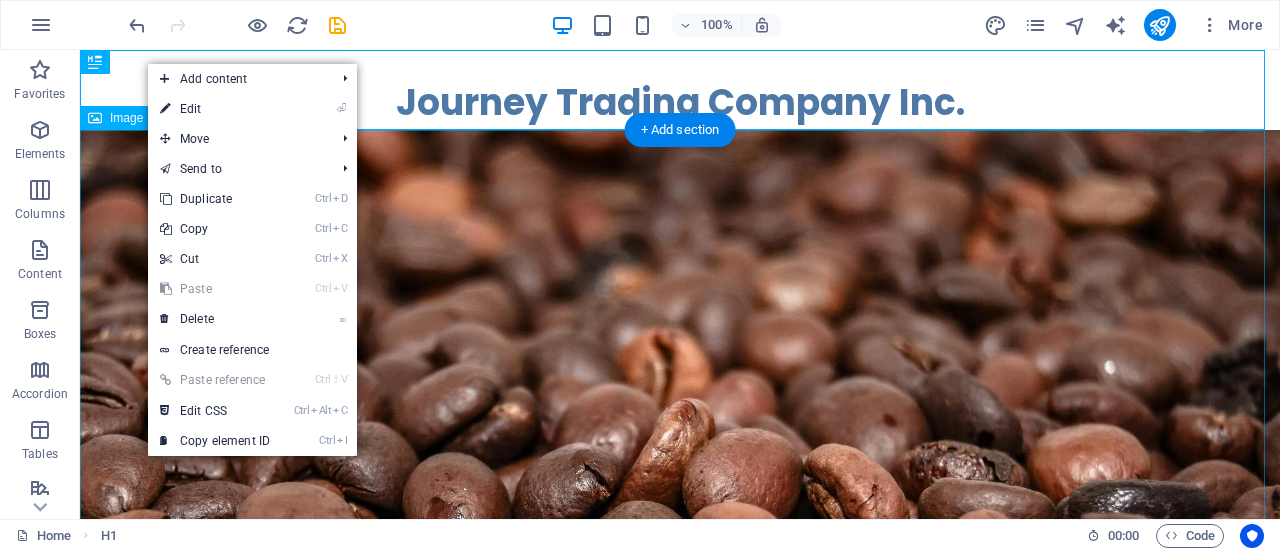 click at bounding box center (680, 527) 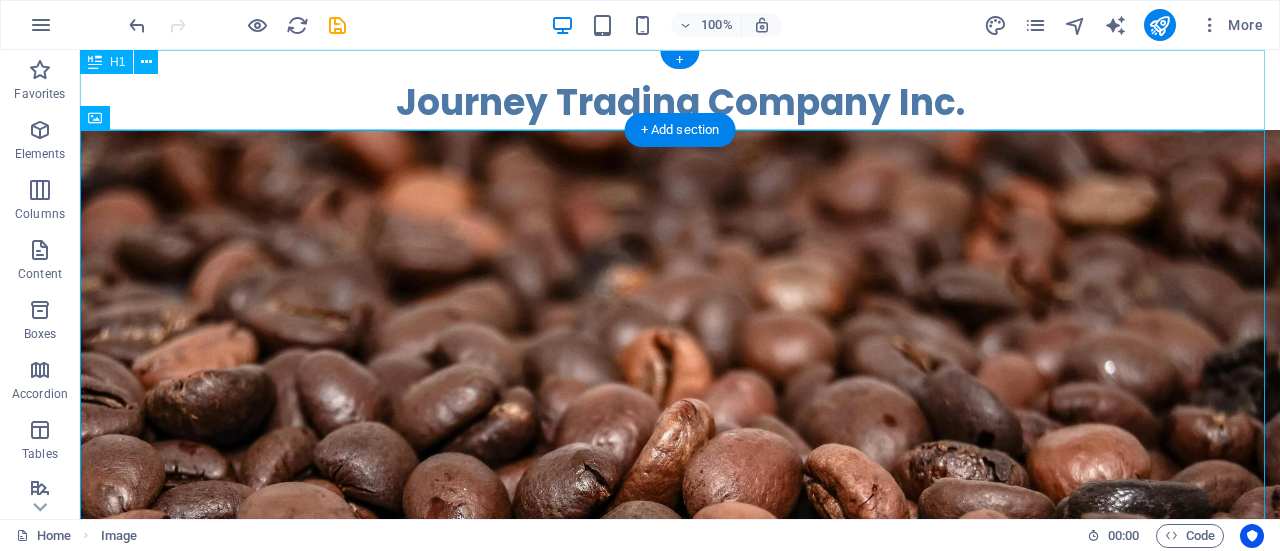 click on "​ Journey Trading Company Inc." at bounding box center [680, 90] 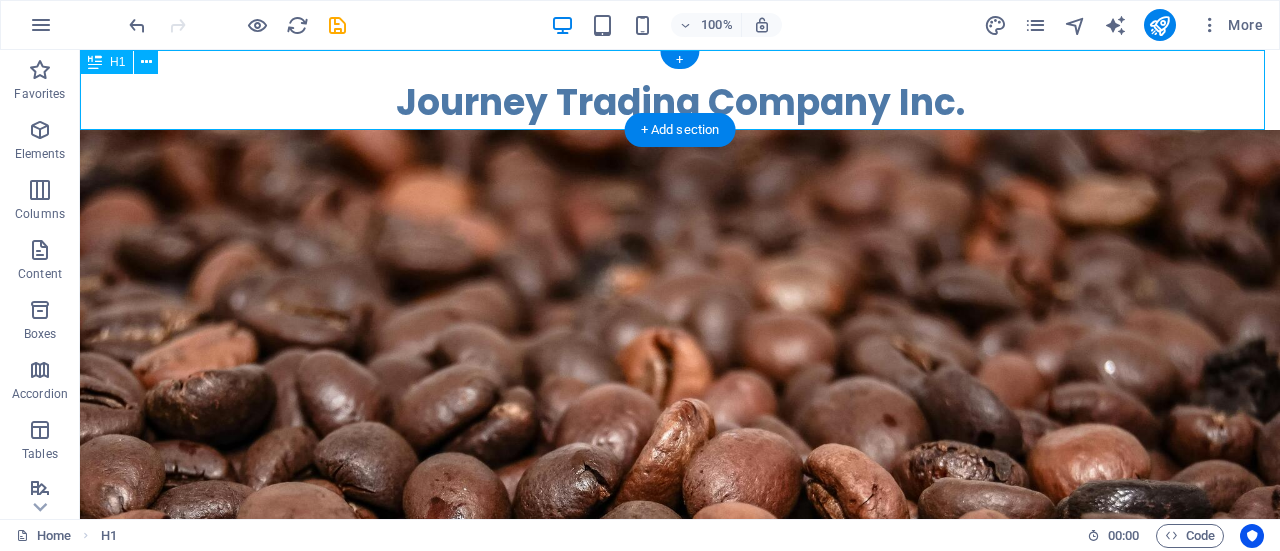 click on "​ Journey Trading Company Inc." at bounding box center [680, 90] 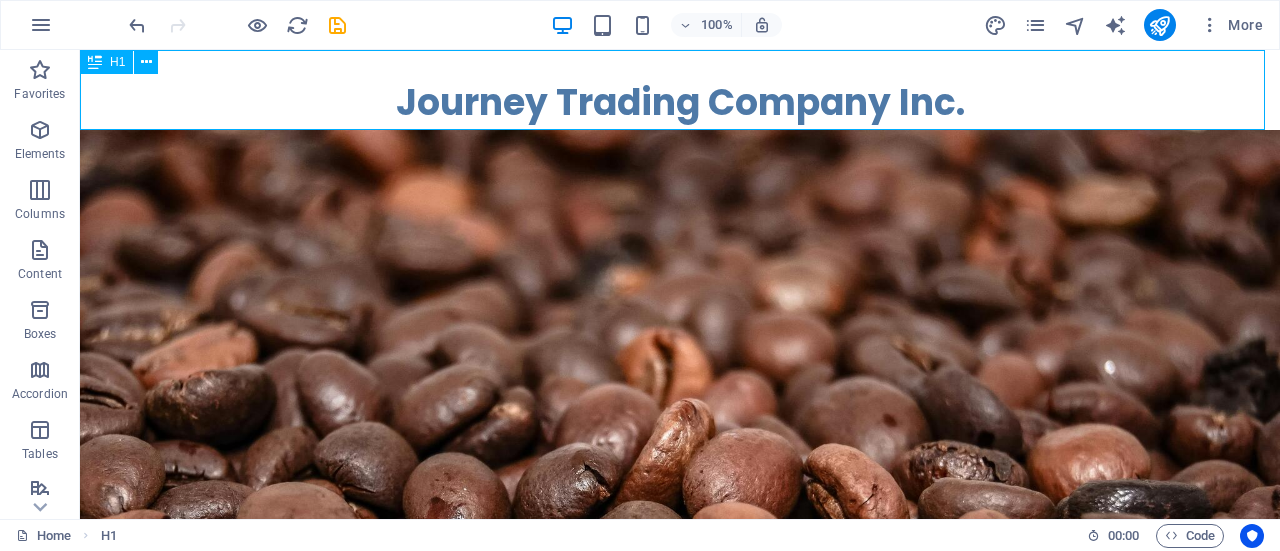 click on "H1" at bounding box center (106, 62) 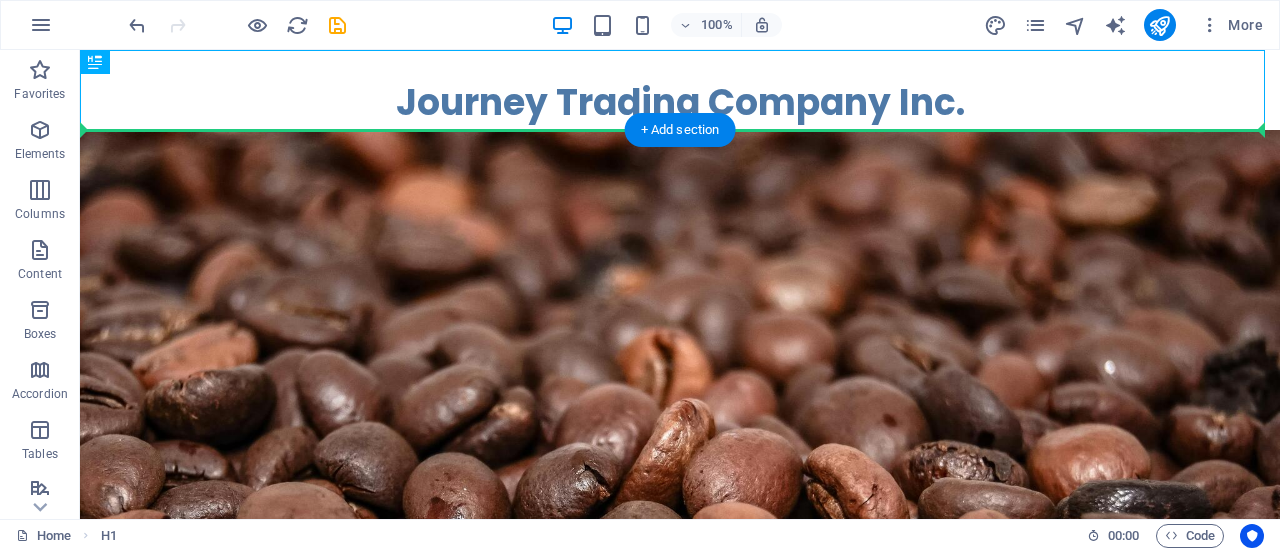 drag, startPoint x: 183, startPoint y: 114, endPoint x: 102, endPoint y: 149, distance: 88.23831 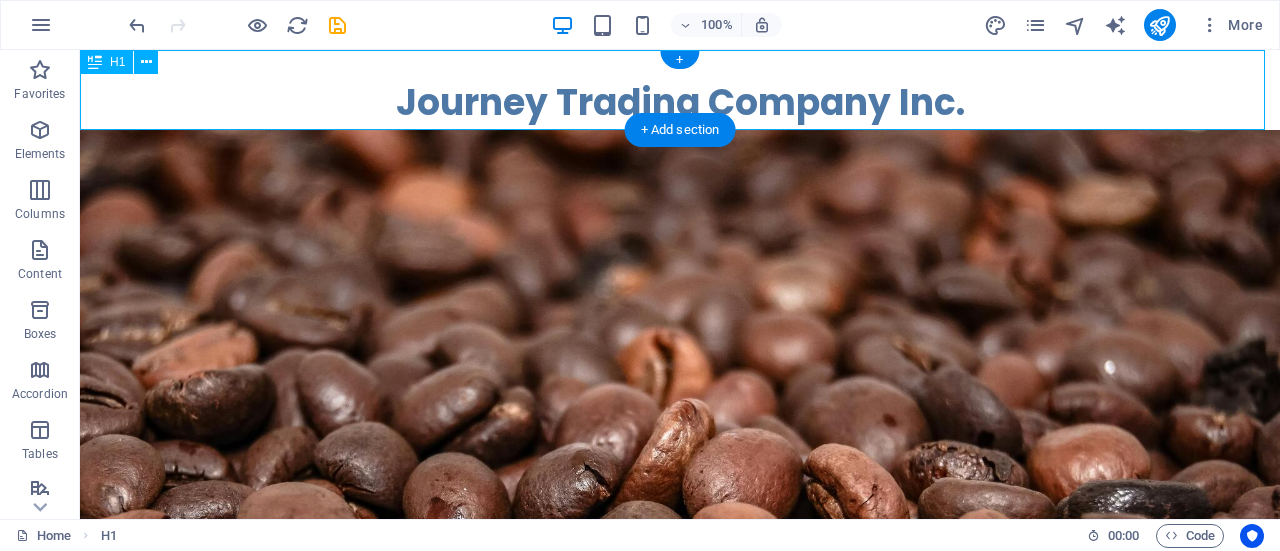 click on "​ Journey Trading Company Inc." at bounding box center [680, 90] 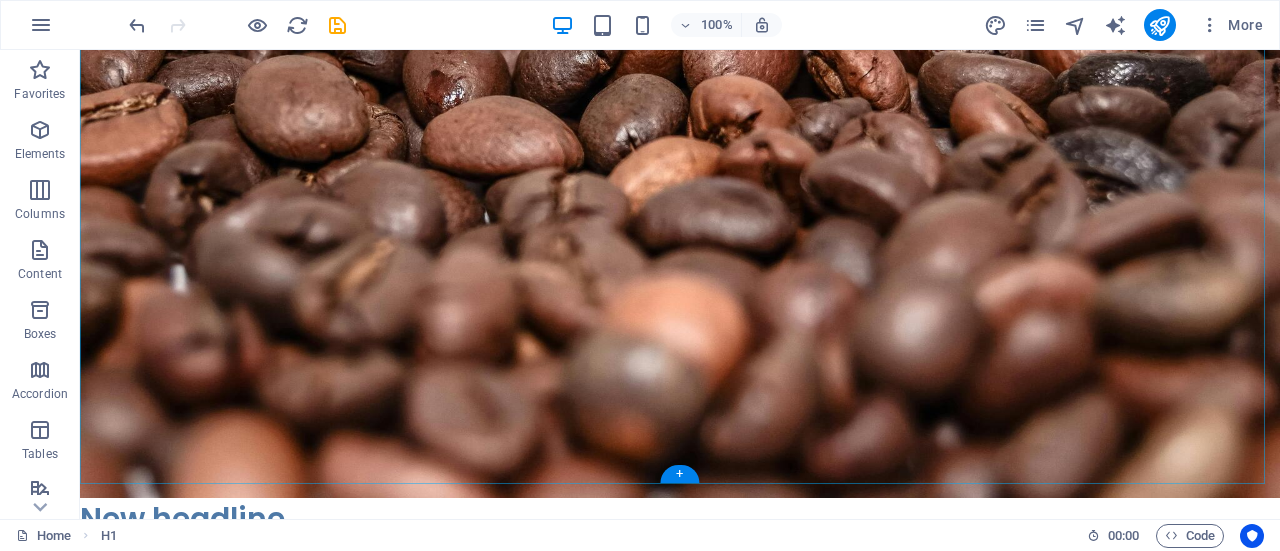 scroll, scrollTop: 437, scrollLeft: 0, axis: vertical 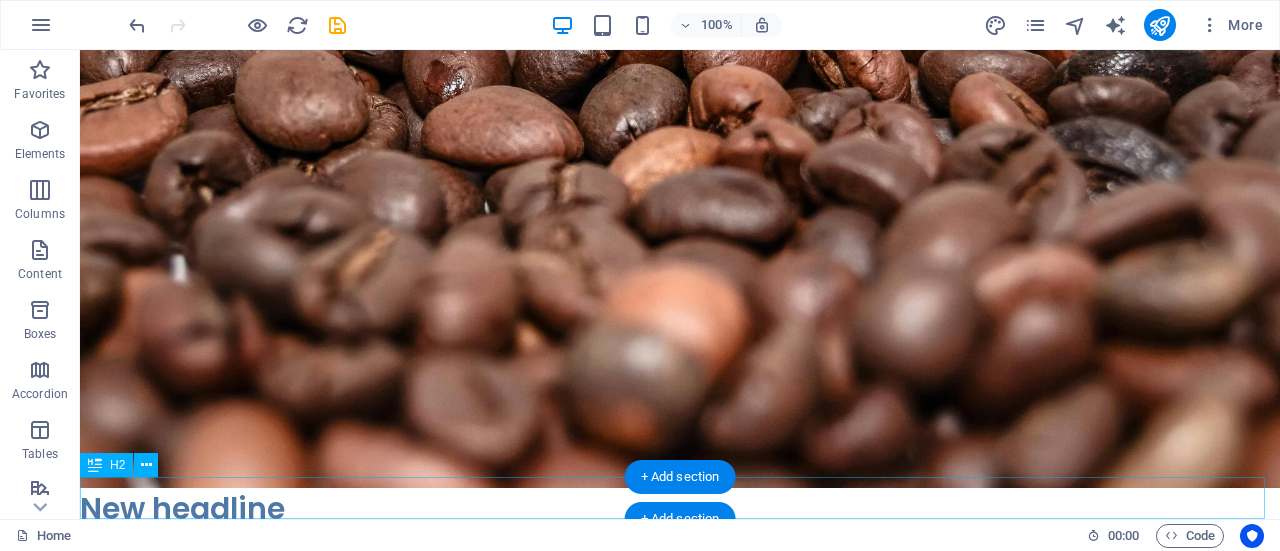 click on "New headline" at bounding box center [680, 509] 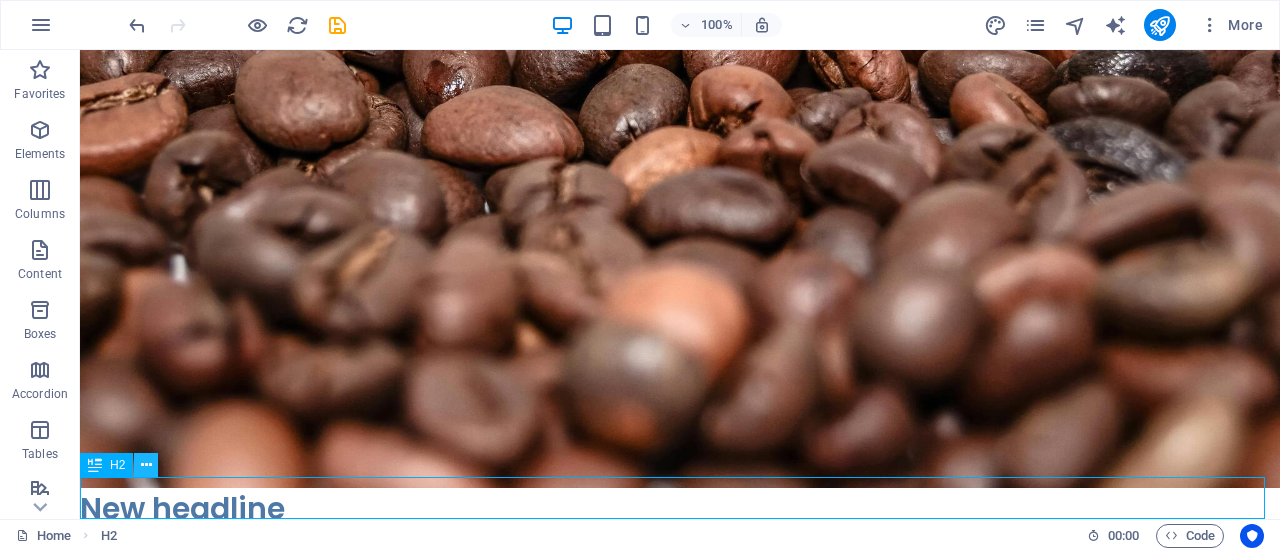 click at bounding box center [146, 465] 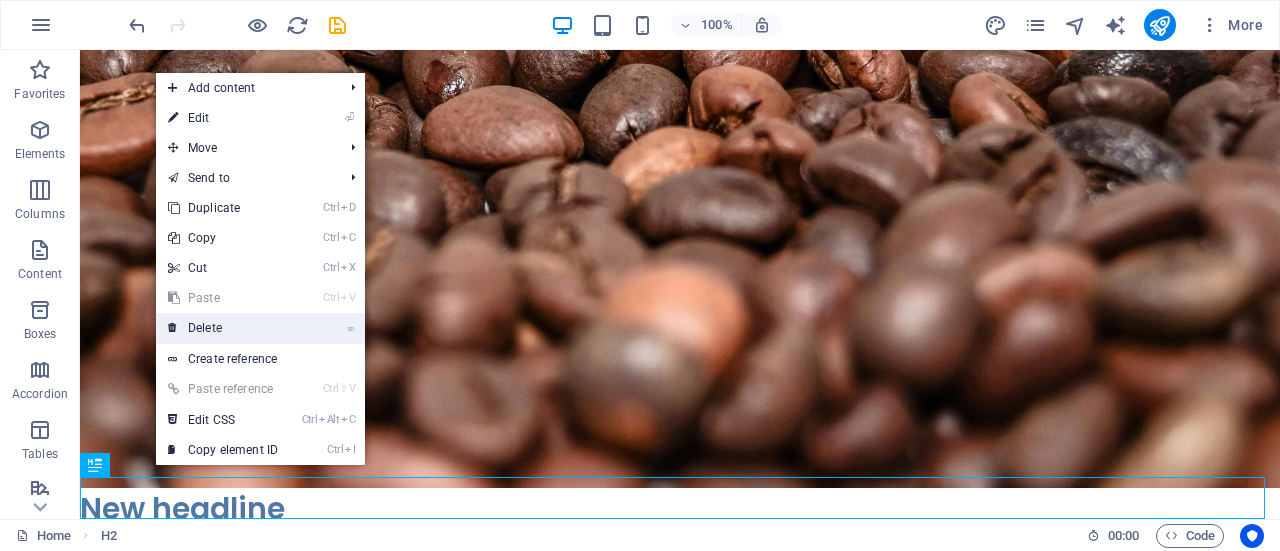 drag, startPoint x: 224, startPoint y: 325, endPoint x: 143, endPoint y: 277, distance: 94.15413 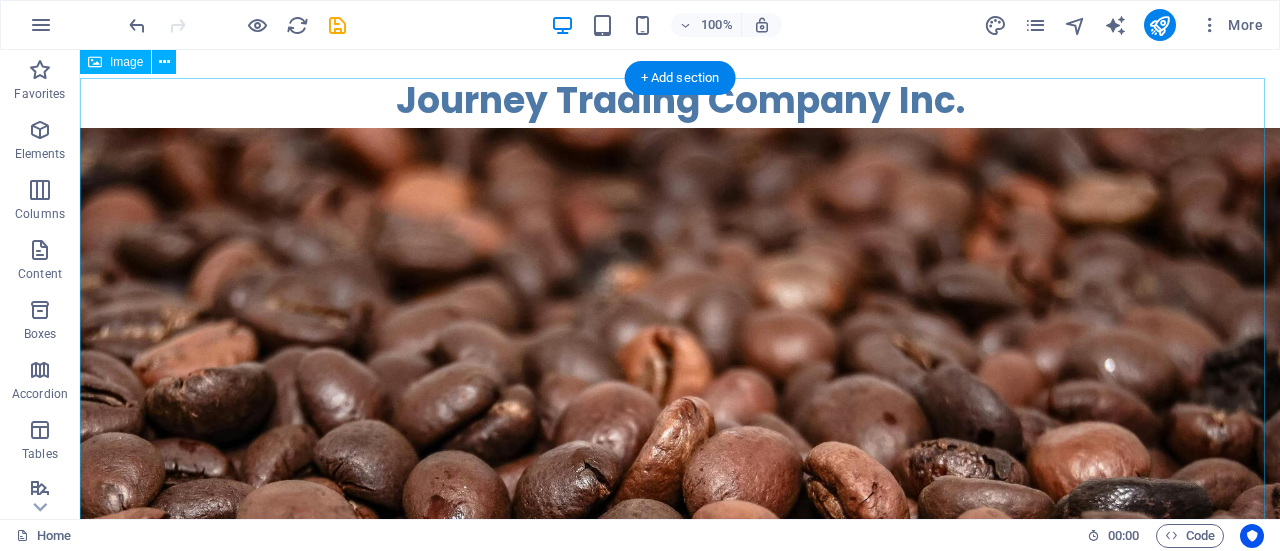 scroll, scrollTop: 0, scrollLeft: 0, axis: both 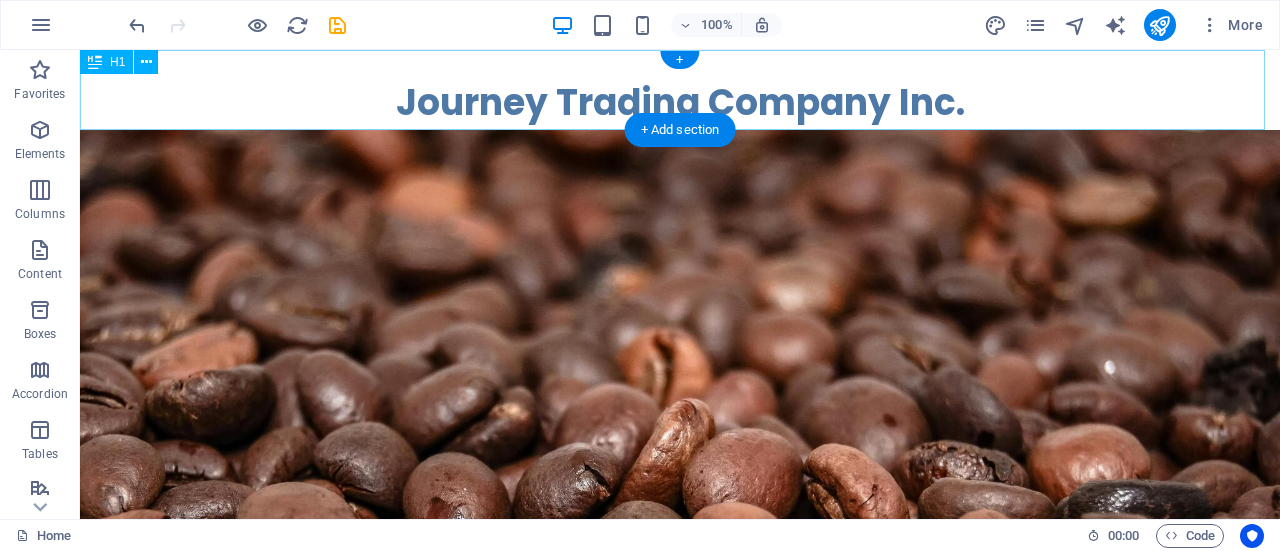 click on "​ Journey Trading Company Inc." at bounding box center [680, 90] 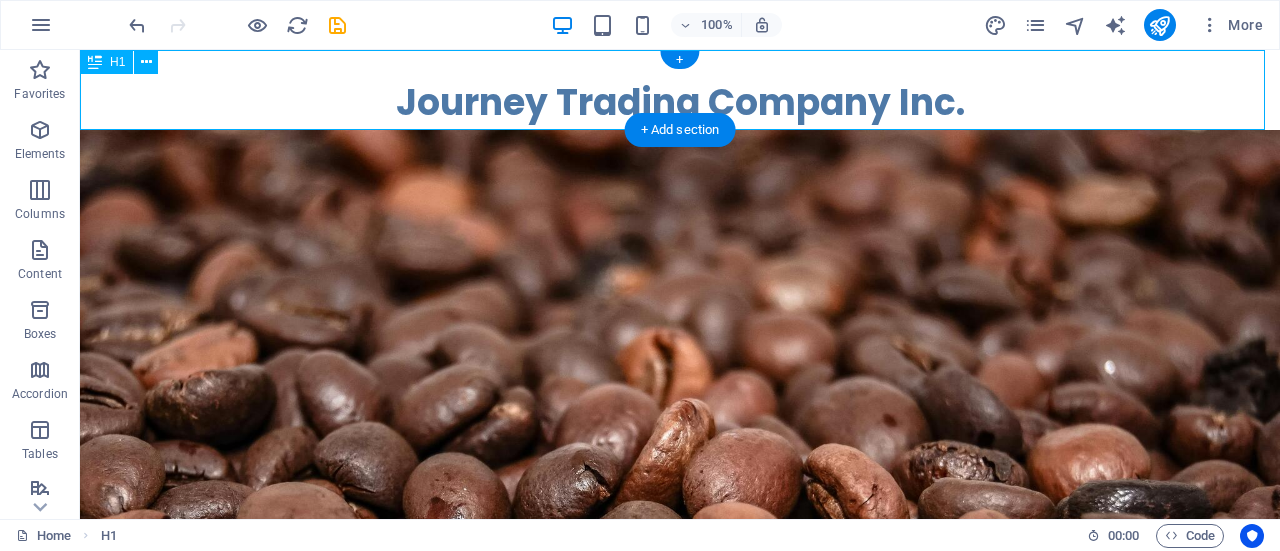 click on "​ Journey Trading Company Inc." at bounding box center [680, 90] 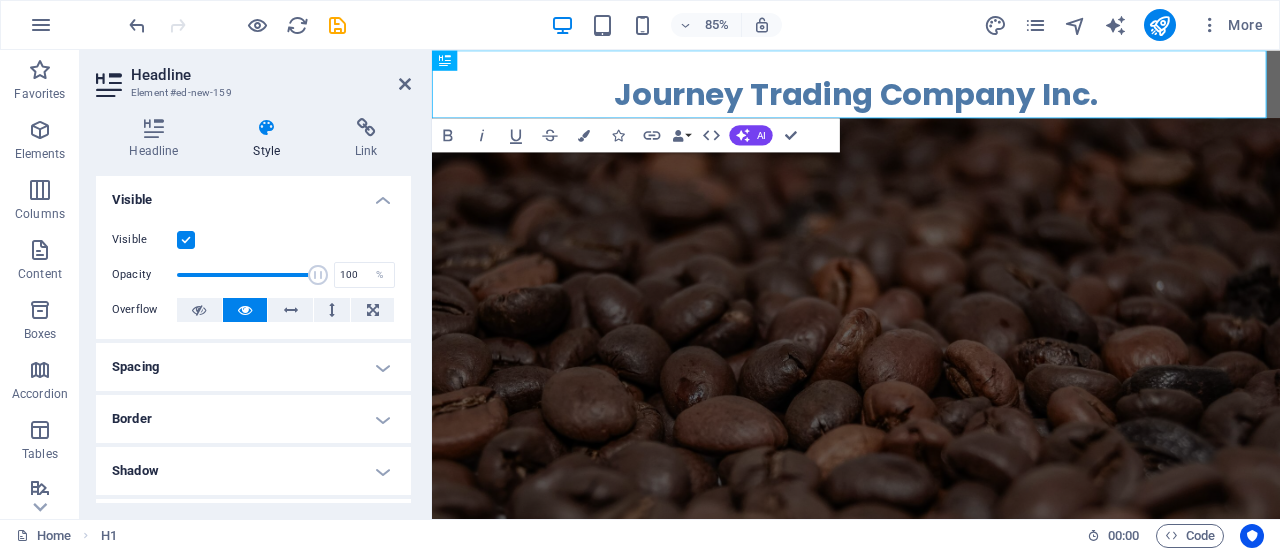click at bounding box center [267, 128] 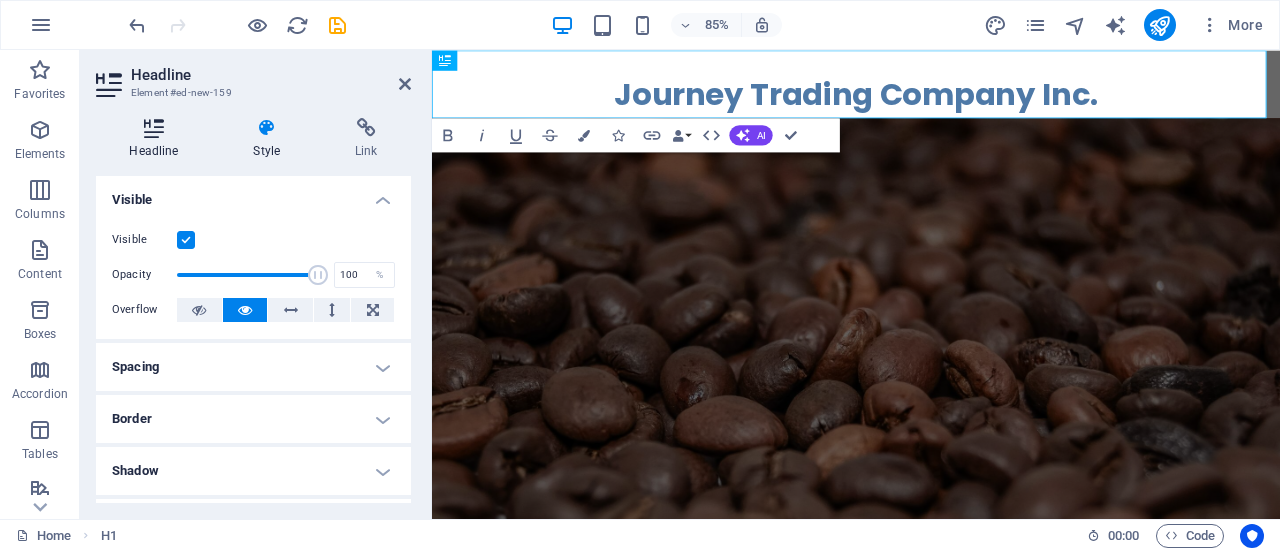 click at bounding box center (154, 128) 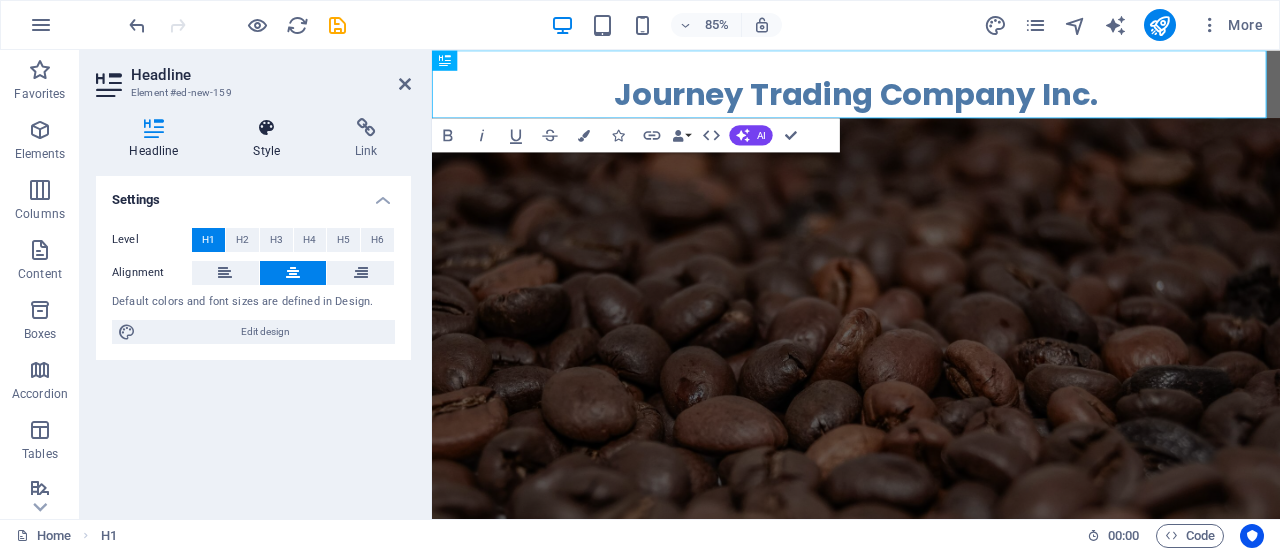 click on "Style" at bounding box center [271, 139] 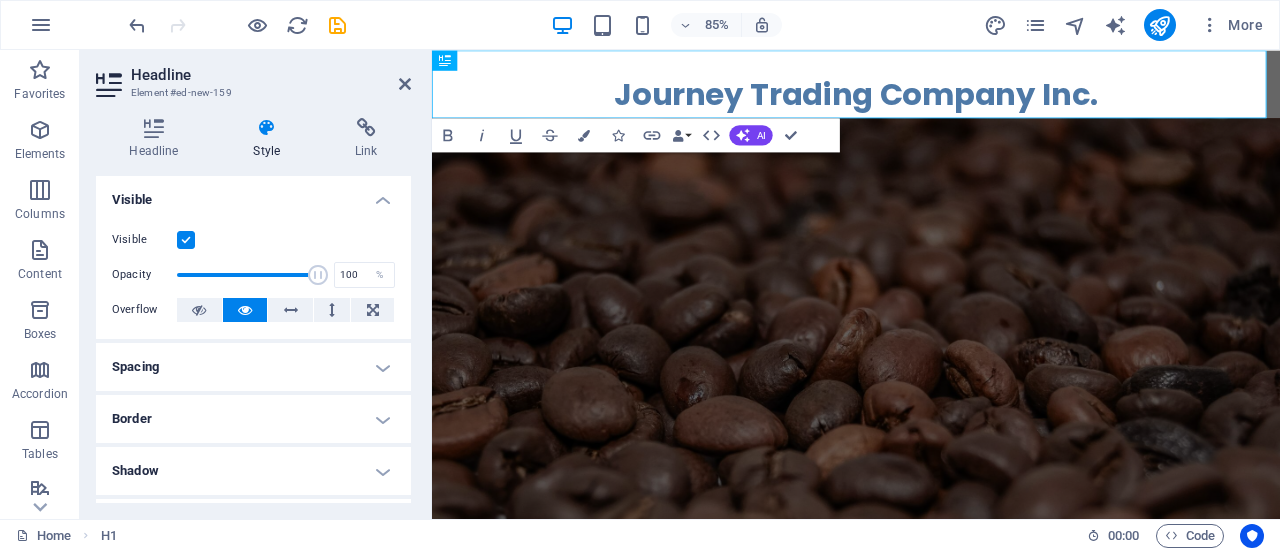 click on "Visible" at bounding box center [253, 194] 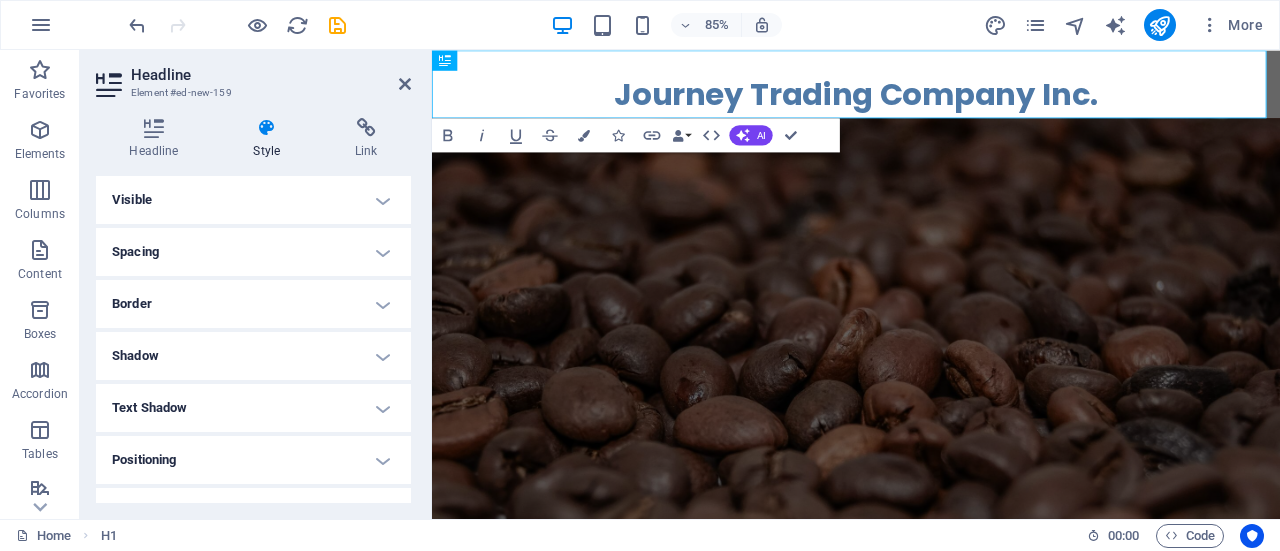 click on "Shadow" at bounding box center [253, 356] 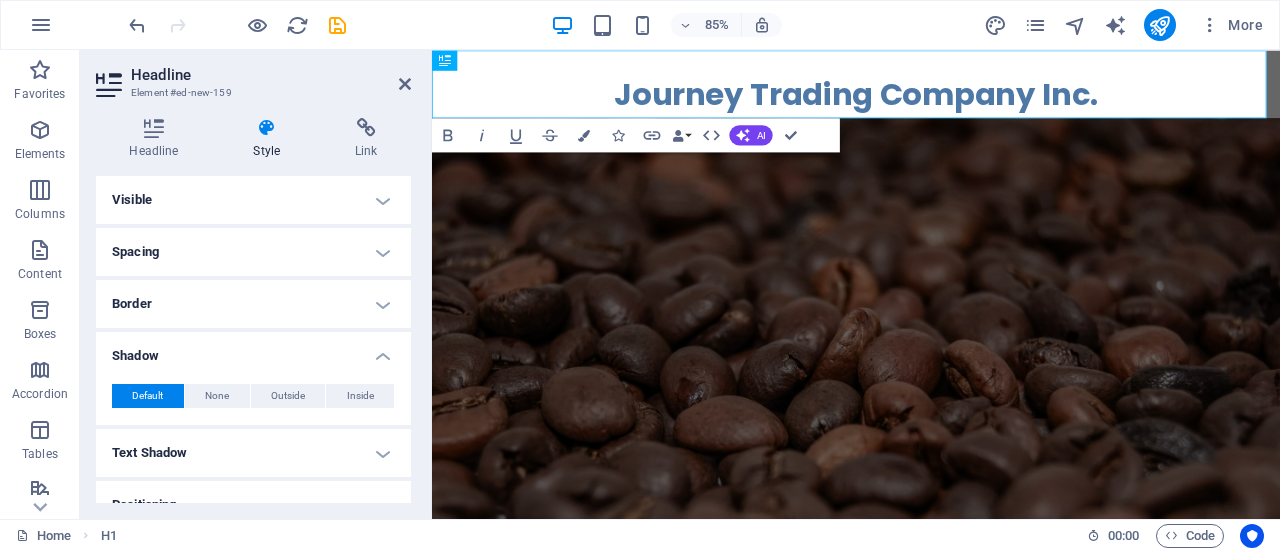 click on "Shadow" at bounding box center [253, 350] 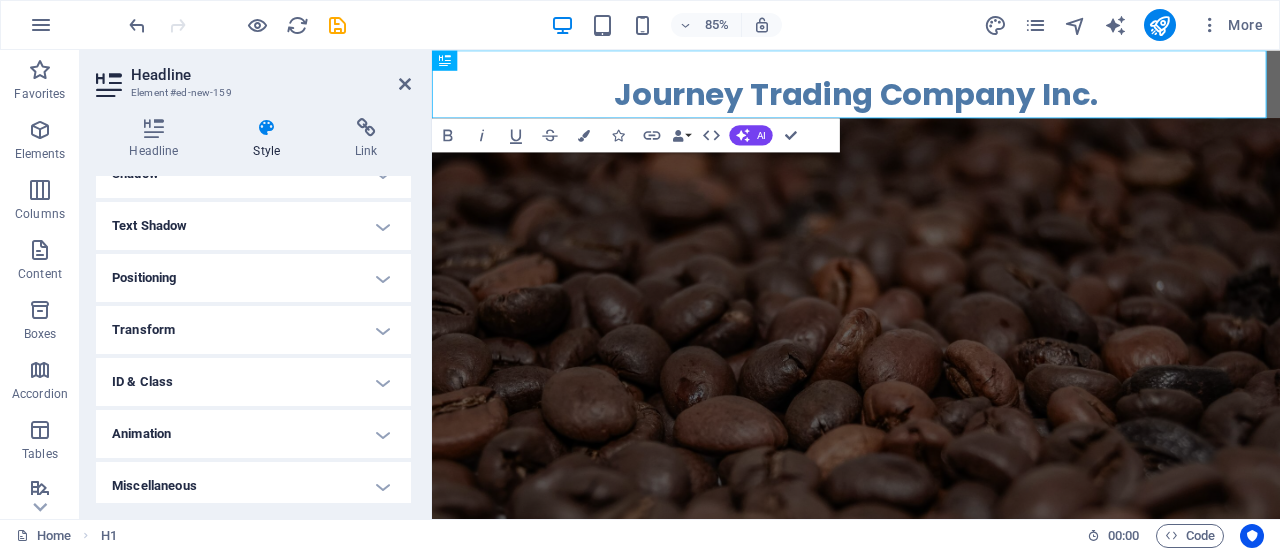 scroll, scrollTop: 188, scrollLeft: 0, axis: vertical 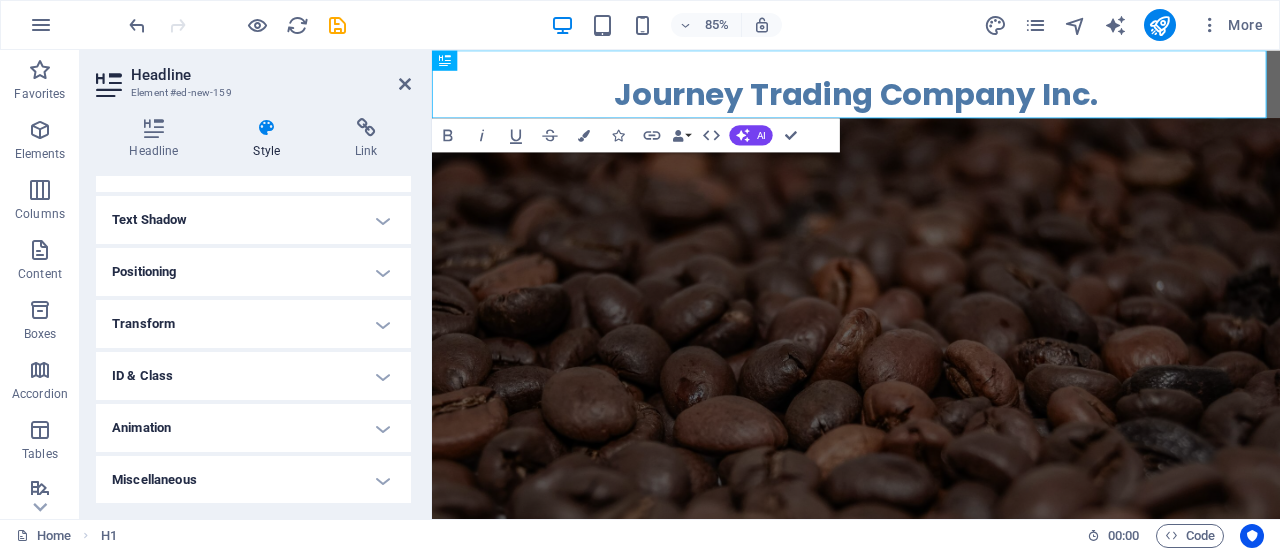 click on "Animation" at bounding box center [253, 428] 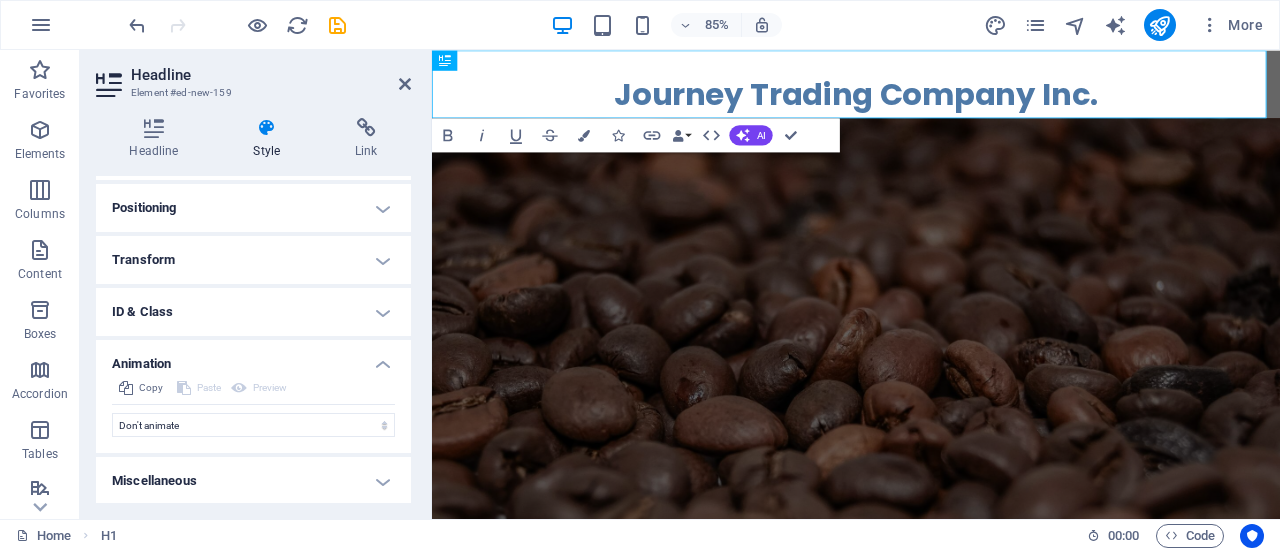 scroll, scrollTop: 252, scrollLeft: 0, axis: vertical 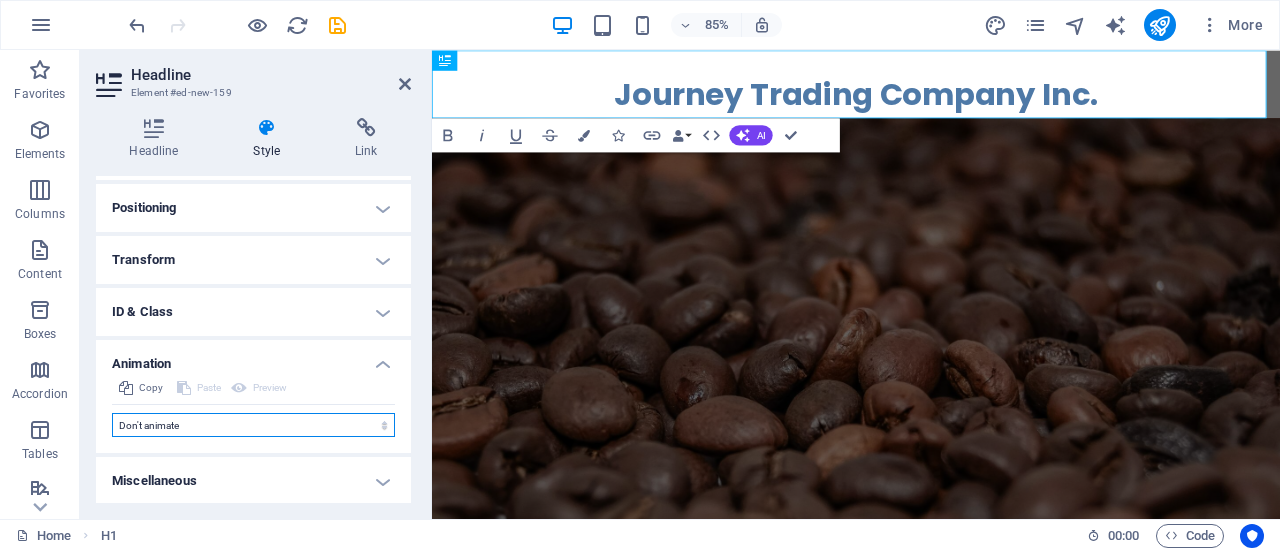 click on "Don't animate Show / Hide Slide up/down Zoom in/out Slide left to right Slide right to left Slide top to bottom Slide bottom to top Pulse Blink Open as overlay" at bounding box center [253, 425] 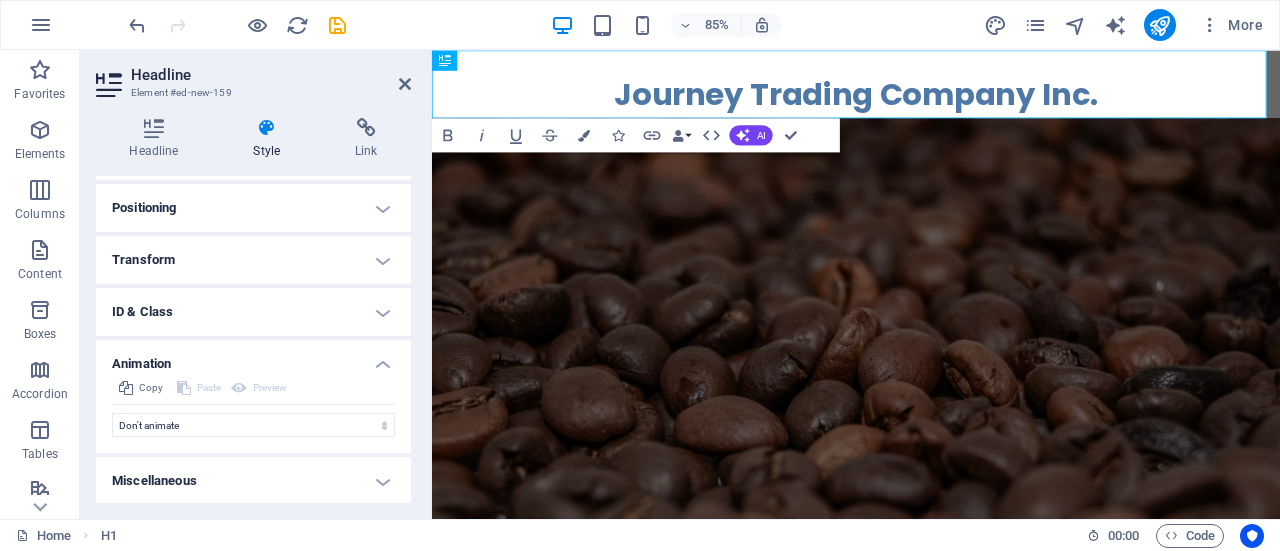 click on "Animation" at bounding box center (253, 358) 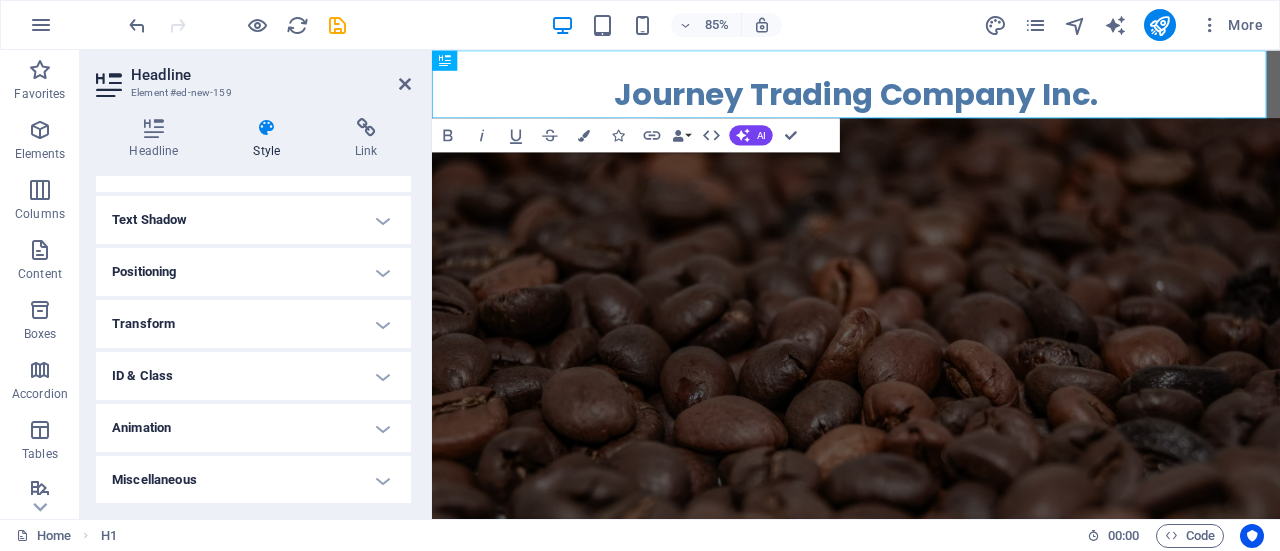 click on "Miscellaneous" at bounding box center (253, 480) 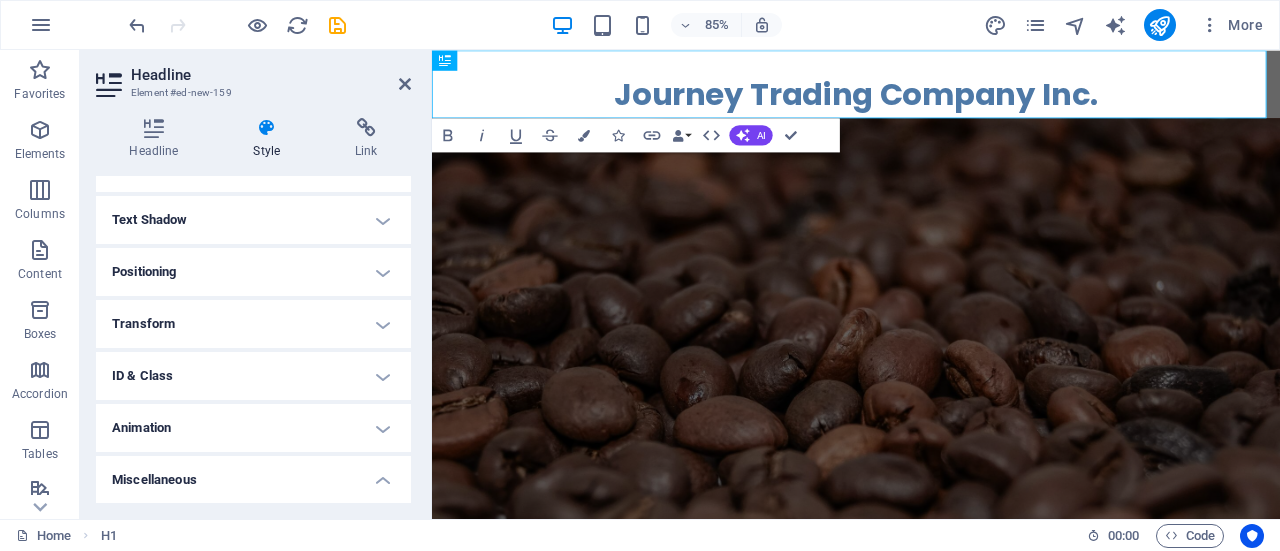 scroll, scrollTop: 252, scrollLeft: 0, axis: vertical 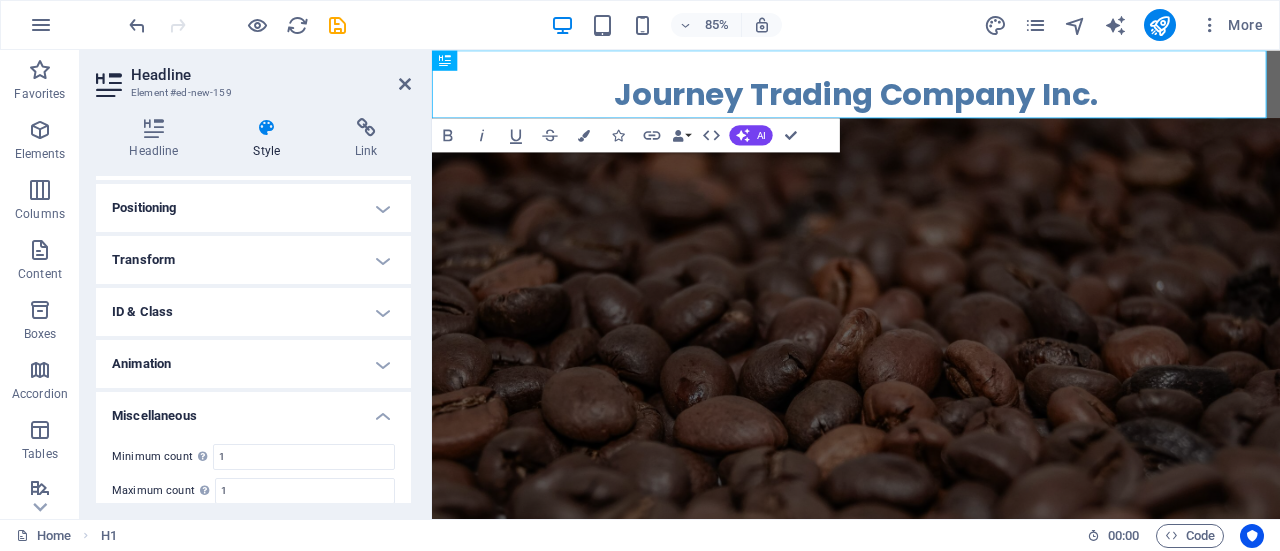 click on "Miscellaneous" at bounding box center (253, 410) 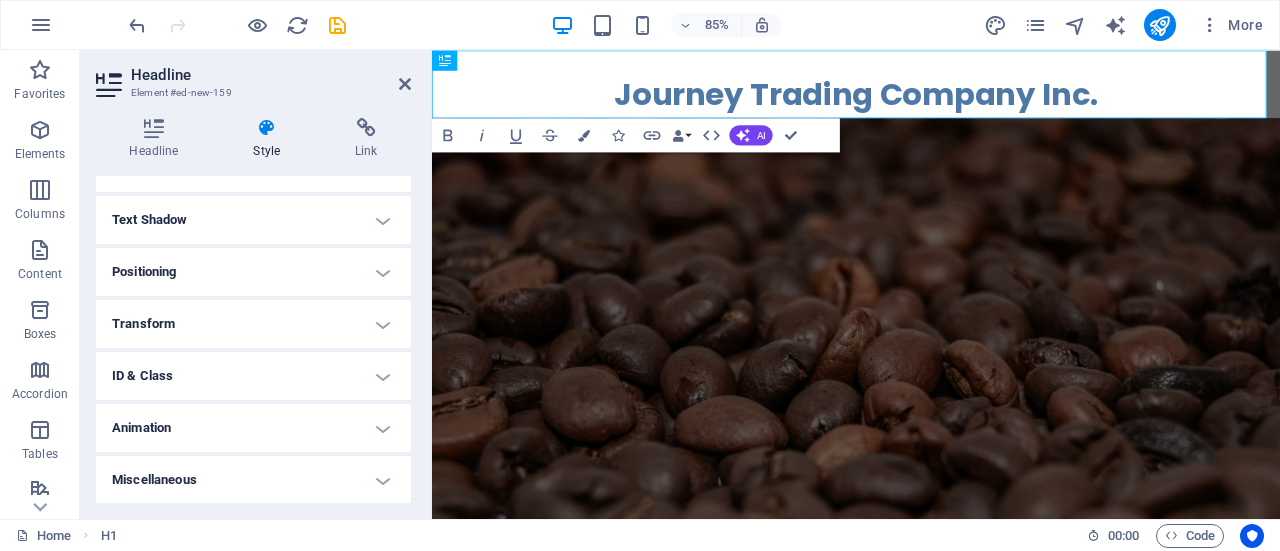 click on "Transform" at bounding box center [253, 324] 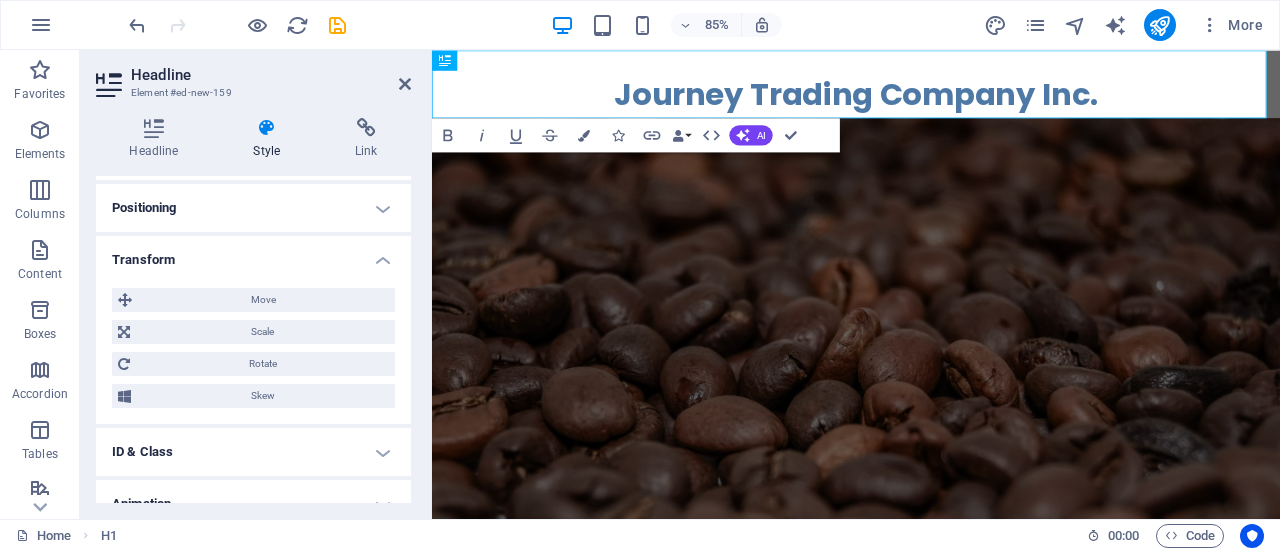 click on "Transform" at bounding box center (253, 254) 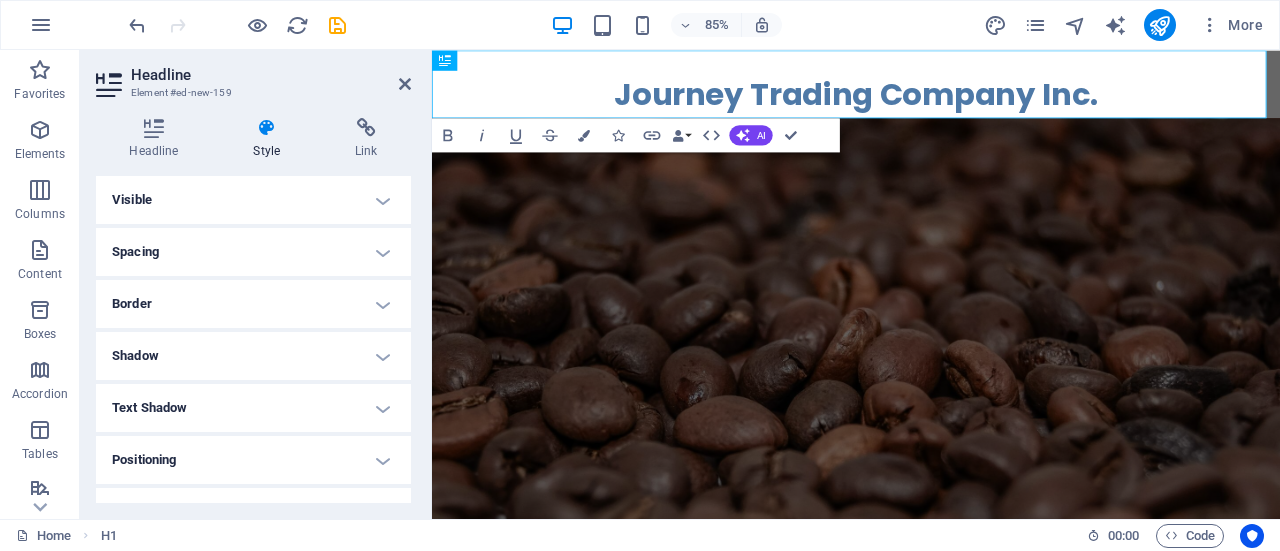 scroll, scrollTop: 0, scrollLeft: 0, axis: both 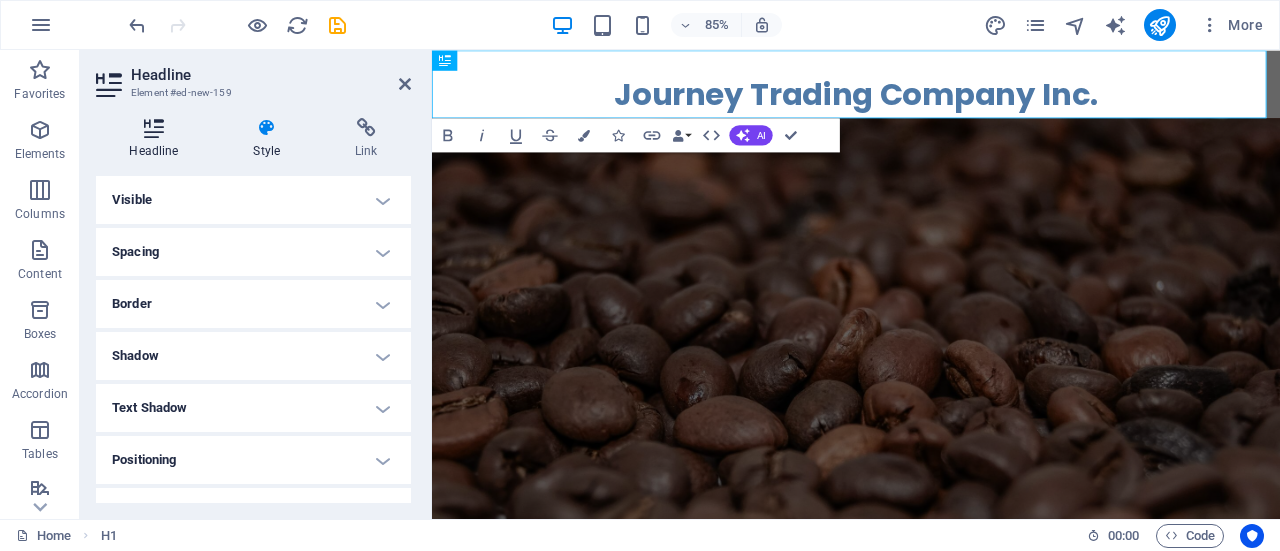 click at bounding box center (154, 128) 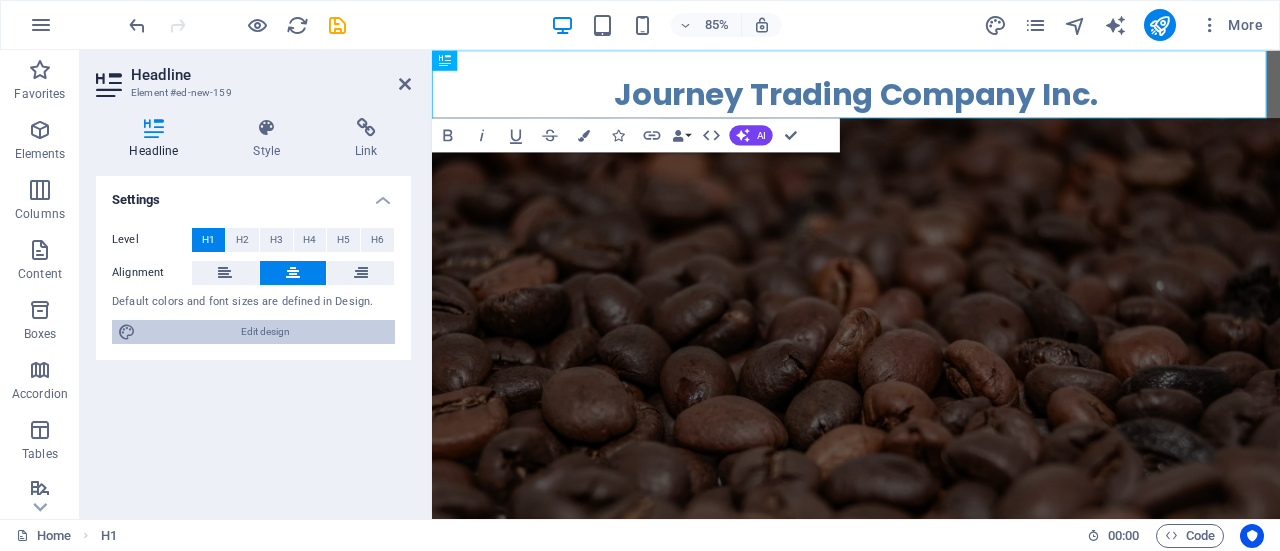 click on "Edit design" at bounding box center [265, 332] 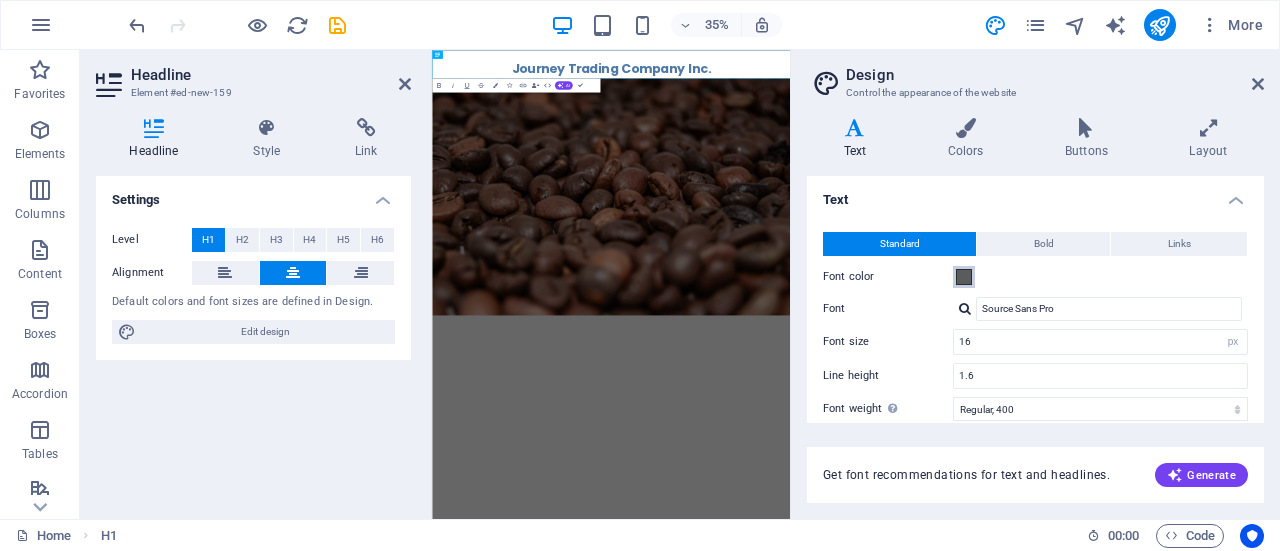 click at bounding box center (964, 277) 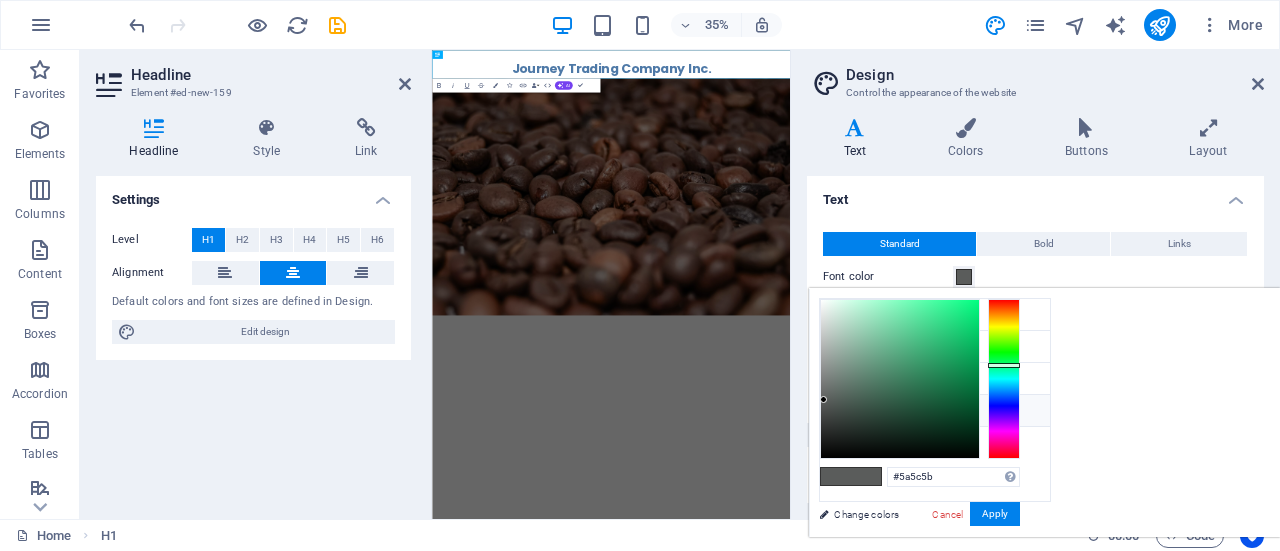 type on "#0c5f36" 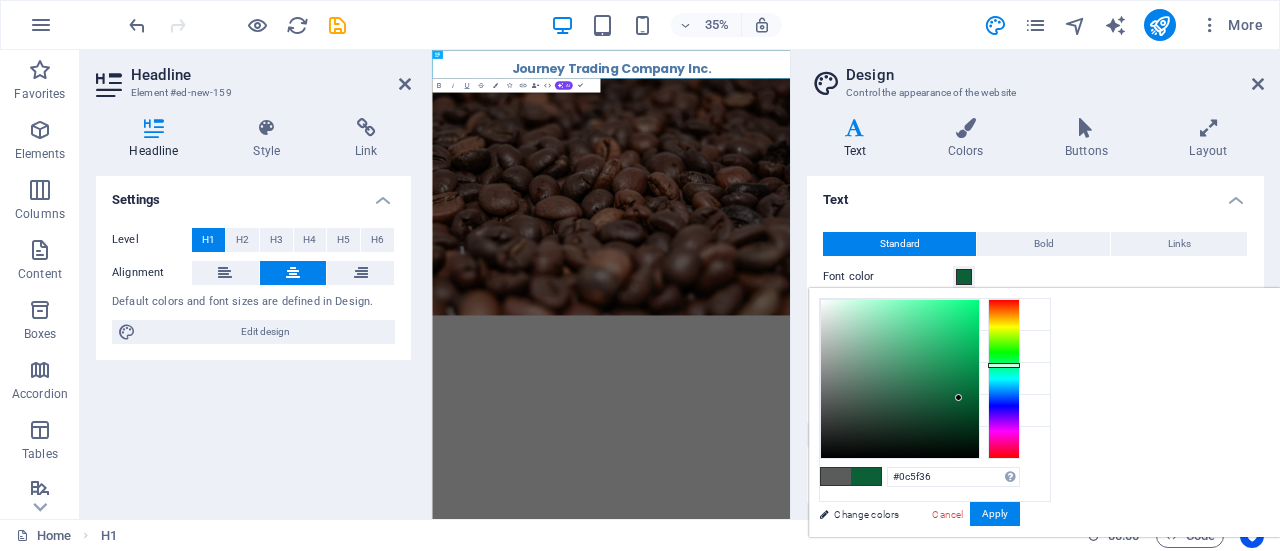 click at bounding box center [900, 379] 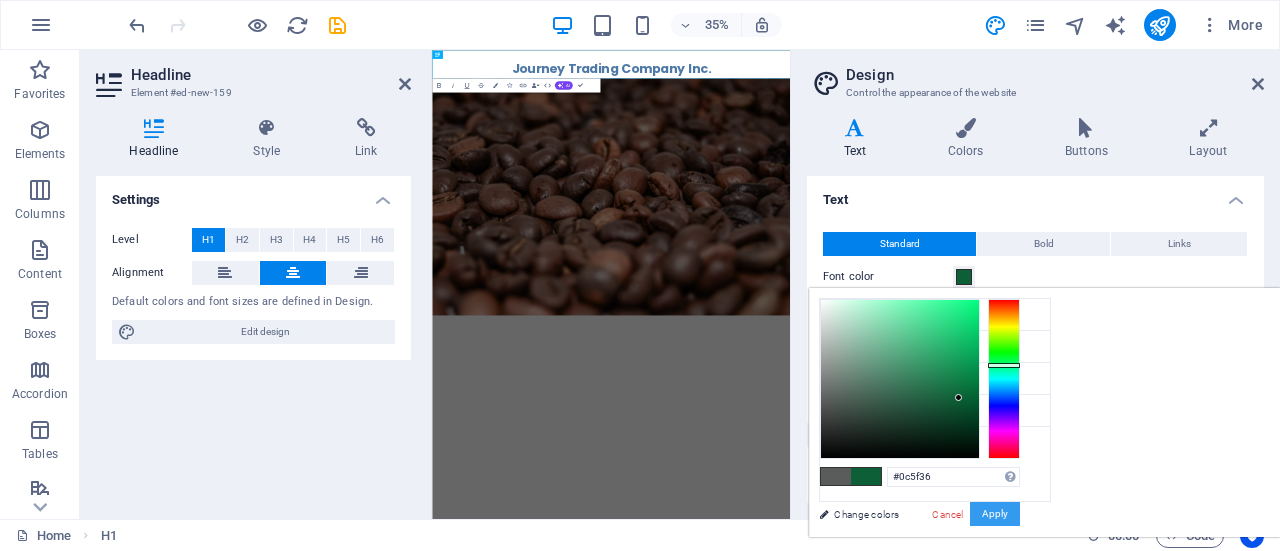 click on "Apply" at bounding box center (995, 514) 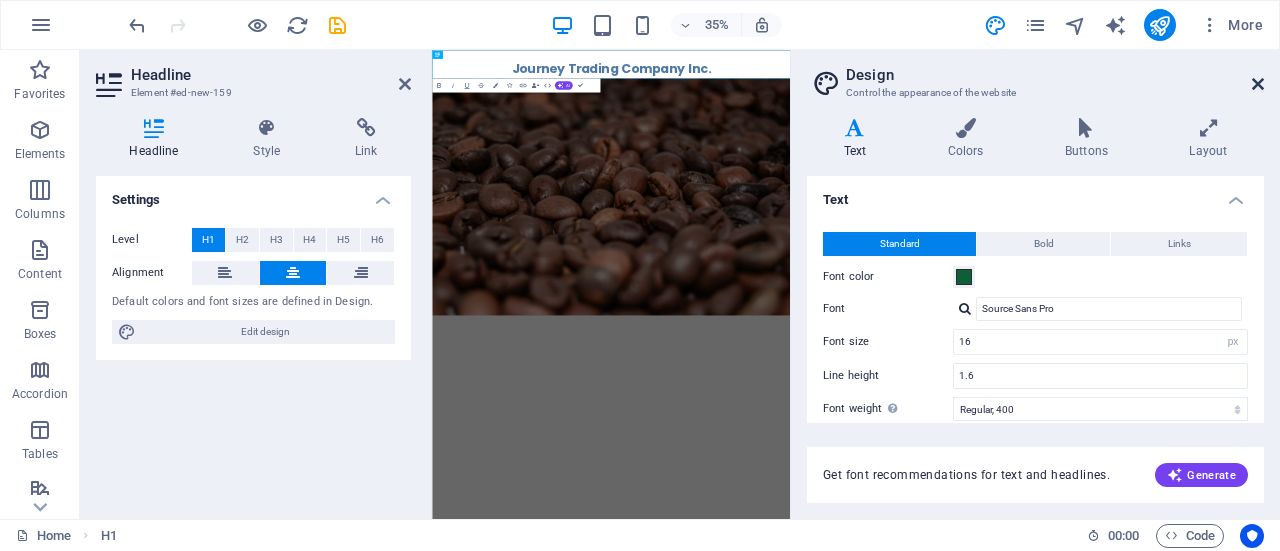 click at bounding box center [1258, 84] 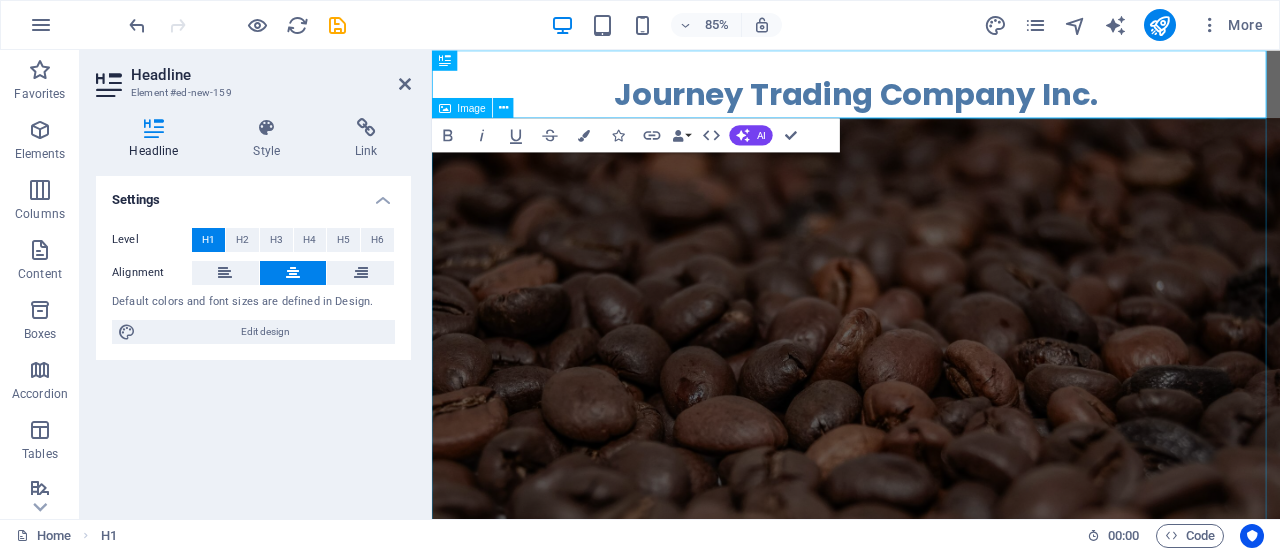 drag, startPoint x: 886, startPoint y: 275, endPoint x: 1174, endPoint y: 239, distance: 290.24127 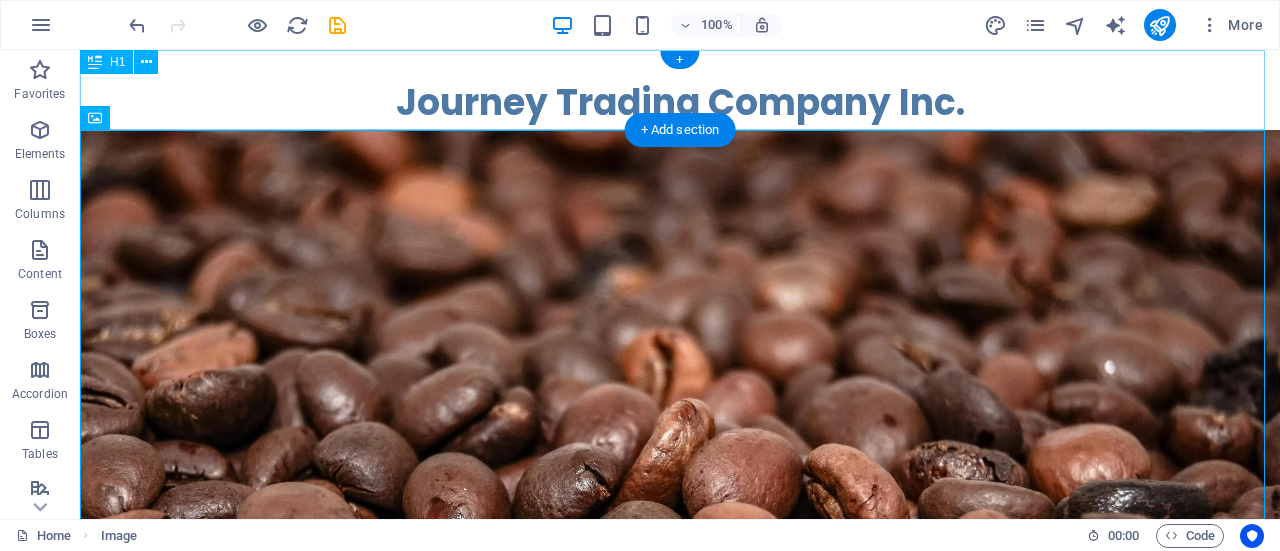 click on "​ Journey Trading Company Inc." at bounding box center [680, 90] 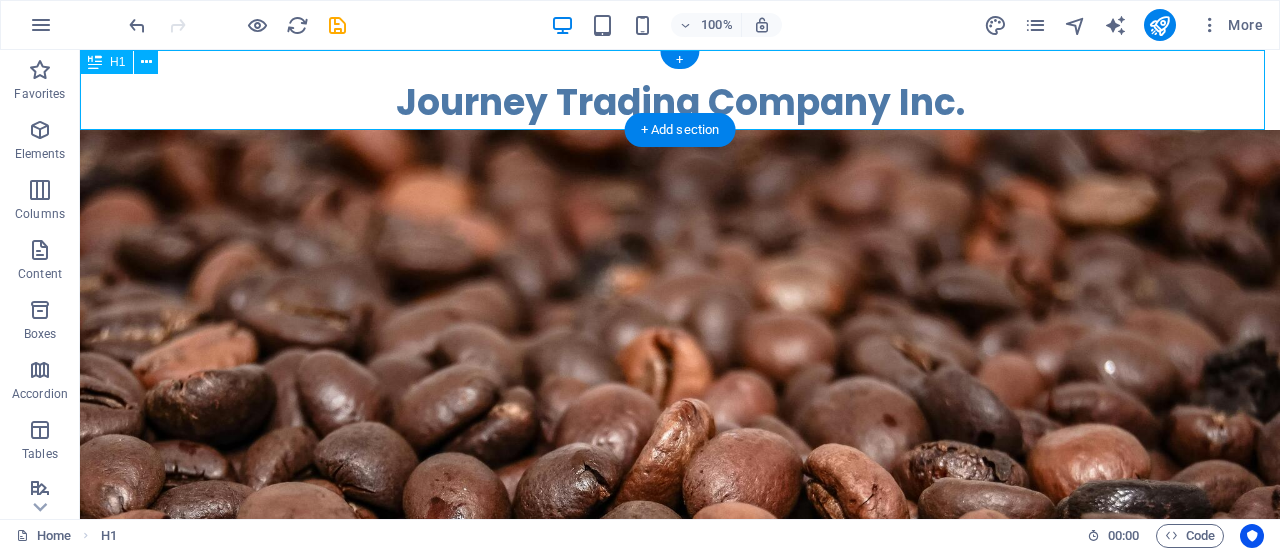 click on "​ Journey Trading Company Inc." at bounding box center [680, 90] 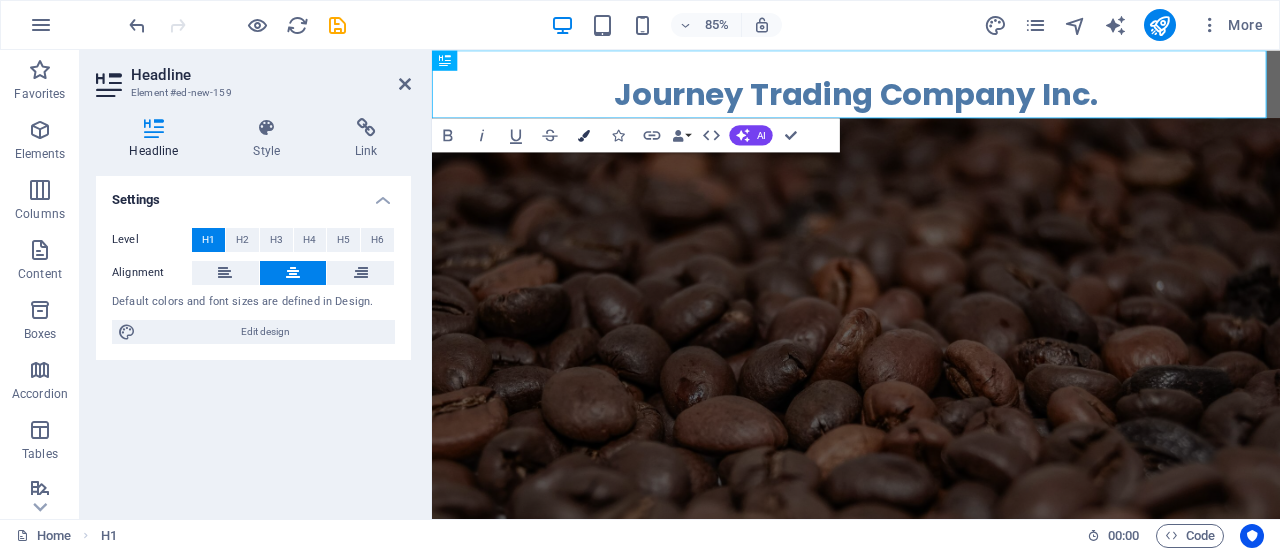 click at bounding box center [584, 135] 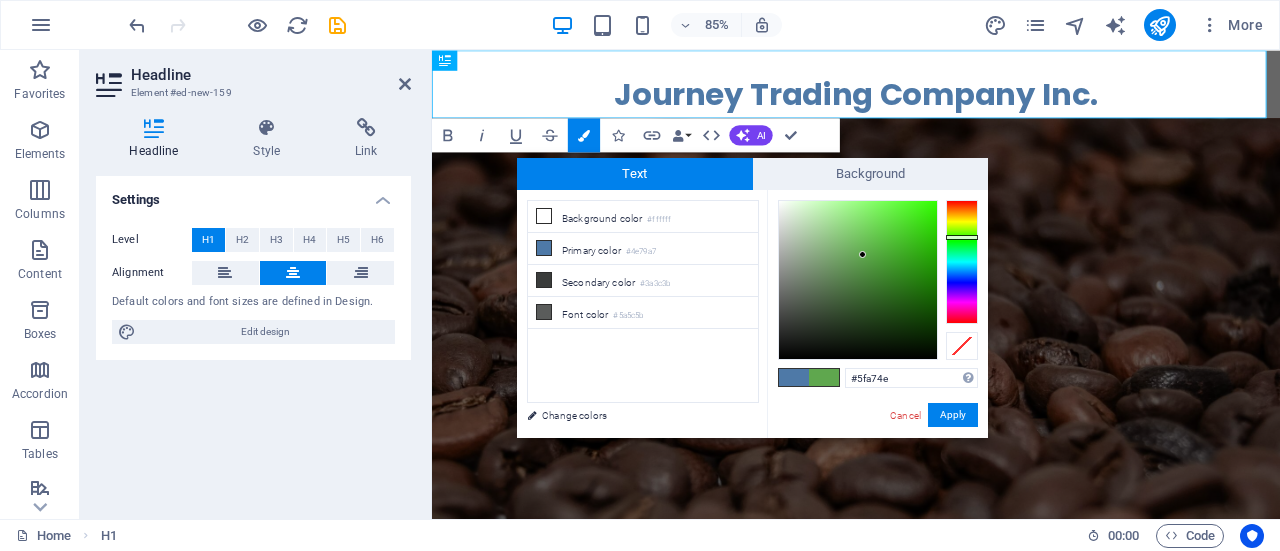 drag, startPoint x: 972, startPoint y: 272, endPoint x: 973, endPoint y: 237, distance: 35.014282 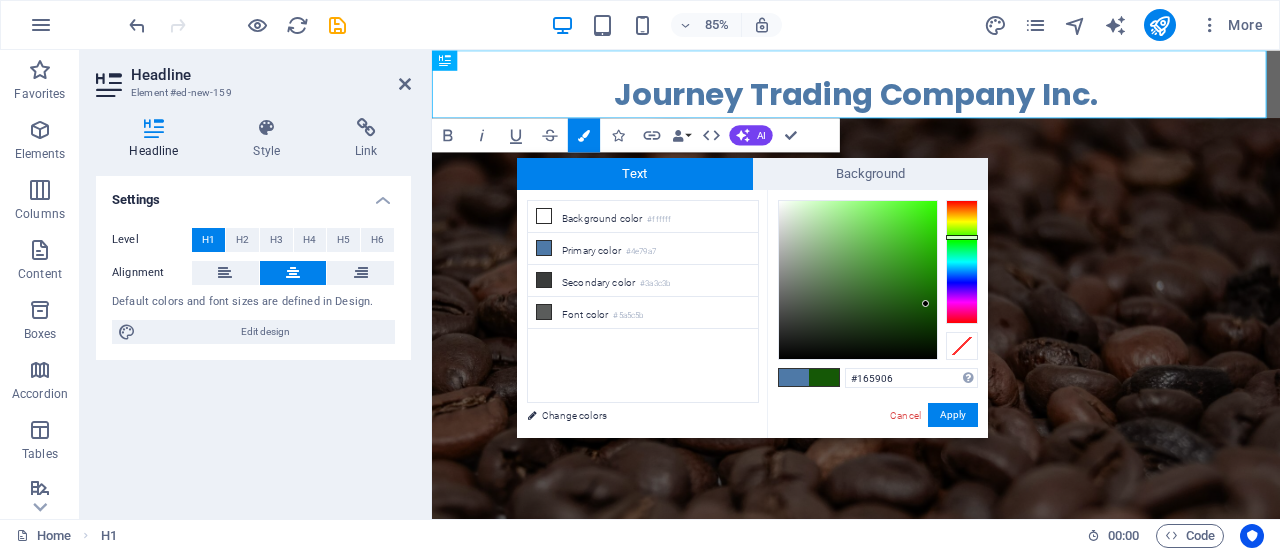 type on "#175d06" 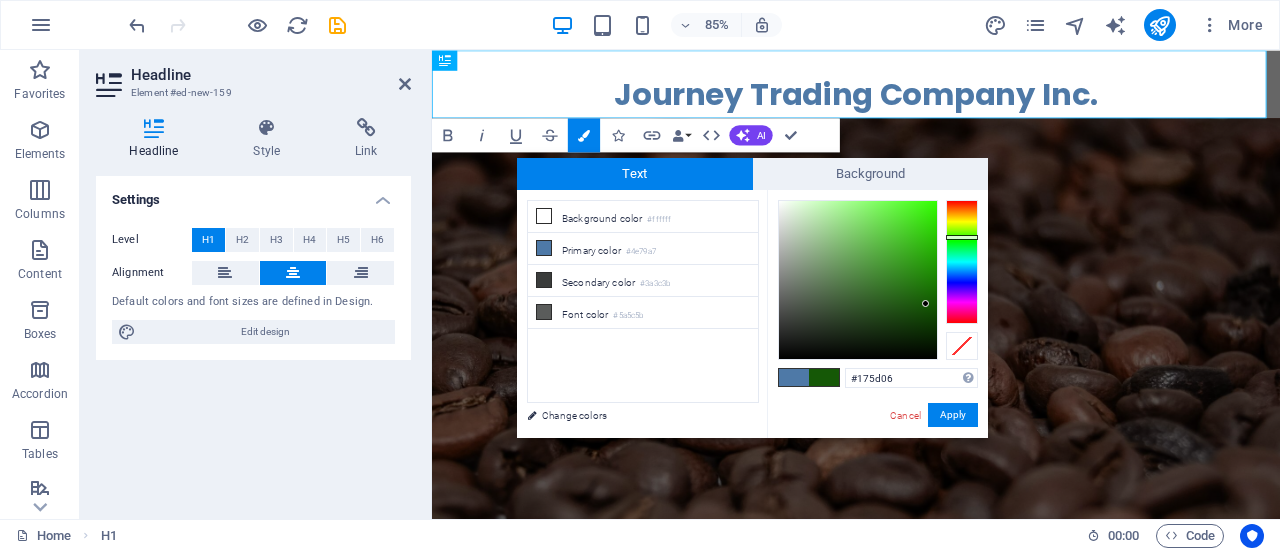 drag, startPoint x: 862, startPoint y: 253, endPoint x: 924, endPoint y: 301, distance: 78.40918 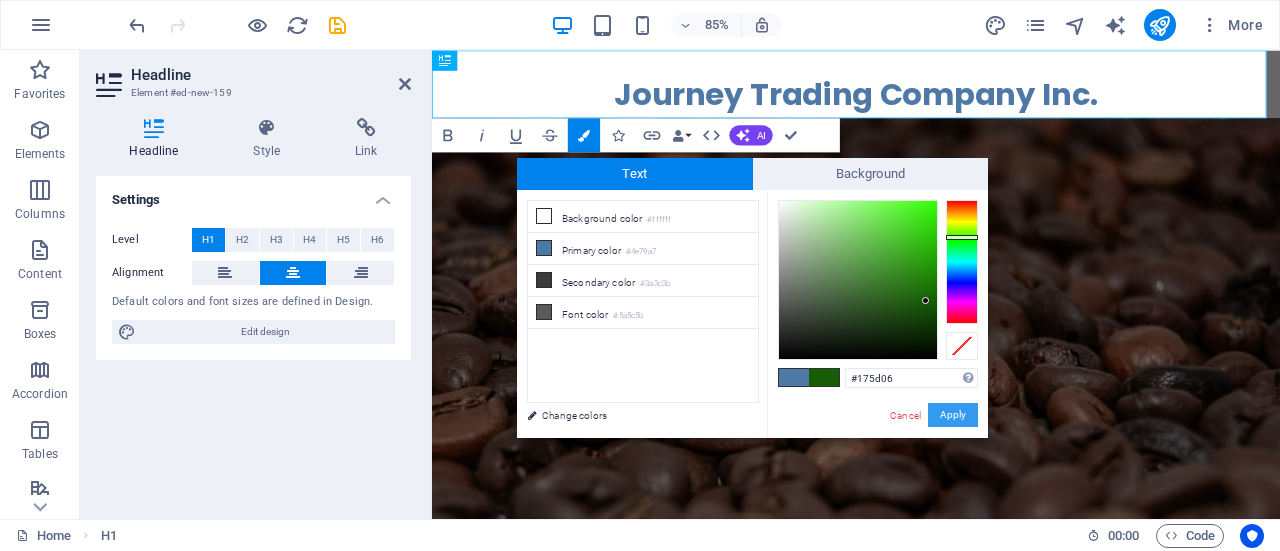click on "Apply" at bounding box center (953, 415) 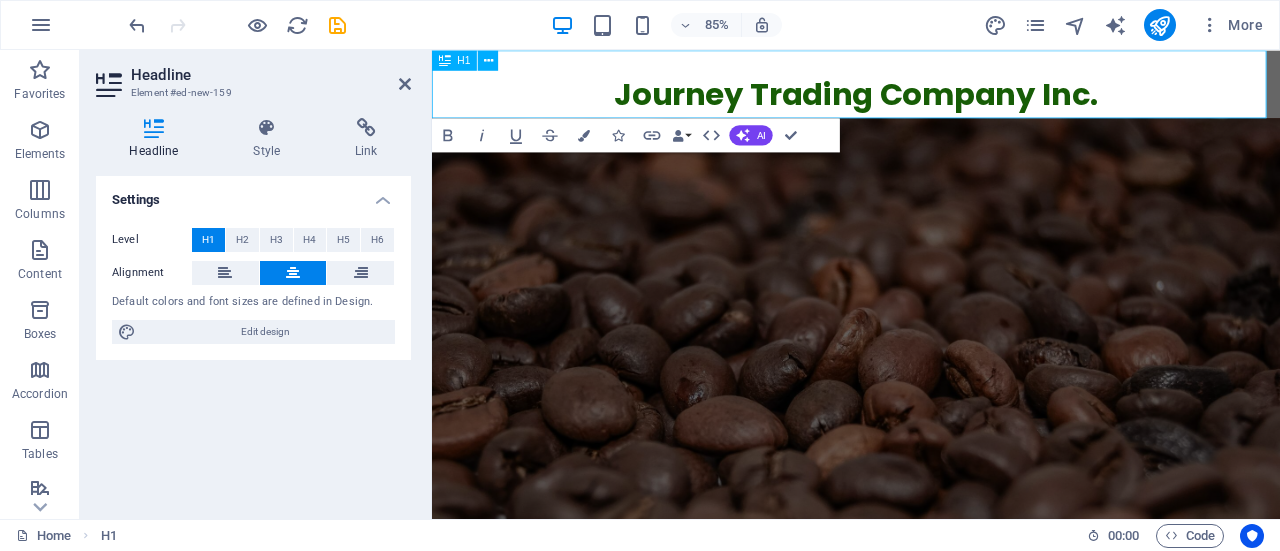 click on "Journey Trading Company Inc." at bounding box center (931, 103) 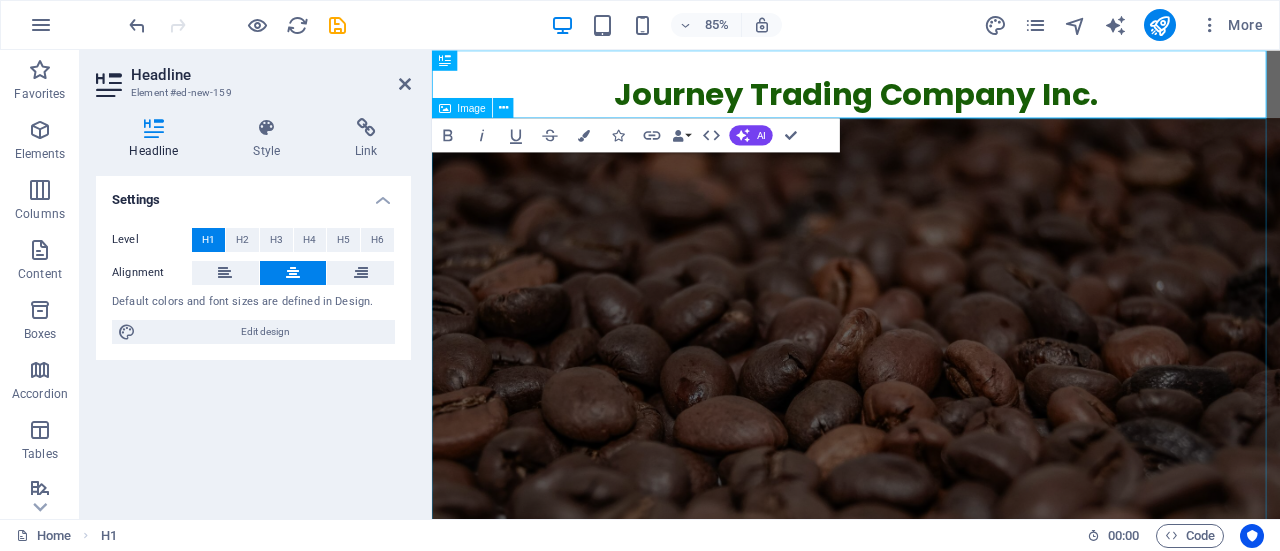 click at bounding box center (931, 460) 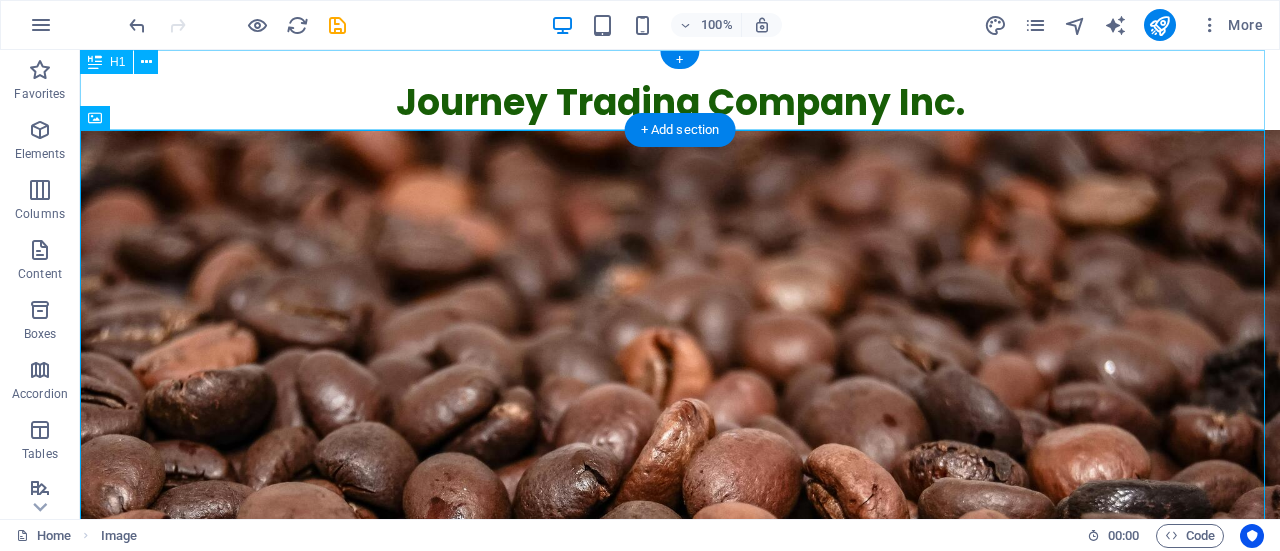 click on "​ Journey Trading Company Inc." at bounding box center [680, 90] 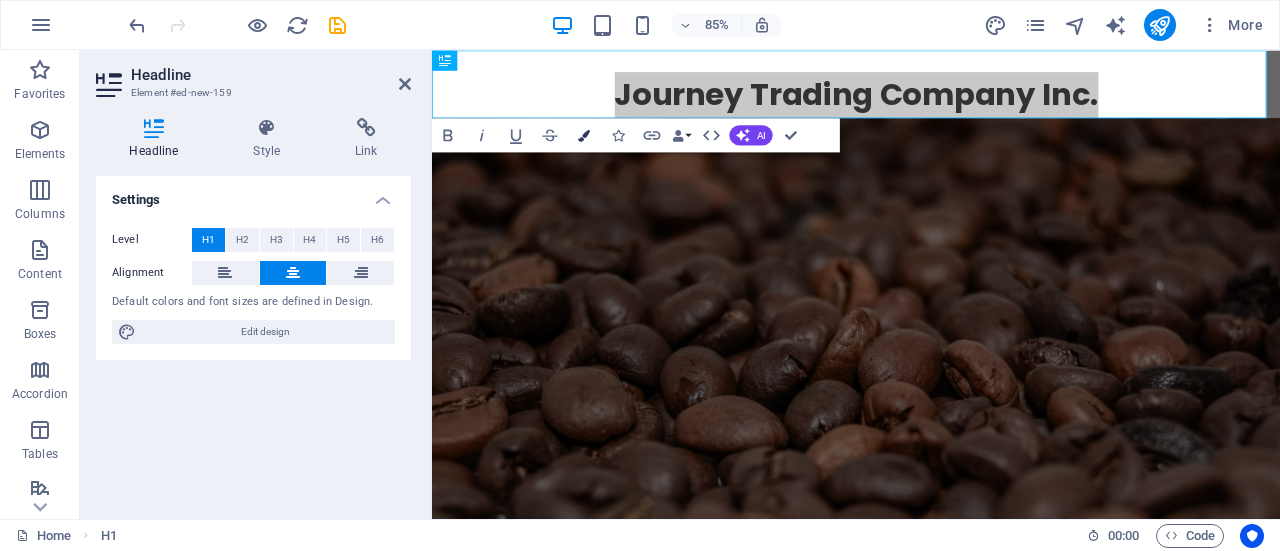 click on "Colors" at bounding box center (584, 135) 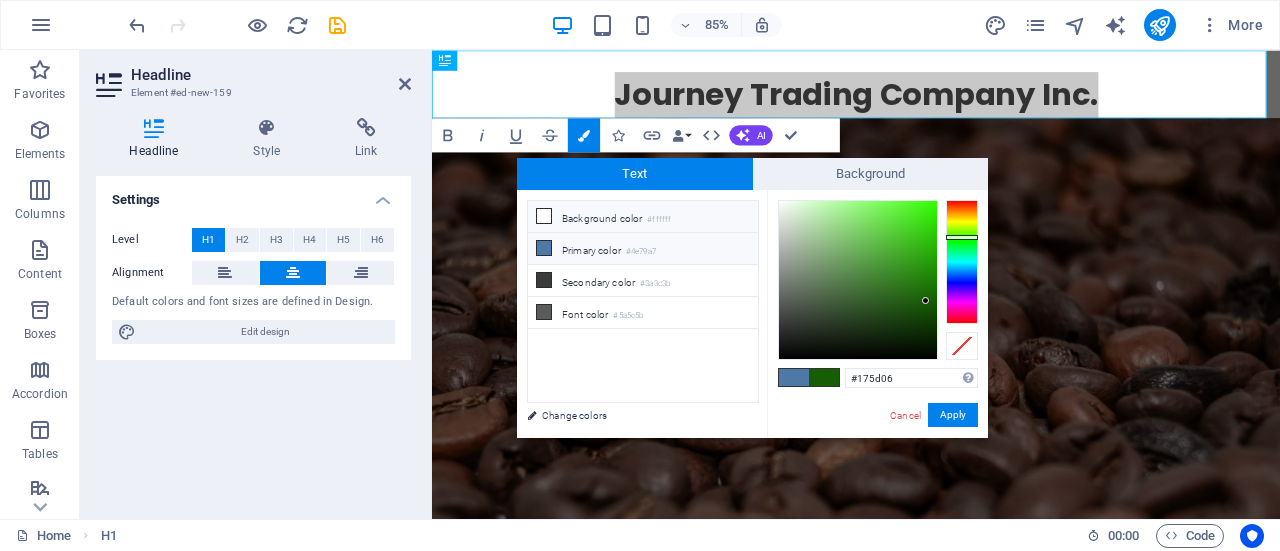 click on "Background color
#ffffff" at bounding box center (643, 217) 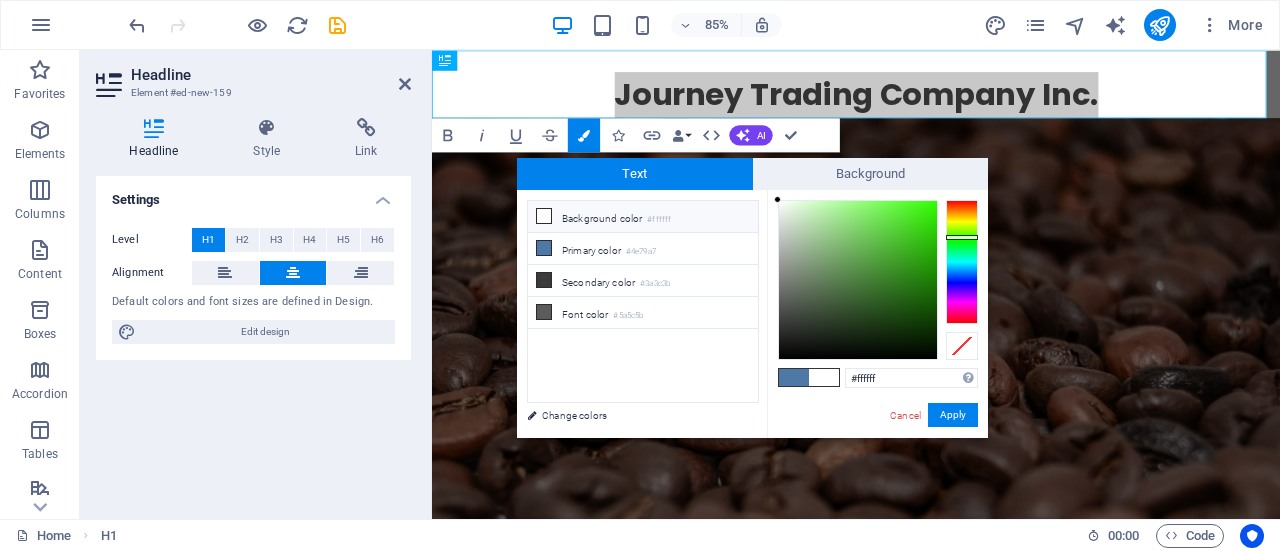drag, startPoint x: 974, startPoint y: 199, endPoint x: 976, endPoint y: 237, distance: 38.052597 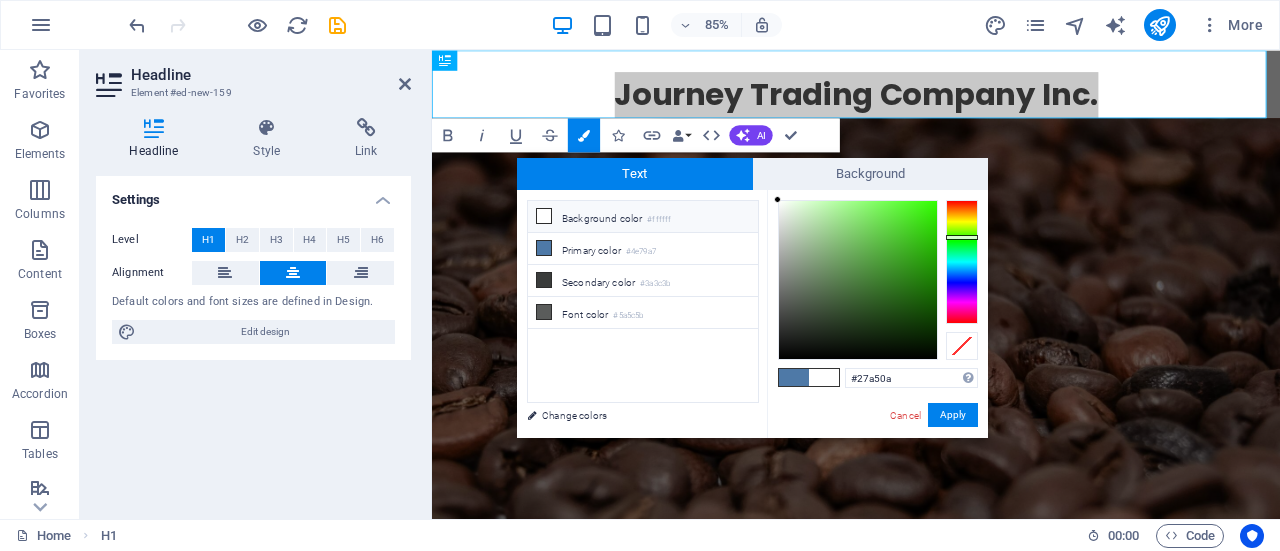 click at bounding box center (858, 280) 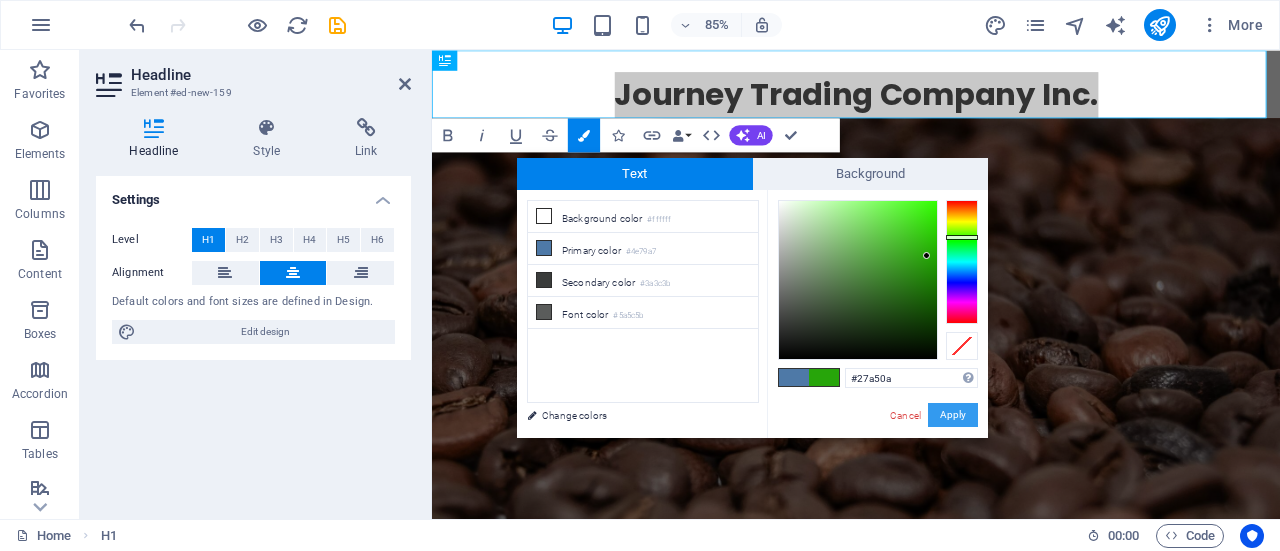drag, startPoint x: 967, startPoint y: 418, endPoint x: 629, endPoint y: 432, distance: 338.28983 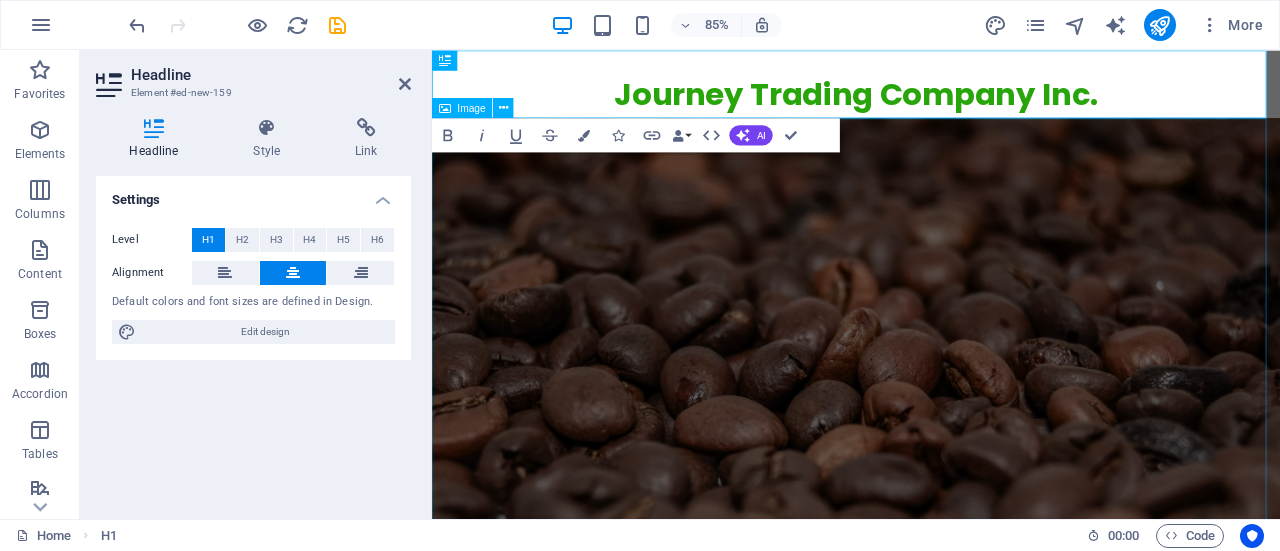 click at bounding box center (931, 460) 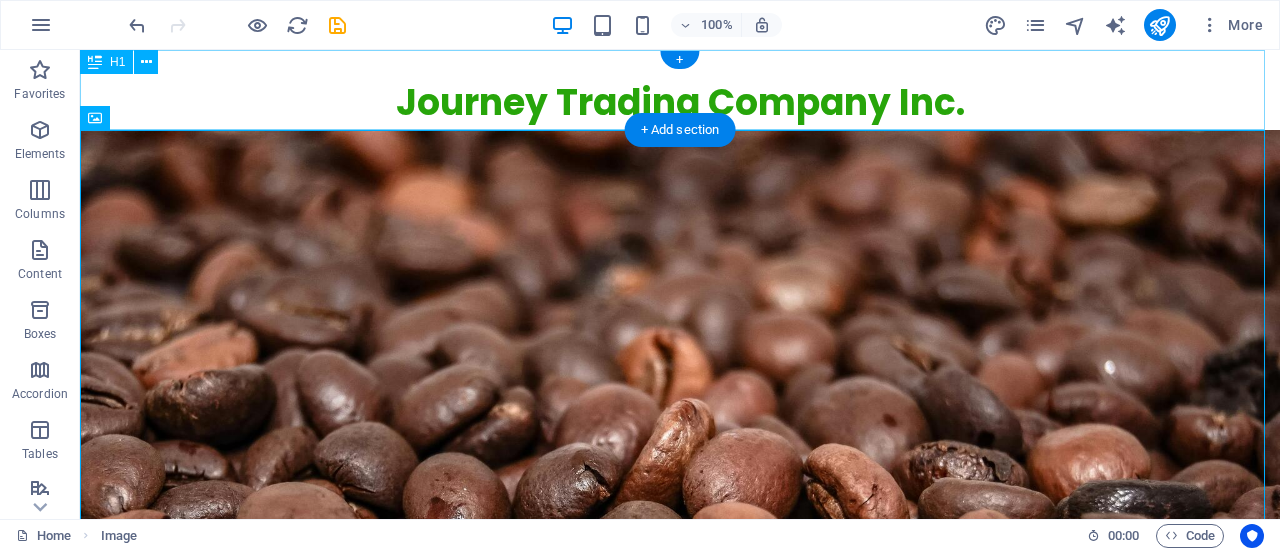 click on "​ Journey Trading Company Inc." at bounding box center (680, 90) 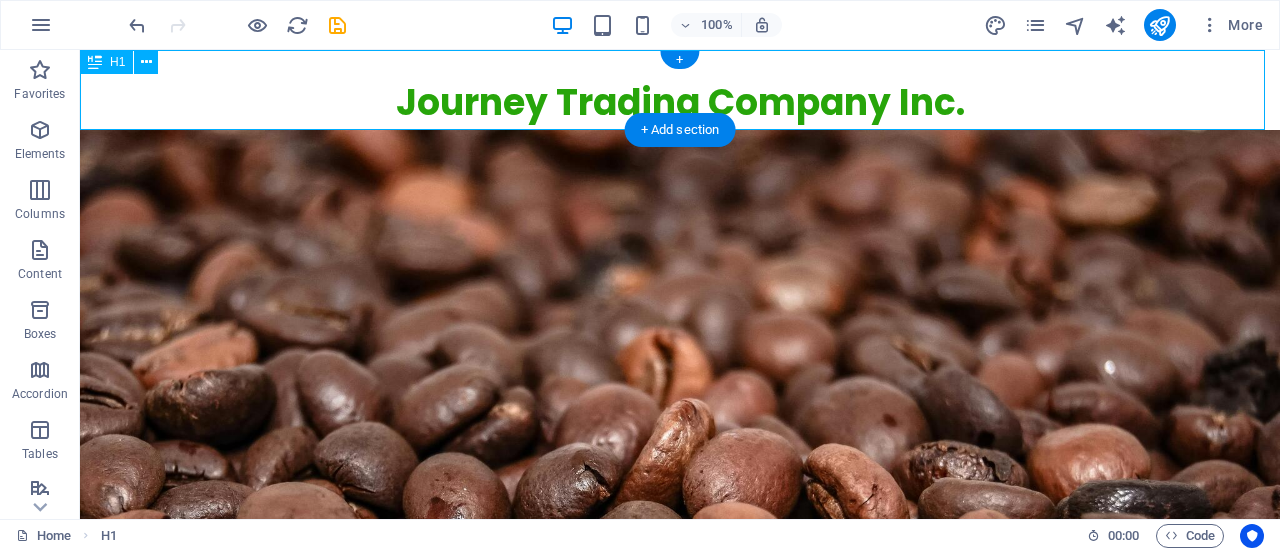 click on "​ Journey Trading Company Inc." at bounding box center [680, 90] 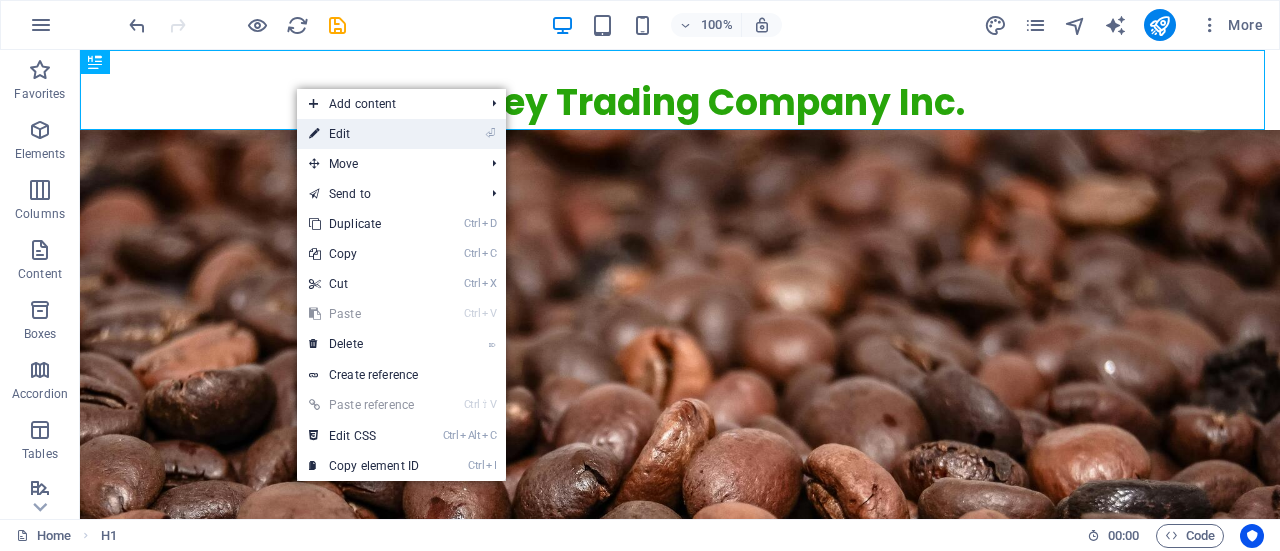 click on "⏎  Edit" at bounding box center [364, 134] 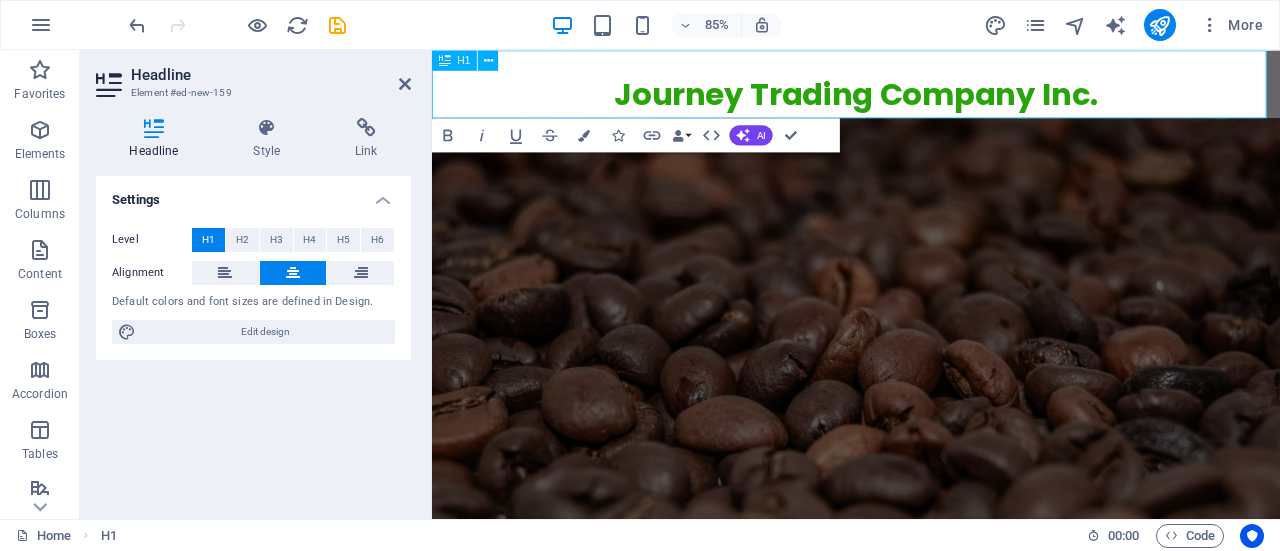 click on "Journey Trading Company Inc." at bounding box center (931, 103) 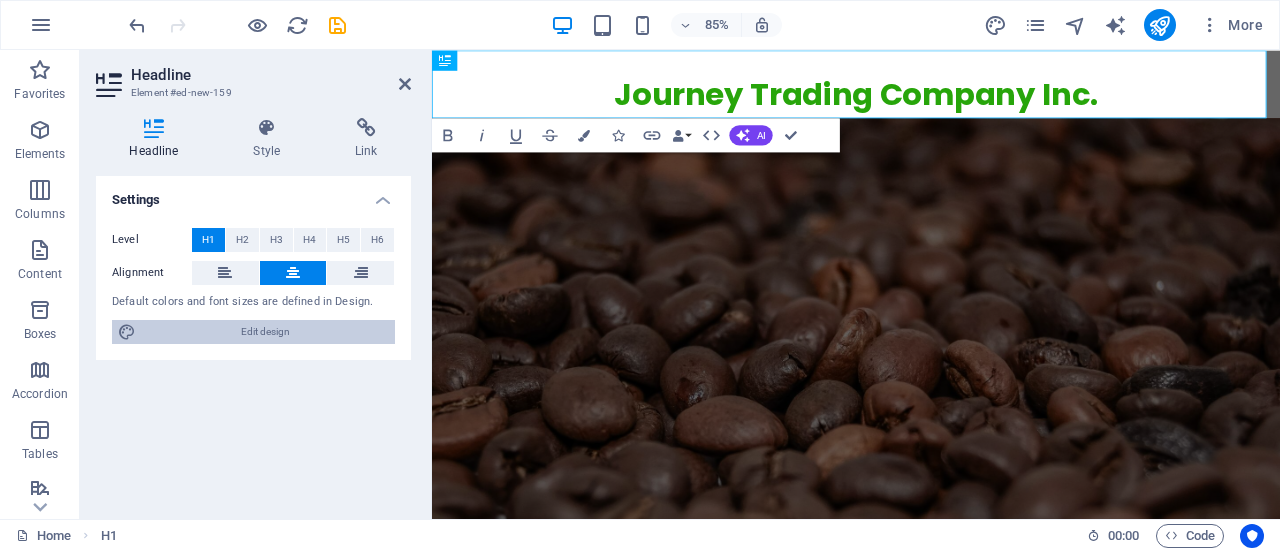 click on "Edit design" at bounding box center (265, 332) 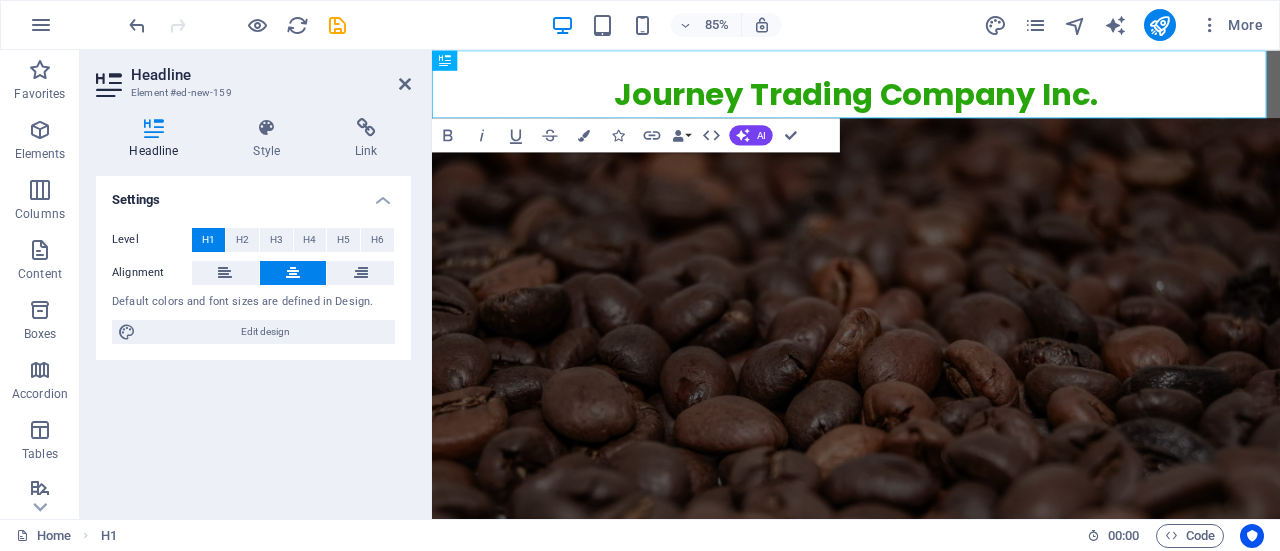 select on "px" 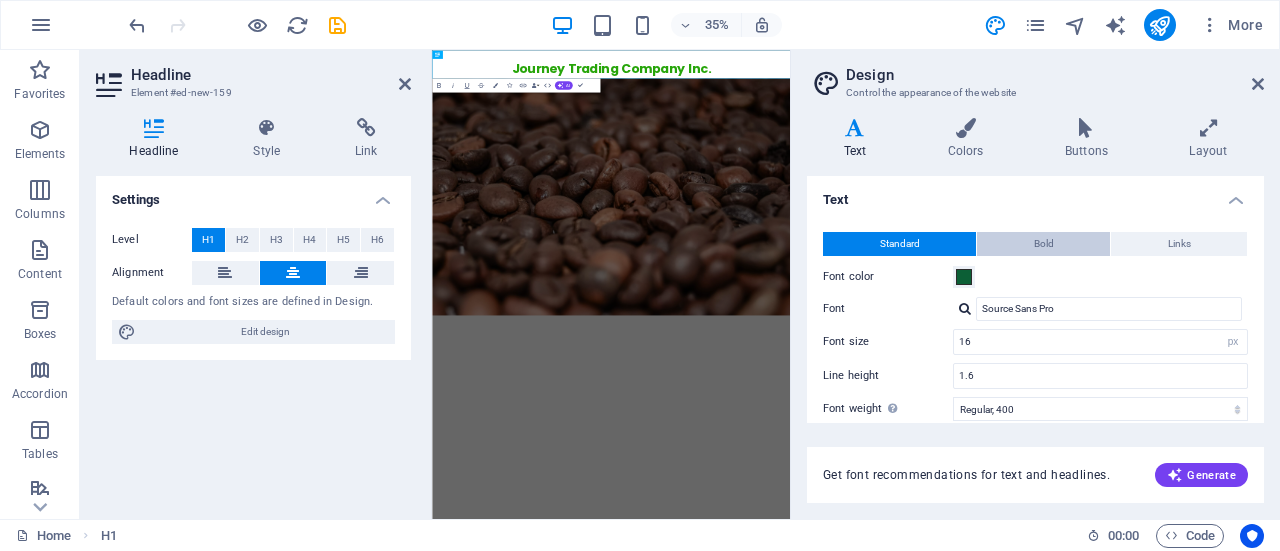 click on "Bold" at bounding box center [1043, 244] 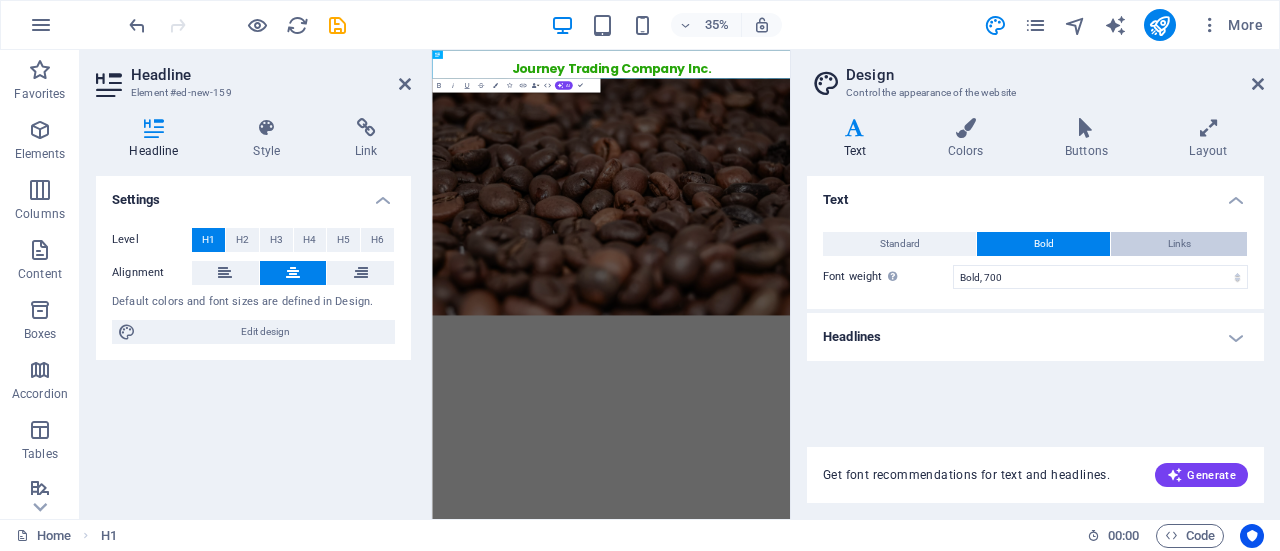 click on "Links" at bounding box center (1179, 244) 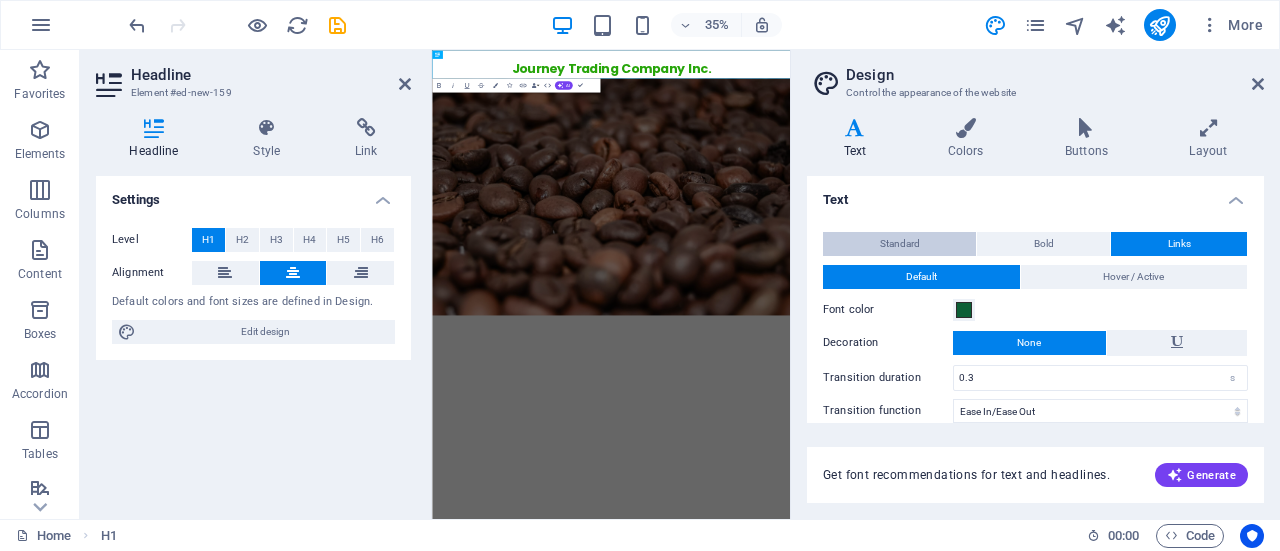 click on "Standard" at bounding box center [899, 244] 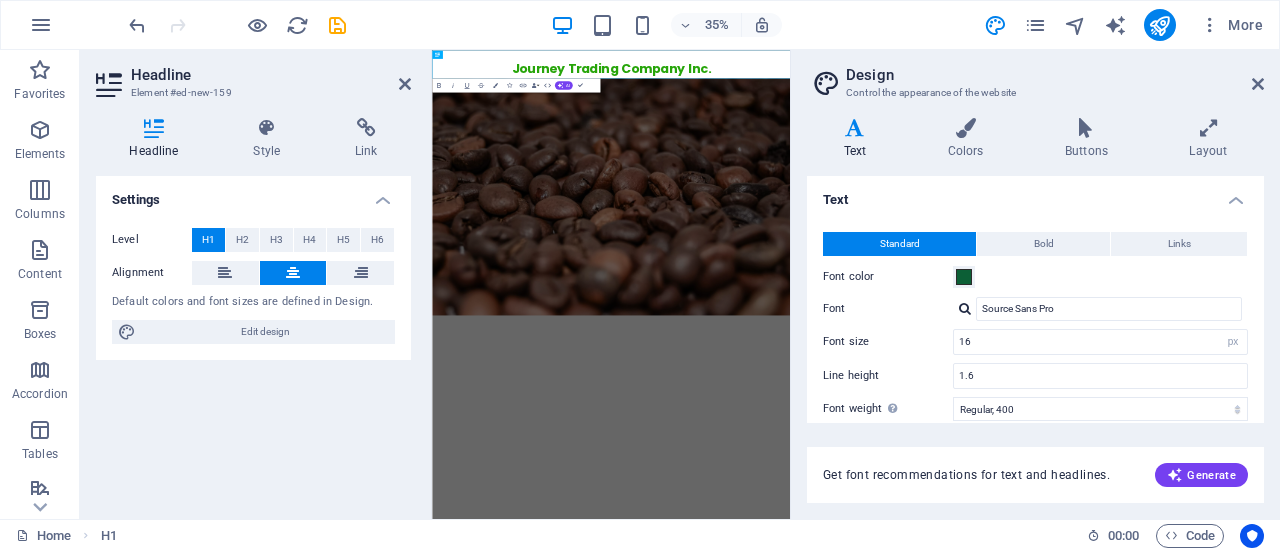 click on "Standard Bold Links Font color Font Source Sans Pro Font size 16 rem px Line height 1.6 Font weight To display the font weight correctly, it may need to be enabled.  Manage Fonts Thin, 100 Extra-light, 200 Light, 300 Regular, 400 Medium, 500 Semi-bold, 600 Bold, 700 Extra-bold, 800 Black, 900 Letter spacing 0 rem px Font style Text transform Tt TT tt Text align Font weight To display the font weight correctly, it may need to be enabled.  Manage Fonts Thin, 100 Extra-light, 200 Light, 300 Regular, 400 Medium, 500 Semi-bold, 600 Bold, 700 Extra-bold, 800 Black, 900 Default Hover / Active Font color Font color Decoration None Decoration None Transition duration 0.3 s Transition function Ease Ease In Ease Out Ease In/Ease Out Linear" at bounding box center (1035, 396) 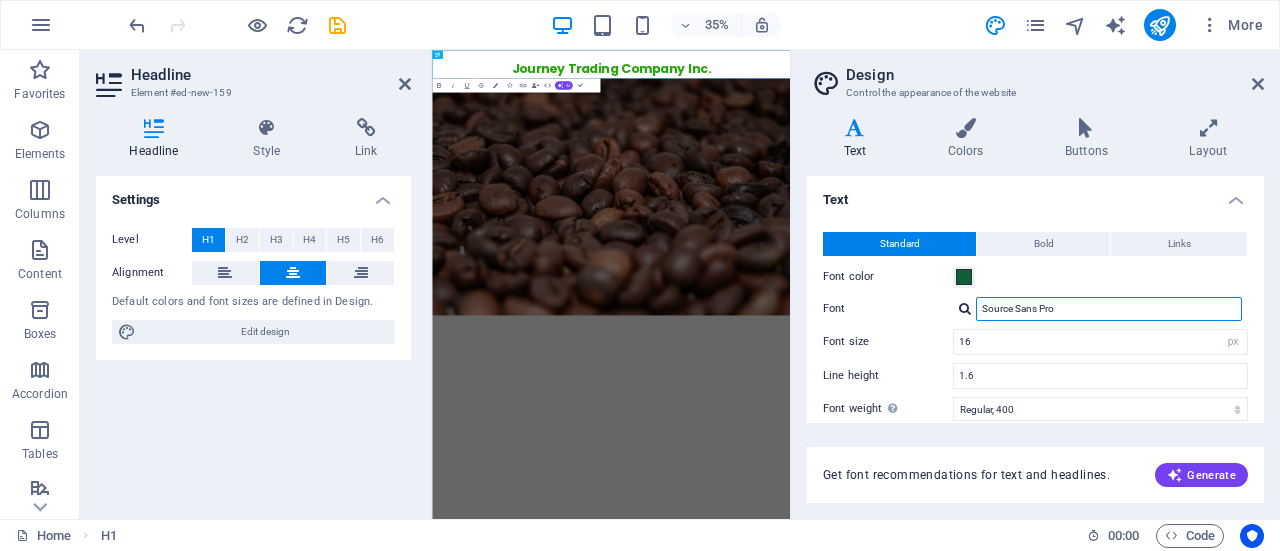 click on "Source Sans Pro" at bounding box center (1109, 309) 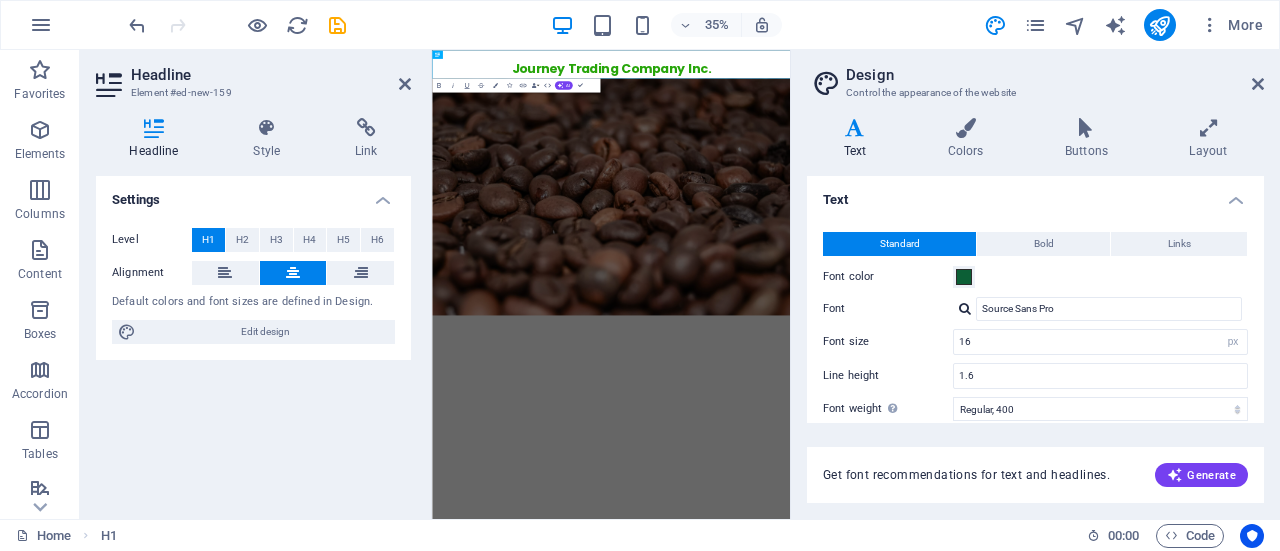 click at bounding box center [965, 308] 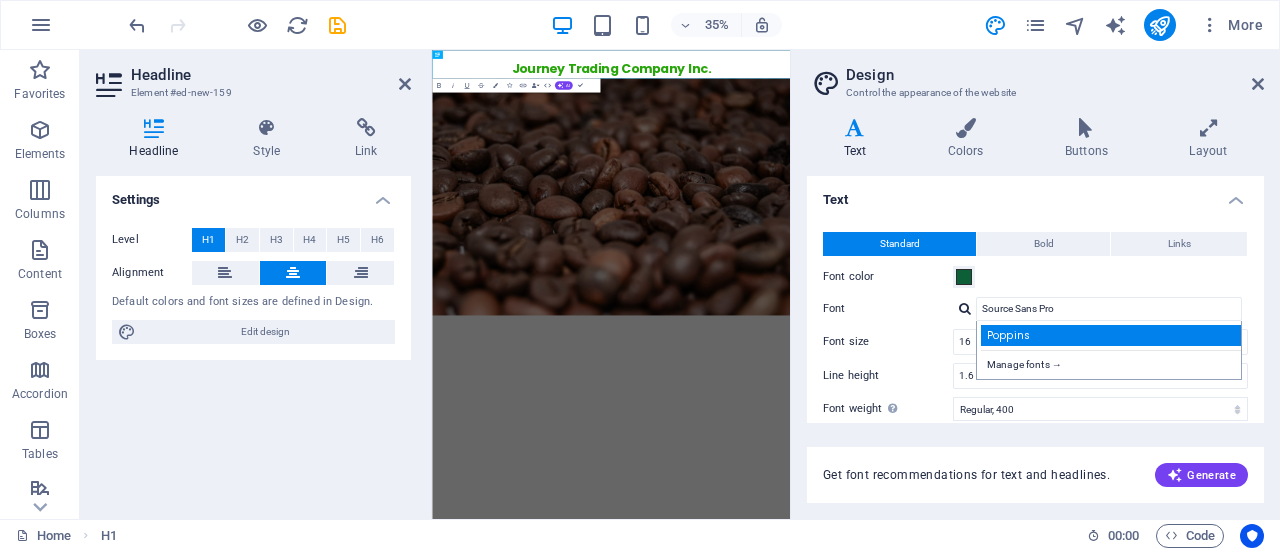 click on "Poppins" at bounding box center [1113, 335] 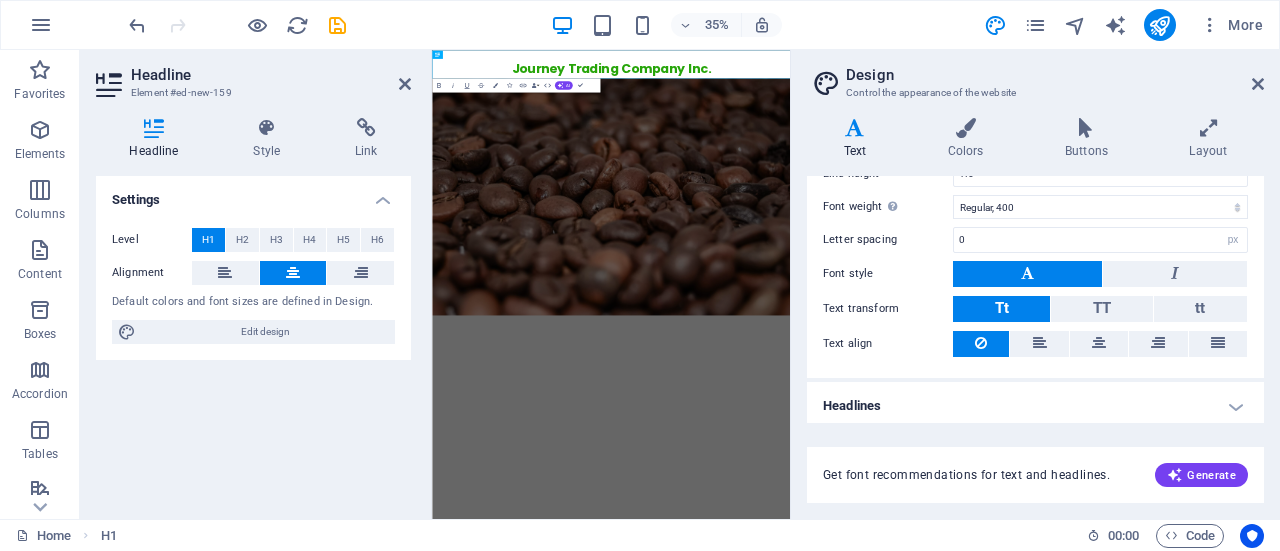 scroll, scrollTop: 204, scrollLeft: 0, axis: vertical 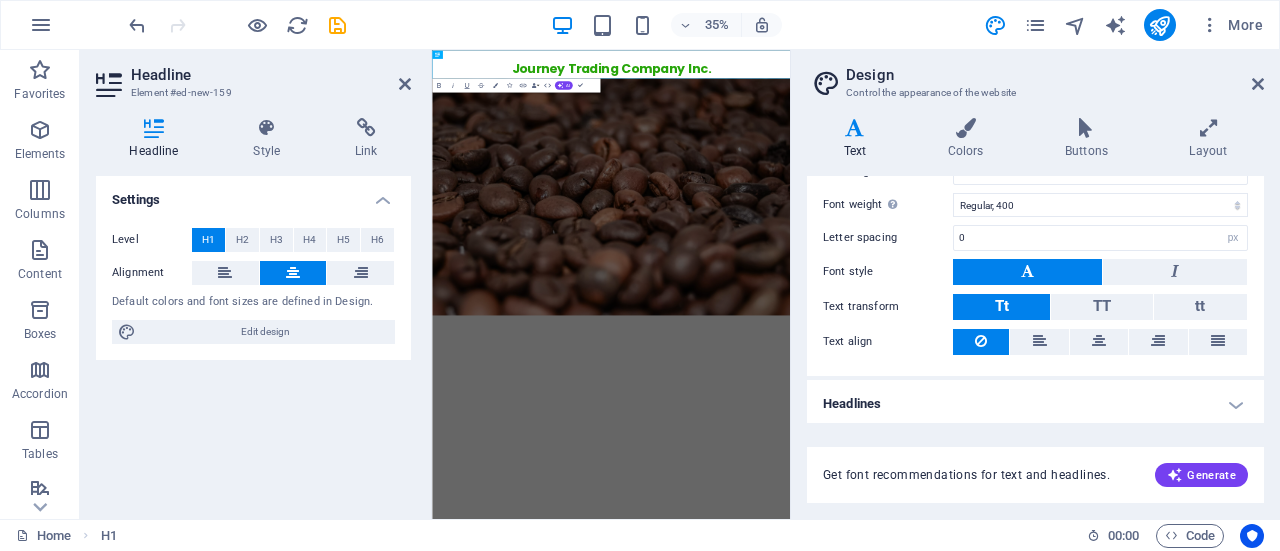 click on "Headlines" at bounding box center (1035, 404) 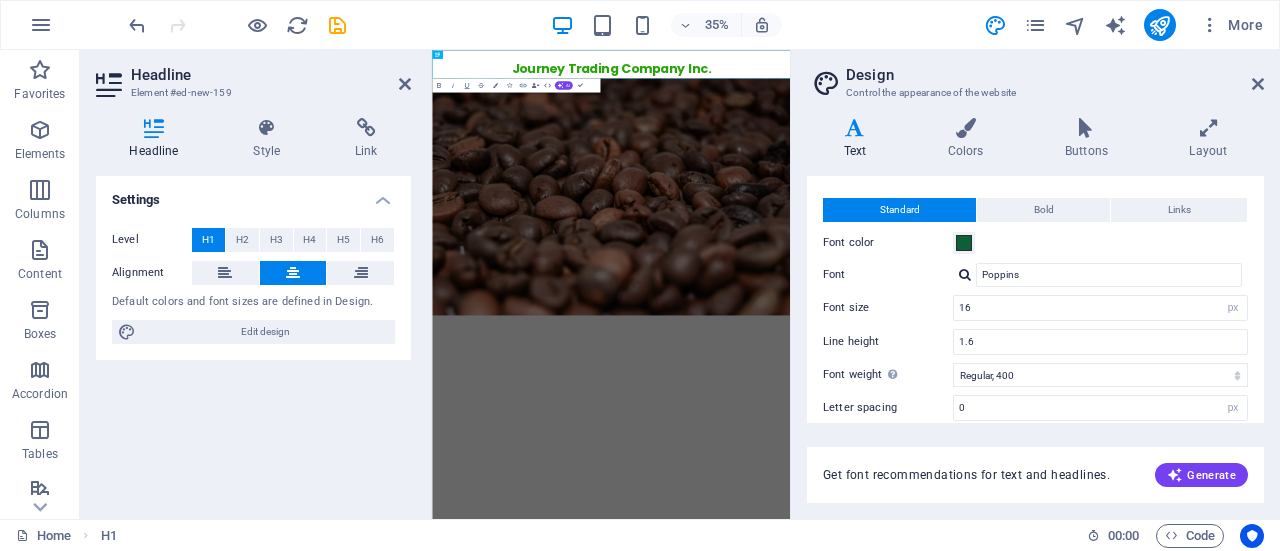 scroll, scrollTop: 0, scrollLeft: 0, axis: both 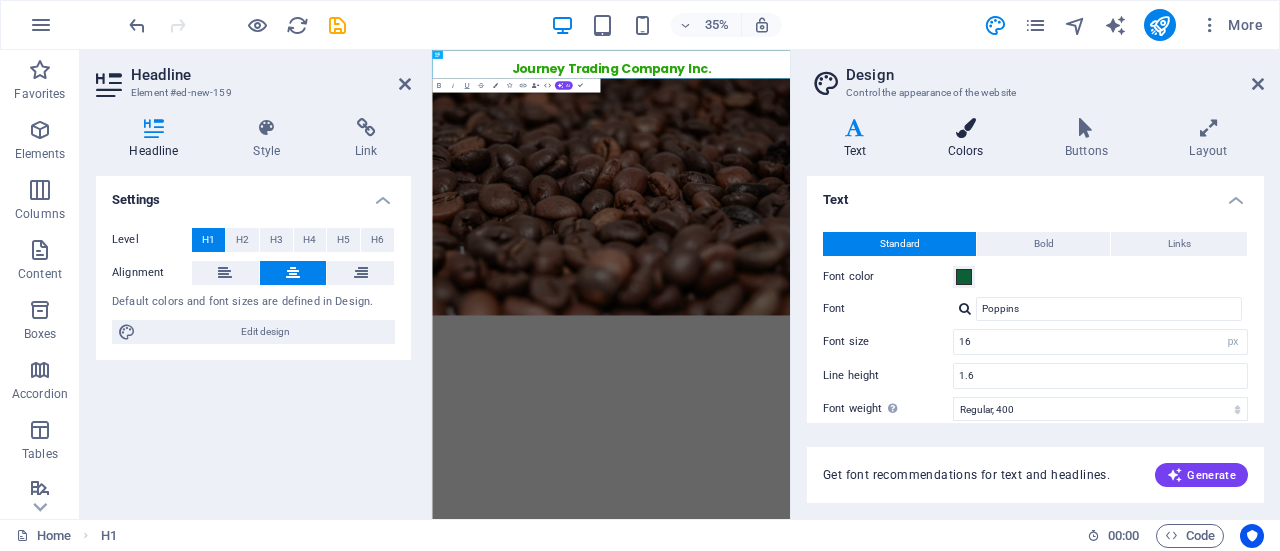click at bounding box center [965, 128] 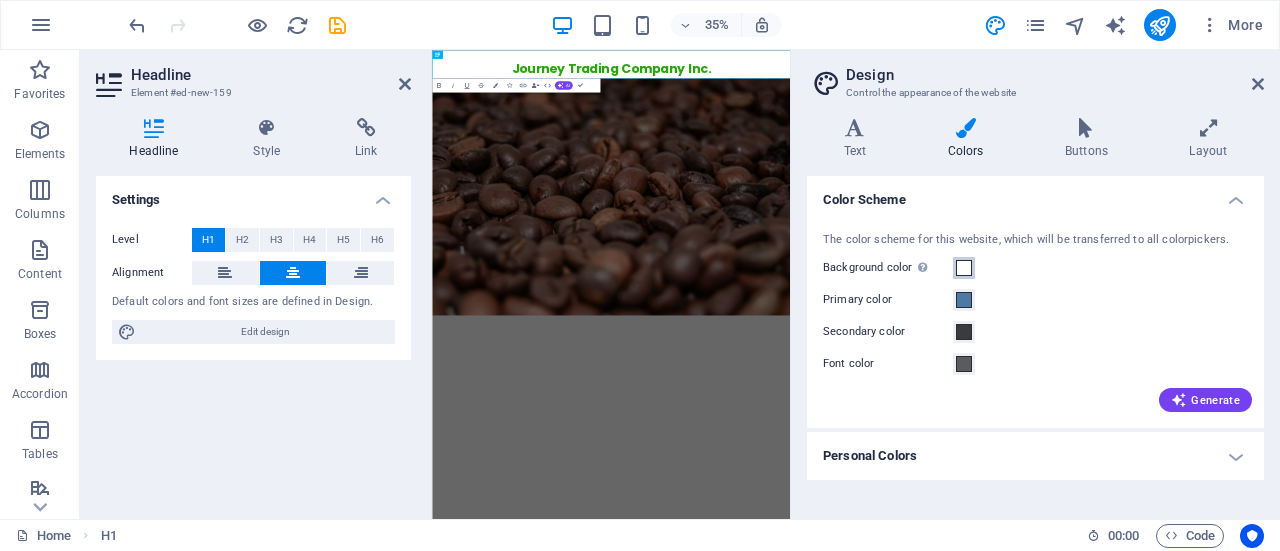 click at bounding box center [964, 268] 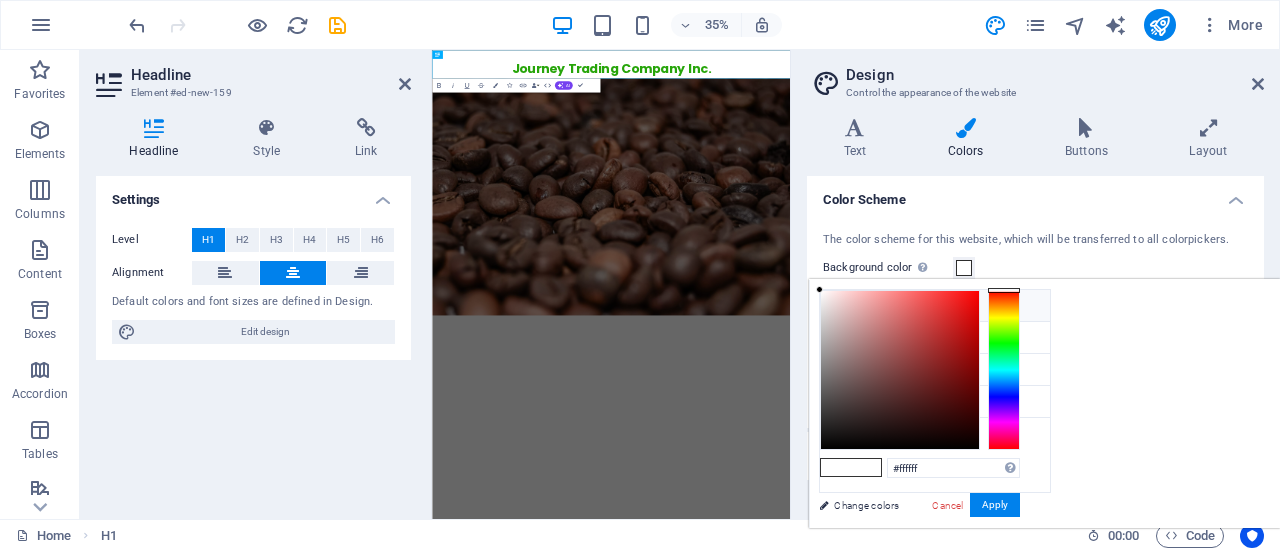 click on "#ffffff" at bounding box center [952, 309] 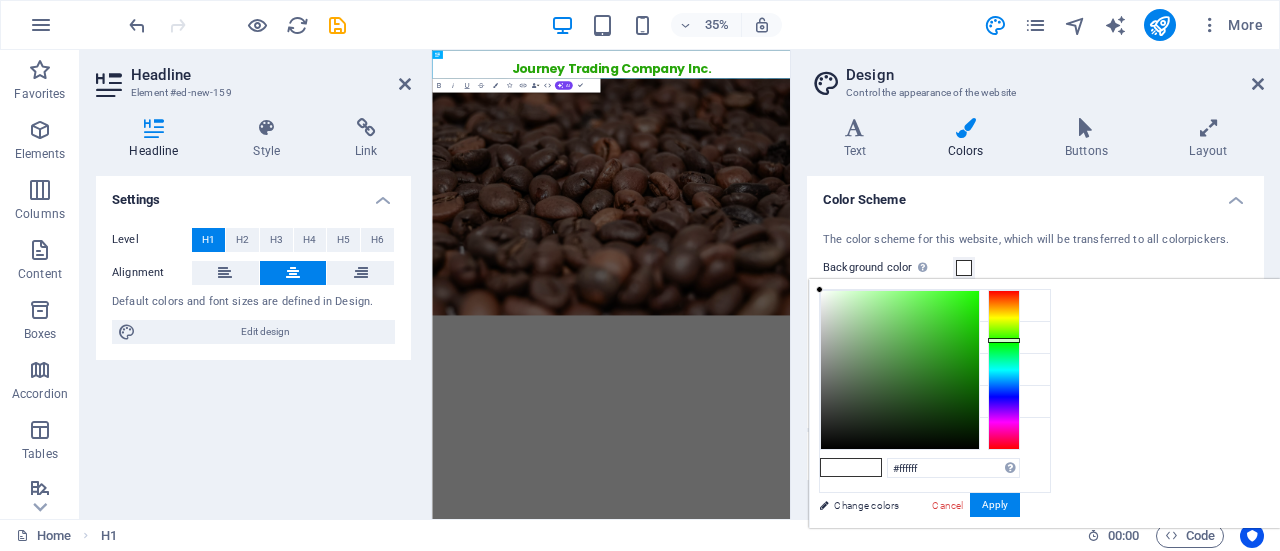 drag, startPoint x: 1258, startPoint y: 289, endPoint x: 1264, endPoint y: 339, distance: 50.358715 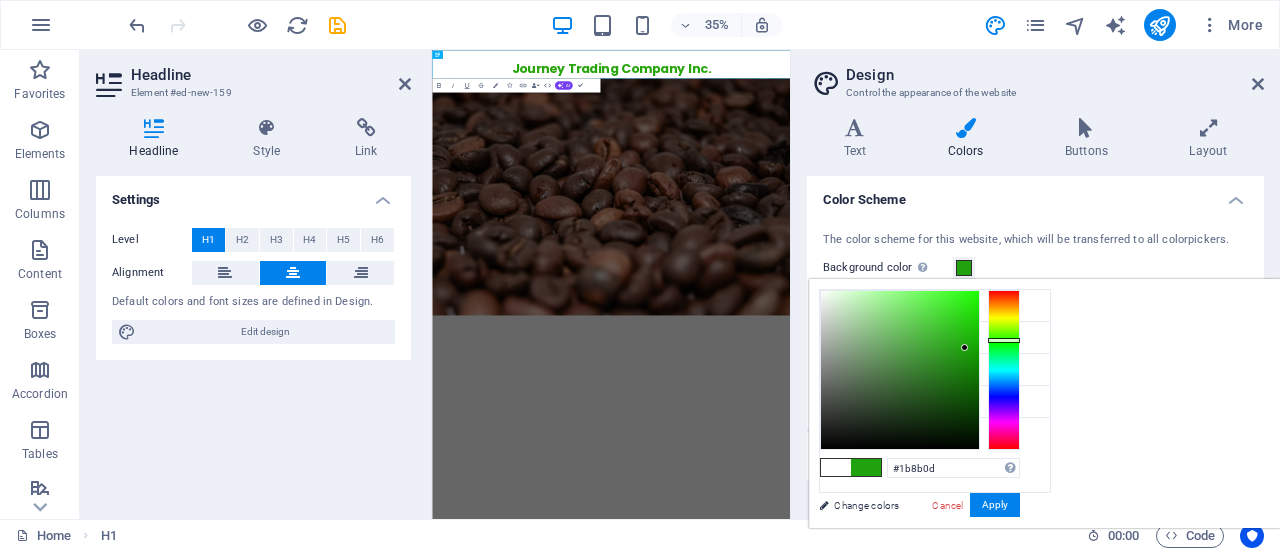 type on "#1a8b0c" 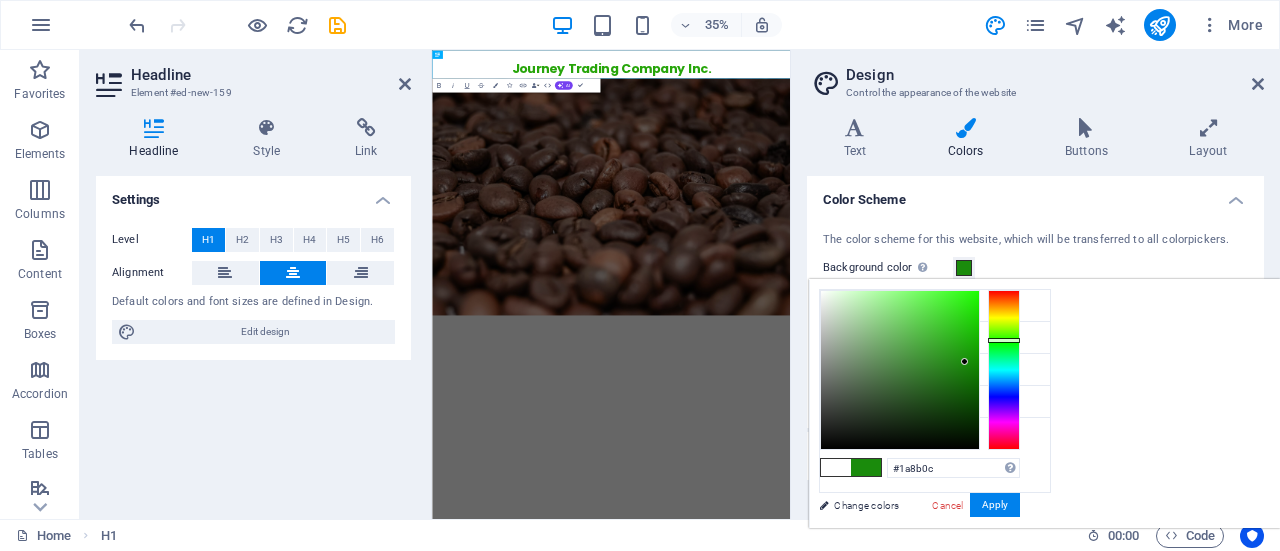 drag, startPoint x: 1068, startPoint y: 288, endPoint x: 1215, endPoint y: 361, distance: 164.128 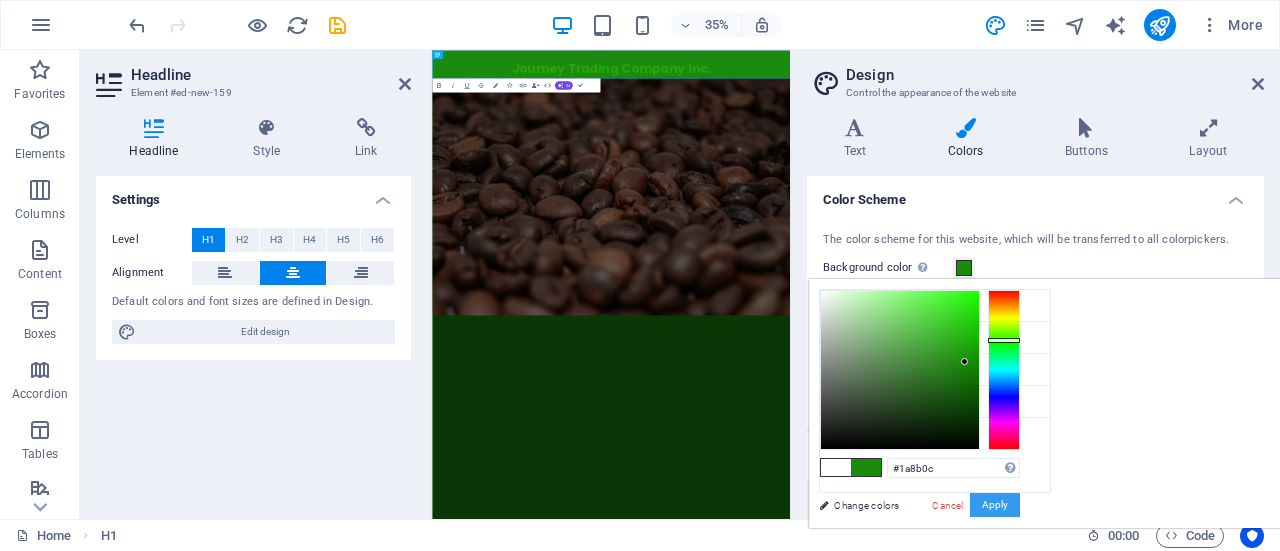click on "Apply" at bounding box center [995, 505] 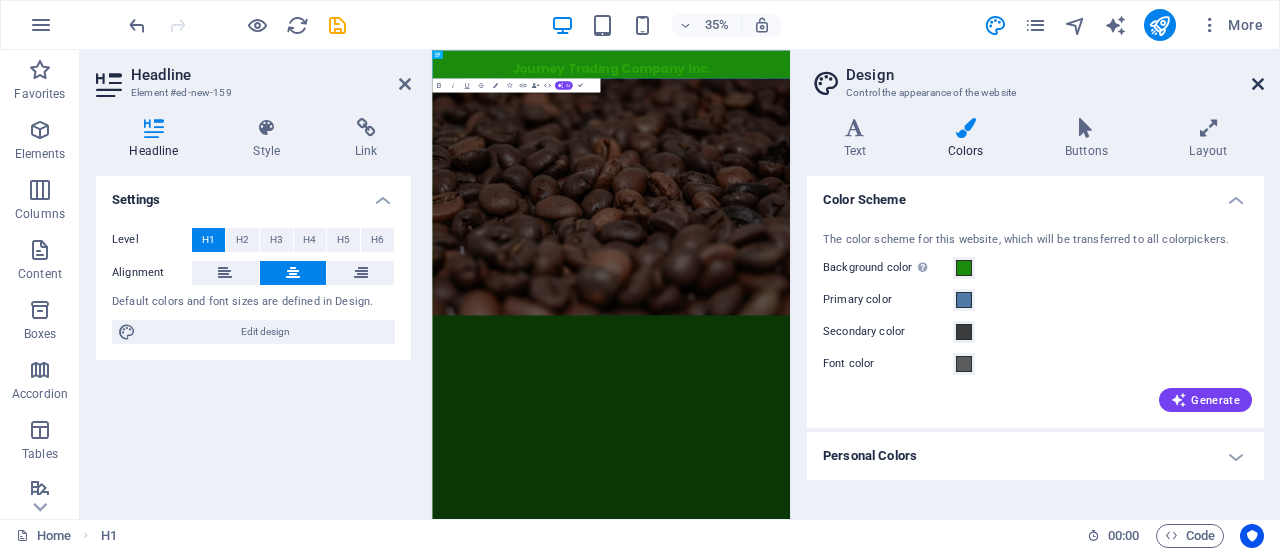 click at bounding box center (1258, 84) 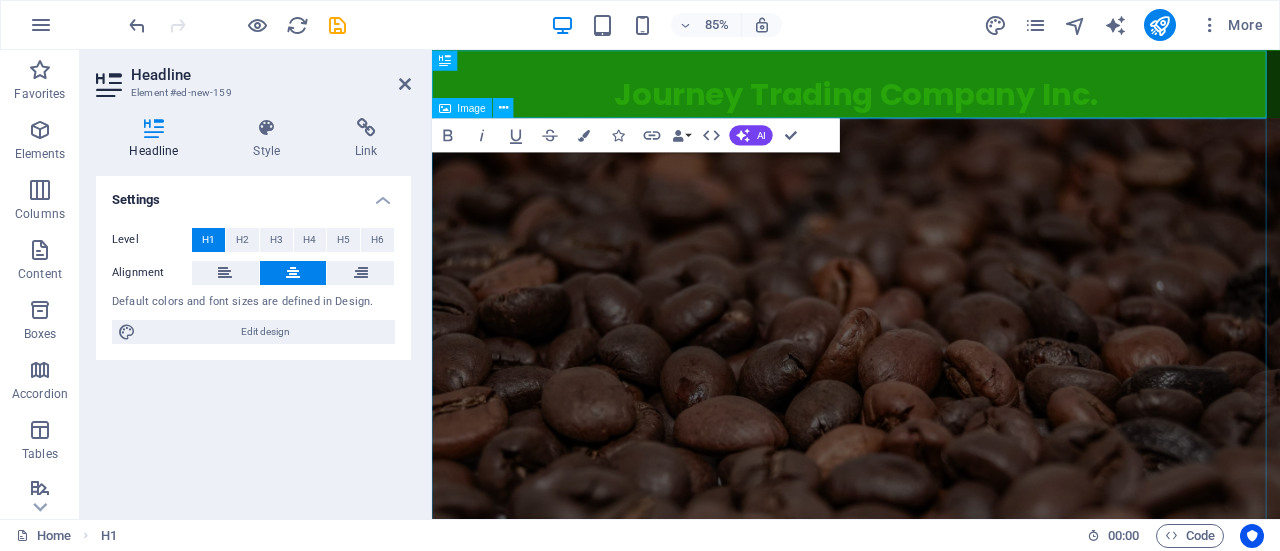 click at bounding box center (931, 460) 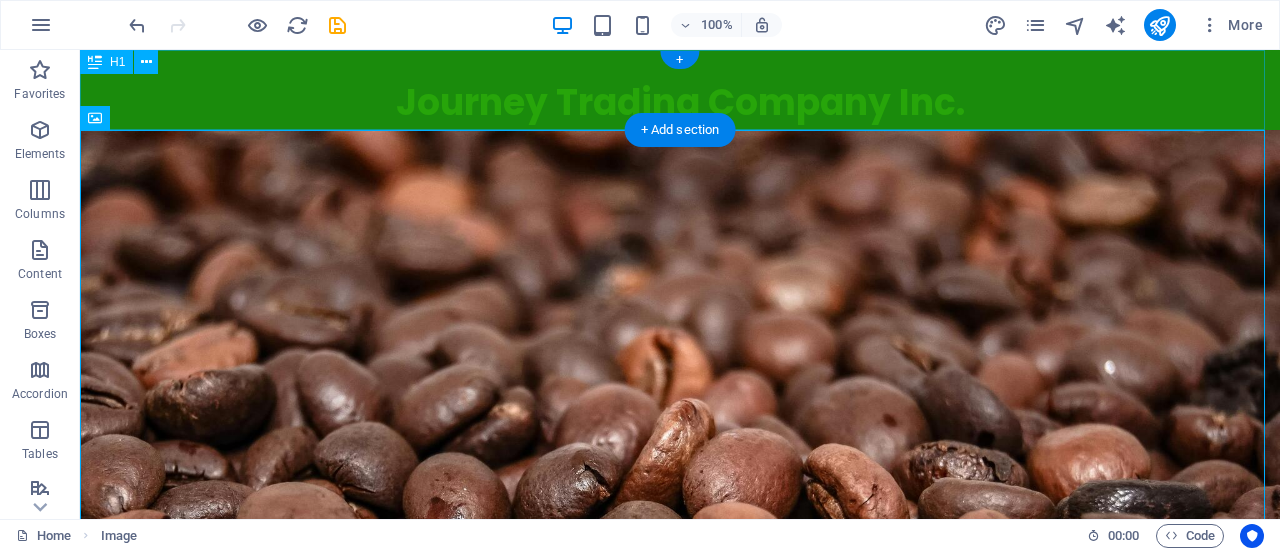 click on "​ Journey Trading Company Inc." at bounding box center [680, 90] 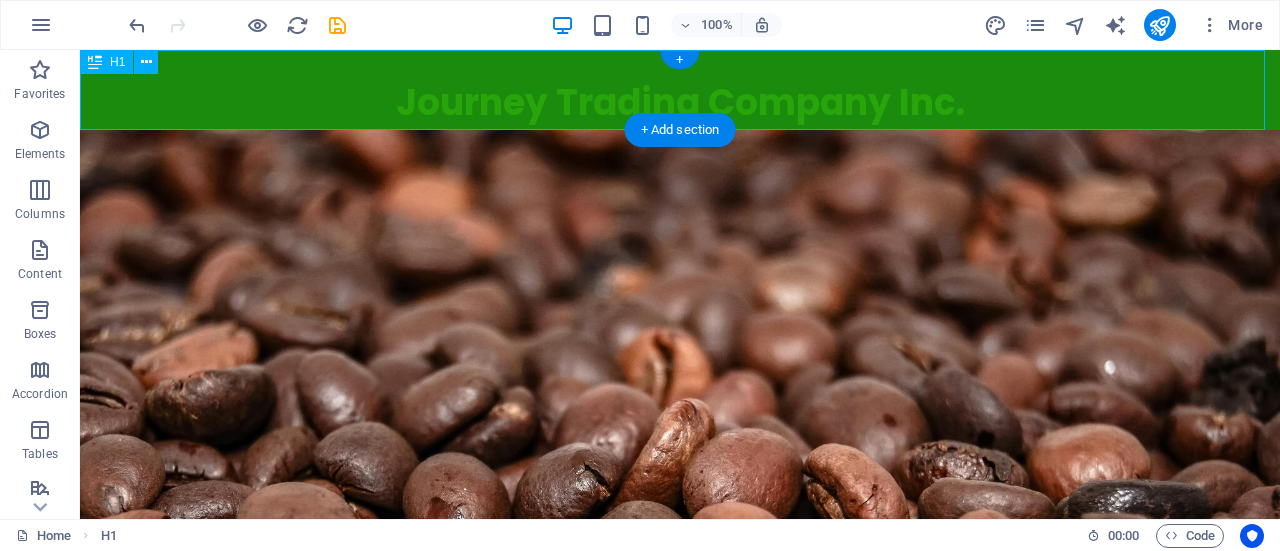 click on "​ Journey Trading Company Inc." at bounding box center (680, 90) 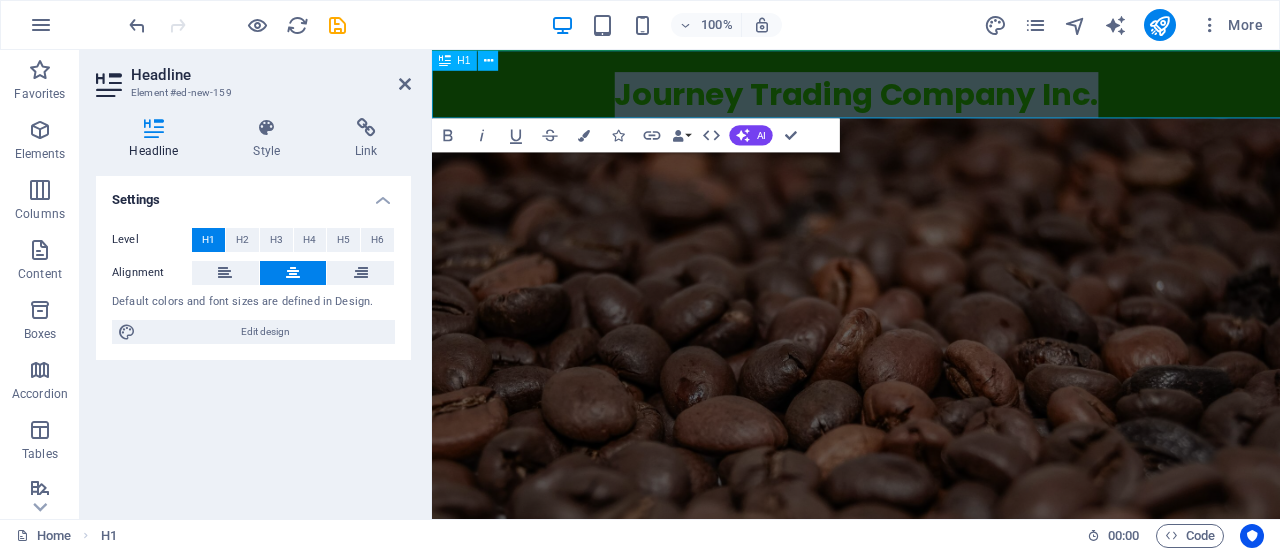 click on "Journey Trading Company Inc." at bounding box center [931, 102] 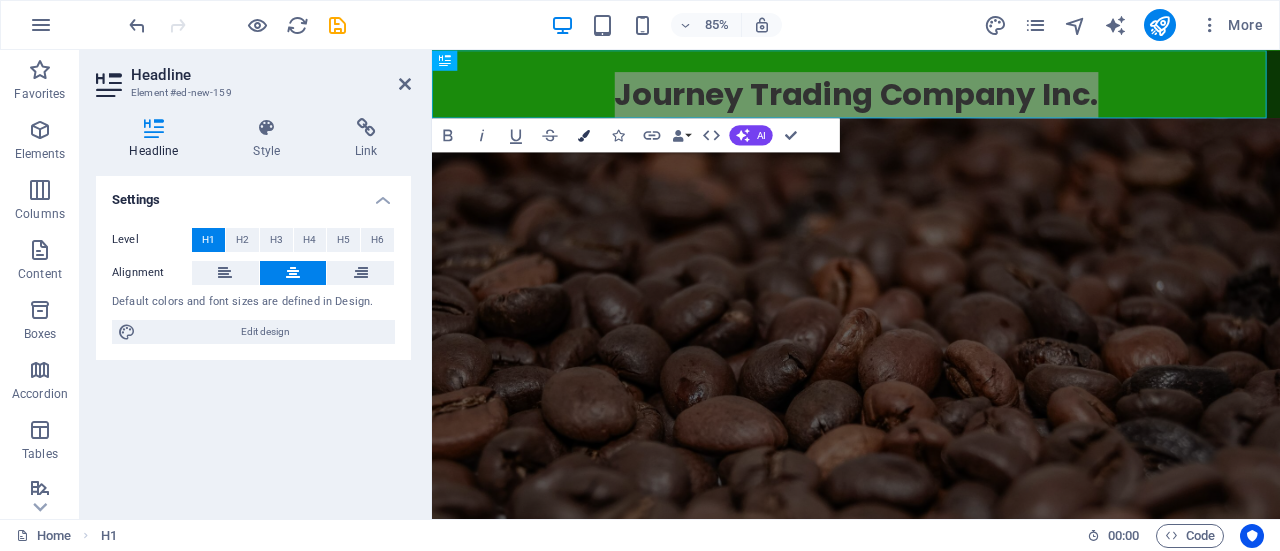 click at bounding box center (584, 135) 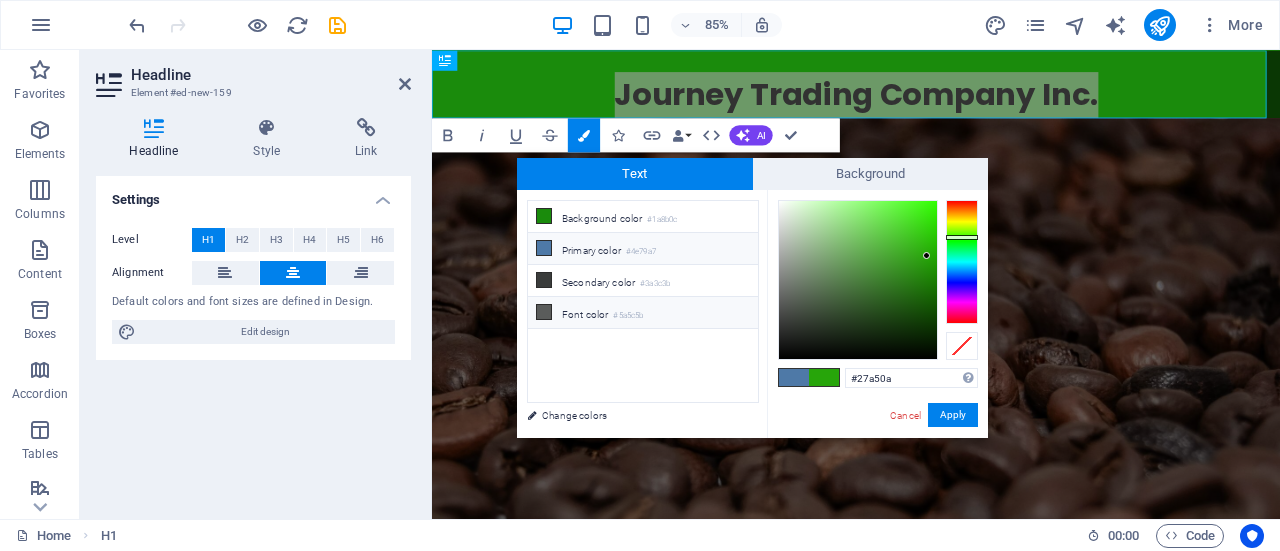 click on "Font color
#5a5c5b" at bounding box center [643, 313] 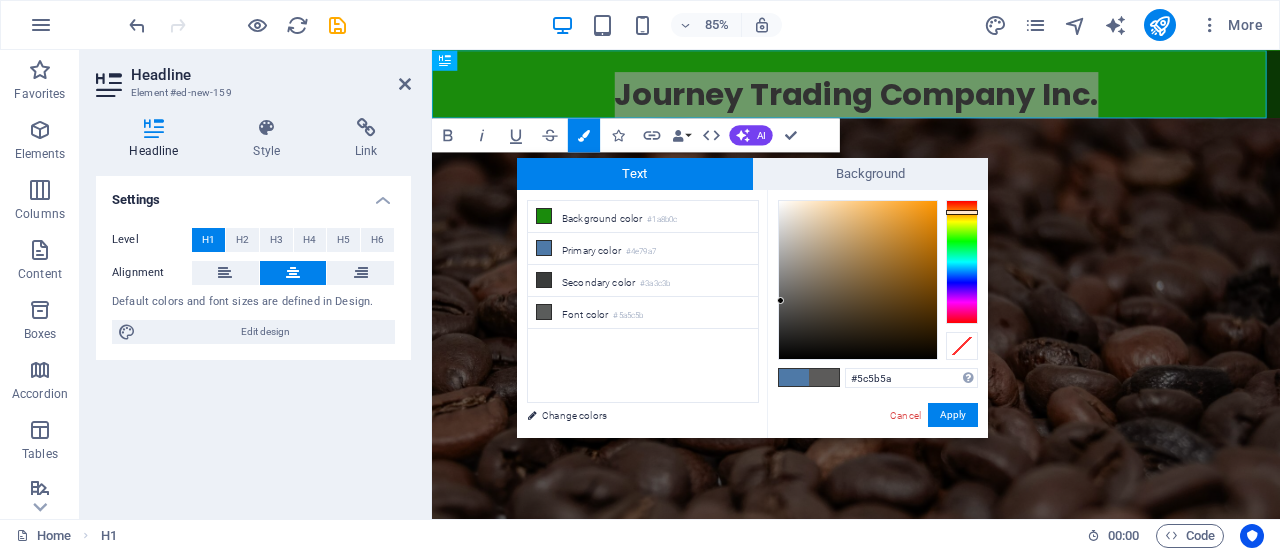 drag, startPoint x: 960, startPoint y: 253, endPoint x: 968, endPoint y: 212, distance: 41.773197 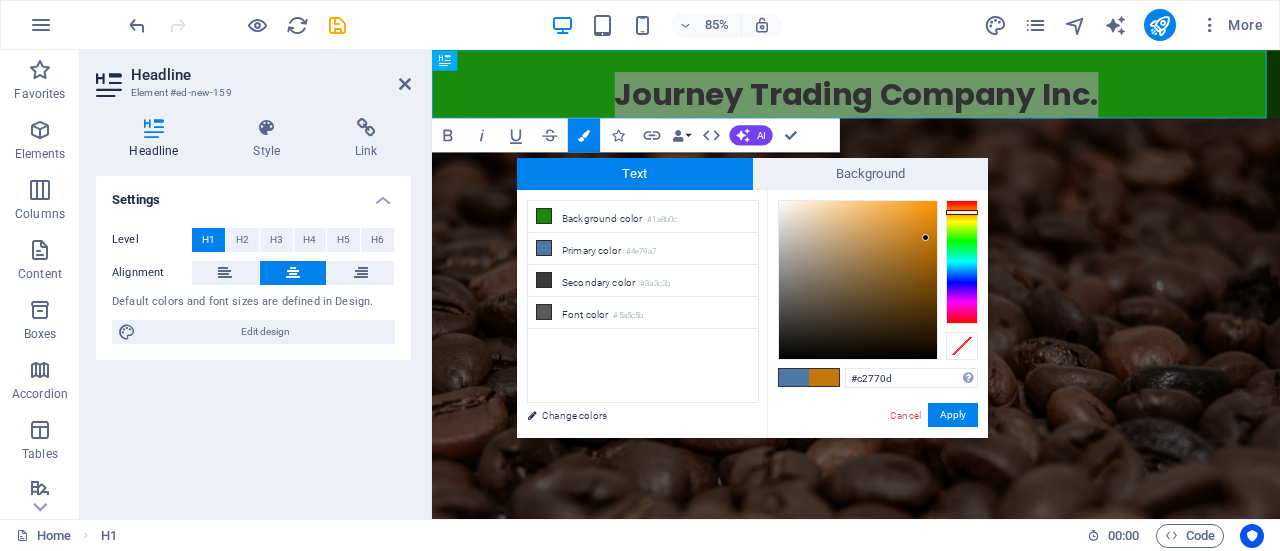 click at bounding box center (858, 280) 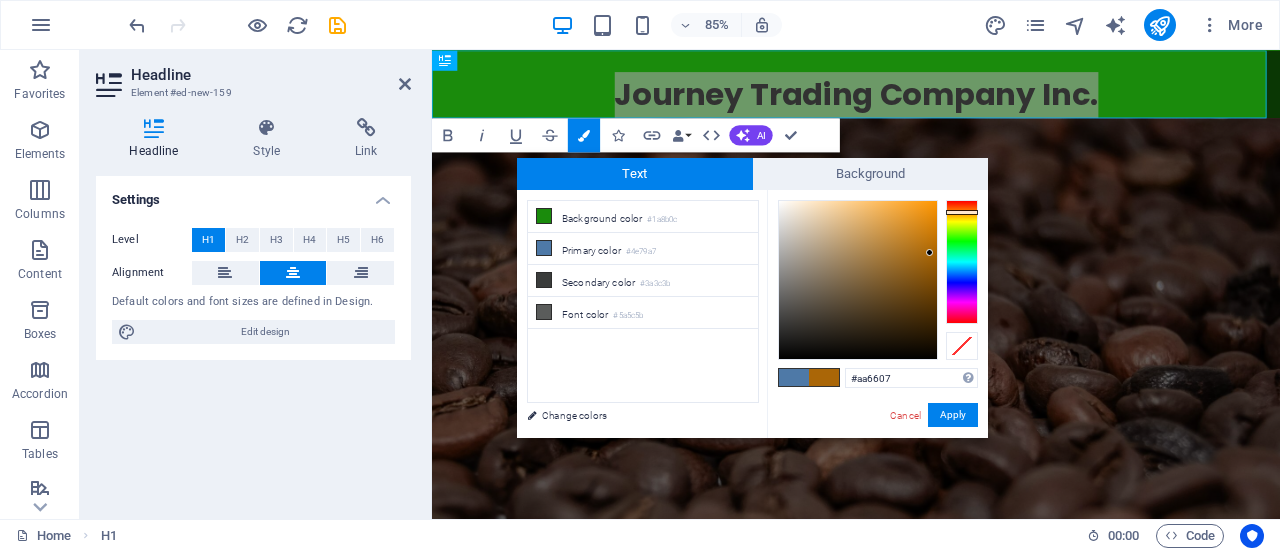 click at bounding box center [858, 280] 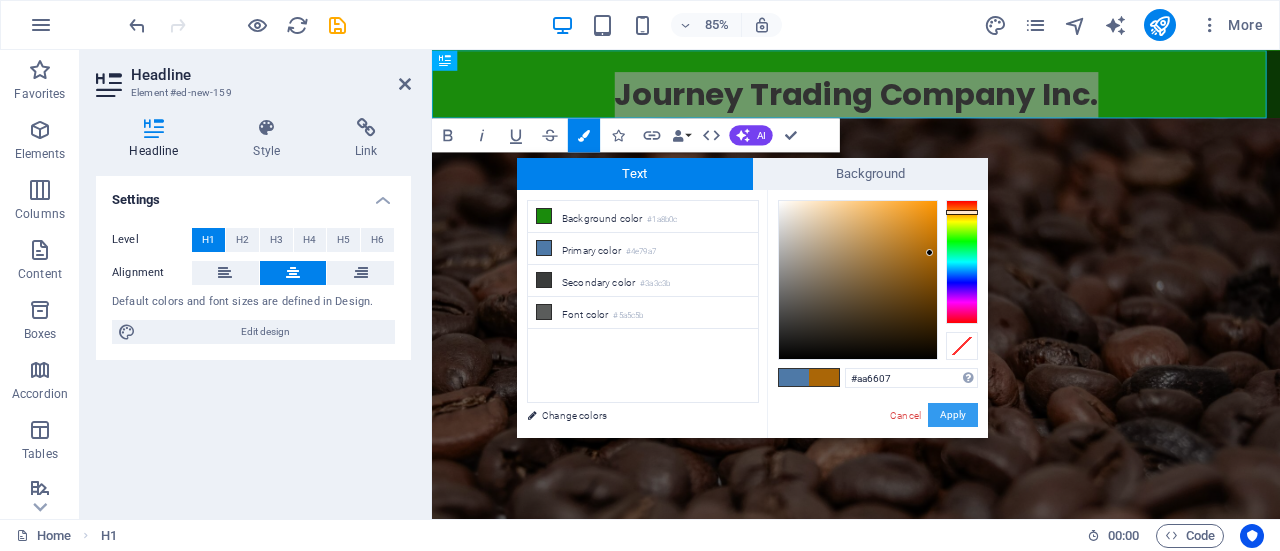 click on "Apply" at bounding box center [953, 415] 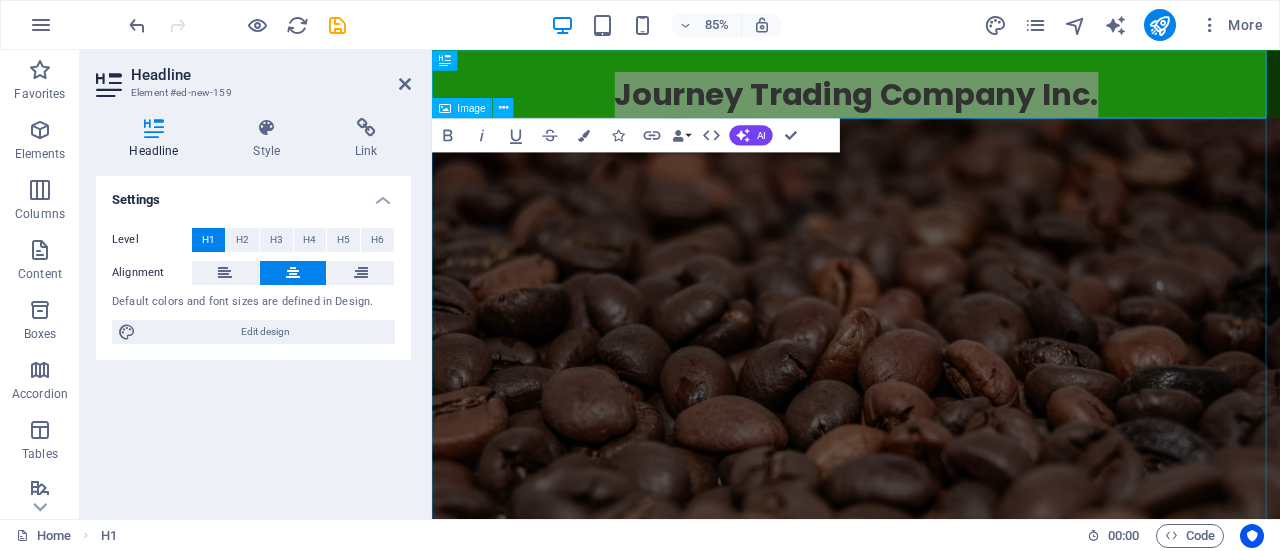 click at bounding box center [931, 460] 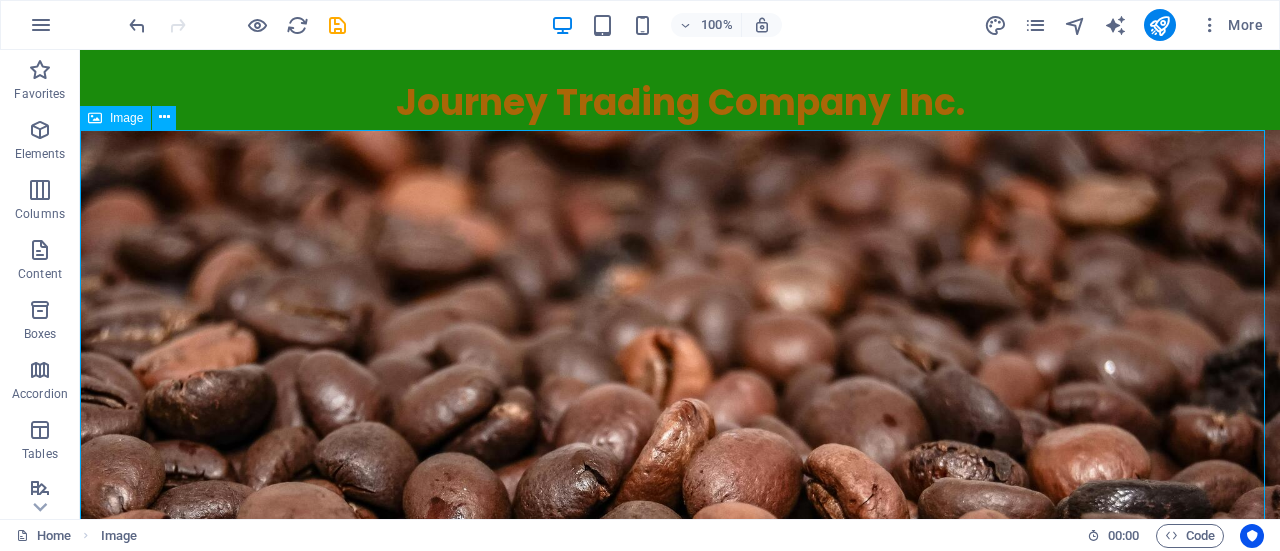 click at bounding box center (680, 527) 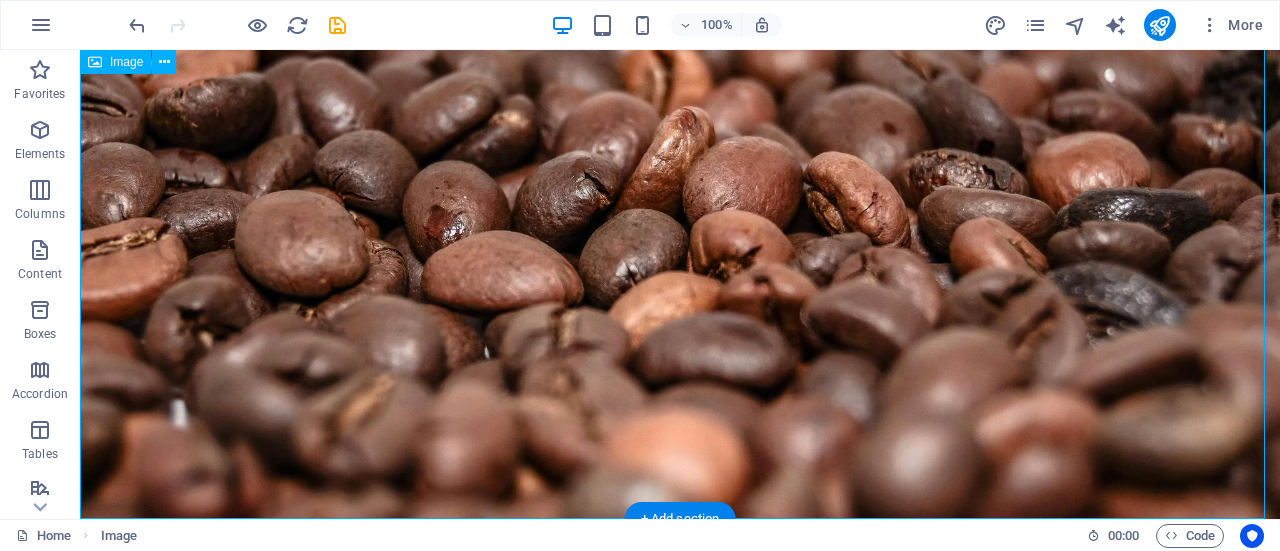 scroll, scrollTop: 0, scrollLeft: 0, axis: both 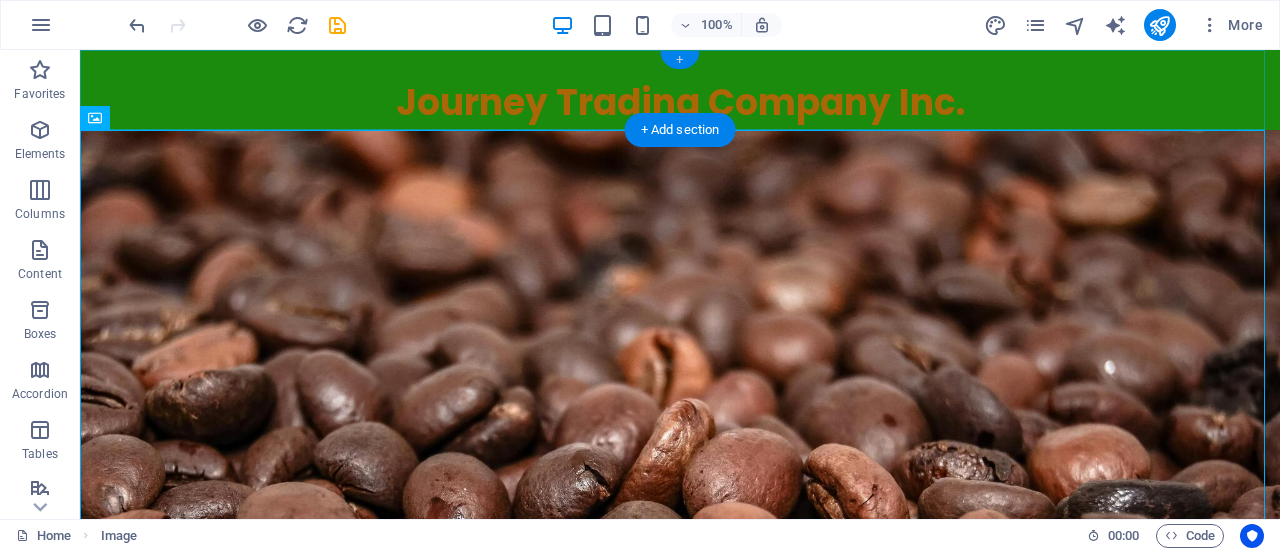 click on "+" at bounding box center [679, 60] 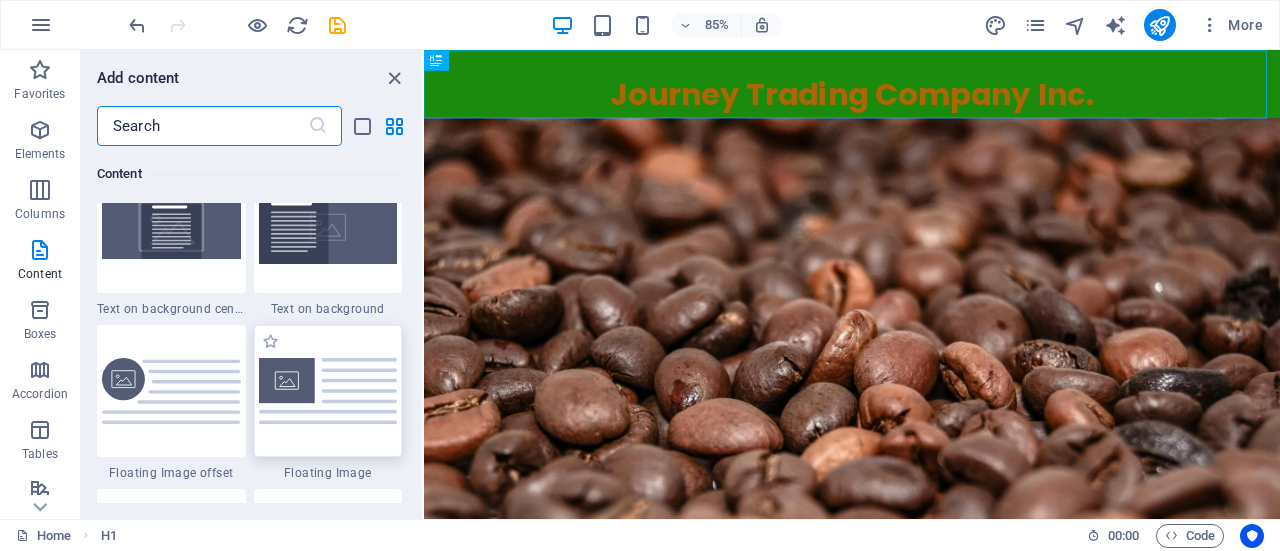 scroll, scrollTop: 4198, scrollLeft: 0, axis: vertical 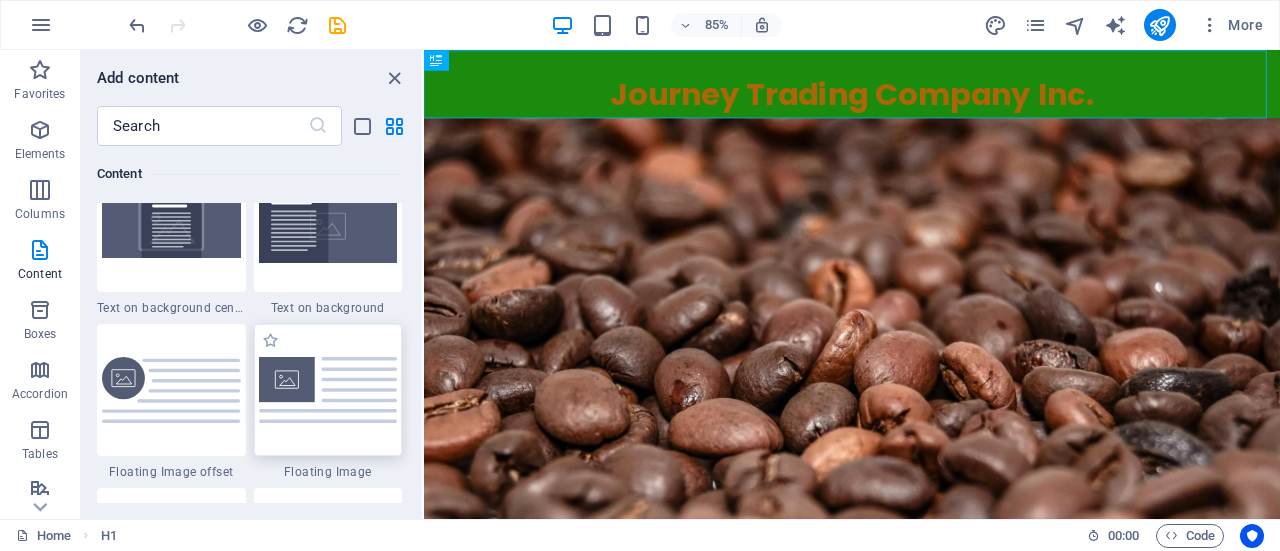 click at bounding box center [328, 389] 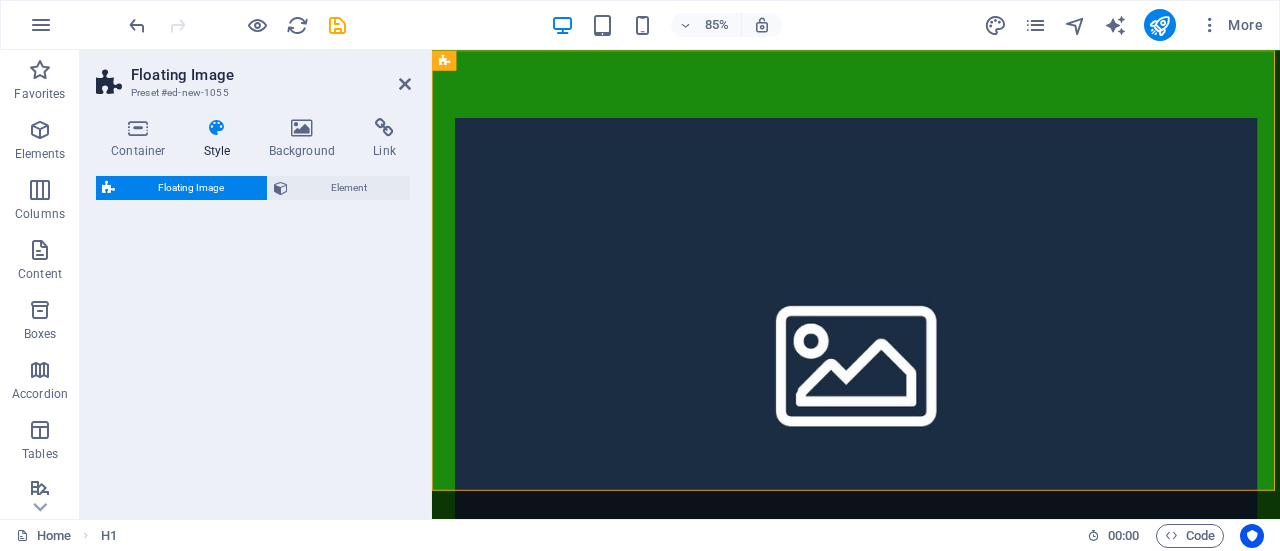 select on "%" 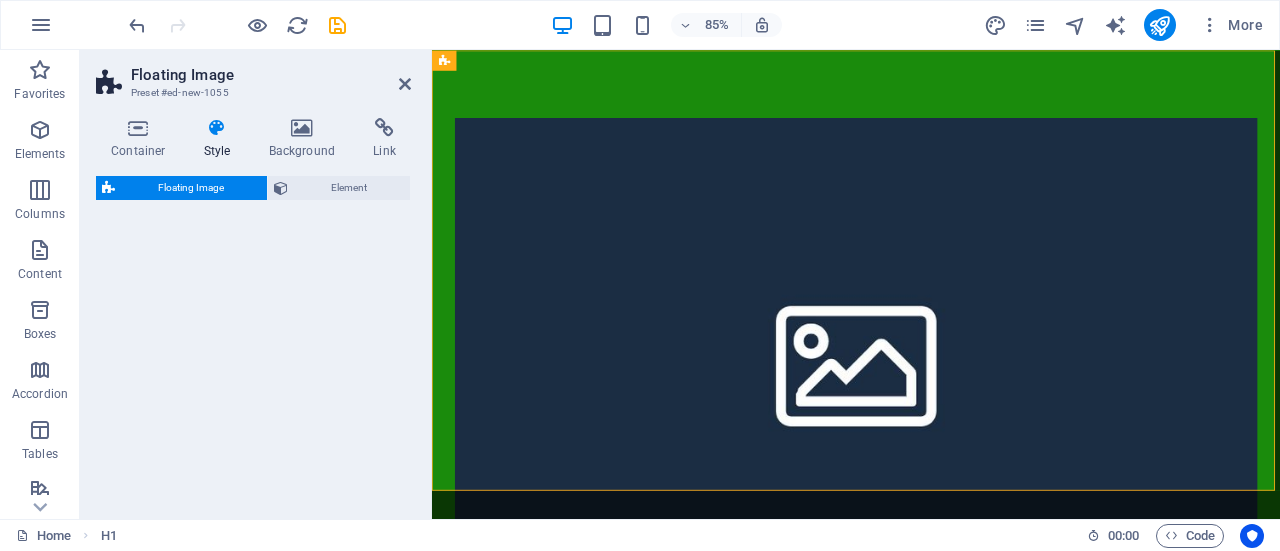 select on "rem" 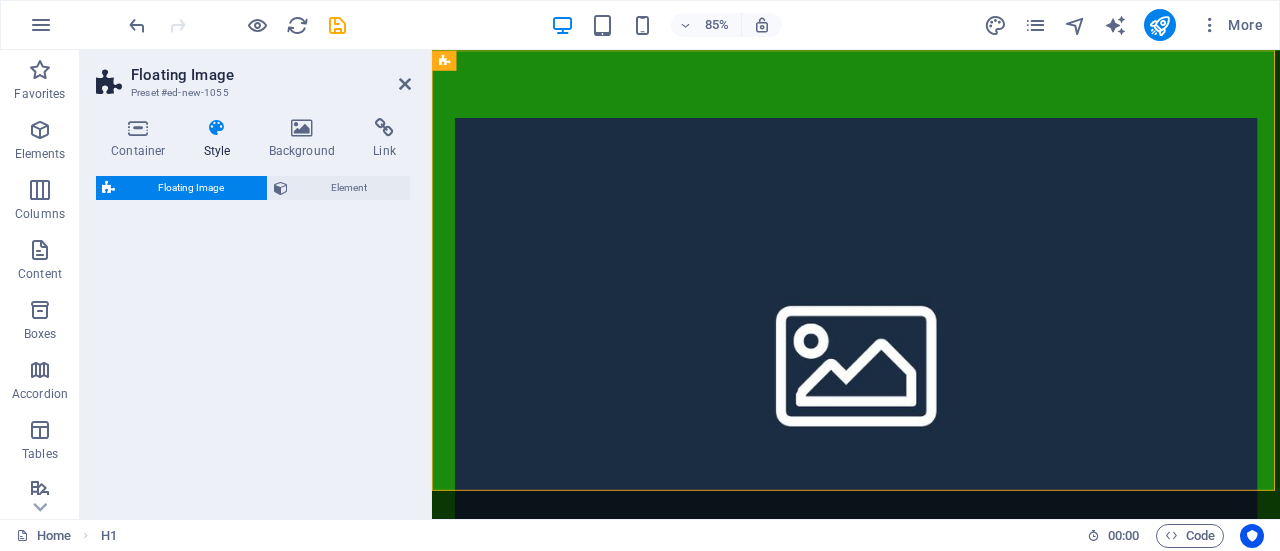 select on "rem" 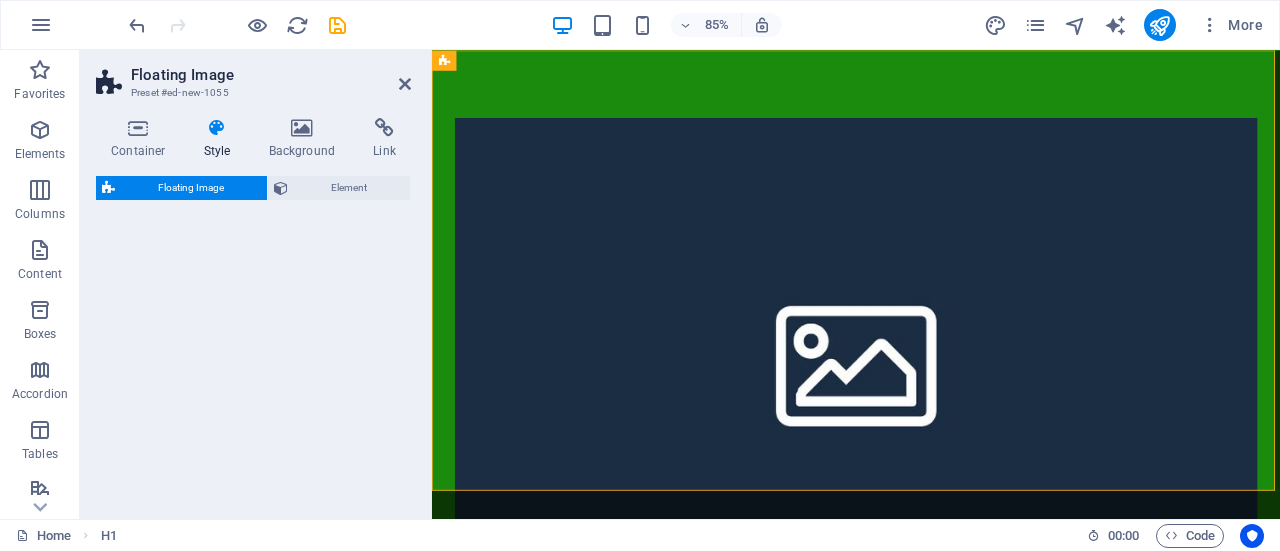 select on "rem" 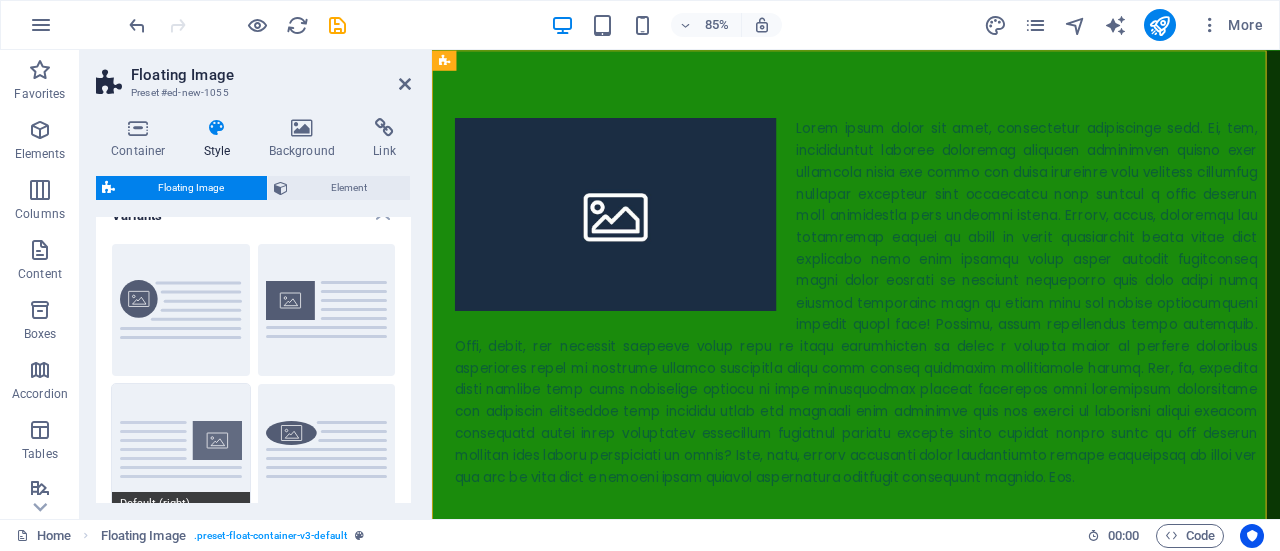 scroll, scrollTop: 0, scrollLeft: 0, axis: both 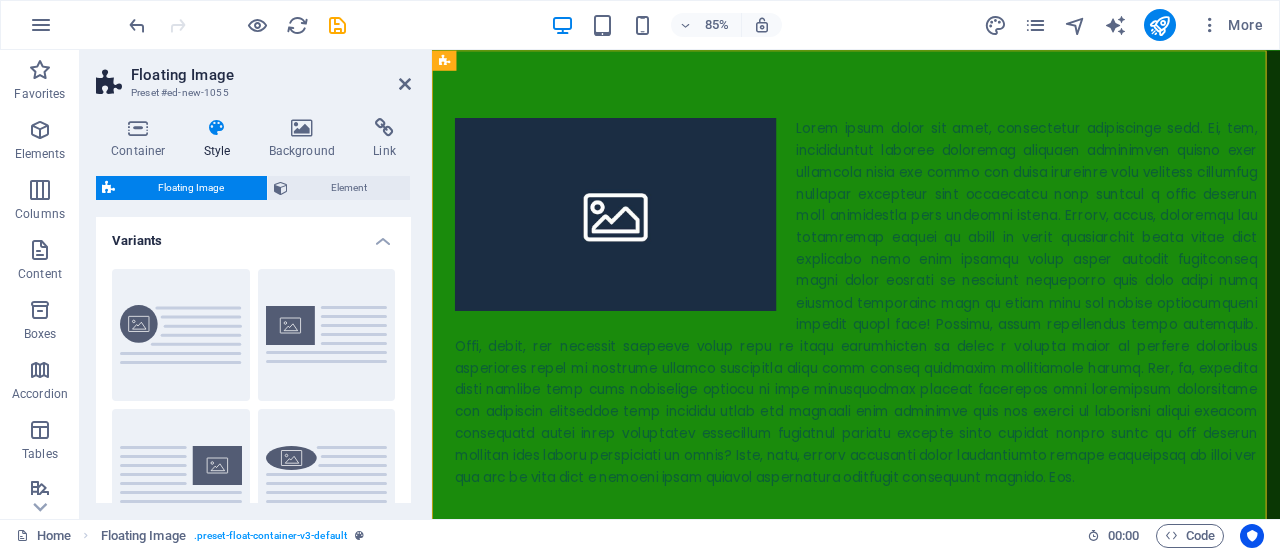 click on "Variants" at bounding box center (253, 235) 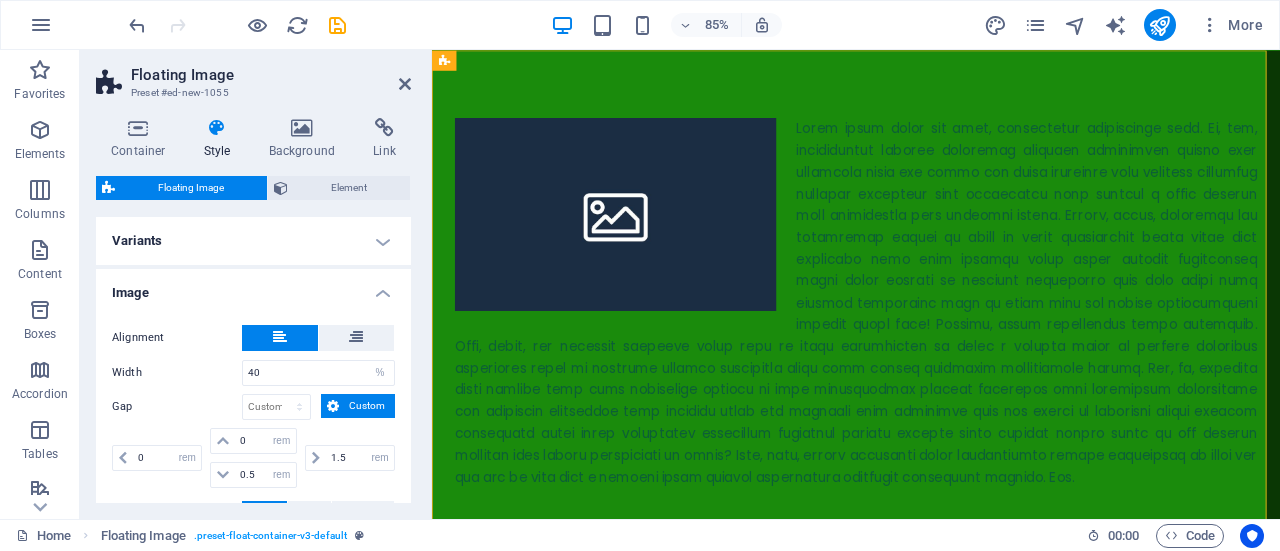 click on "Floating Image" at bounding box center (191, 188) 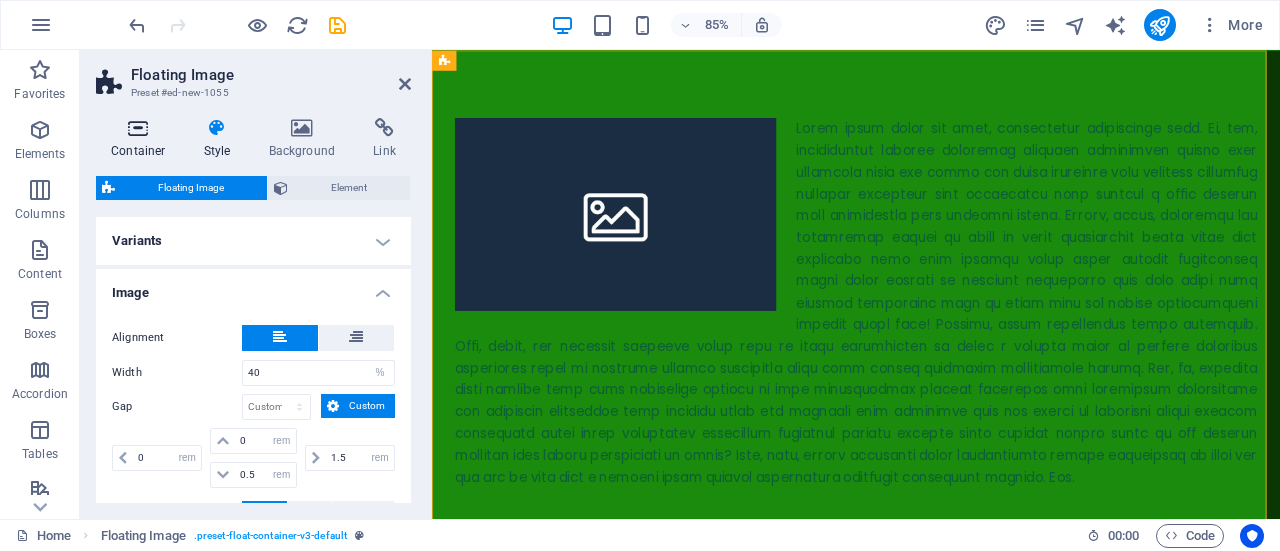 click at bounding box center [138, 128] 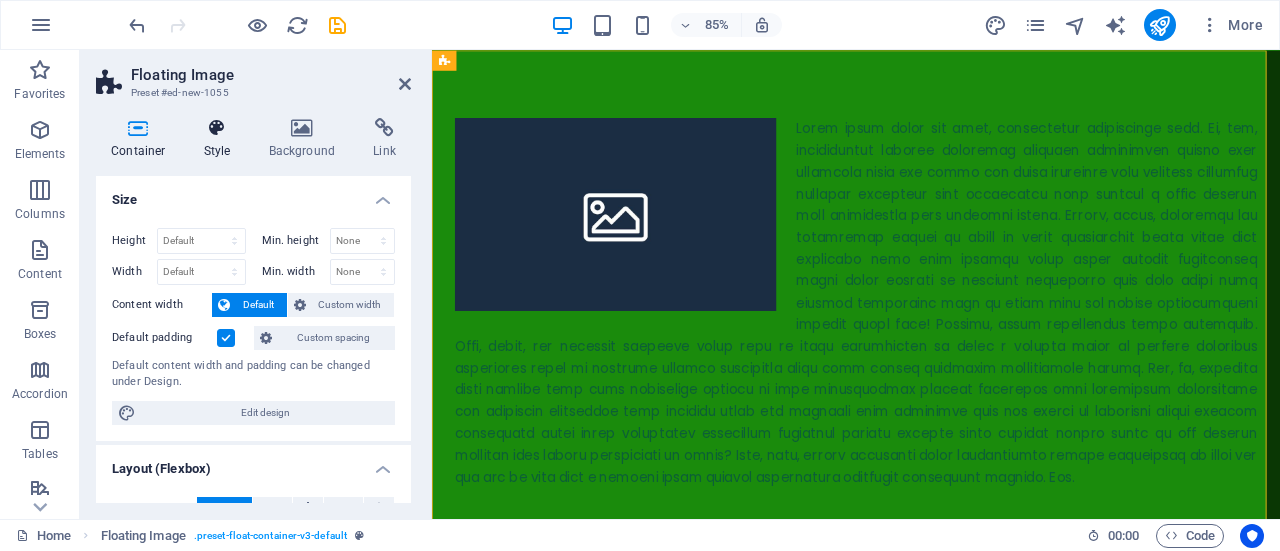 click at bounding box center [217, 128] 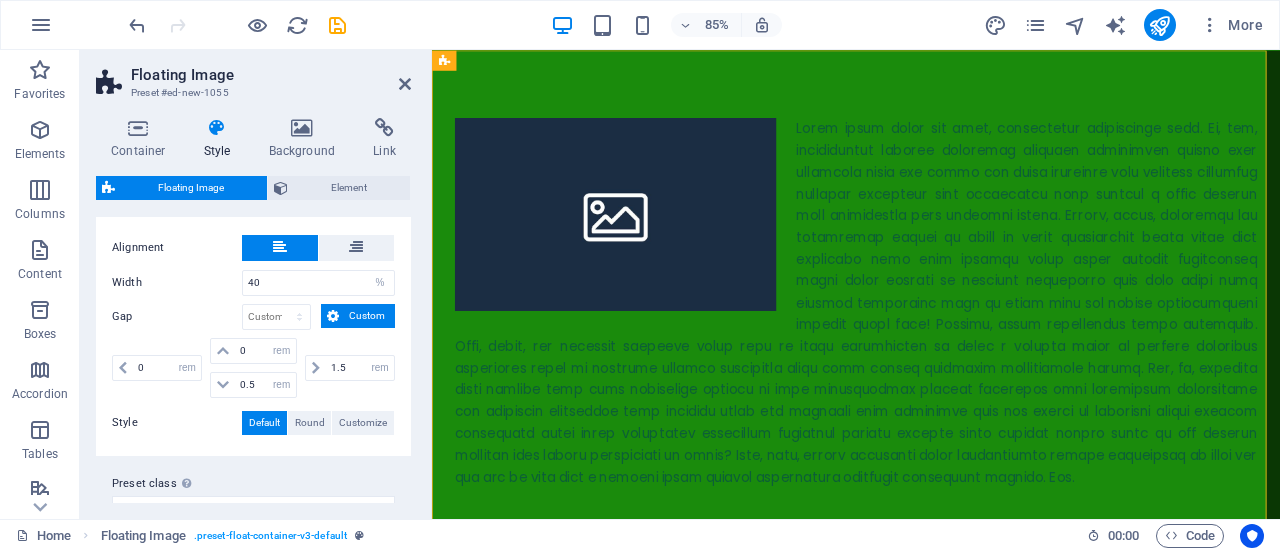 scroll, scrollTop: 118, scrollLeft: 0, axis: vertical 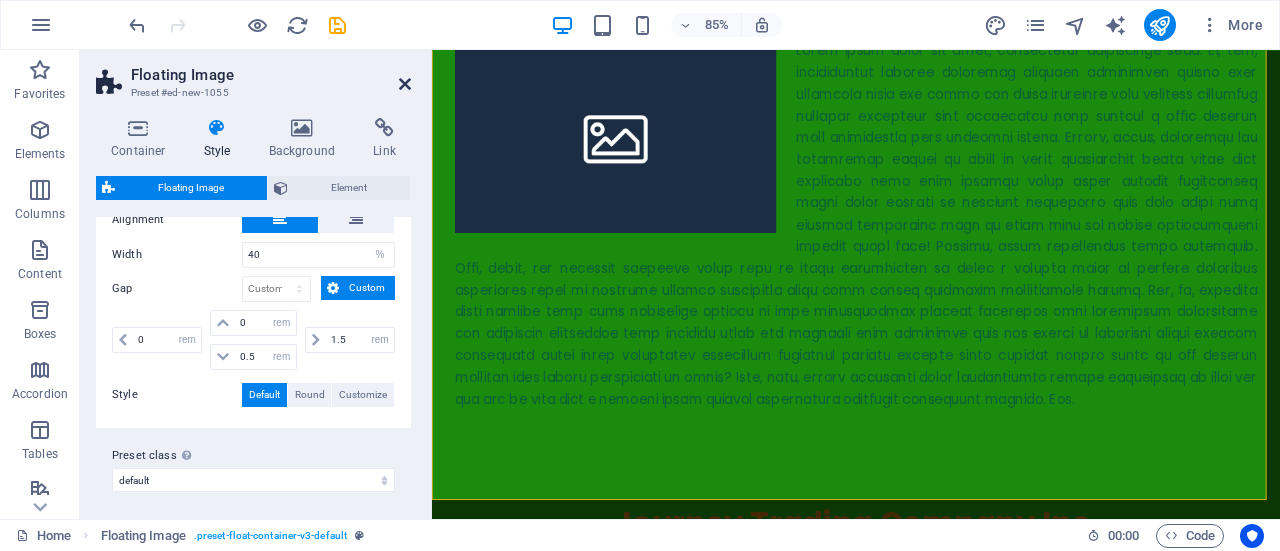 click at bounding box center [405, 84] 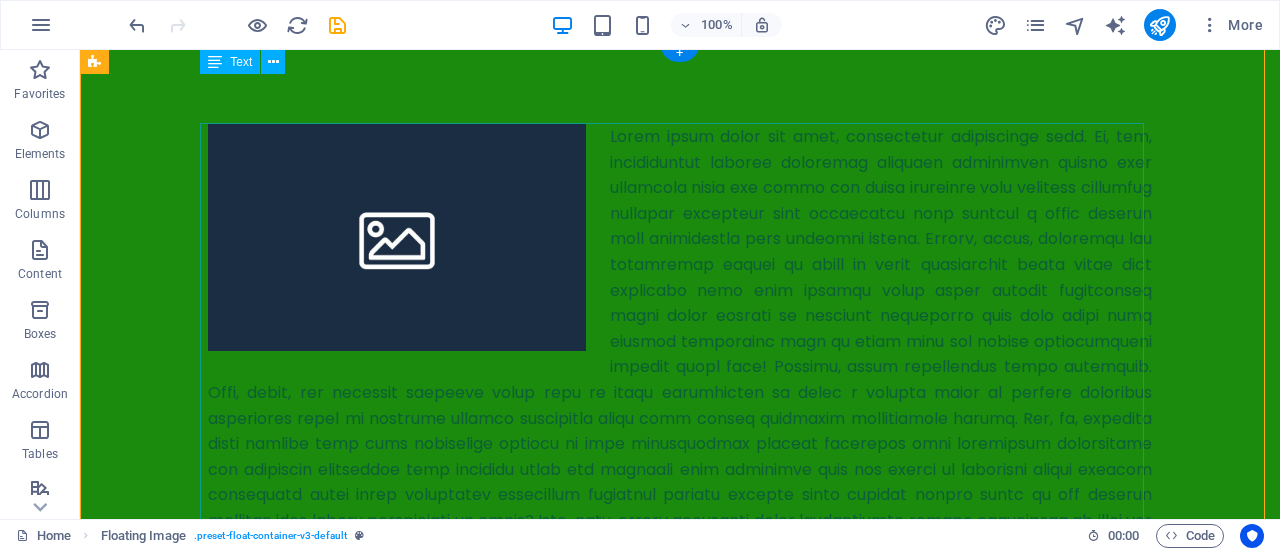 scroll, scrollTop: 0, scrollLeft: 0, axis: both 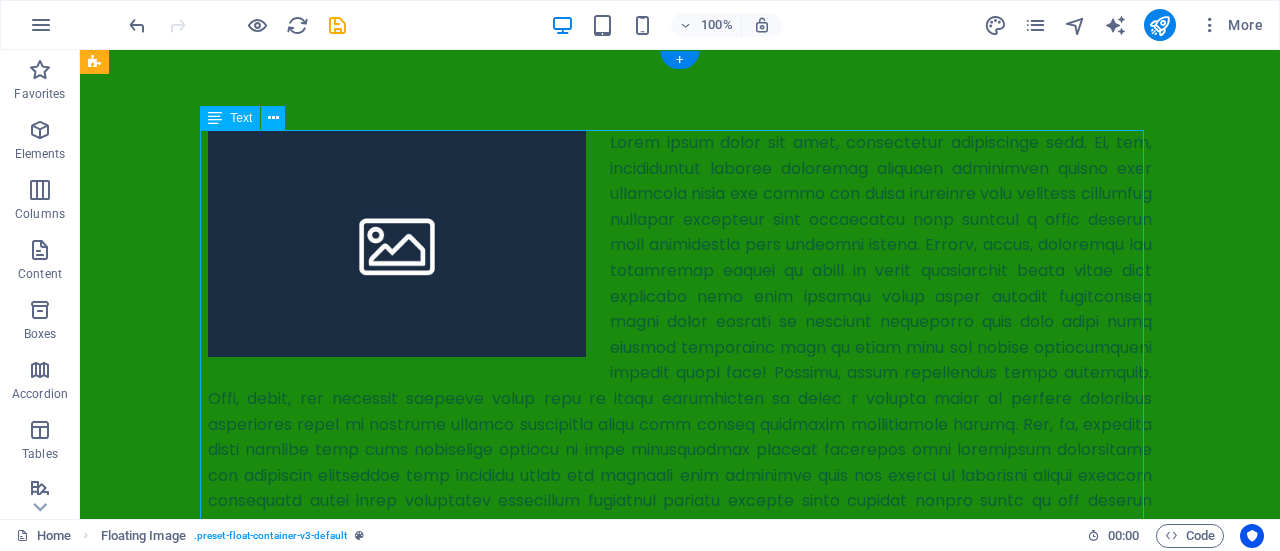 click at bounding box center [680, 347] 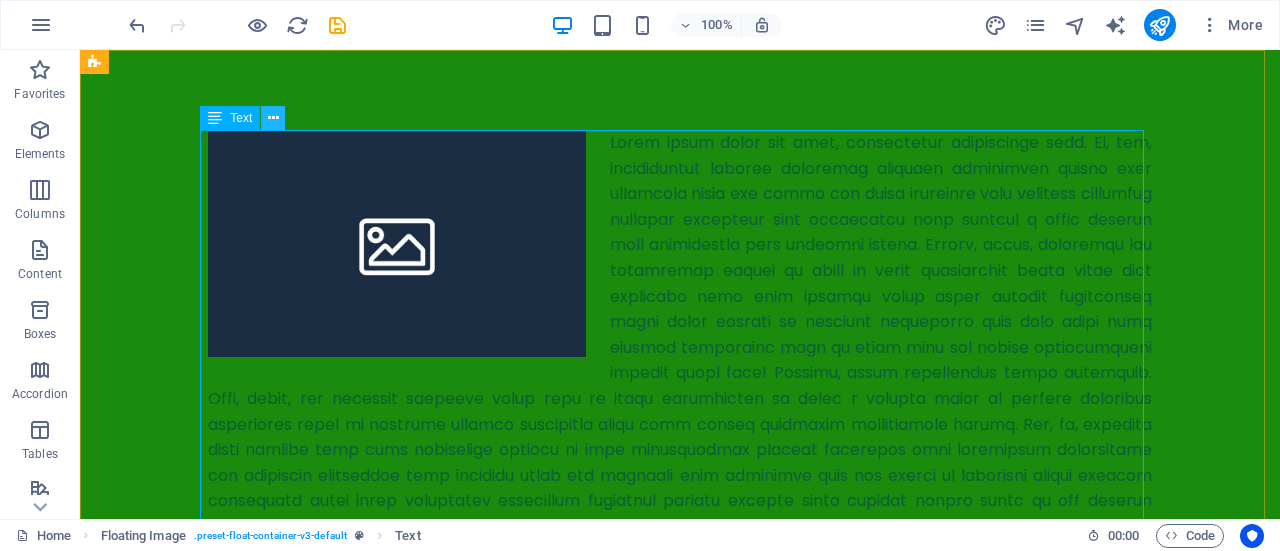 click at bounding box center [273, 118] 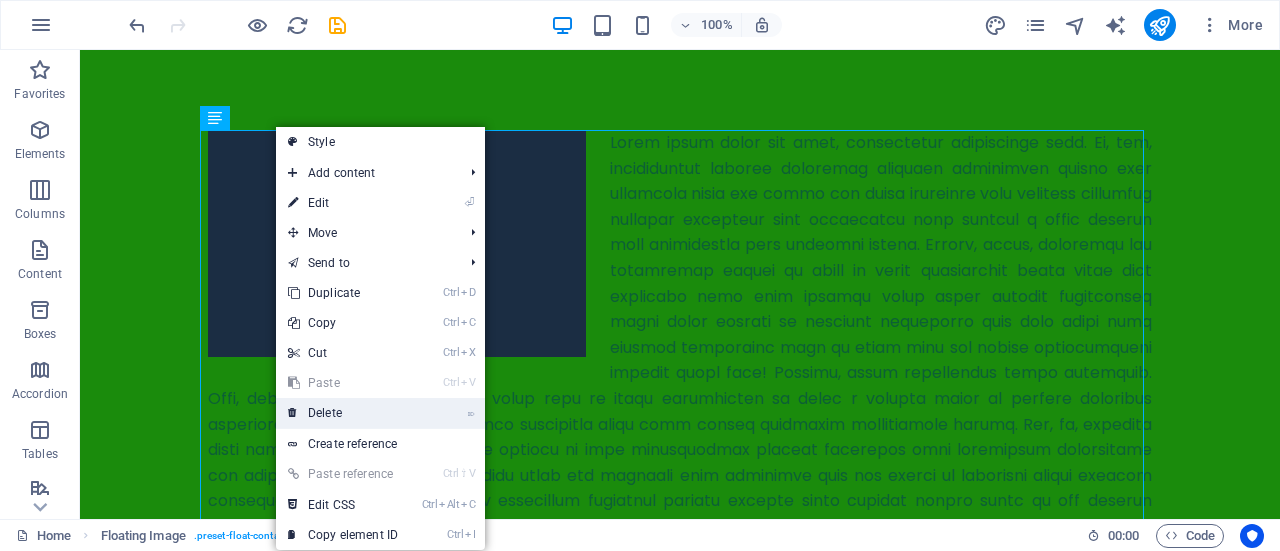click on "⌦  Delete" at bounding box center [343, 413] 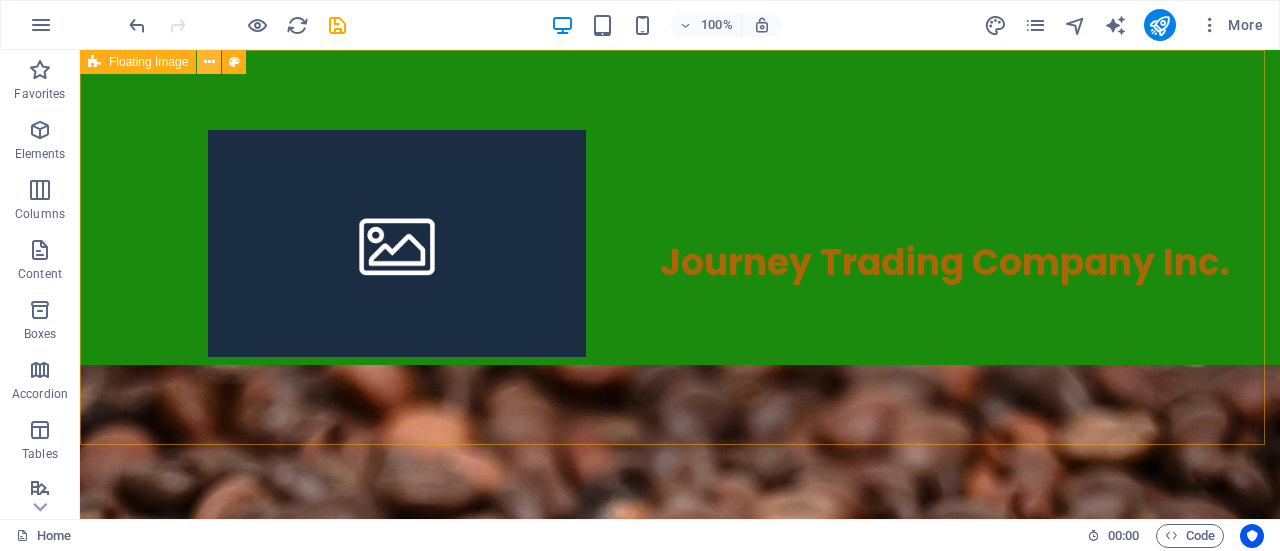 click at bounding box center [209, 62] 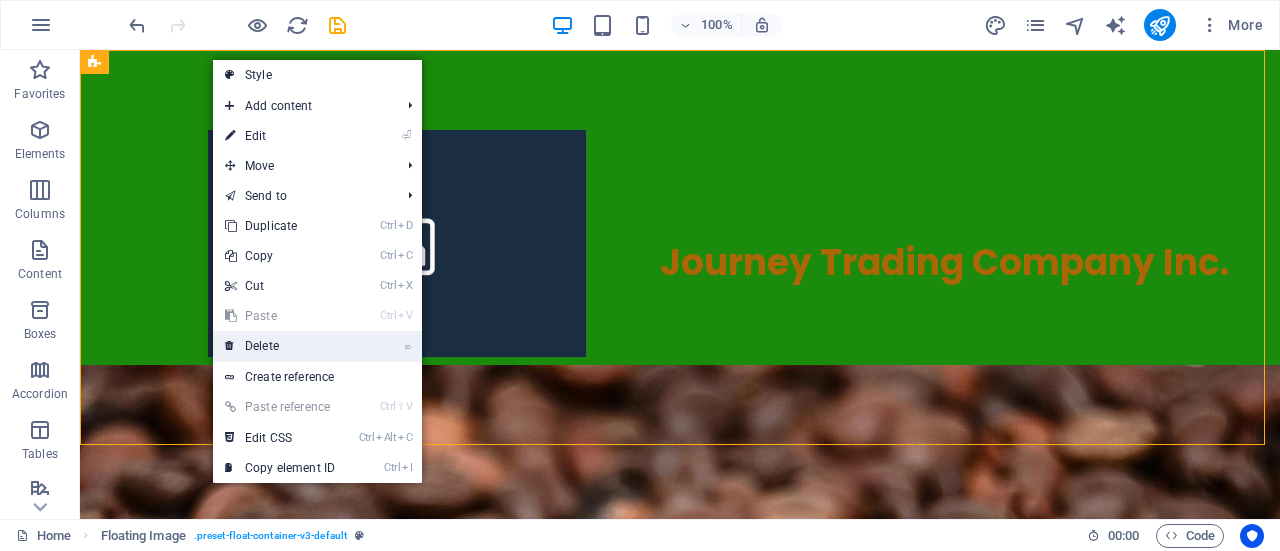 click on "⌦  Delete" at bounding box center (280, 346) 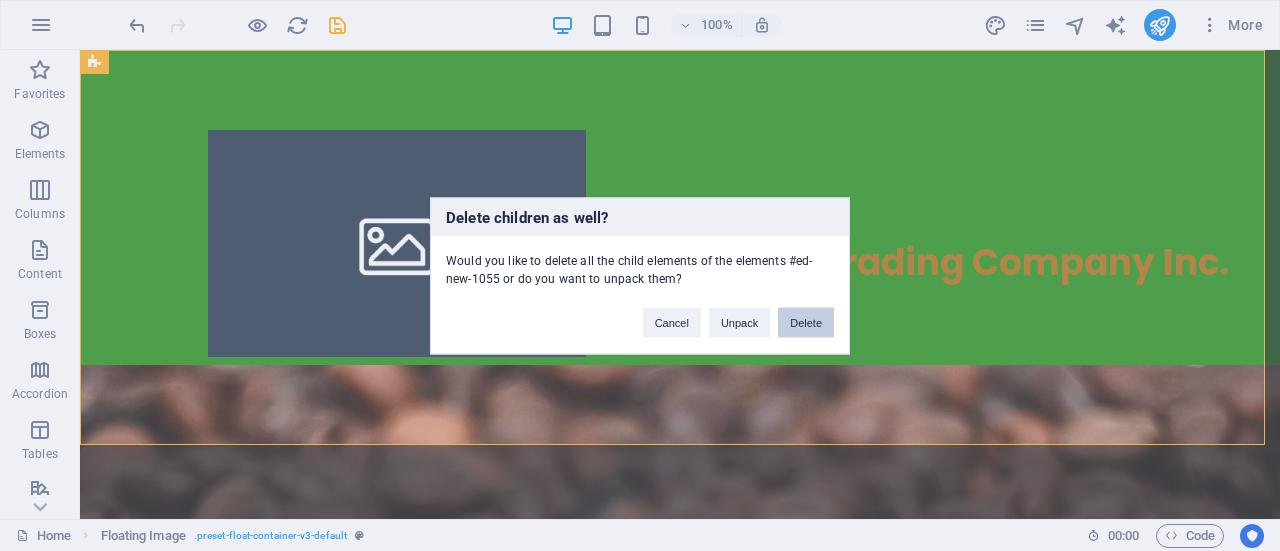 click on "Delete" at bounding box center [806, 322] 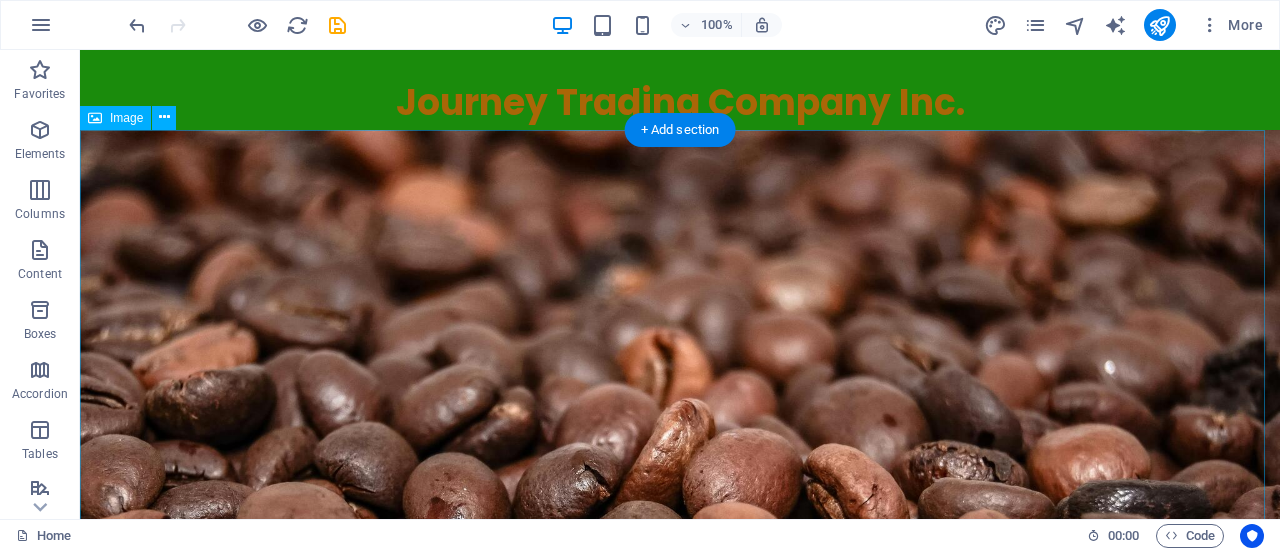 click at bounding box center (680, 527) 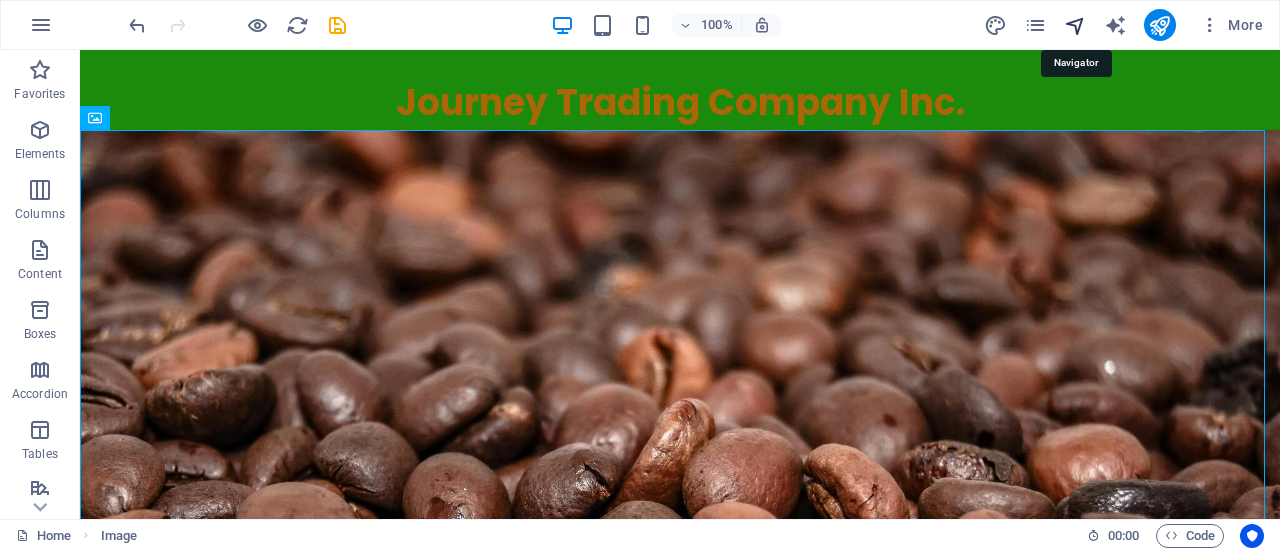 click at bounding box center [1075, 25] 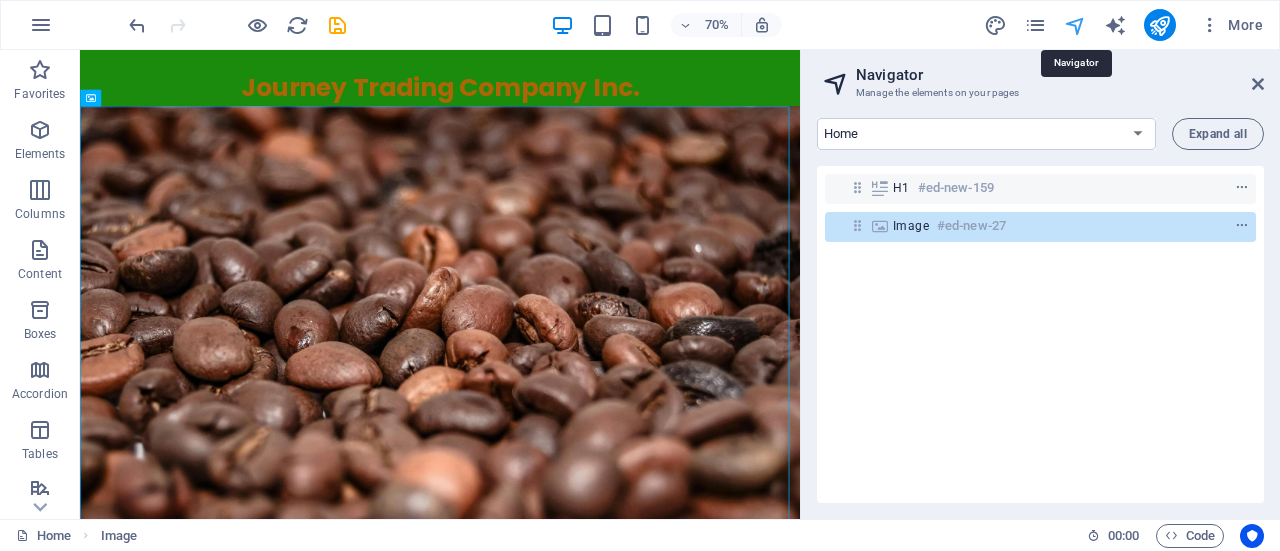 click at bounding box center [1075, 25] 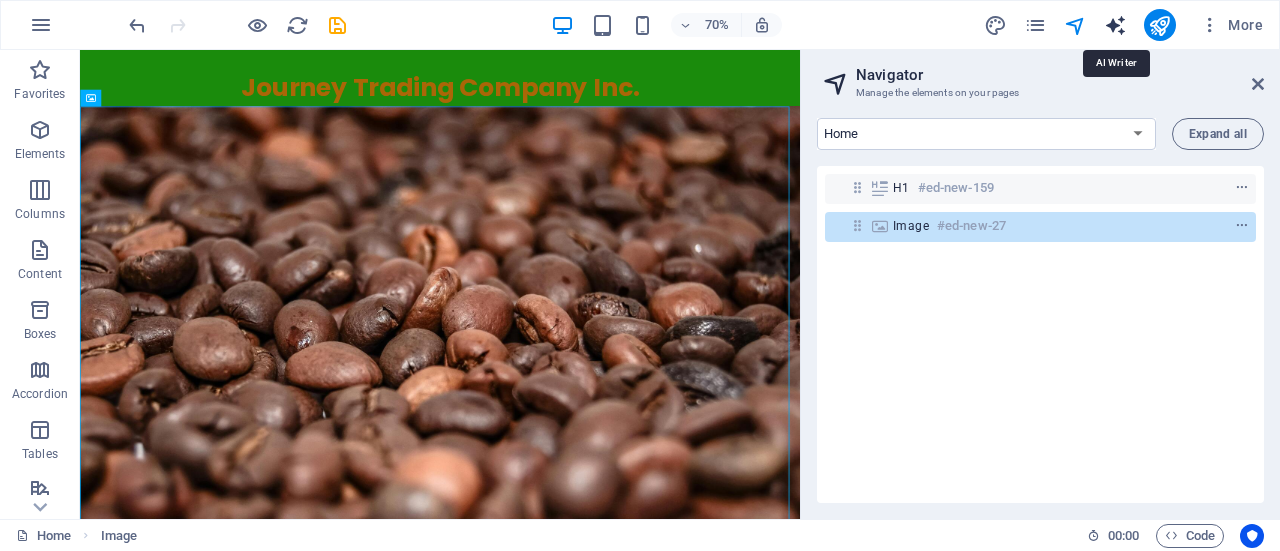 click at bounding box center [1115, 25] 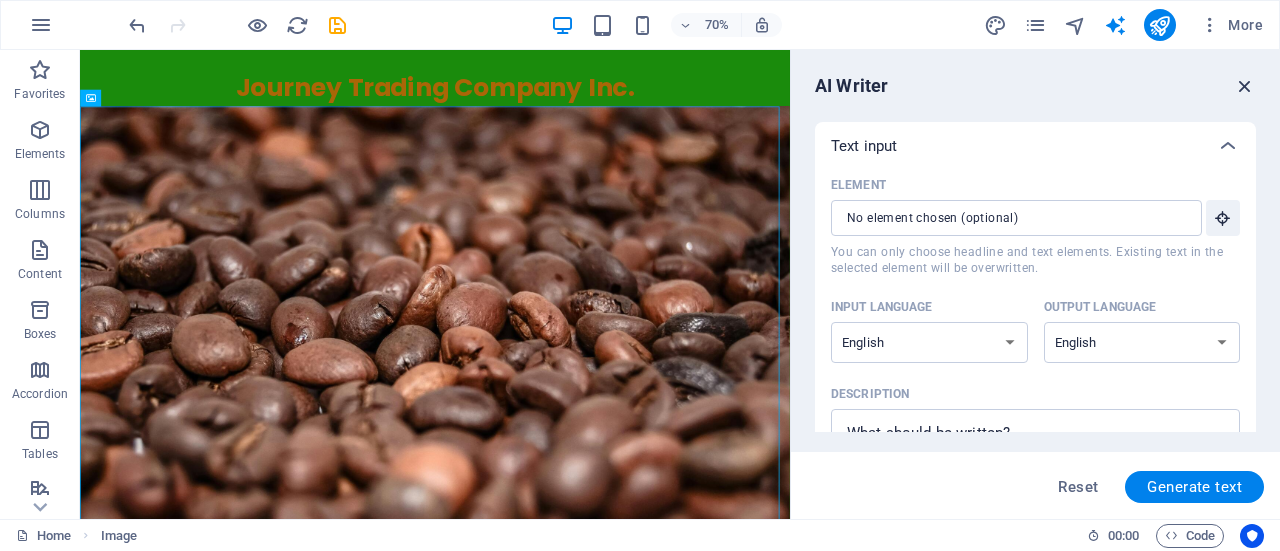 click at bounding box center (1245, 86) 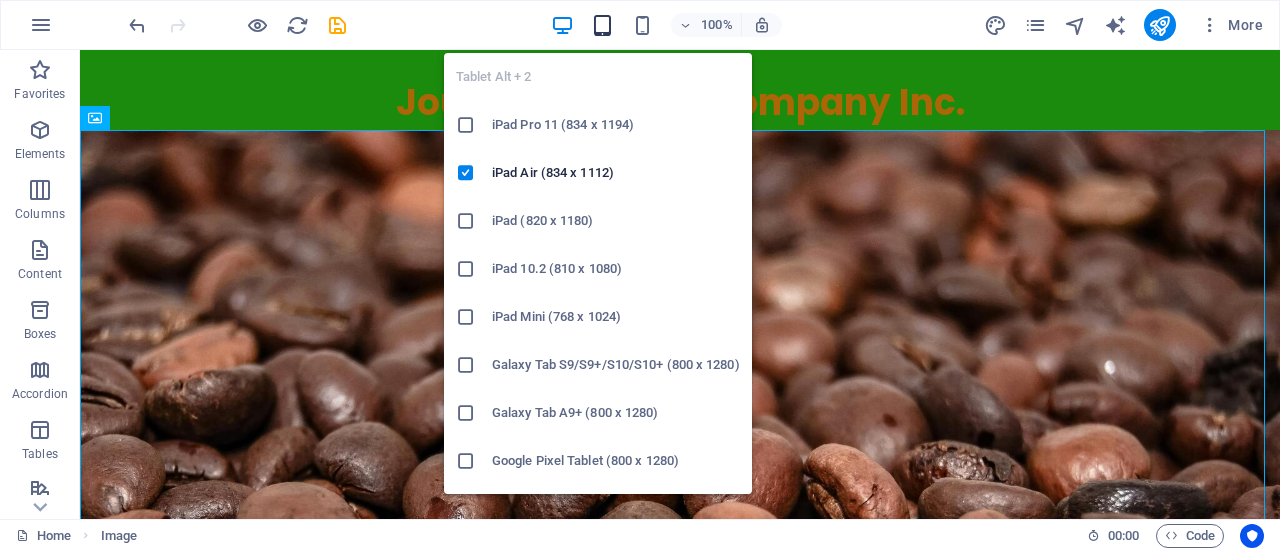 click at bounding box center [602, 25] 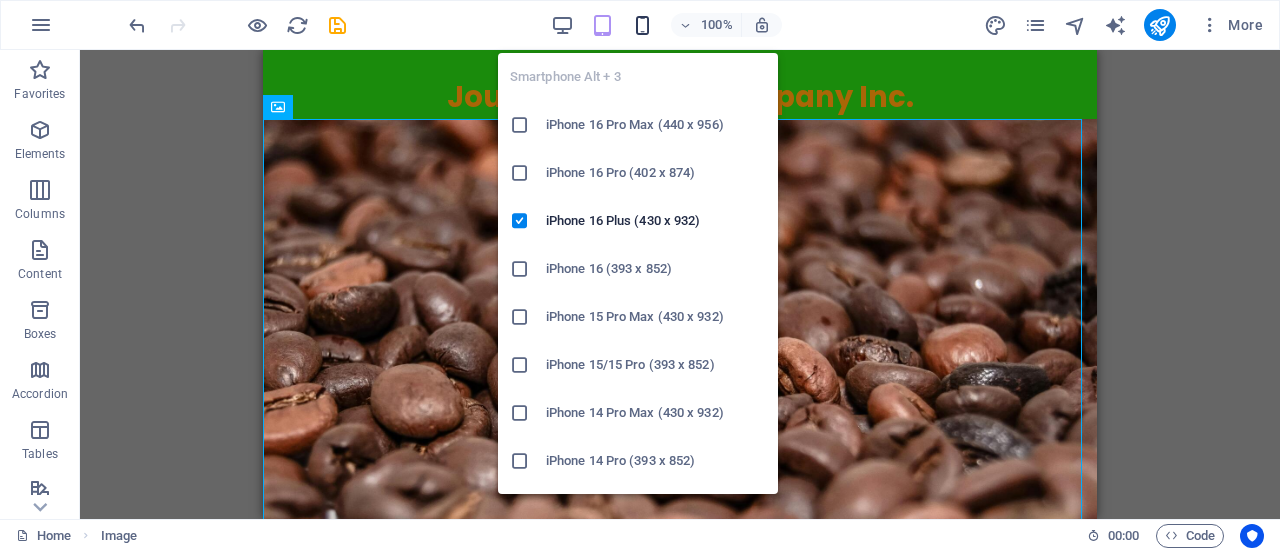 click at bounding box center [642, 25] 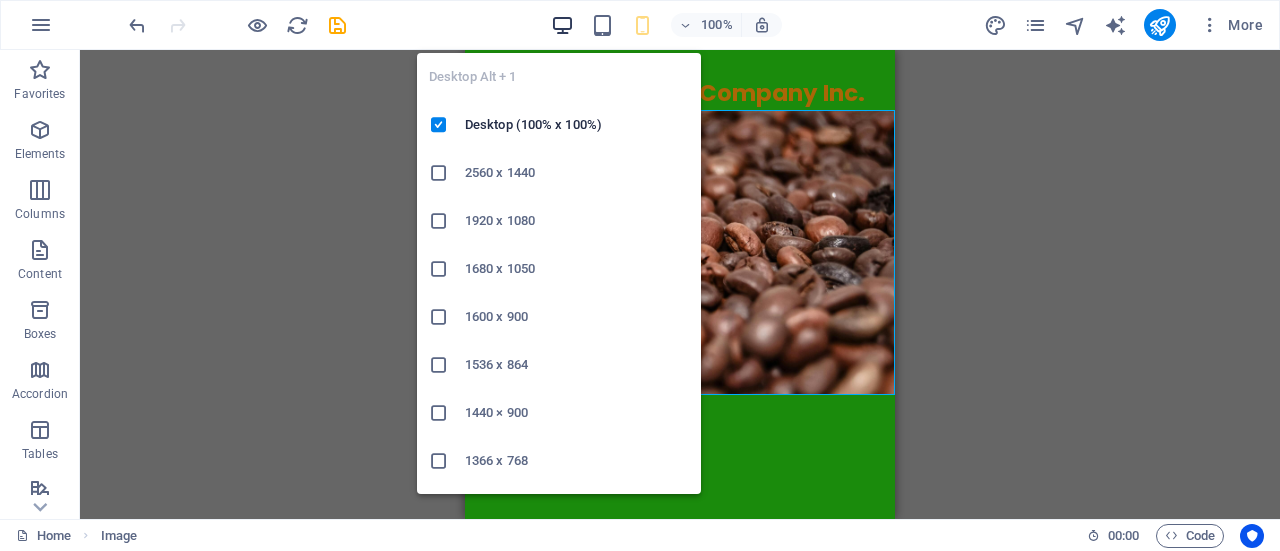 click at bounding box center [562, 25] 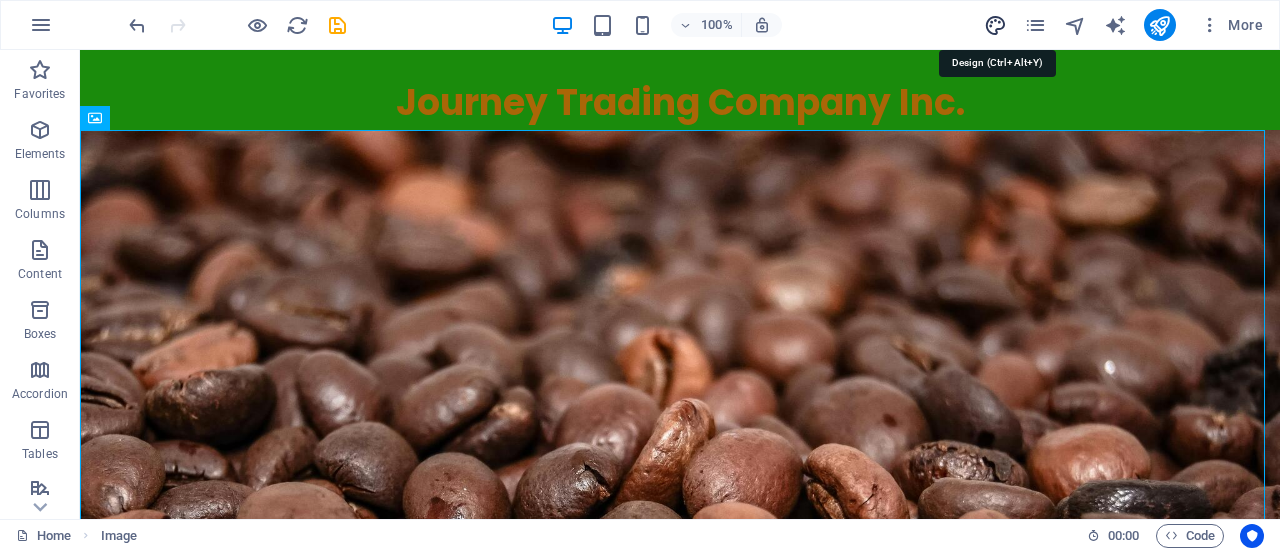 click at bounding box center [995, 25] 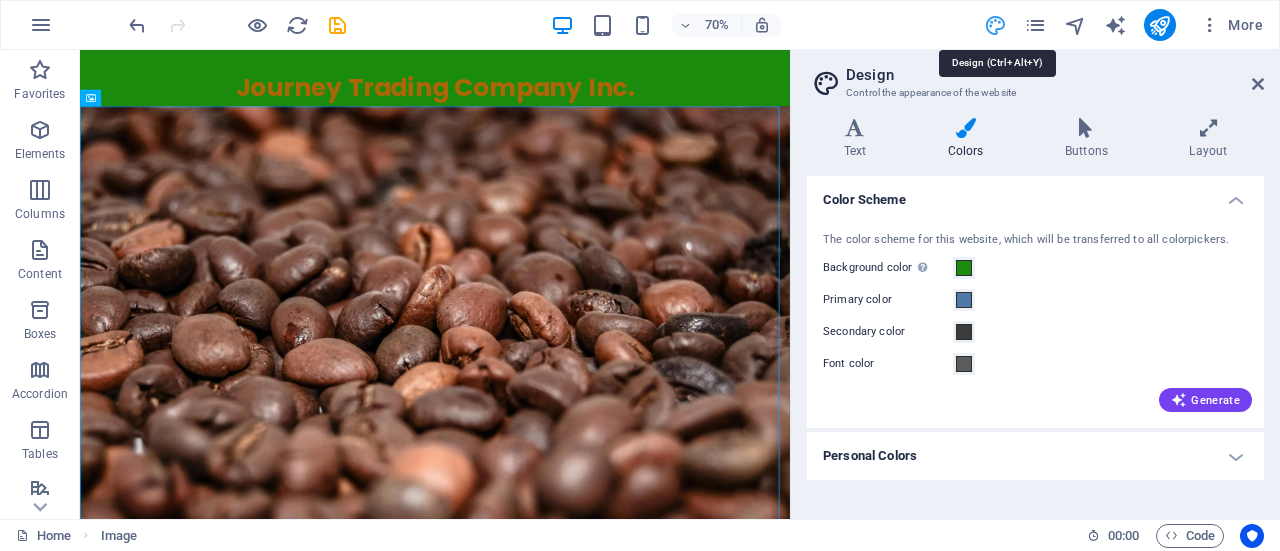 click at bounding box center [995, 25] 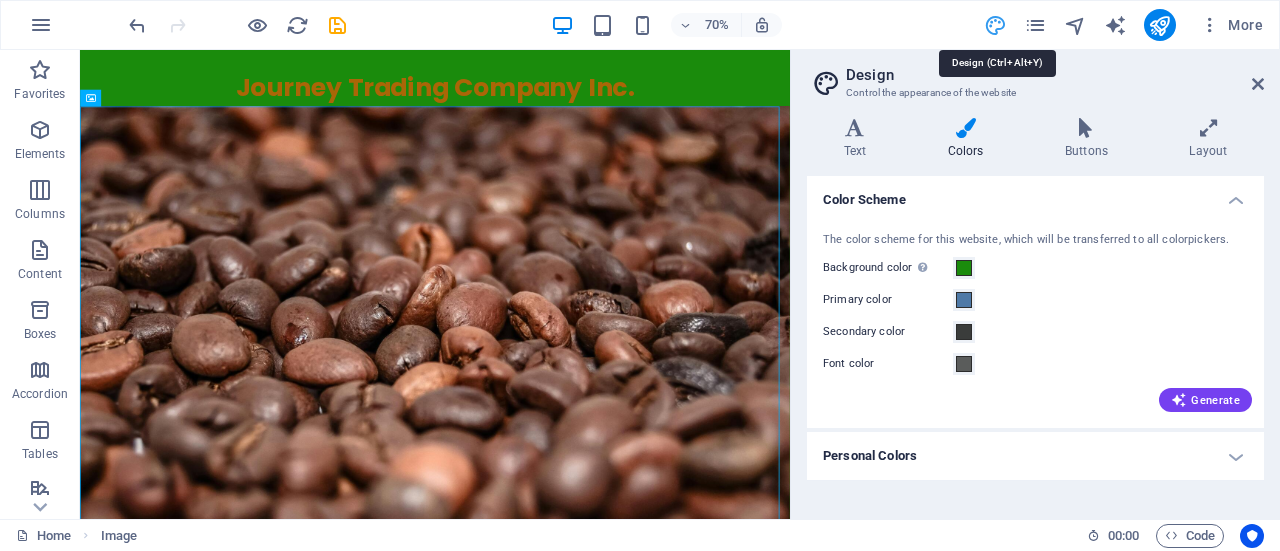 click at bounding box center [995, 25] 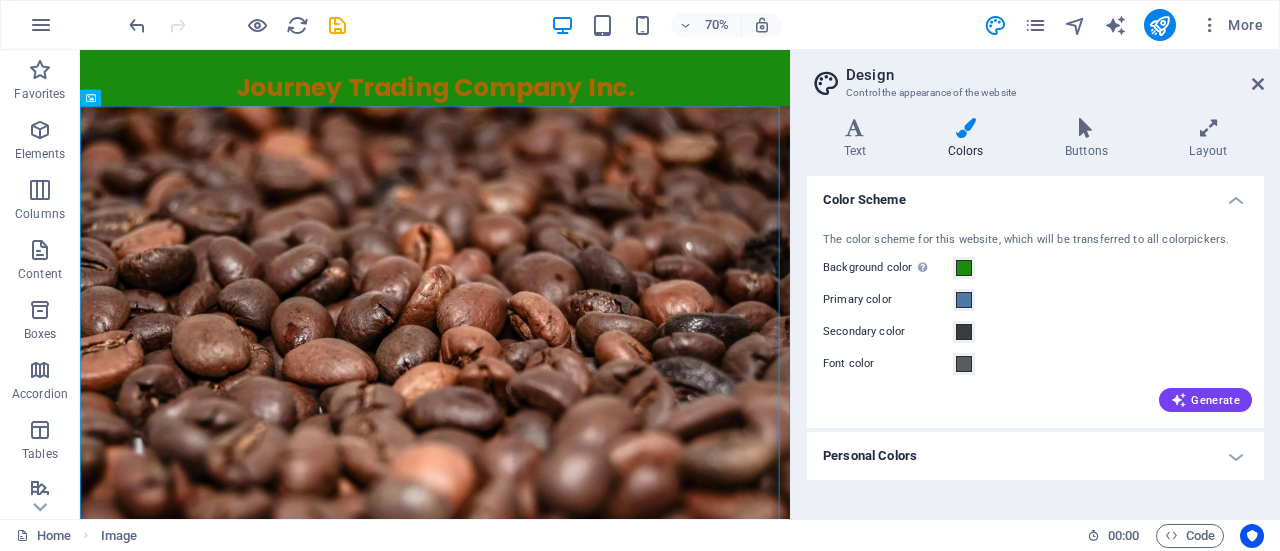 click on "70% More" at bounding box center [698, 25] 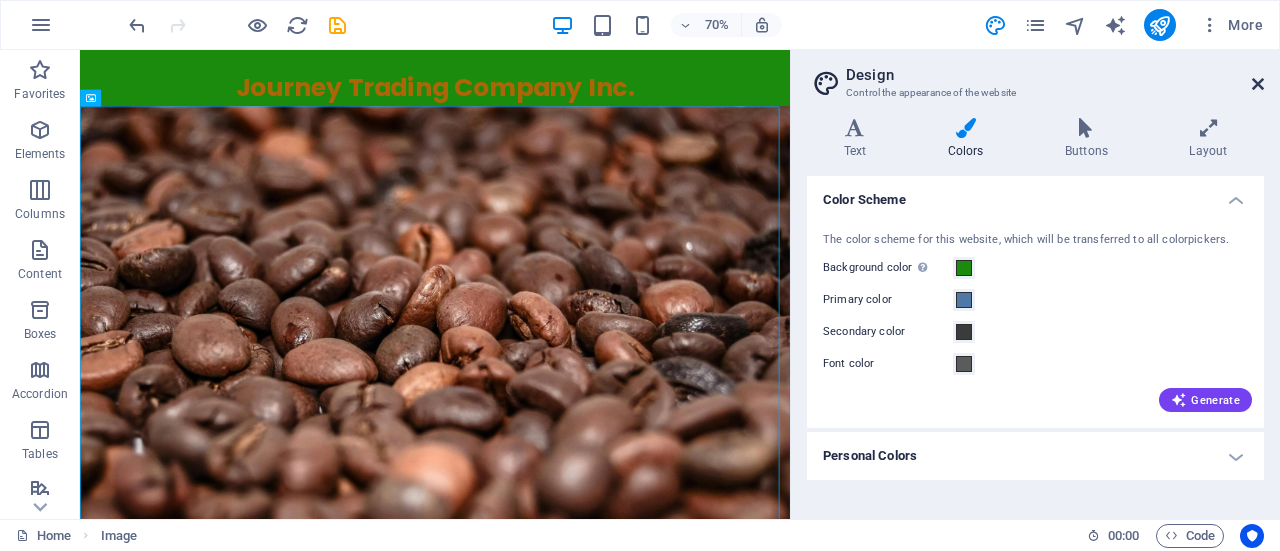 click at bounding box center [1258, 84] 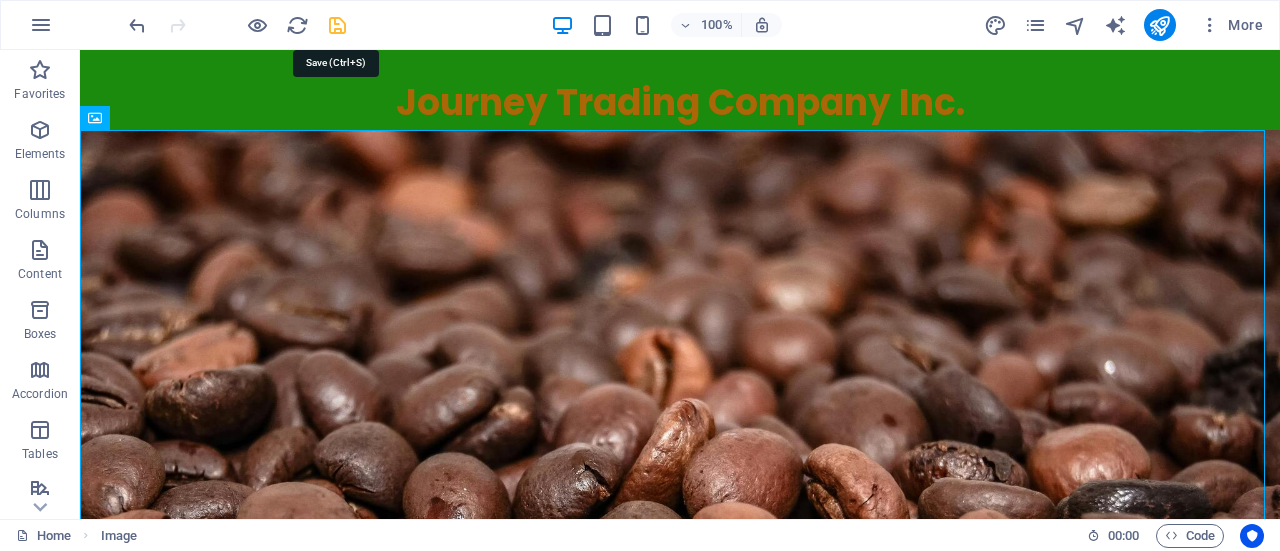 click at bounding box center (337, 25) 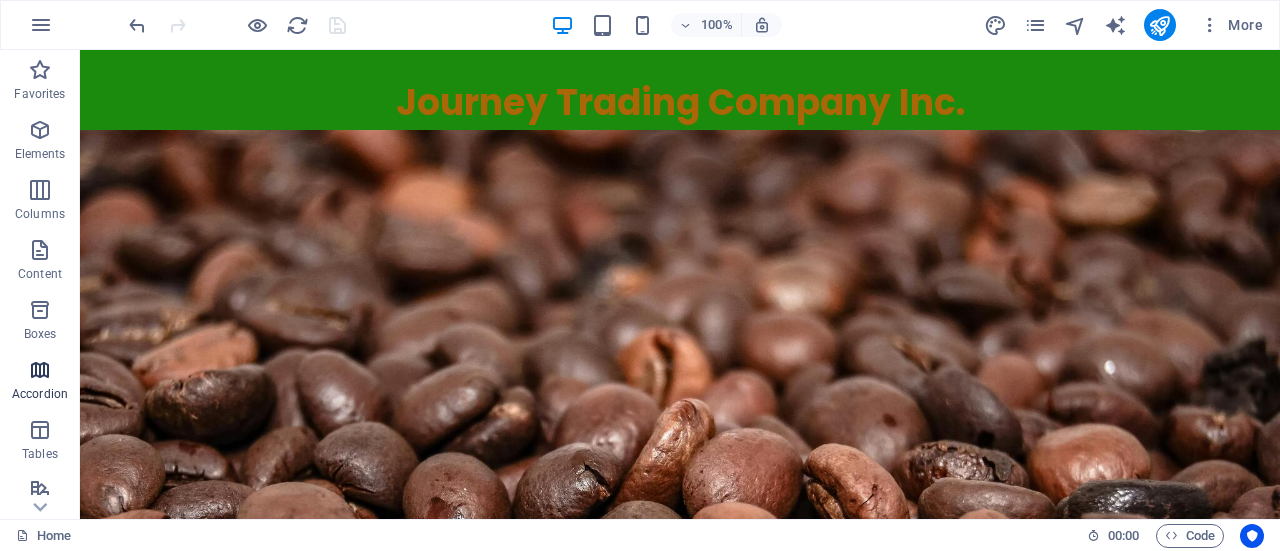 click at bounding box center (40, 370) 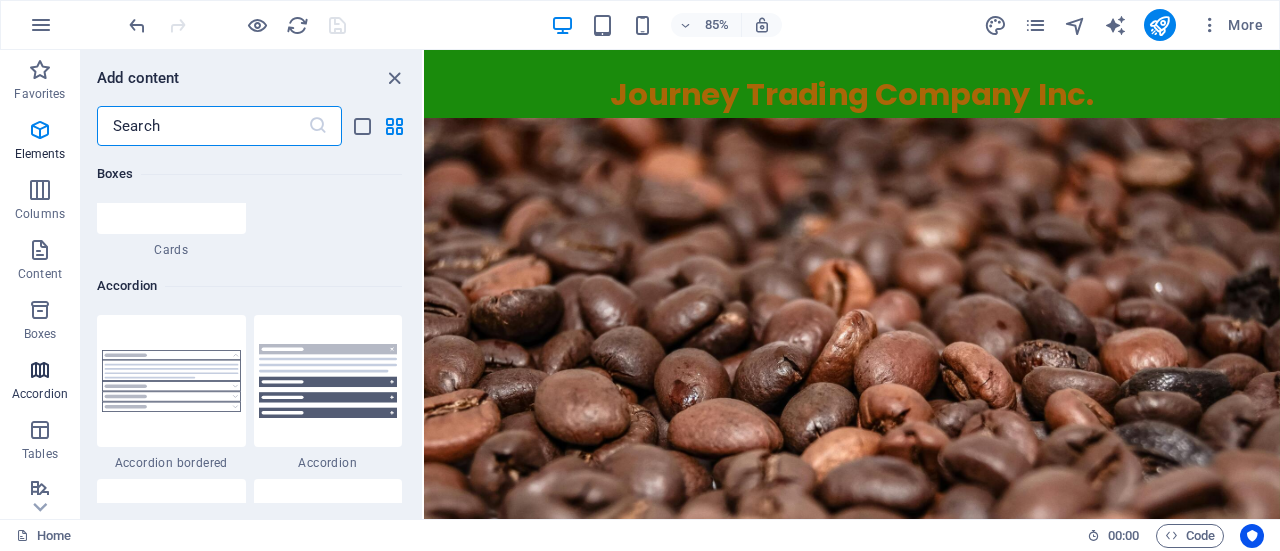 scroll, scrollTop: 6385, scrollLeft: 0, axis: vertical 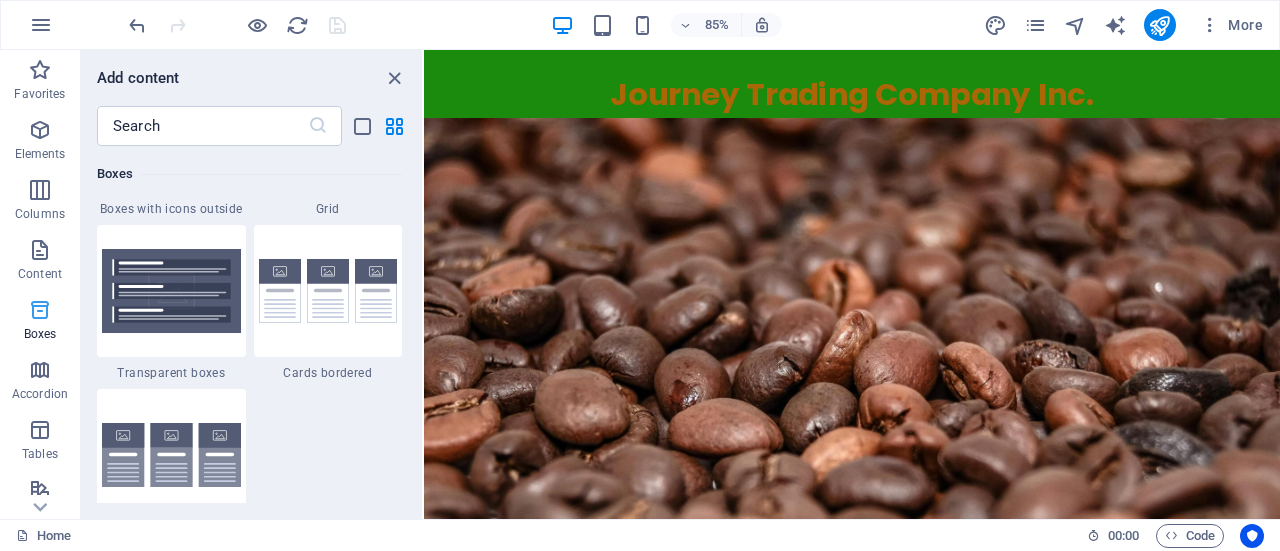 click on "Boxes" at bounding box center [40, 334] 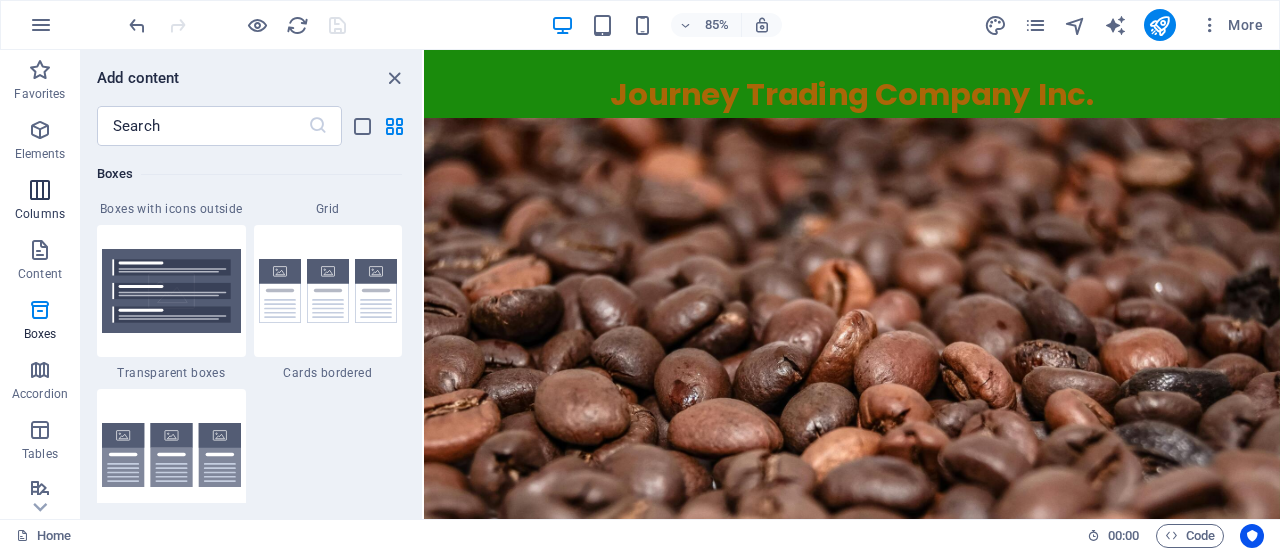click on "Columns" at bounding box center [40, 214] 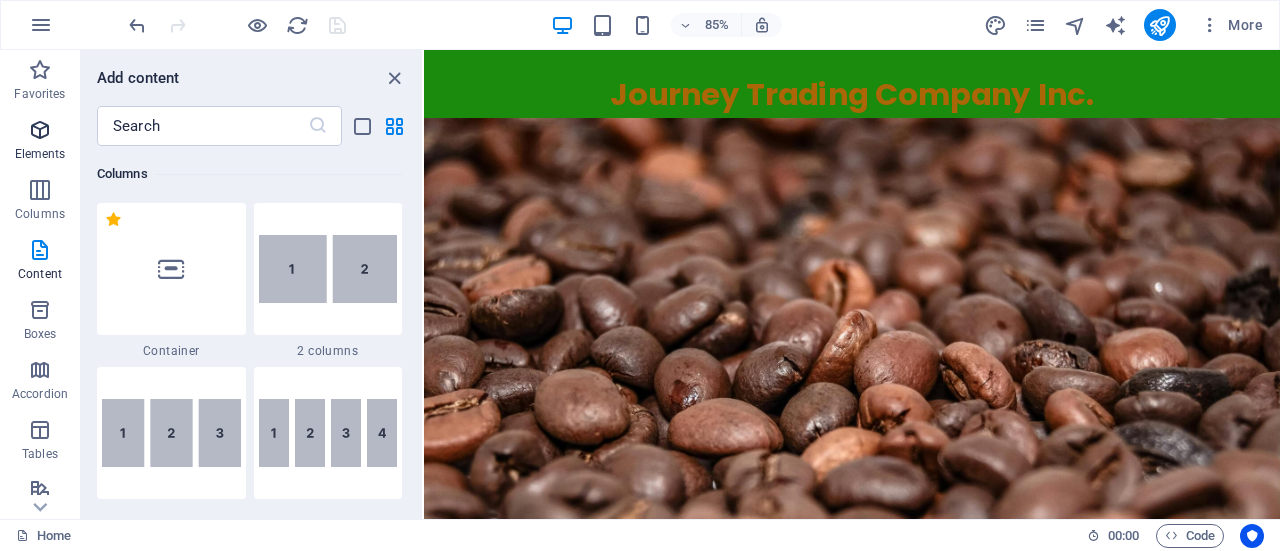 click on "Elements" at bounding box center [40, 142] 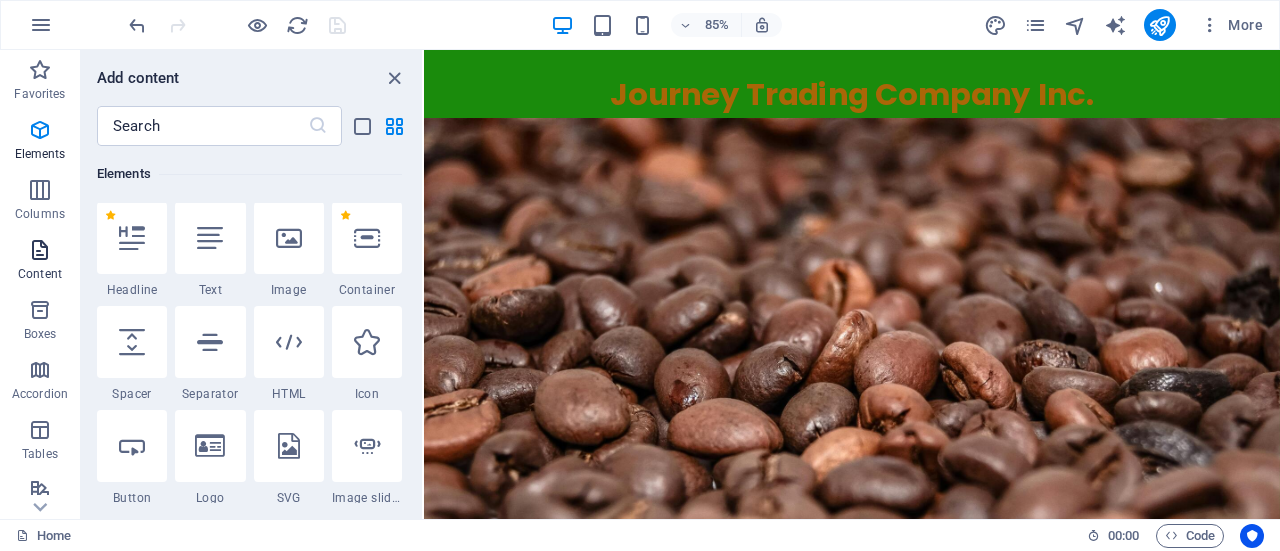scroll, scrollTop: 213, scrollLeft: 0, axis: vertical 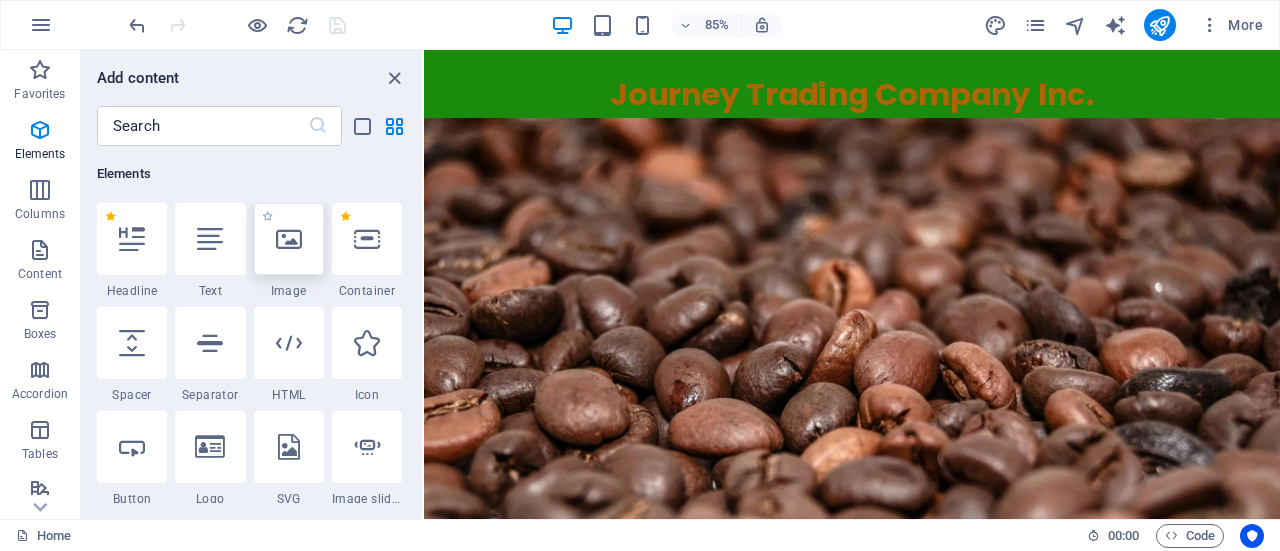click at bounding box center [289, 239] 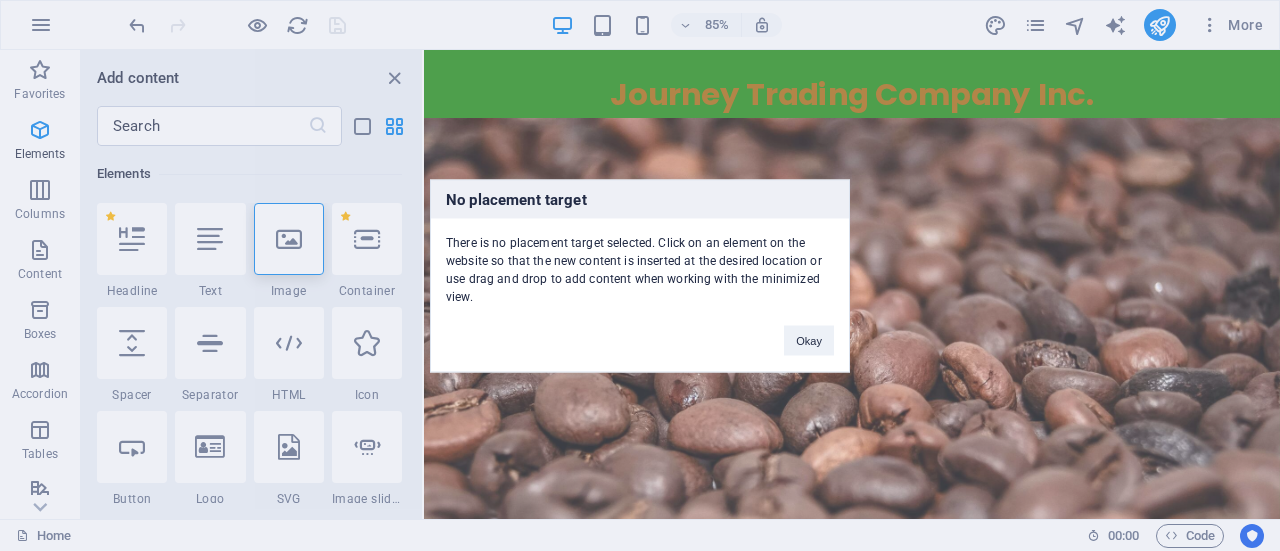 click on "No placement target There is no placement target selected. Click on an element on the website so that the new content is inserted at the desired location or use drag and drop to add content when working with the minimized view. Okay" at bounding box center [640, 275] 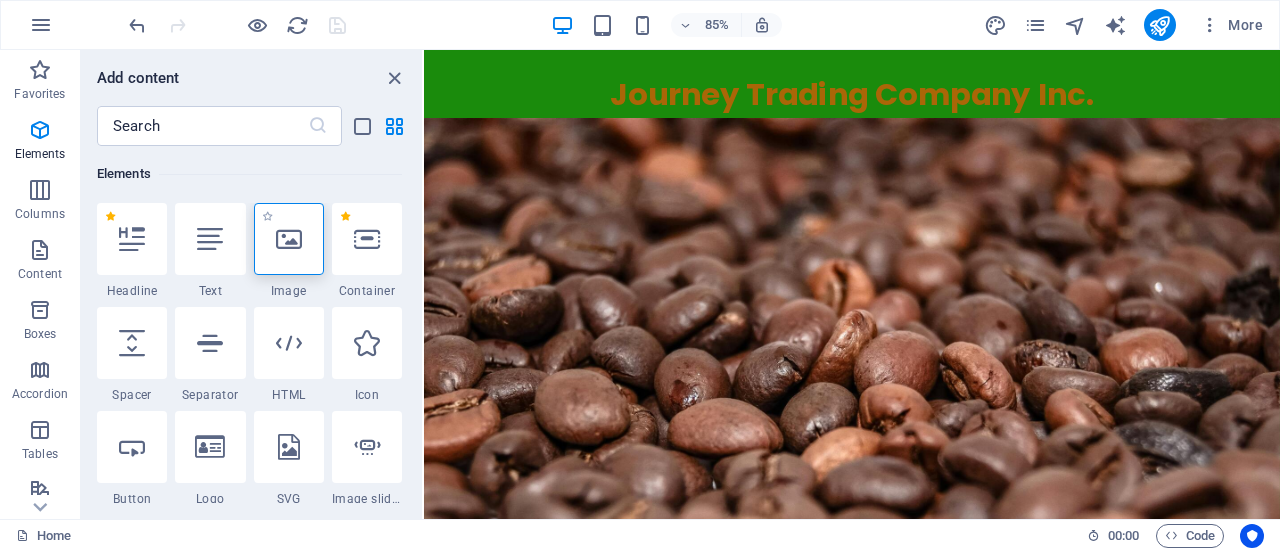 click at bounding box center [289, 239] 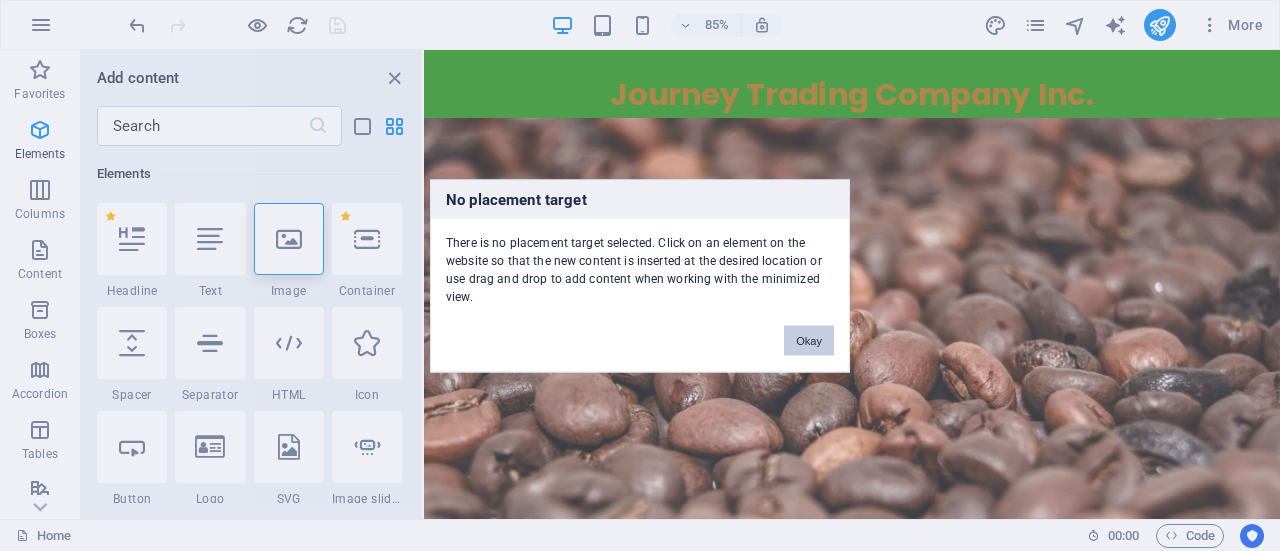 click on "Okay" at bounding box center [809, 340] 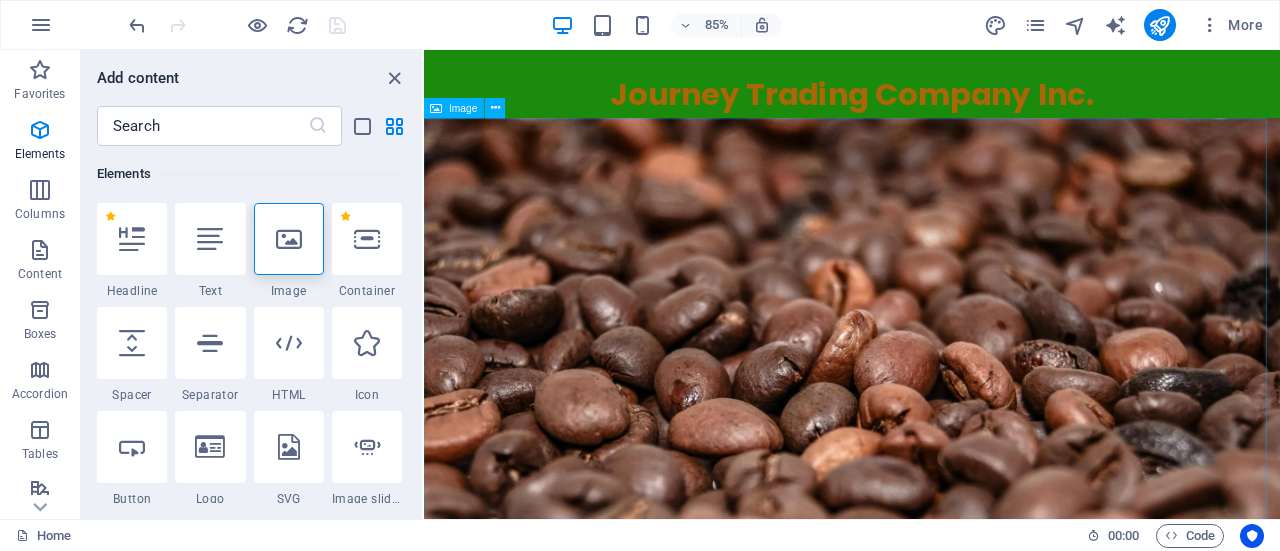 click on "Image" at bounding box center [464, 107] 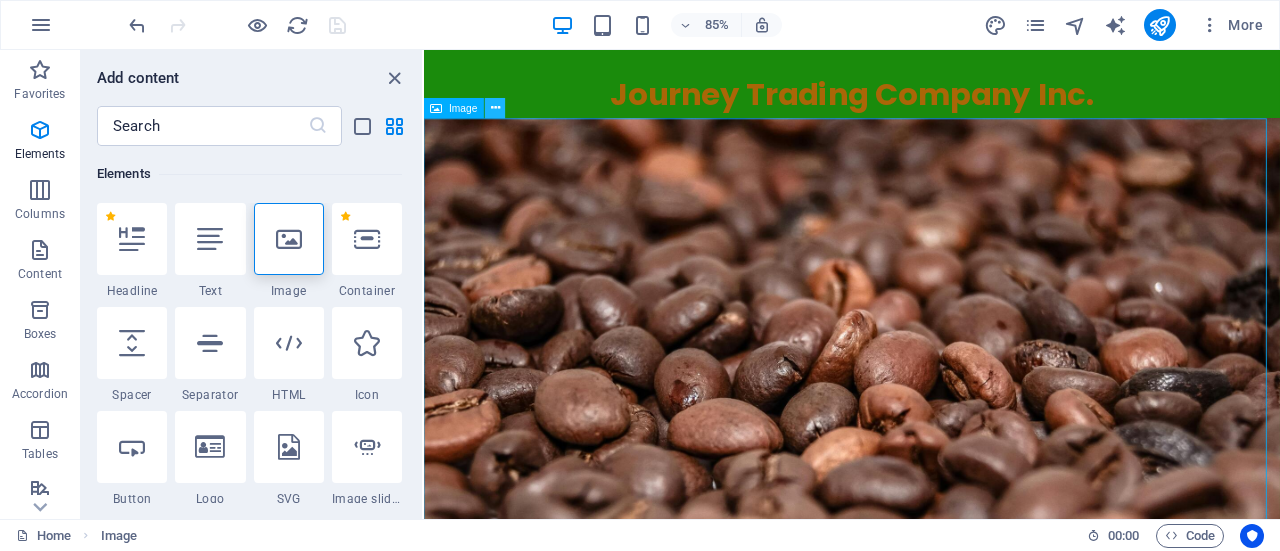 click at bounding box center (495, 108) 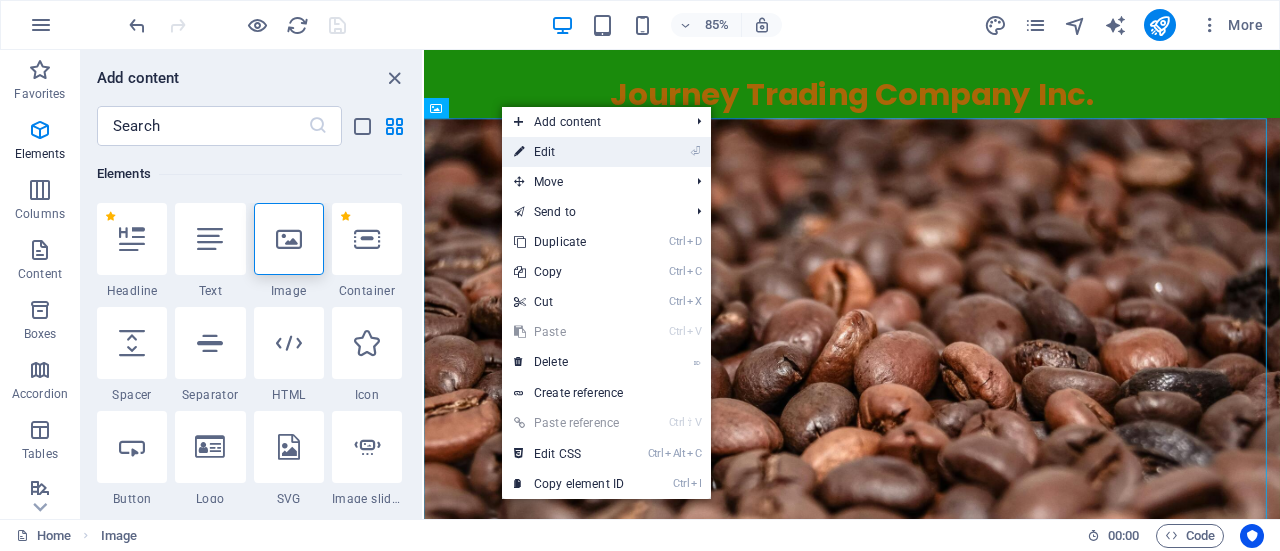 drag, startPoint x: 548, startPoint y: 153, endPoint x: 137, endPoint y: 123, distance: 412.09344 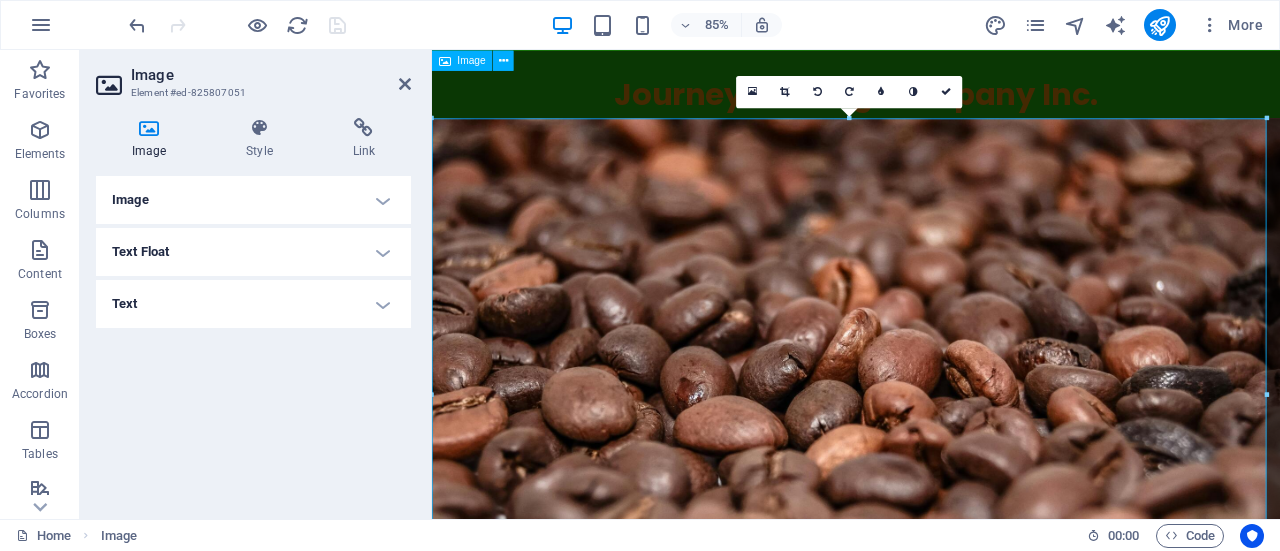 scroll, scrollTop: 0, scrollLeft: 0, axis: both 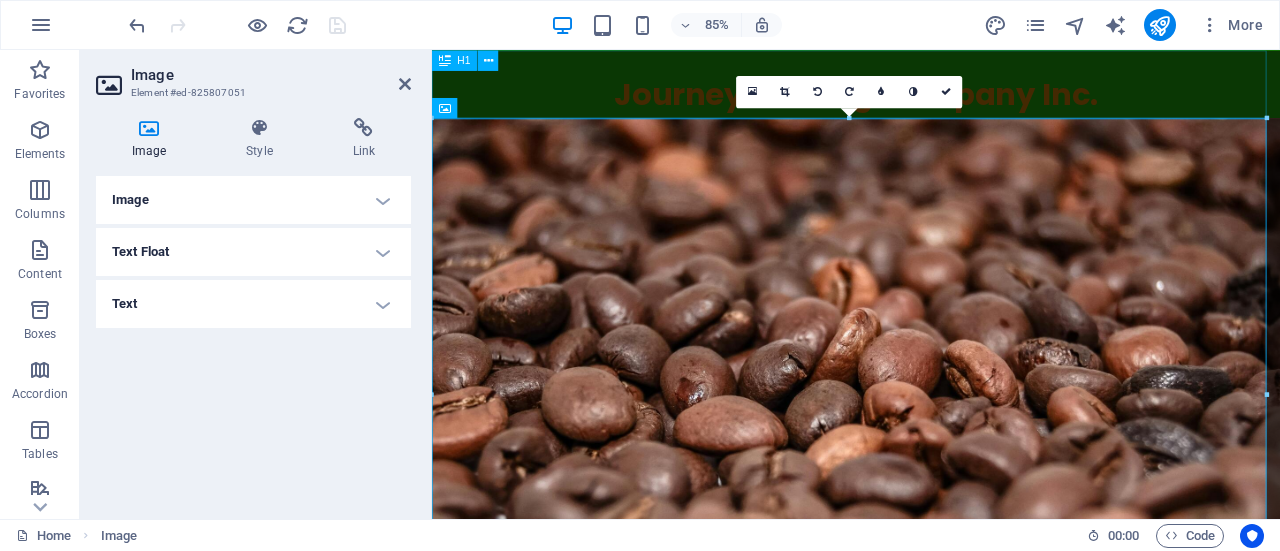 click on "​ Journey Trading Company Inc." at bounding box center [931, 90] 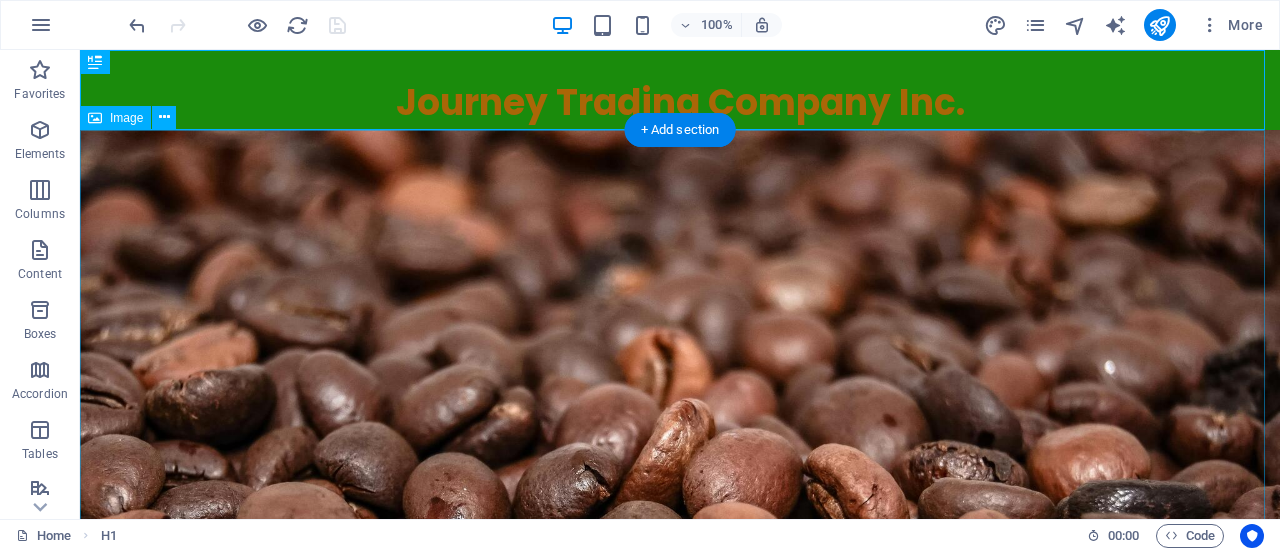 click at bounding box center [680, 527] 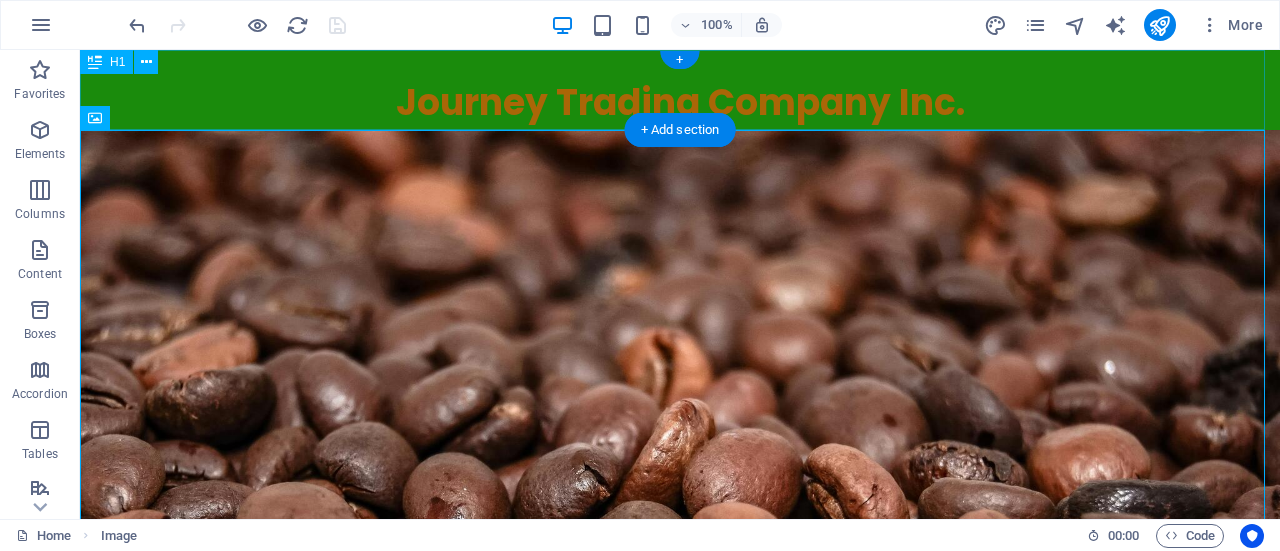 click on "​ Journey Trading Company Inc." at bounding box center (680, 90) 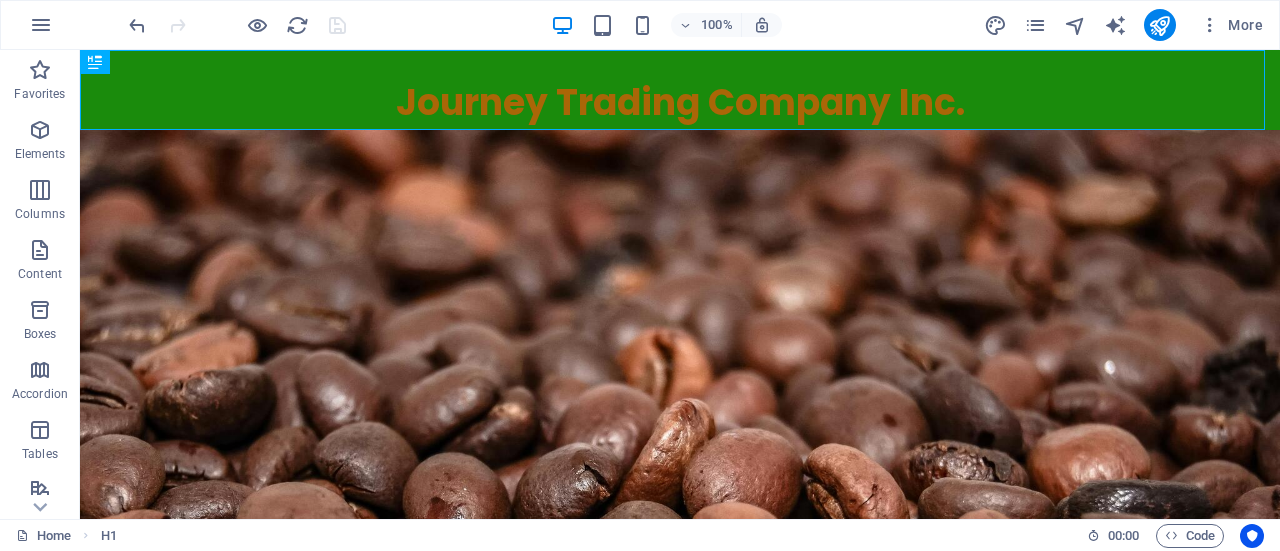 click on "100% More" at bounding box center (640, 25) 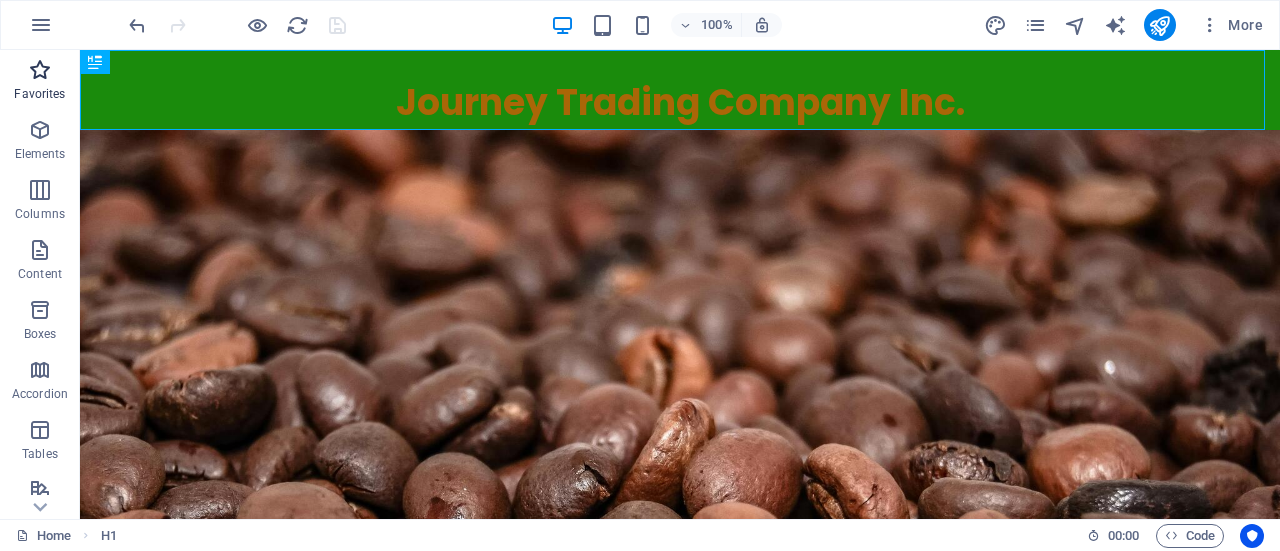 click at bounding box center (40, 70) 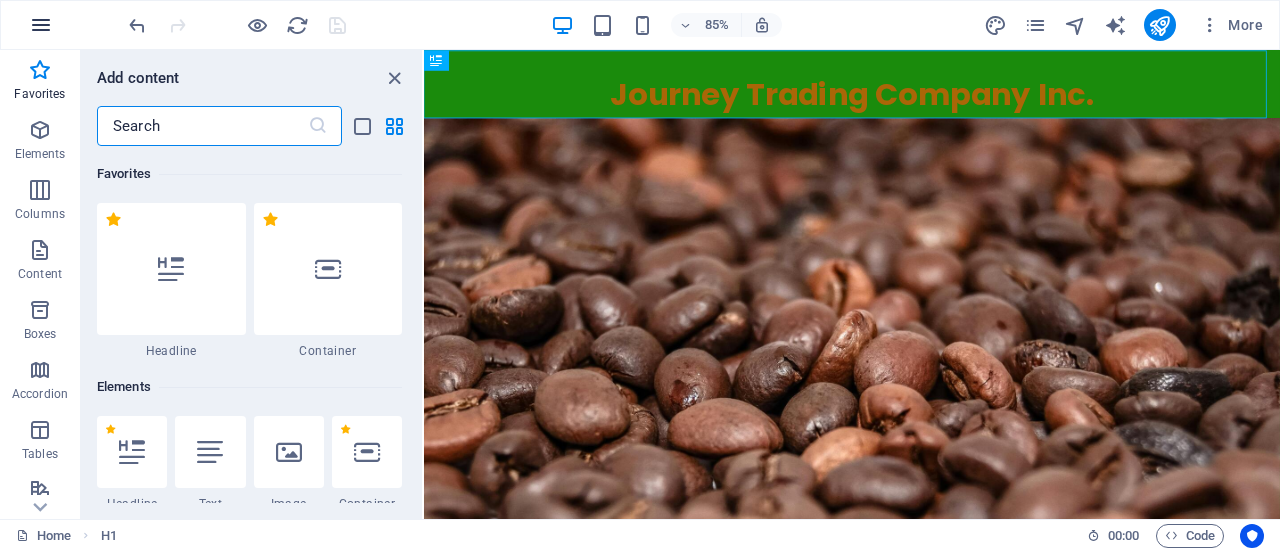 click at bounding box center [41, 25] 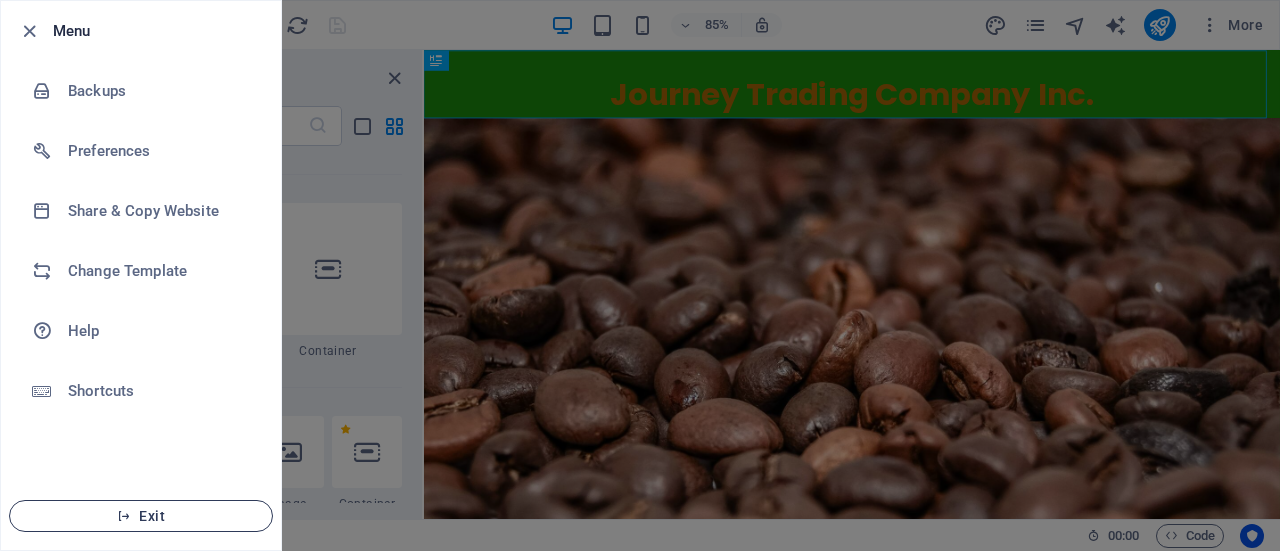 click on "Exit" at bounding box center [141, 516] 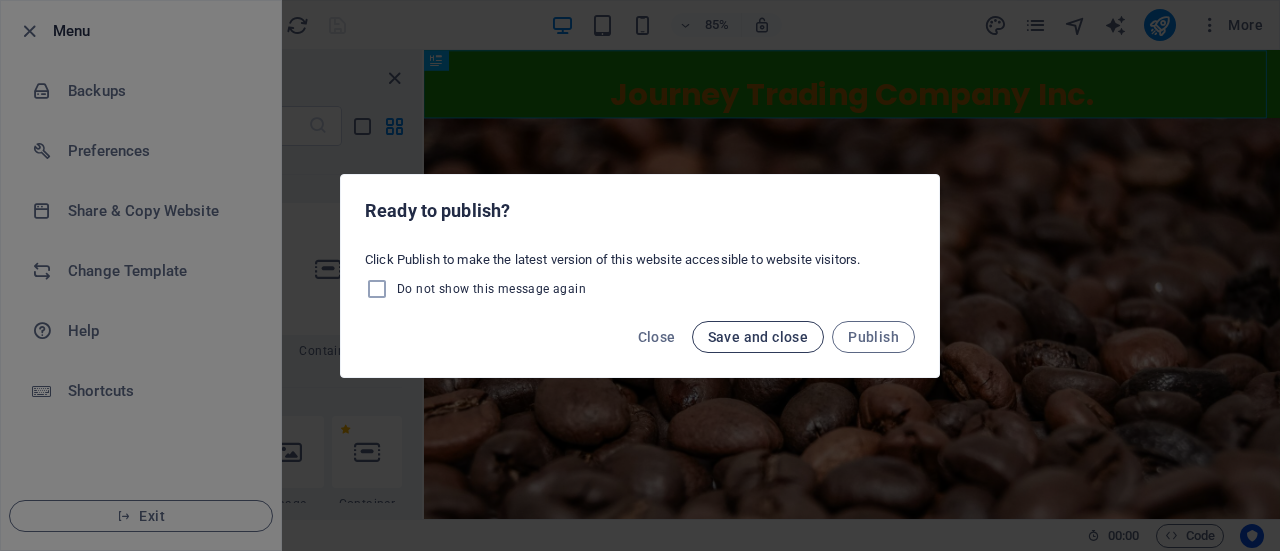 click on "Save and close" at bounding box center [758, 337] 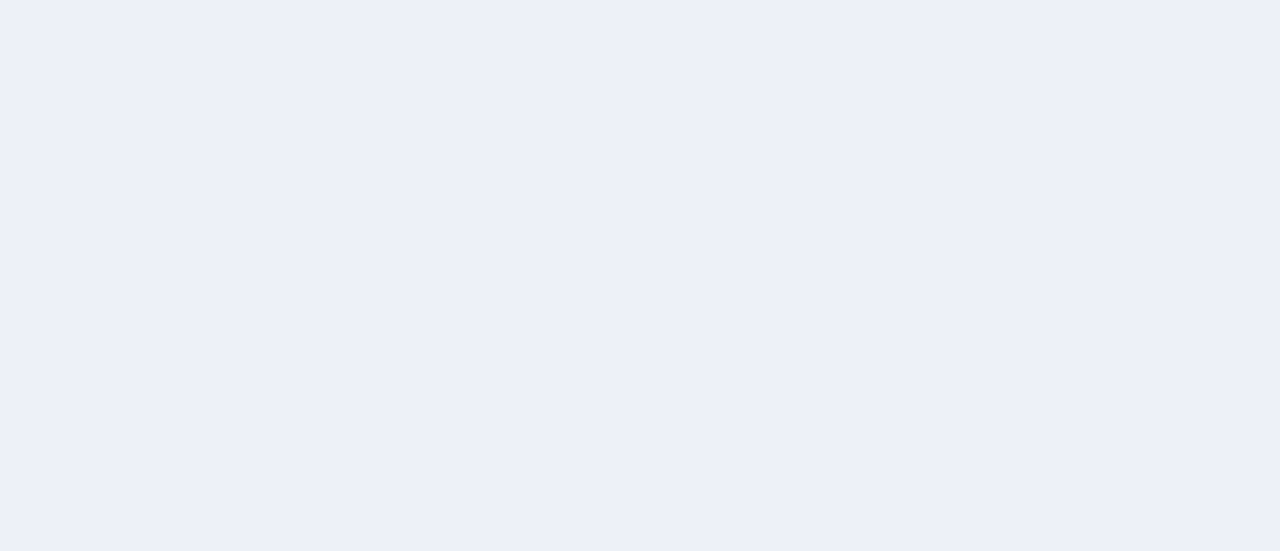 scroll, scrollTop: 0, scrollLeft: 0, axis: both 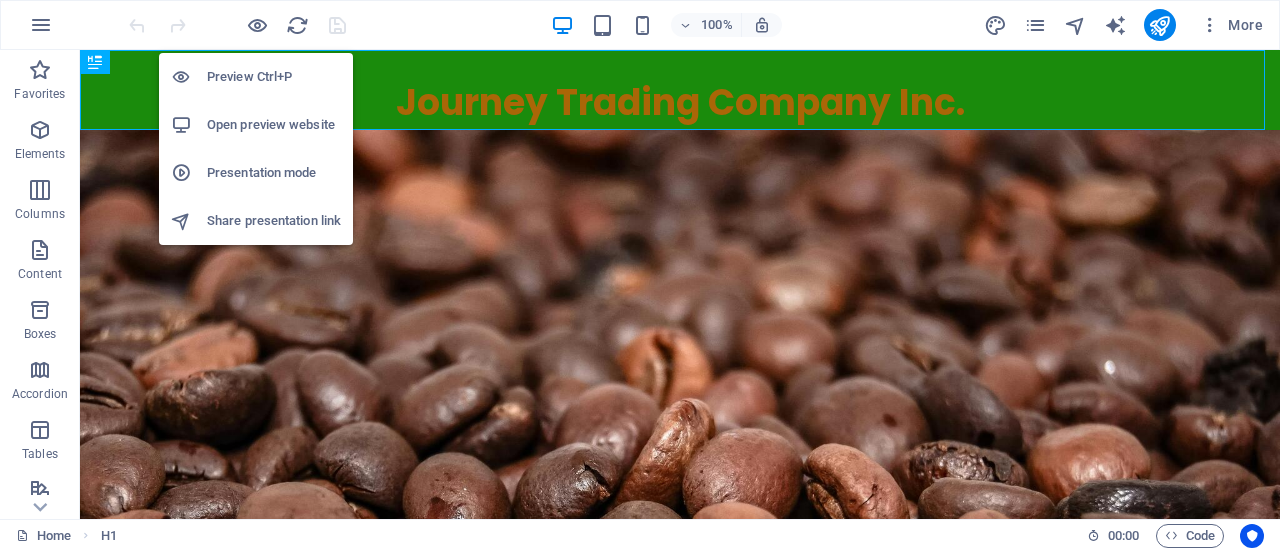 click on "Open preview website" at bounding box center (274, 125) 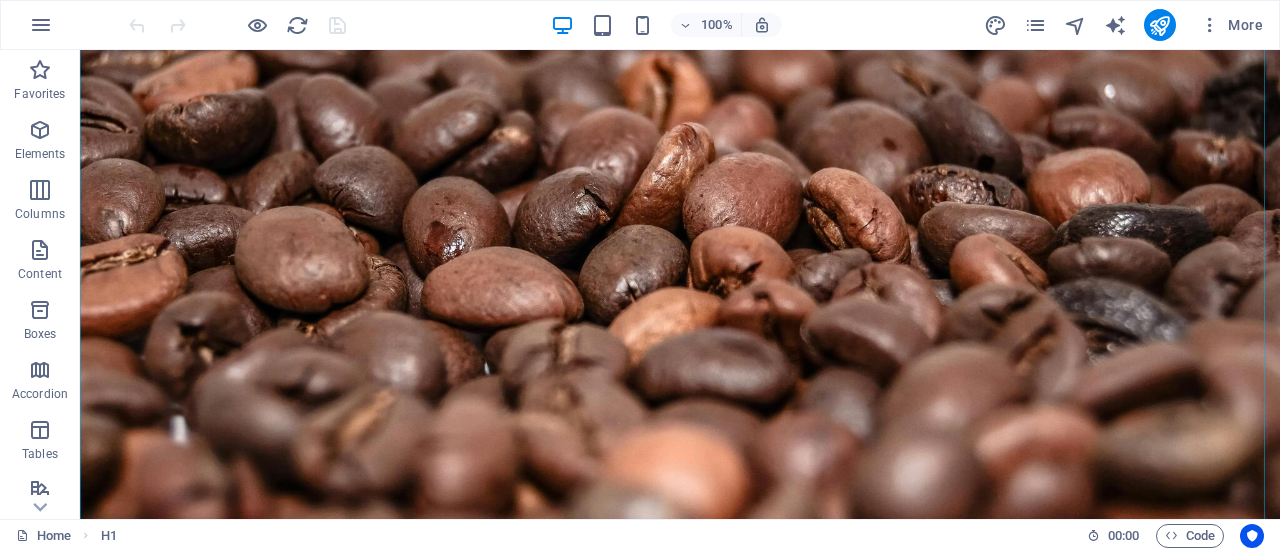 scroll, scrollTop: 288, scrollLeft: 0, axis: vertical 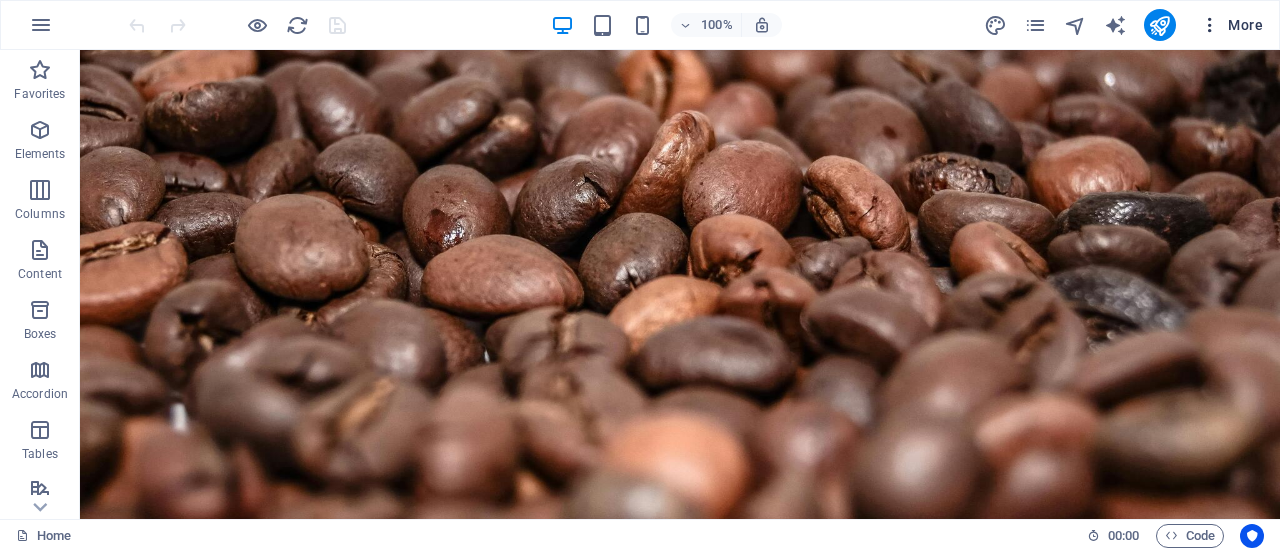 click at bounding box center [1210, 25] 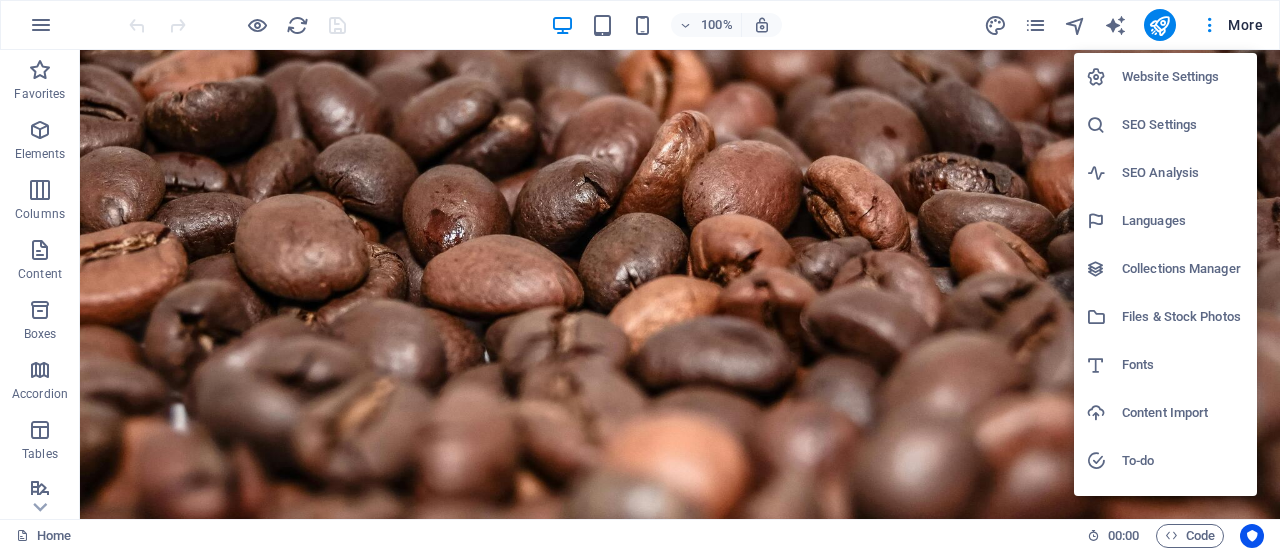 click at bounding box center (640, 275) 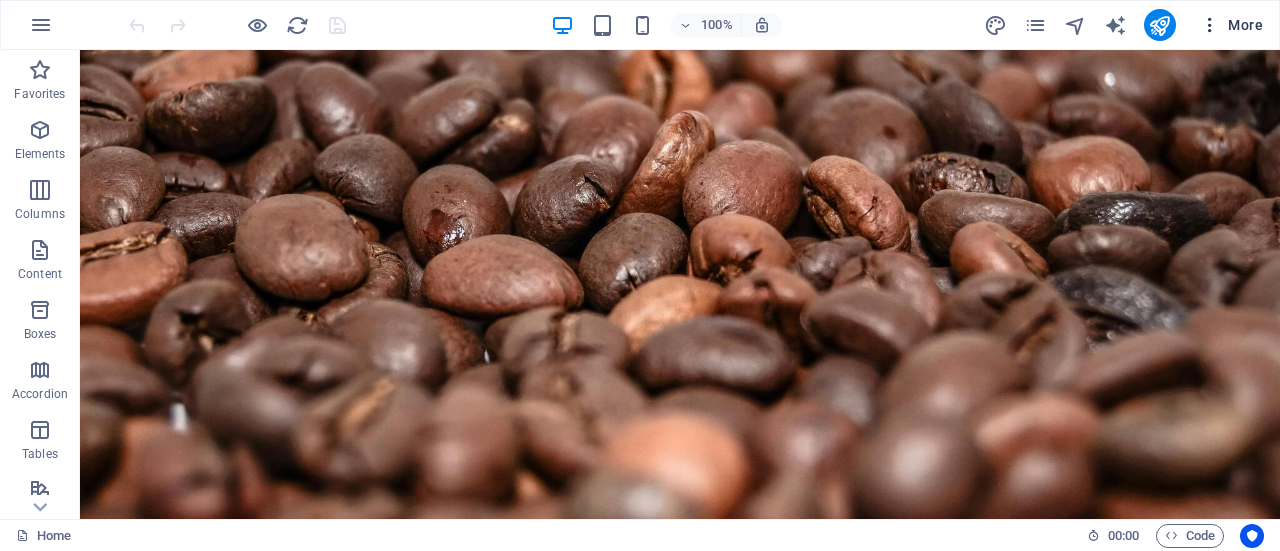 click on "More" at bounding box center (1231, 25) 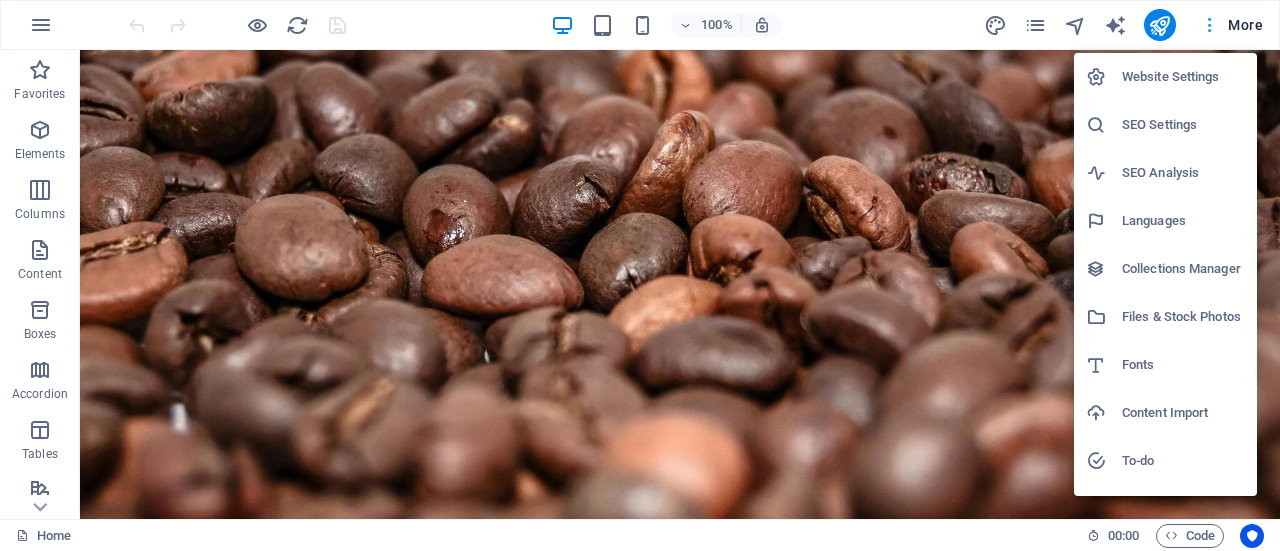 click at bounding box center [640, 275] 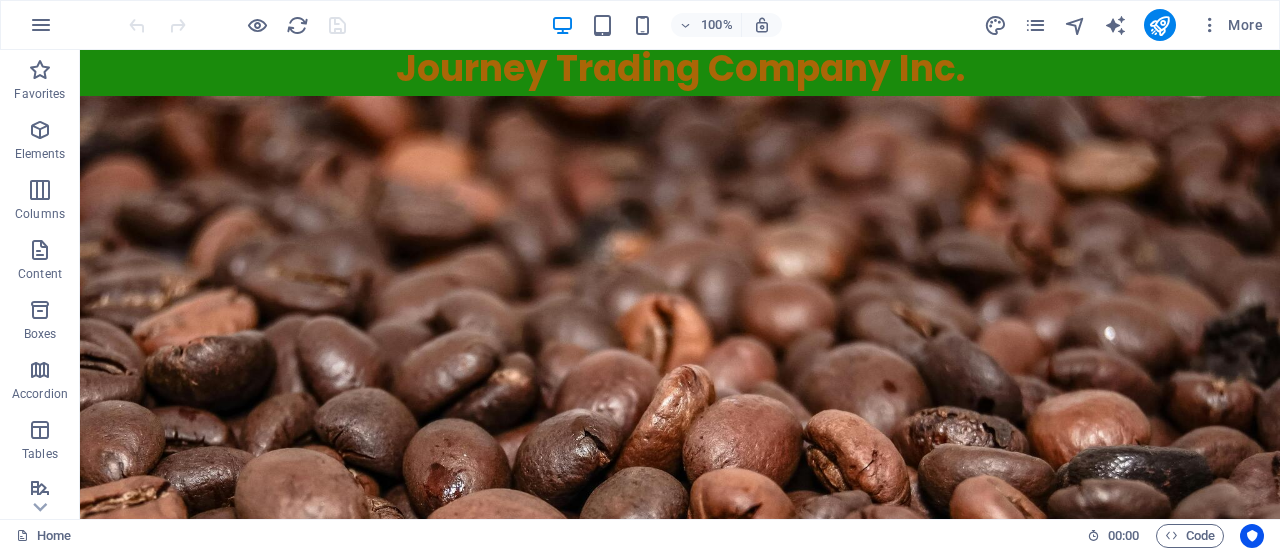 scroll, scrollTop: 24, scrollLeft: 0, axis: vertical 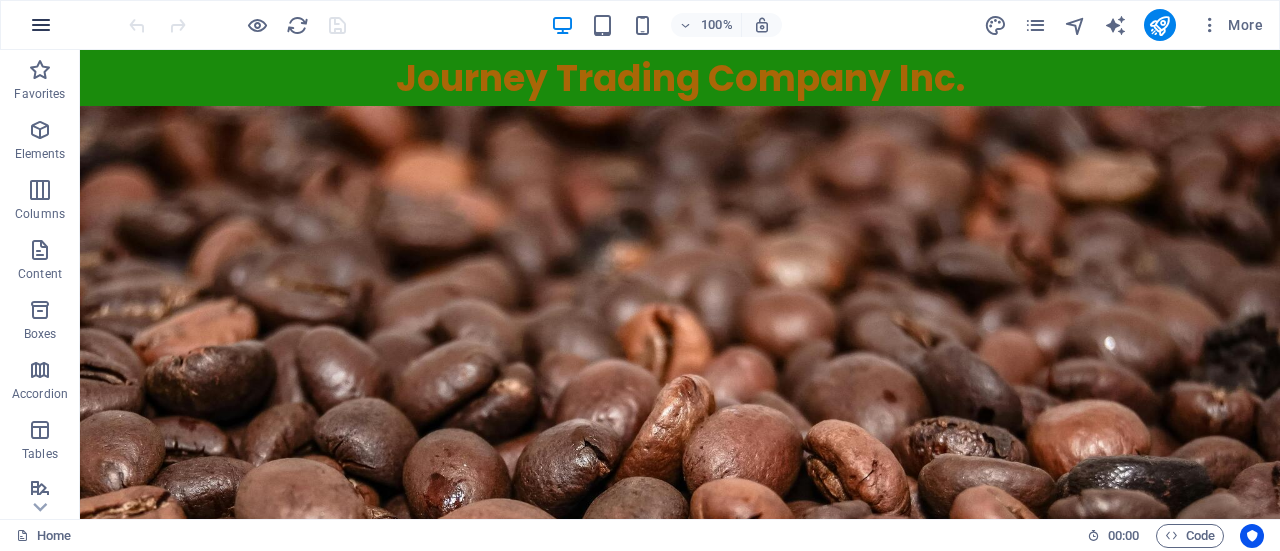 click at bounding box center [41, 25] 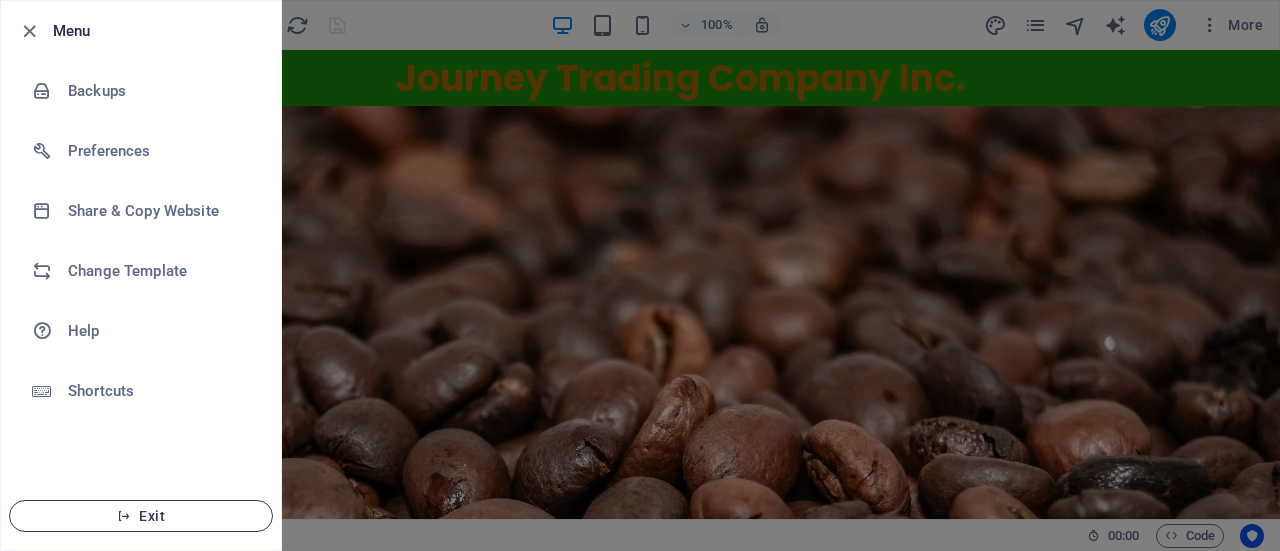 click on "Exit" at bounding box center (141, 516) 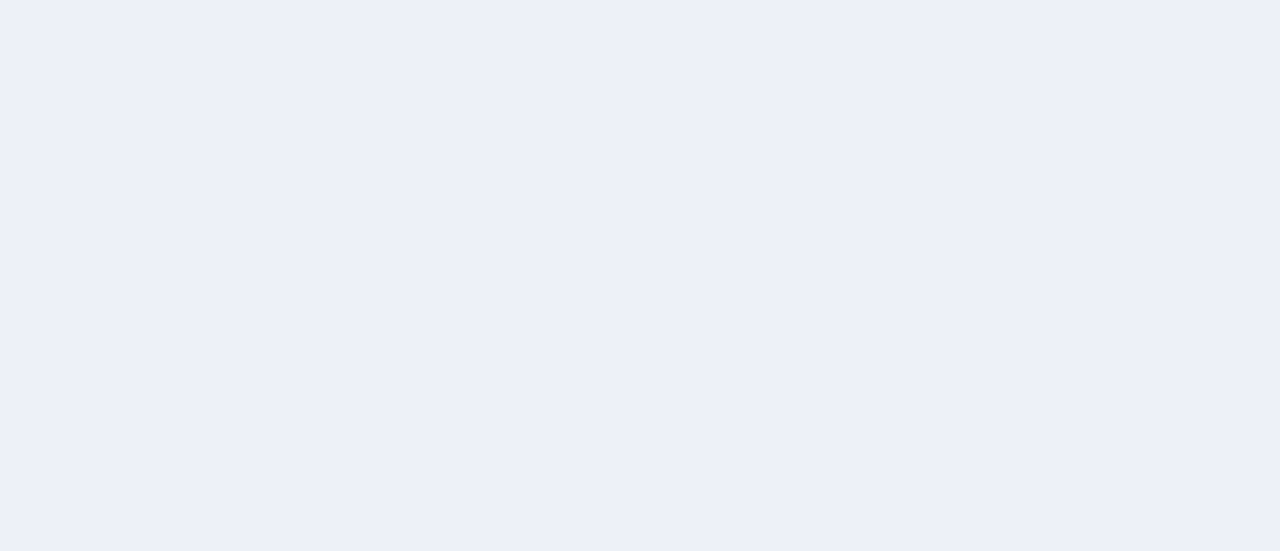 scroll, scrollTop: 0, scrollLeft: 0, axis: both 